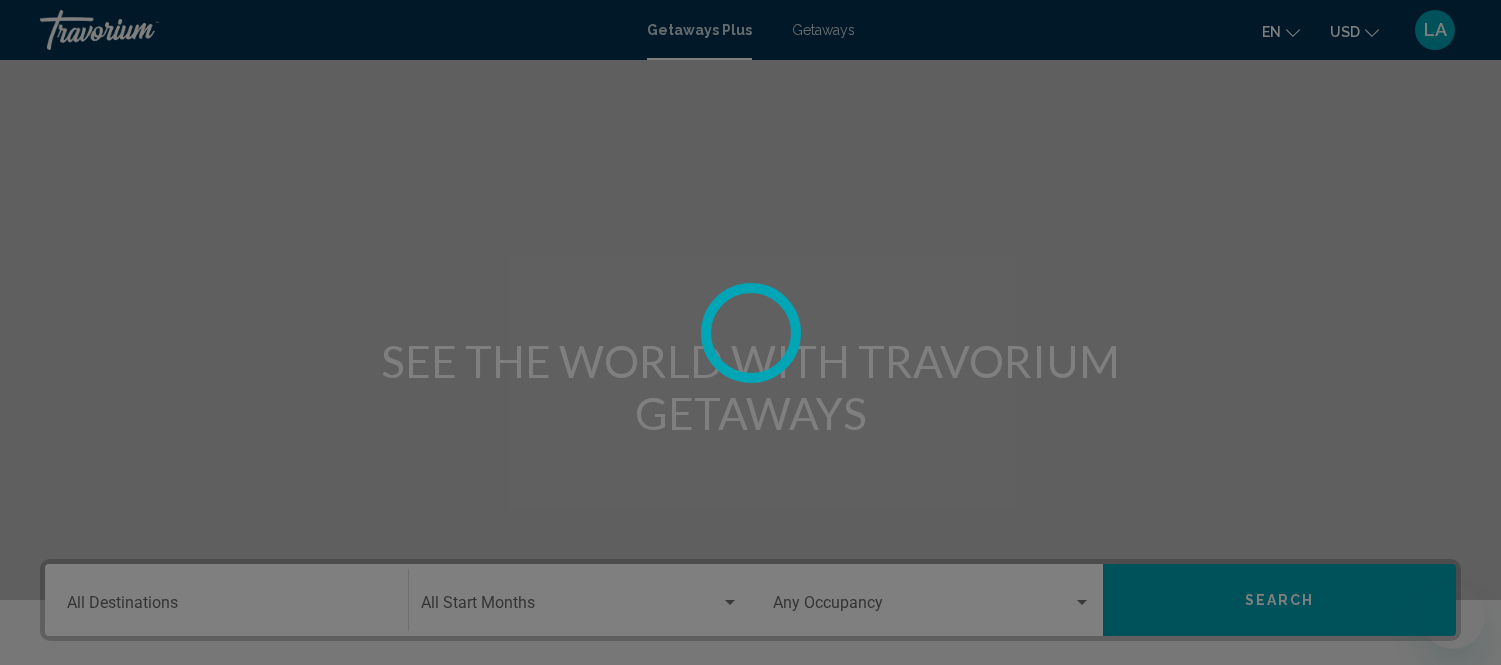 scroll, scrollTop: 420, scrollLeft: 0, axis: vertical 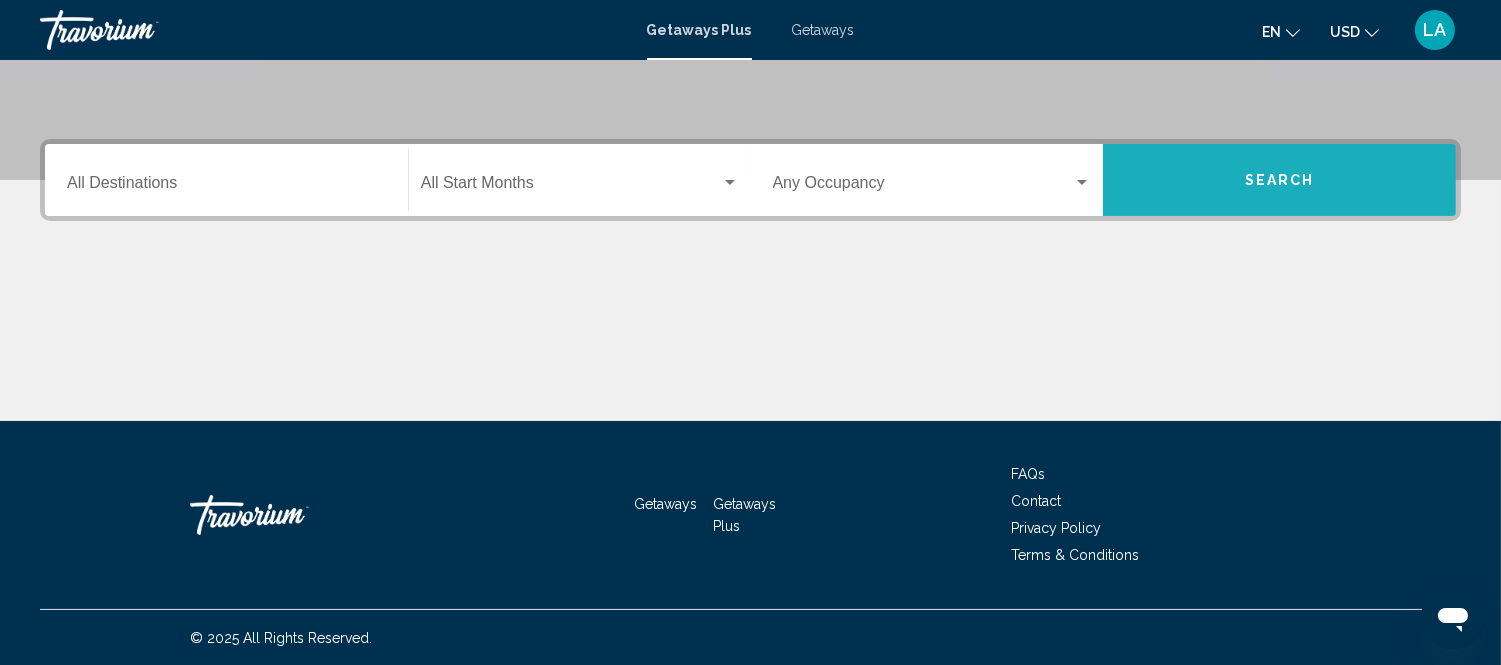 click on "Search" at bounding box center [1279, 180] 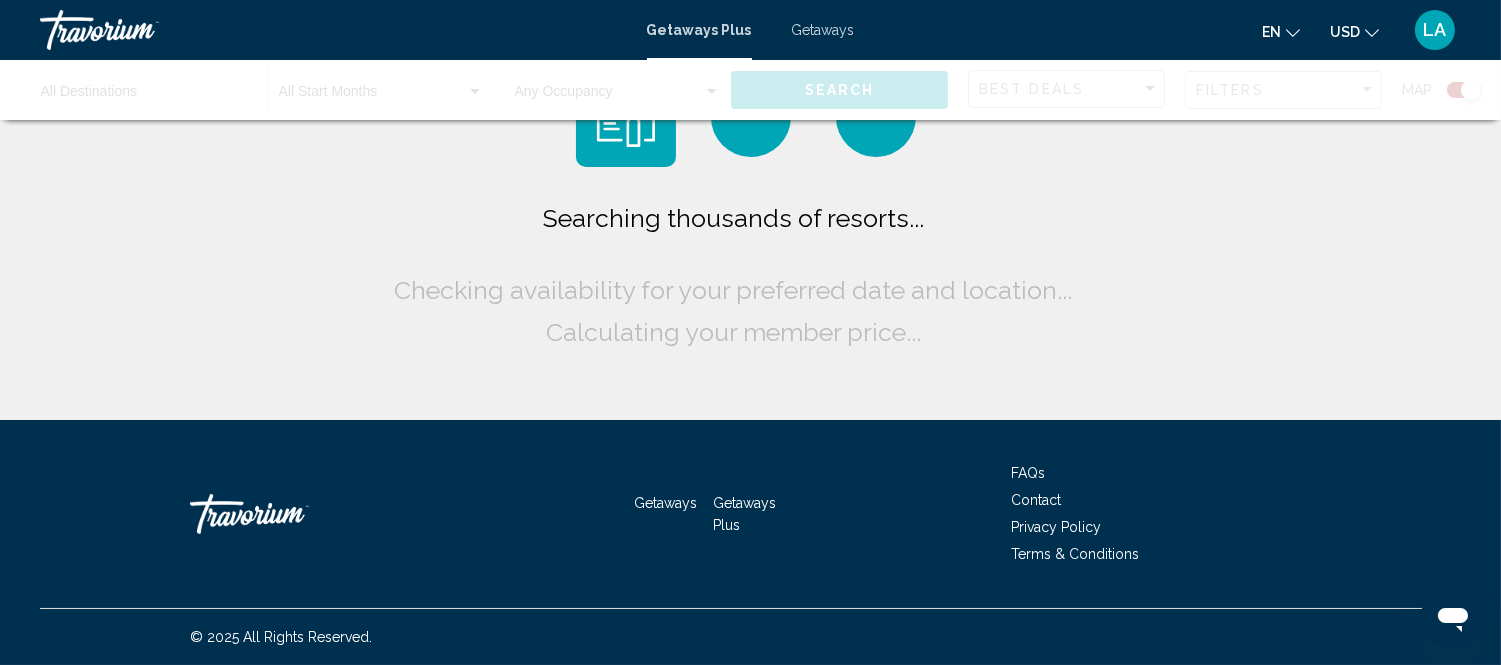 scroll, scrollTop: 0, scrollLeft: 0, axis: both 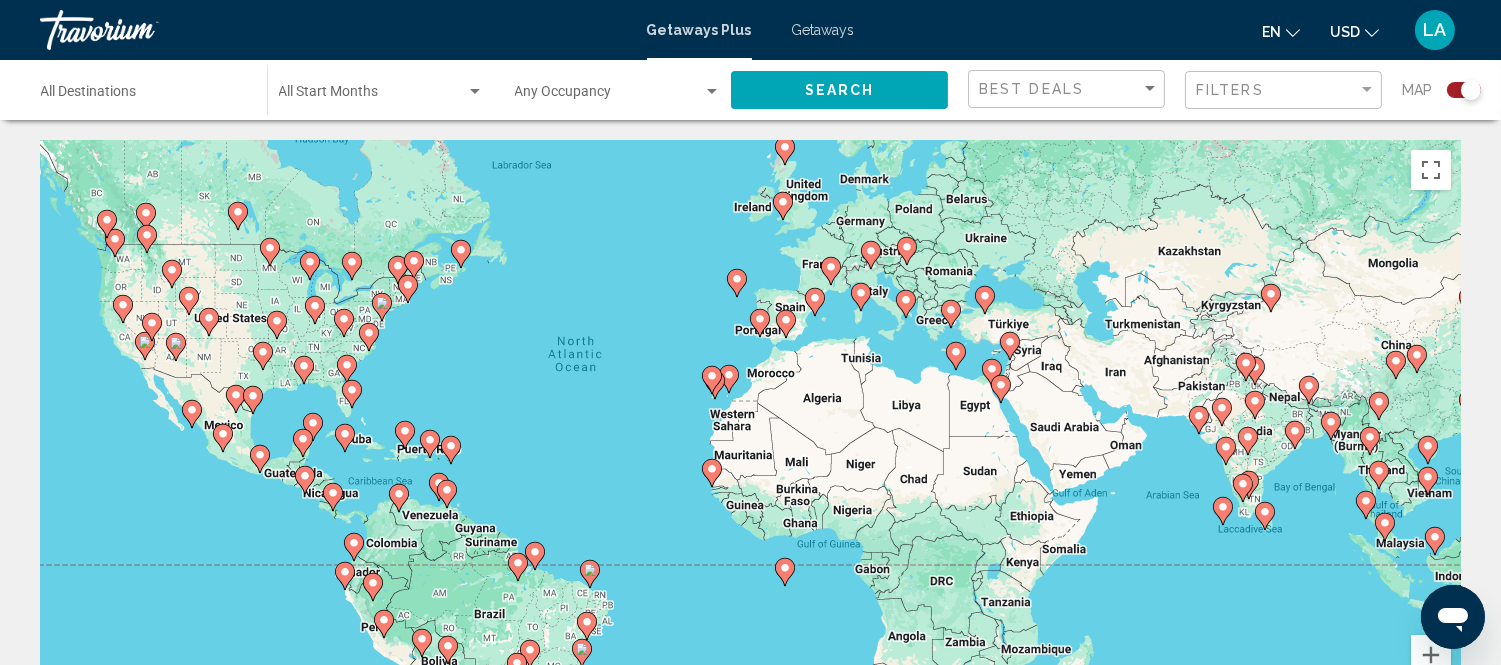 drag, startPoint x: 688, startPoint y: 405, endPoint x: 571, endPoint y: 350, distance: 129.28264 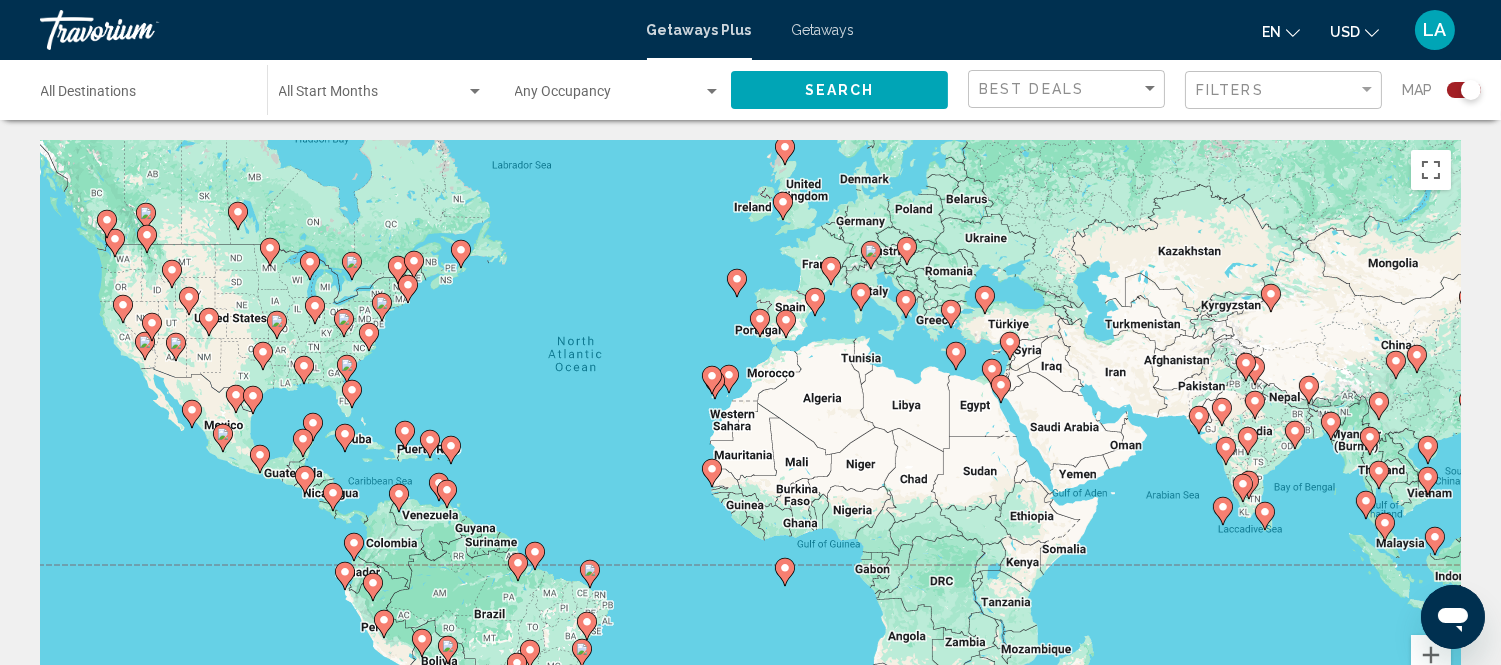 click on "To navigate, press the arrow keys. To activate drag with keyboard, press Alt + Enter. Once in keyboard drag state, use the arrow keys to move the marker. To complete the drag, press the Enter key. To cancel, press Escape." at bounding box center (750, 440) 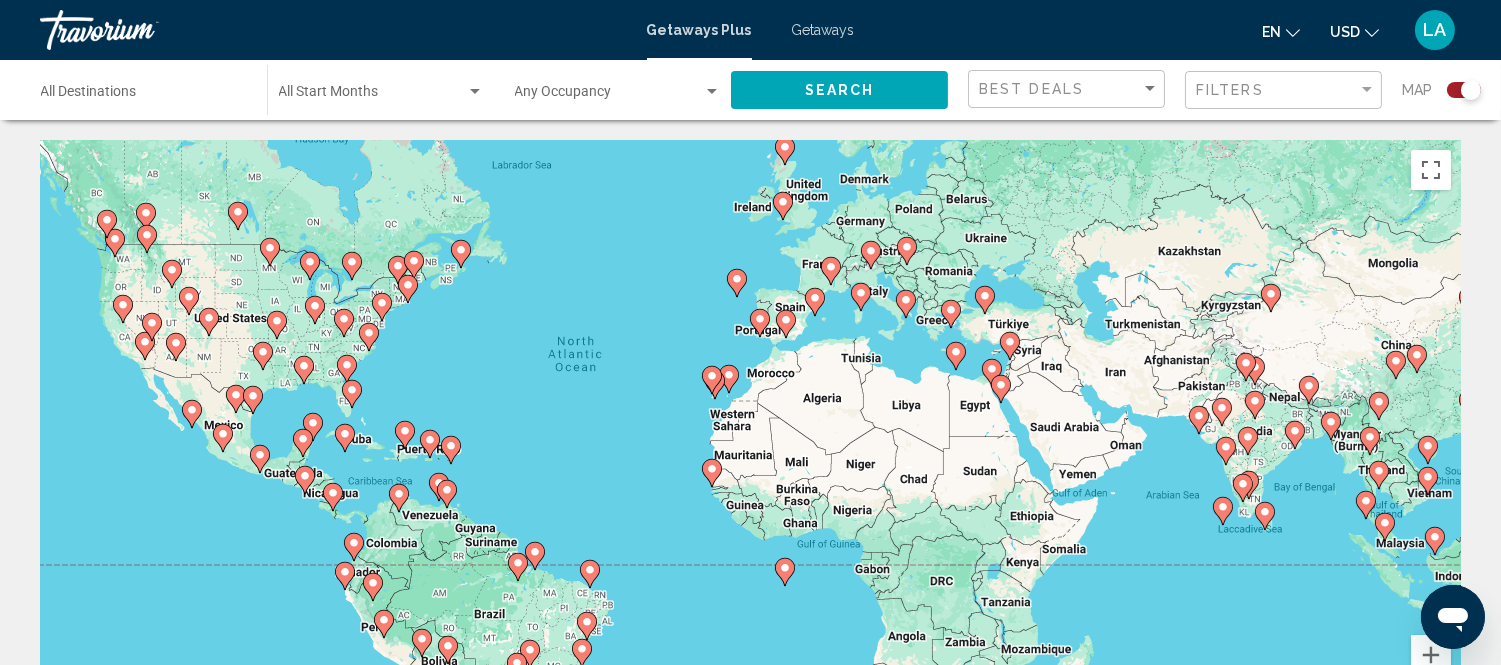 click on "To navigate, press the arrow keys. To activate drag with keyboard, press Alt + Enter. Once in keyboard drag state, use the arrow keys to move the marker. To complete the drag, press the Enter key. To cancel, press Escape." at bounding box center (750, 440) 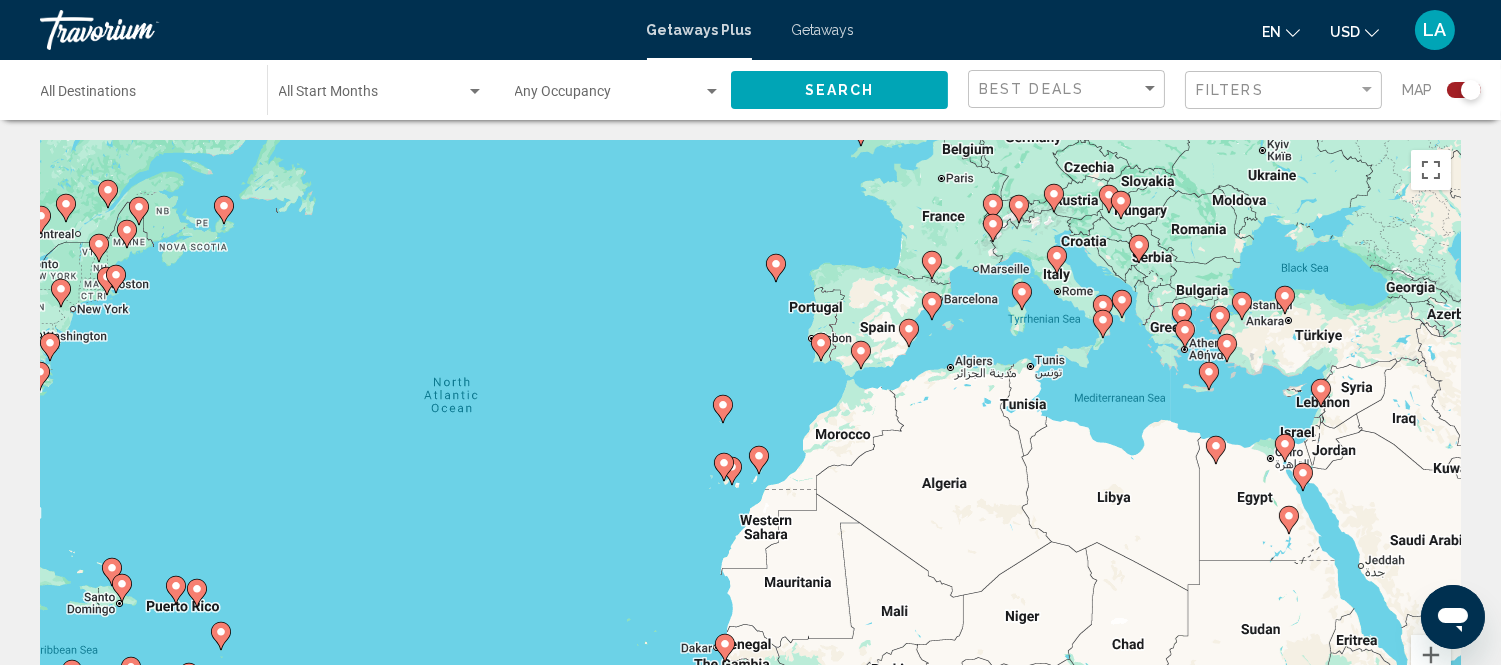 drag, startPoint x: 720, startPoint y: 282, endPoint x: 631, endPoint y: 397, distance: 145.41664 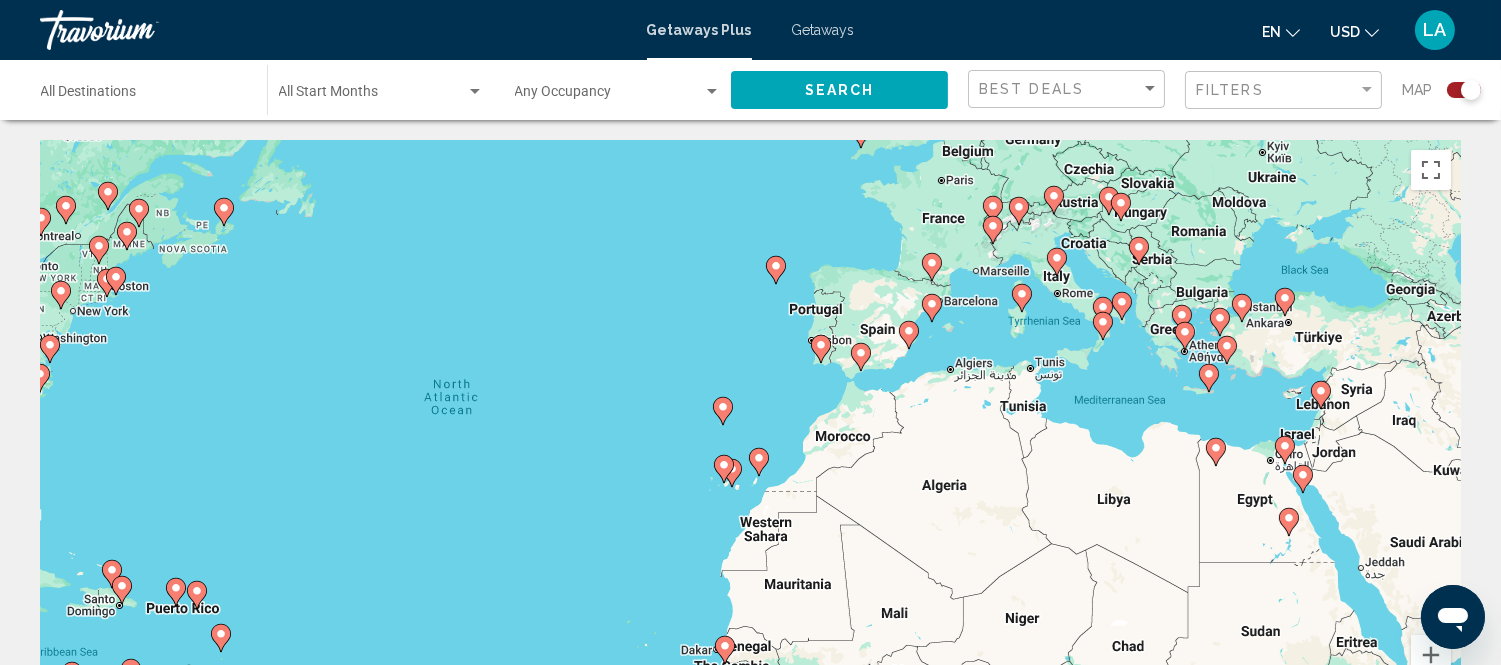 click on "To navigate, press the arrow keys. To activate drag with keyboard, press Alt + Enter. Once in keyboard drag state, use the arrow keys to move the marker. To complete the drag, press the Enter key. To cancel, press Escape." at bounding box center (750, 440) 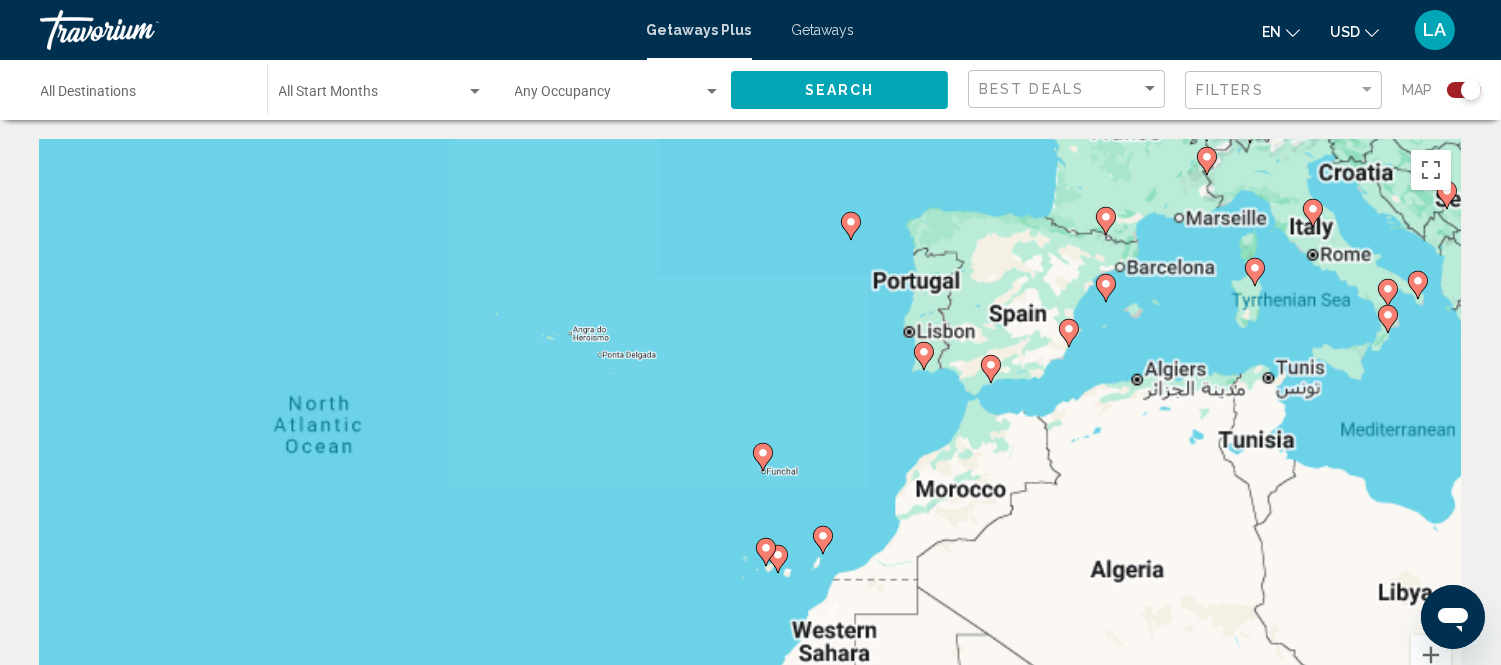 click on "To navigate, press the arrow keys. To activate drag with keyboard, press Alt + Enter. Once in keyboard drag state, use the arrow keys to move the marker. To complete the drag, press the Enter key. To cancel, press Escape." at bounding box center (750, 440) 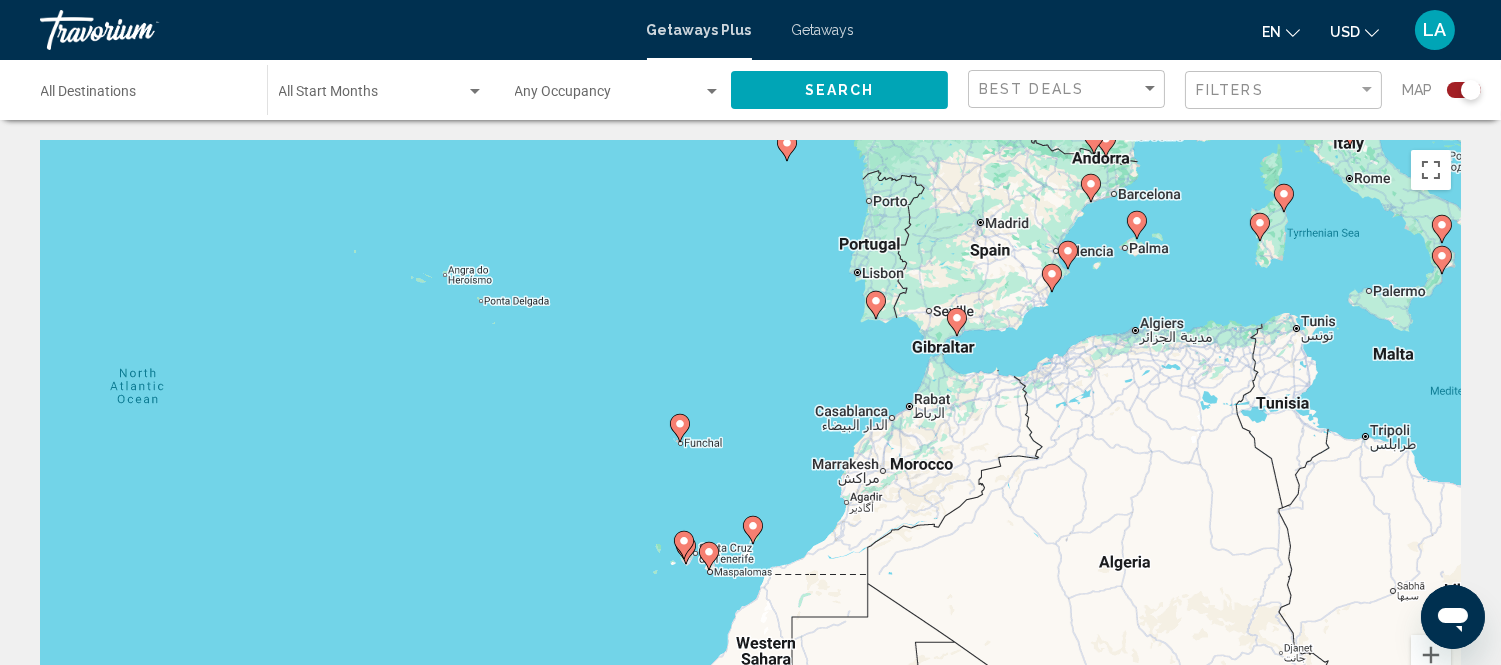 drag, startPoint x: 864, startPoint y: 370, endPoint x: 752, endPoint y: 312, distance: 126.12692 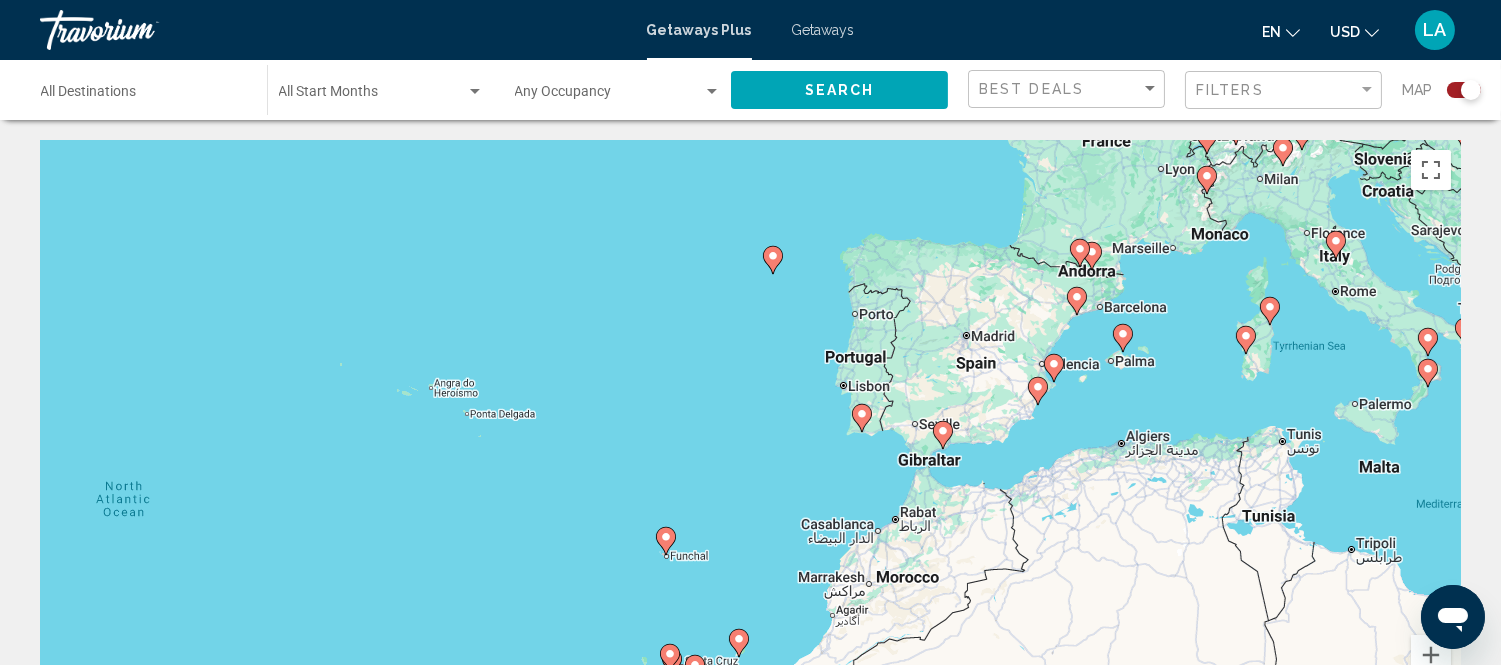 drag, startPoint x: 687, startPoint y: 186, endPoint x: 673, endPoint y: 305, distance: 119.8207 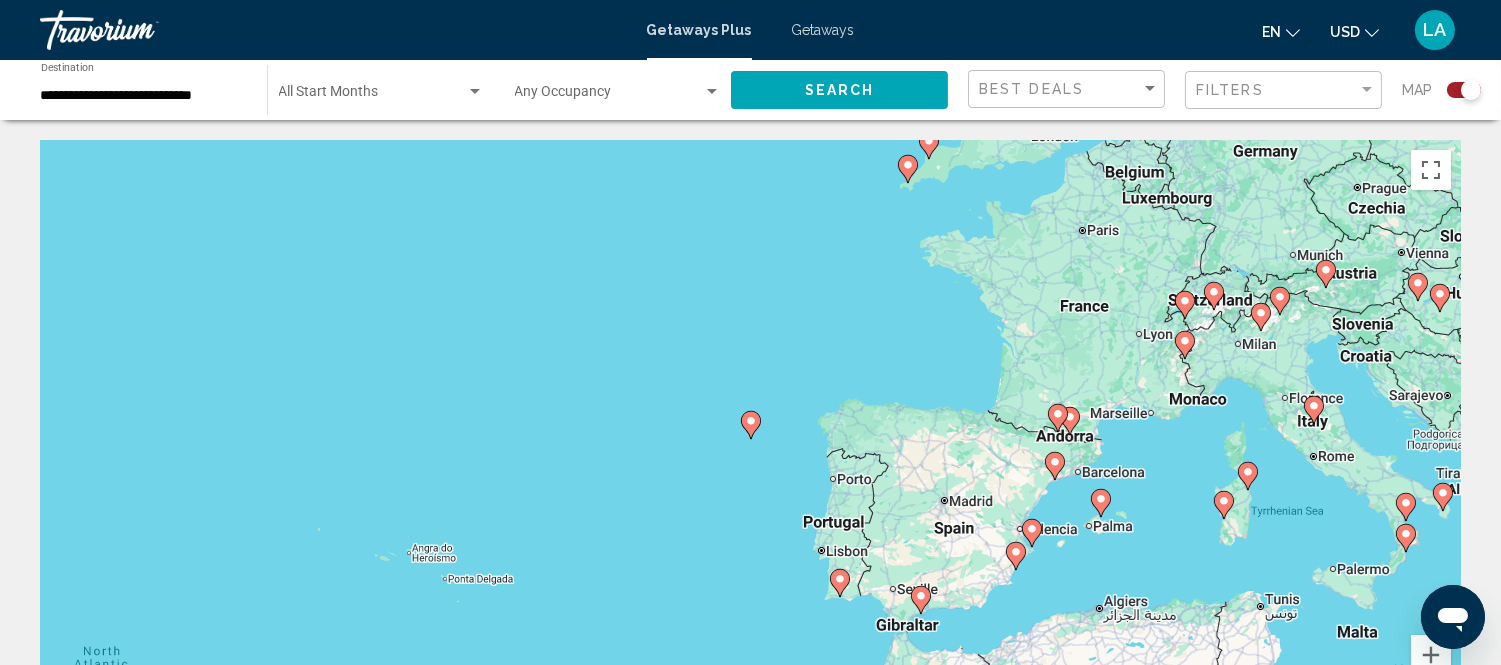 click on "To navigate, press the arrow keys. To activate drag with keyboard, press Alt + Enter. Once in keyboard drag state, use the arrow keys to move the marker. To complete the drag, press the Enter key. To cancel, press Escape." at bounding box center (750, 440) 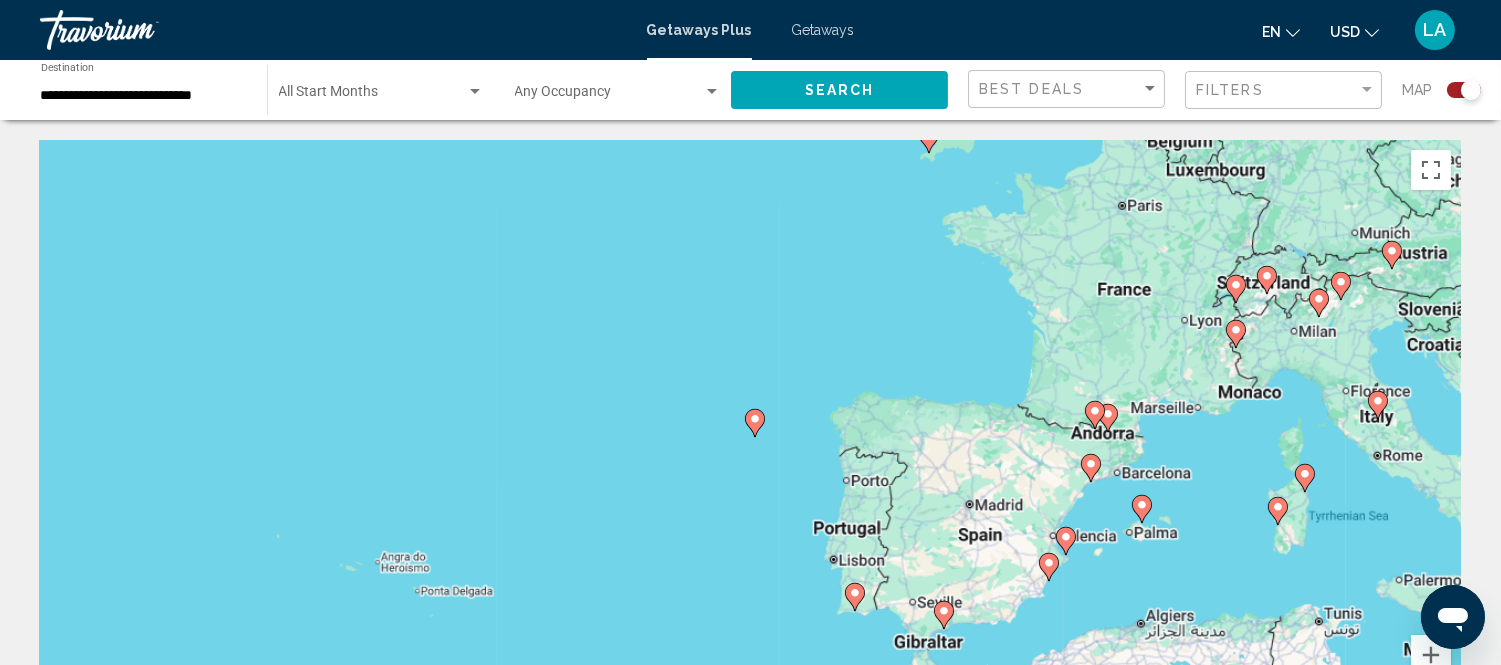 click on "To navigate, press the arrow keys. To activate drag with keyboard, press Alt + Enter. Once in keyboard drag state, use the arrow keys to move the marker. To complete the drag, press the Enter key. To cancel, press Escape." at bounding box center (750, 440) 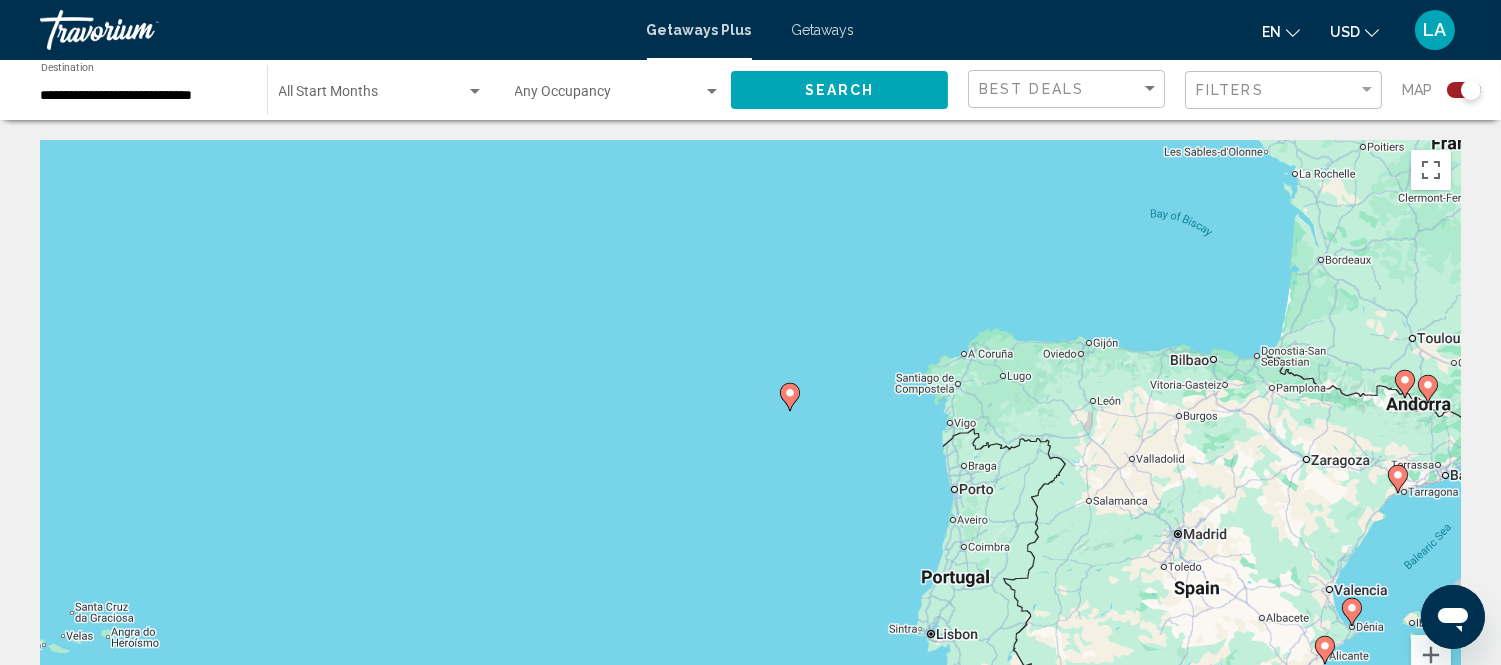 click on "To navigate, press the arrow keys. To activate drag with keyboard, press Alt + Enter. Once in keyboard drag state, use the arrow keys to move the marker. To complete the drag, press the Enter key. To cancel, press Escape." at bounding box center (750, 440) 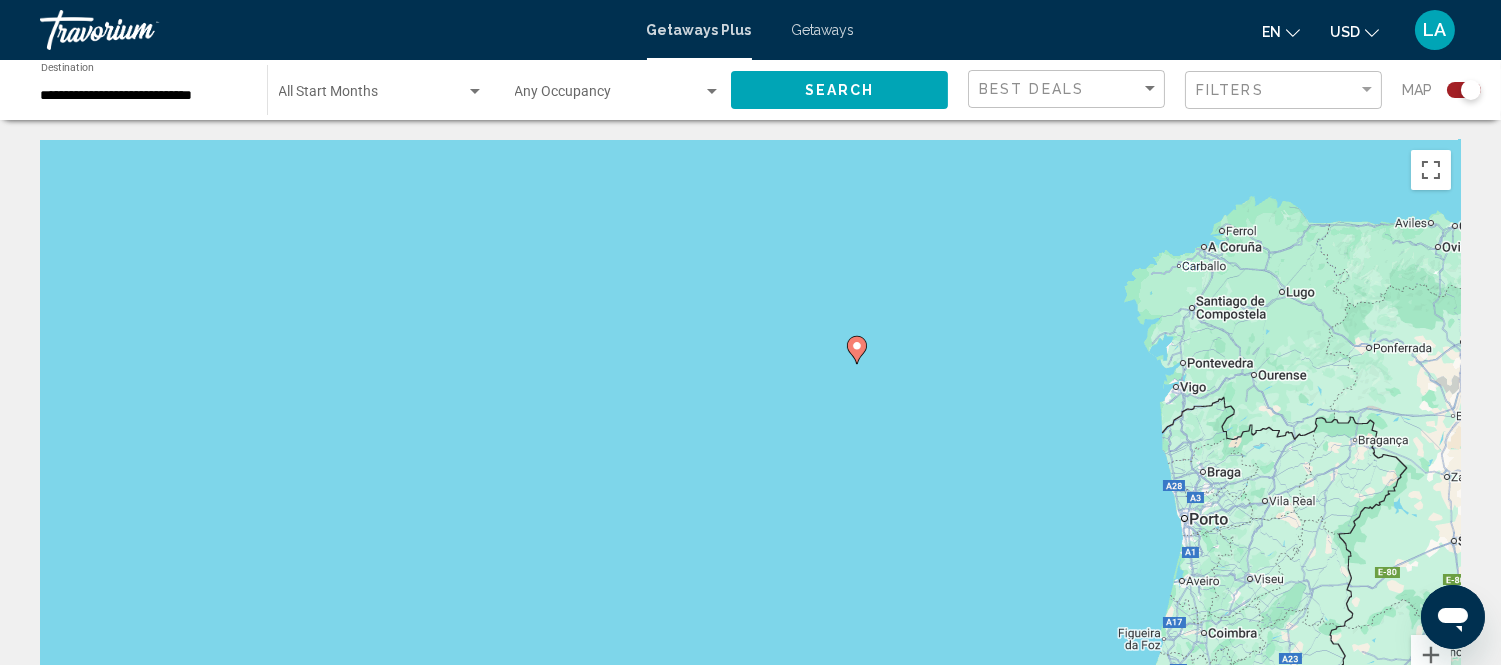 click on "To navigate, press the arrow keys. To activate drag with keyboard, press Alt + Enter. Once in keyboard drag state, use the arrow keys to move the marker. To complete the drag, press the Enter key. To cancel, press Escape." at bounding box center (750, 440) 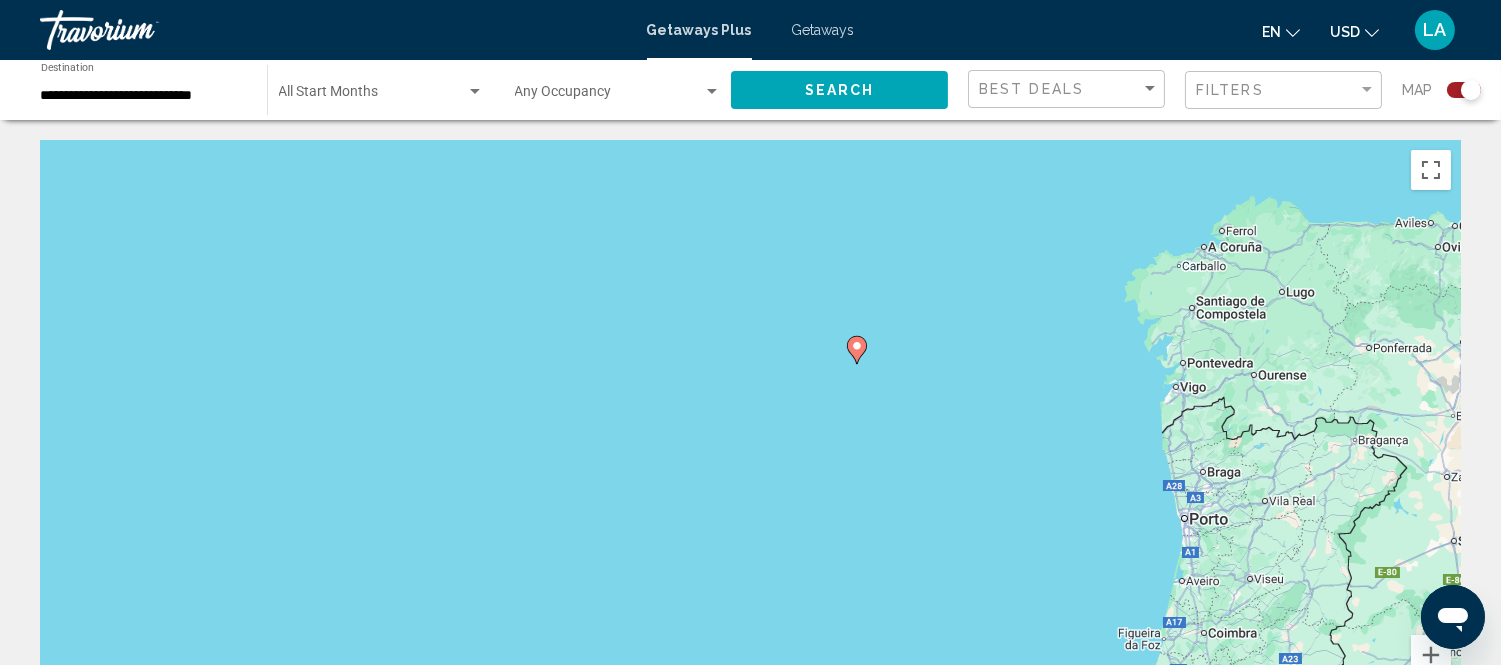 click on "To navigate, press the arrow keys. To activate drag with keyboard, press Alt + Enter. Once in keyboard drag state, use the arrow keys to move the marker. To complete the drag, press the Enter key. To cancel, press Escape." at bounding box center (750, 440) 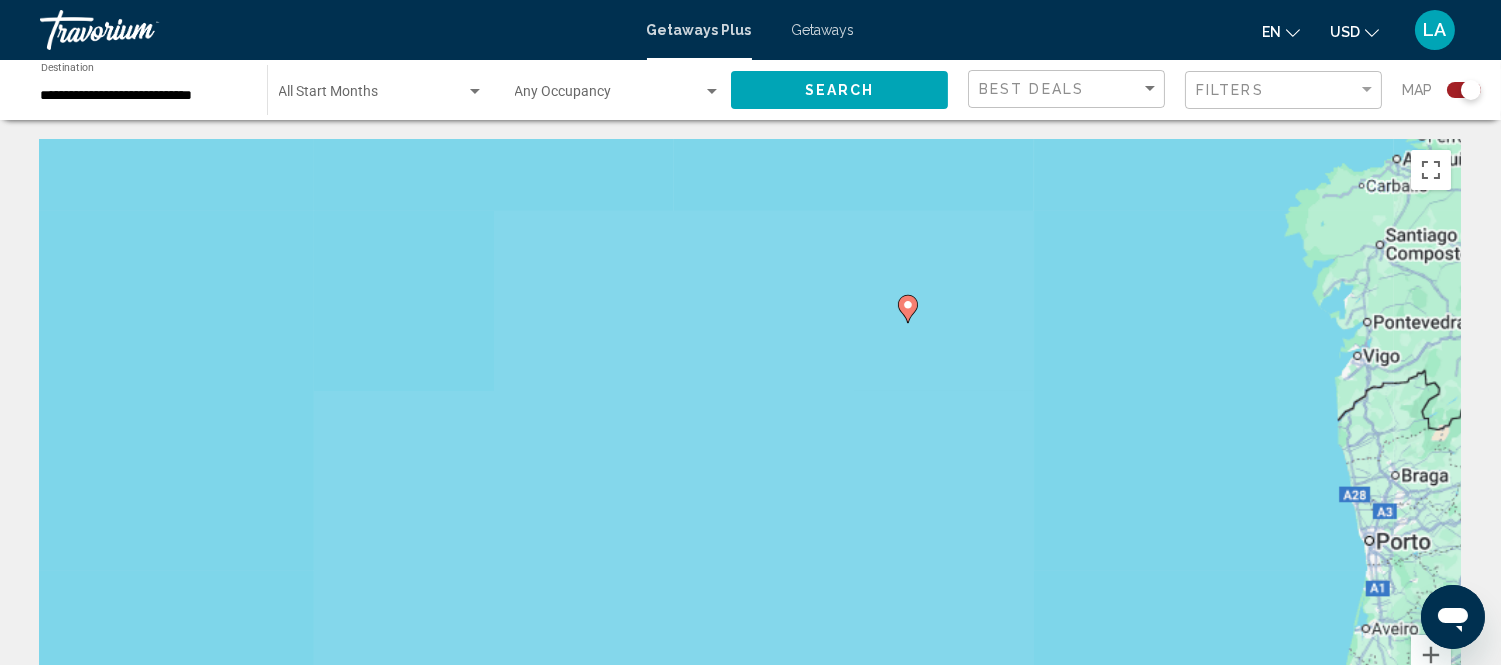 click on "To navigate, press the arrow keys. To activate drag with keyboard, press Alt + Enter. Once in keyboard drag state, use the arrow keys to move the marker. To complete the drag, press the Enter key. To cancel, press Escape." at bounding box center (750, 440) 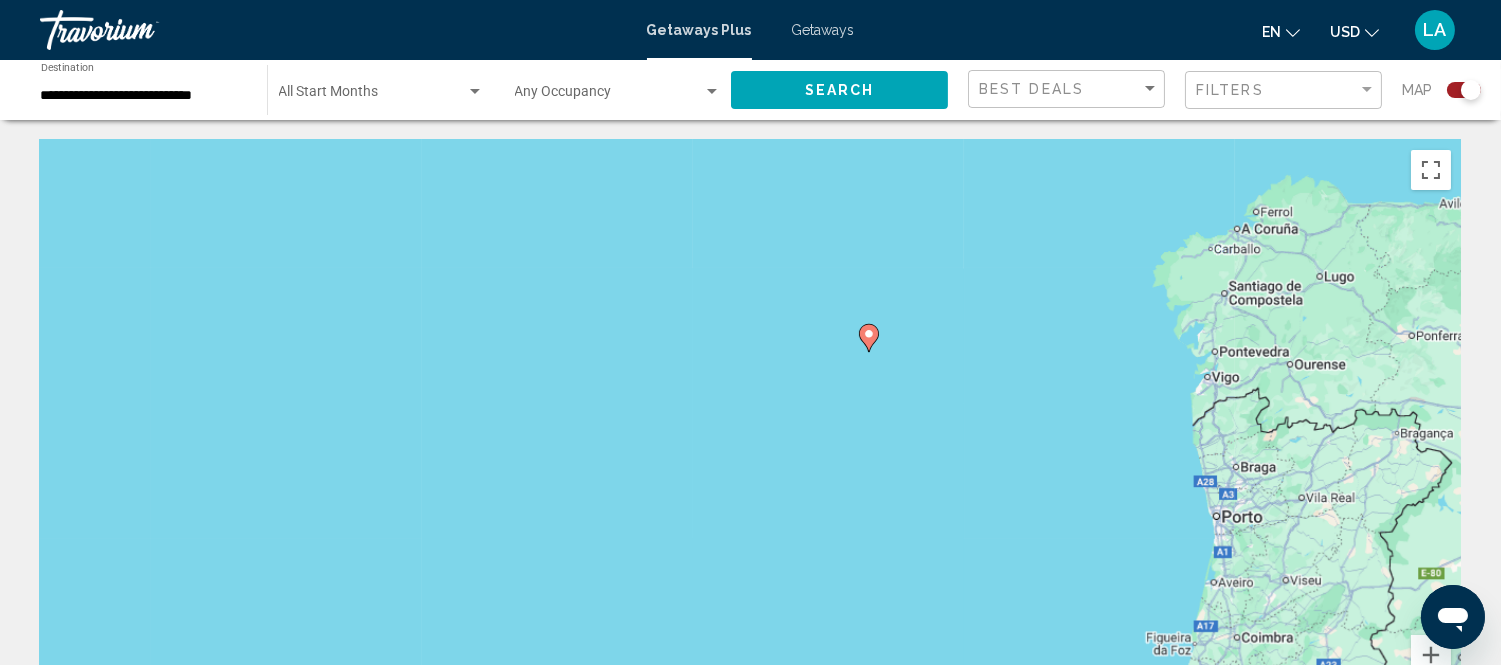 click on "To navigate, press the arrow keys. To activate drag with keyboard, press Alt + Enter. Once in keyboard drag state, use the arrow keys to move the marker. To complete the drag, press the Enter key. To cancel, press Escape." at bounding box center (750, 440) 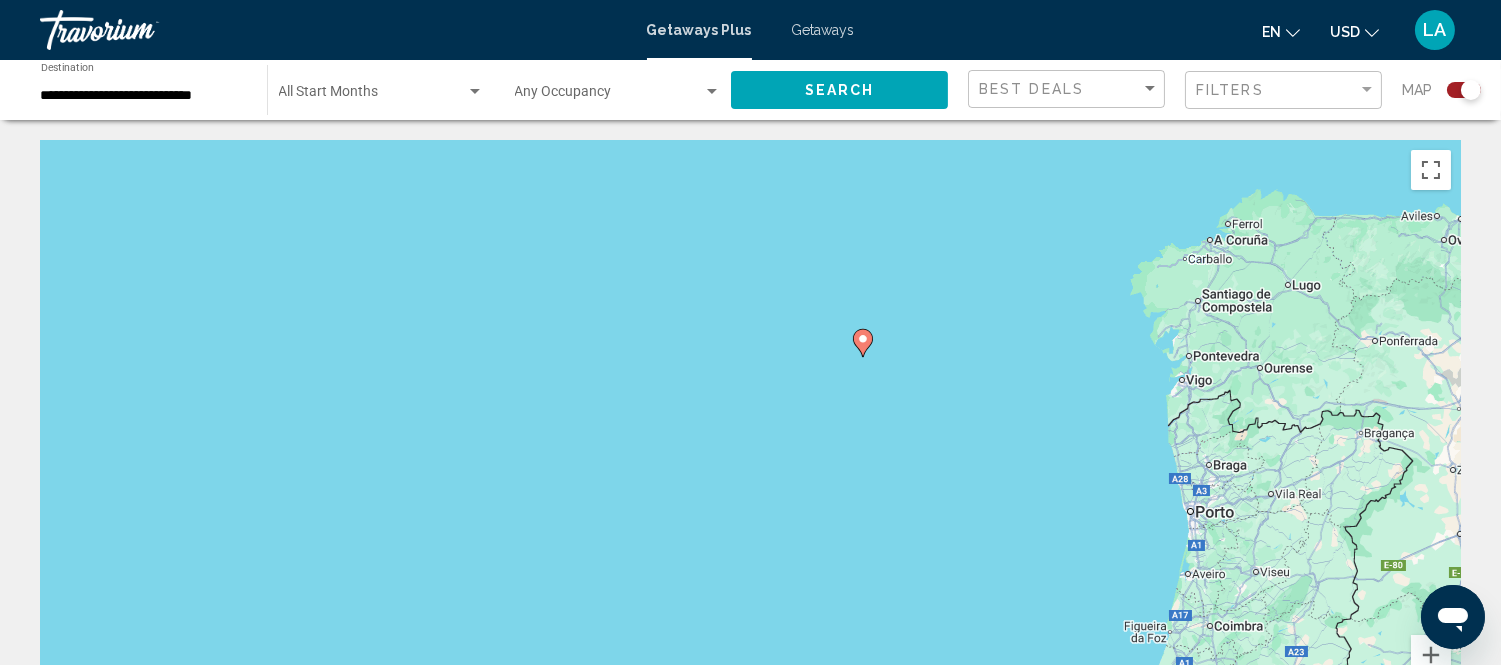 click on "To navigate, press the arrow keys. To activate drag with keyboard, press Alt + Enter. Once in keyboard drag state, use the arrow keys to move the marker. To complete the drag, press the Enter key. To cancel, press Escape." at bounding box center [750, 440] 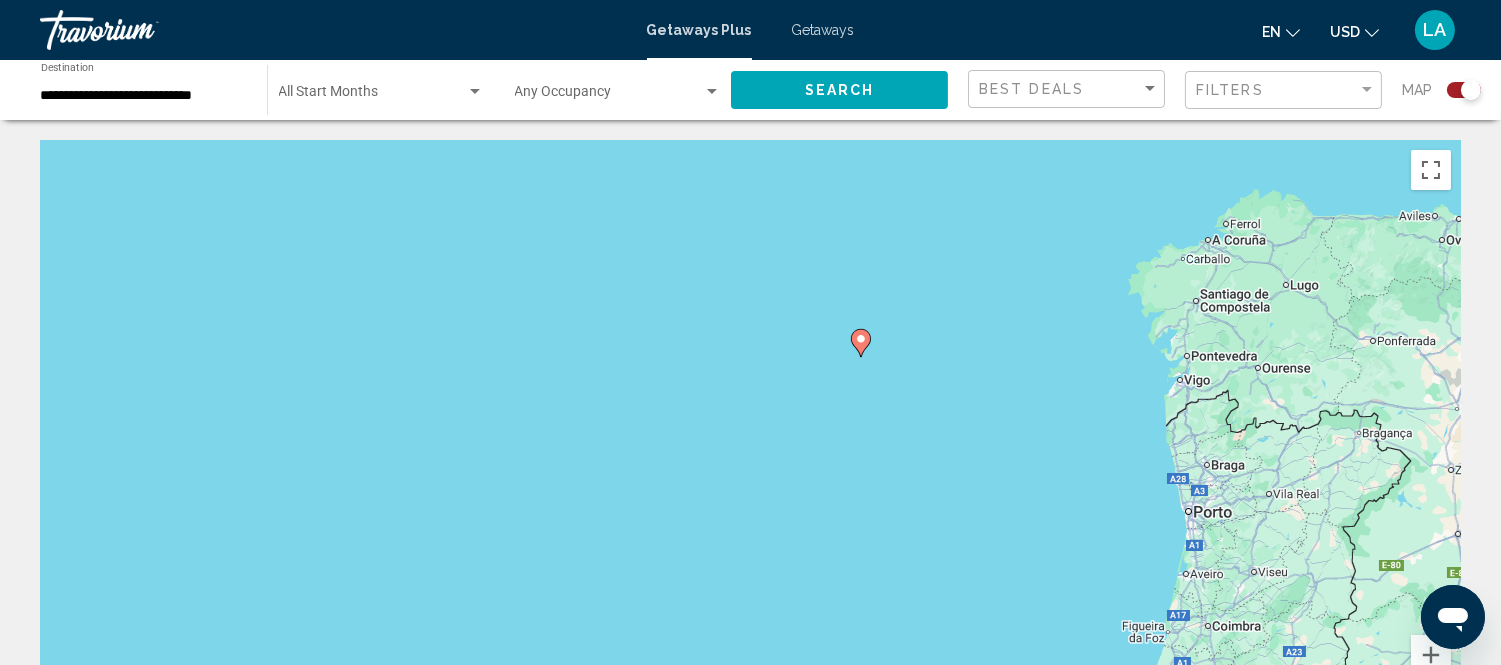 click on "To navigate, press the arrow keys. To activate drag with keyboard, press Alt + Enter. Once in keyboard drag state, use the arrow keys to move the marker. To complete the drag, press the Enter key. To cancel, press Escape." at bounding box center [750, 440] 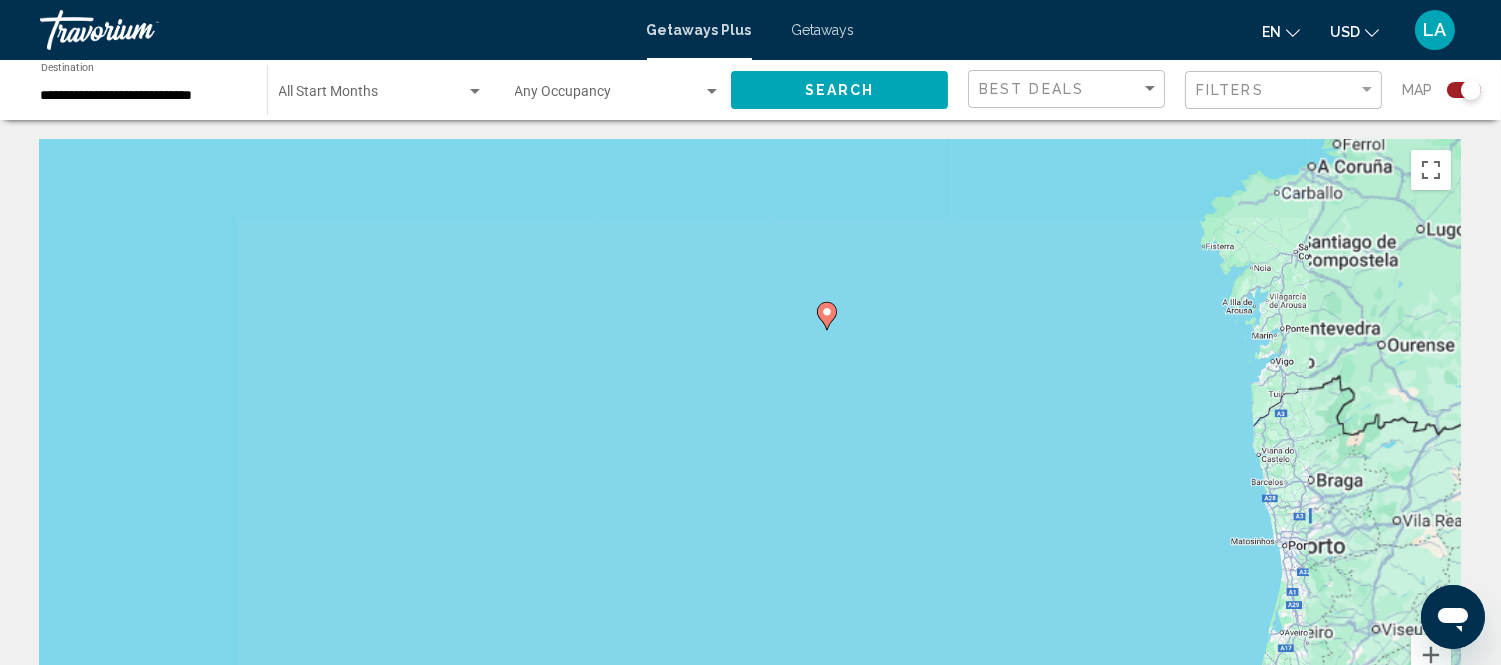 click on "To navigate, press the arrow keys. To activate drag with keyboard, press Alt + Enter. Once in keyboard drag state, use the arrow keys to move the marker. To complete the drag, press the Enter key. To cancel, press Escape." at bounding box center (750, 440) 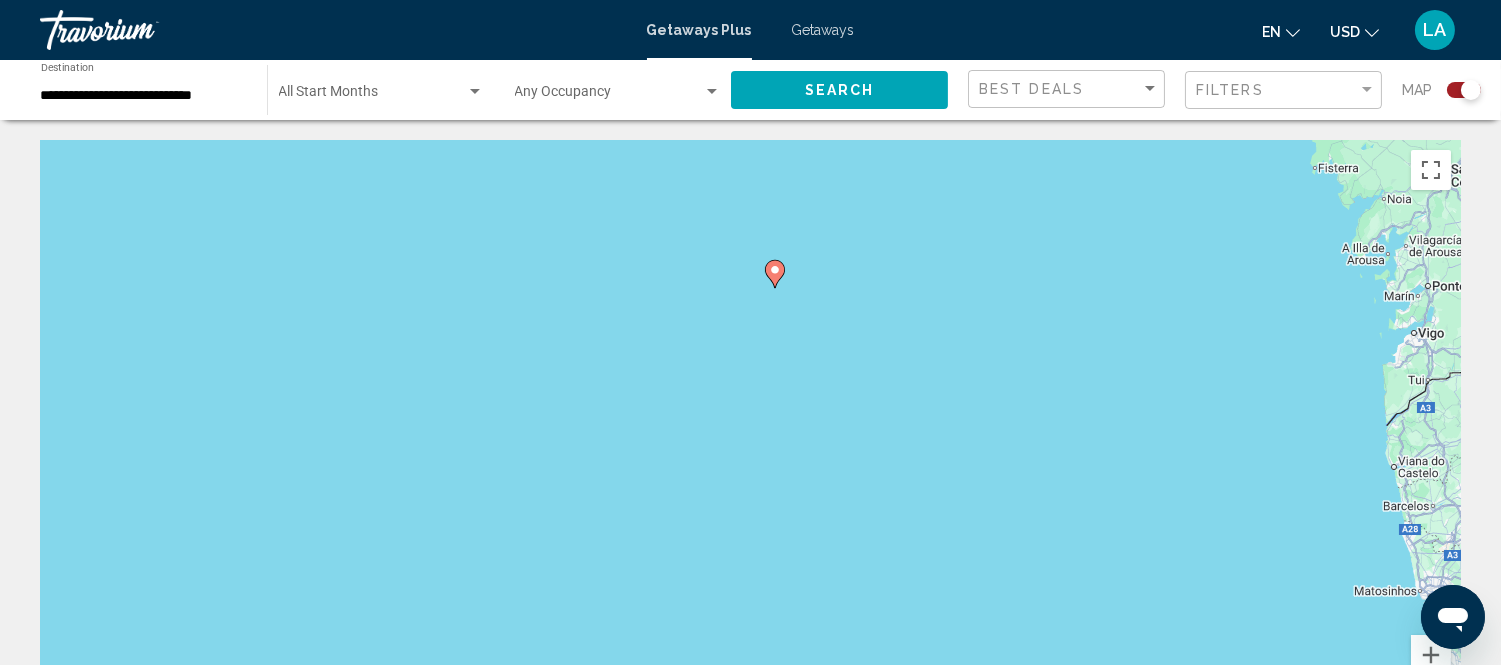 click on "To navigate, press the arrow keys. To activate drag with keyboard, press Alt + Enter. Once in keyboard drag state, use the arrow keys to move the marker. To complete the drag, press the Enter key. To cancel, press Escape." at bounding box center [750, 440] 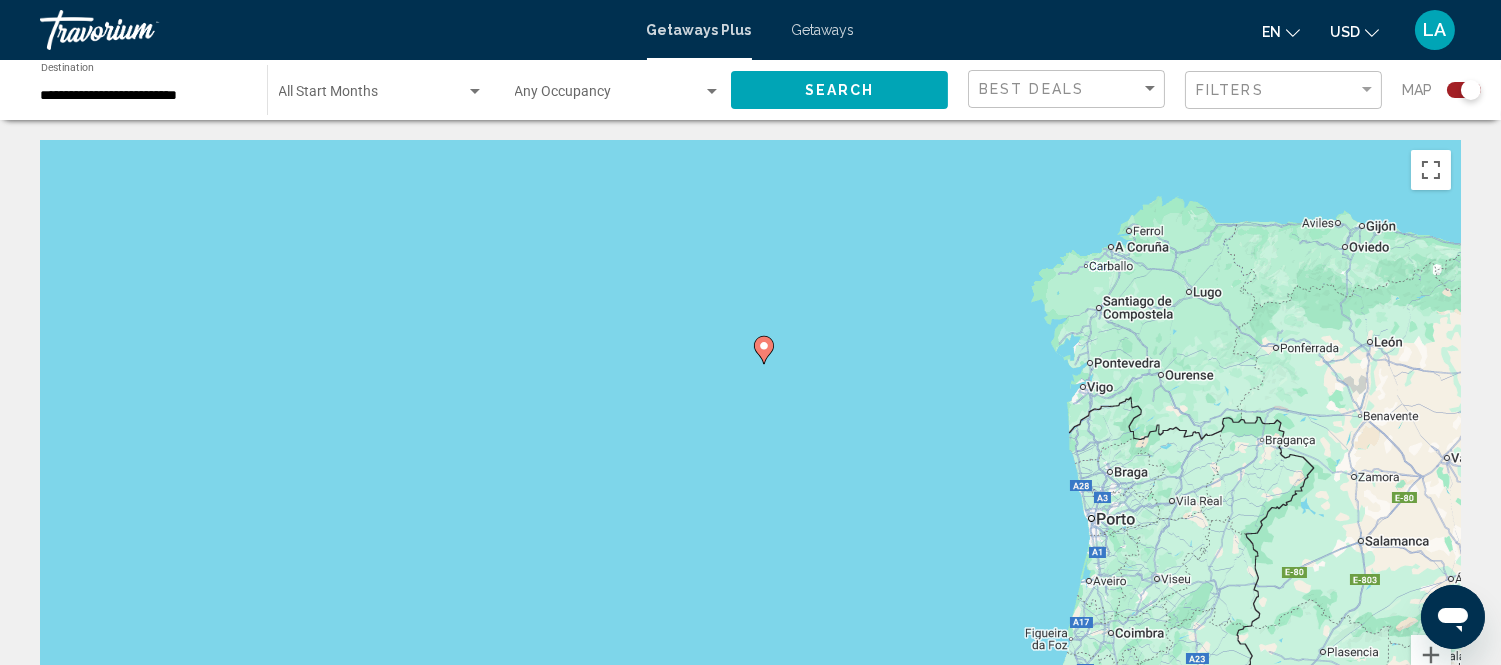 click 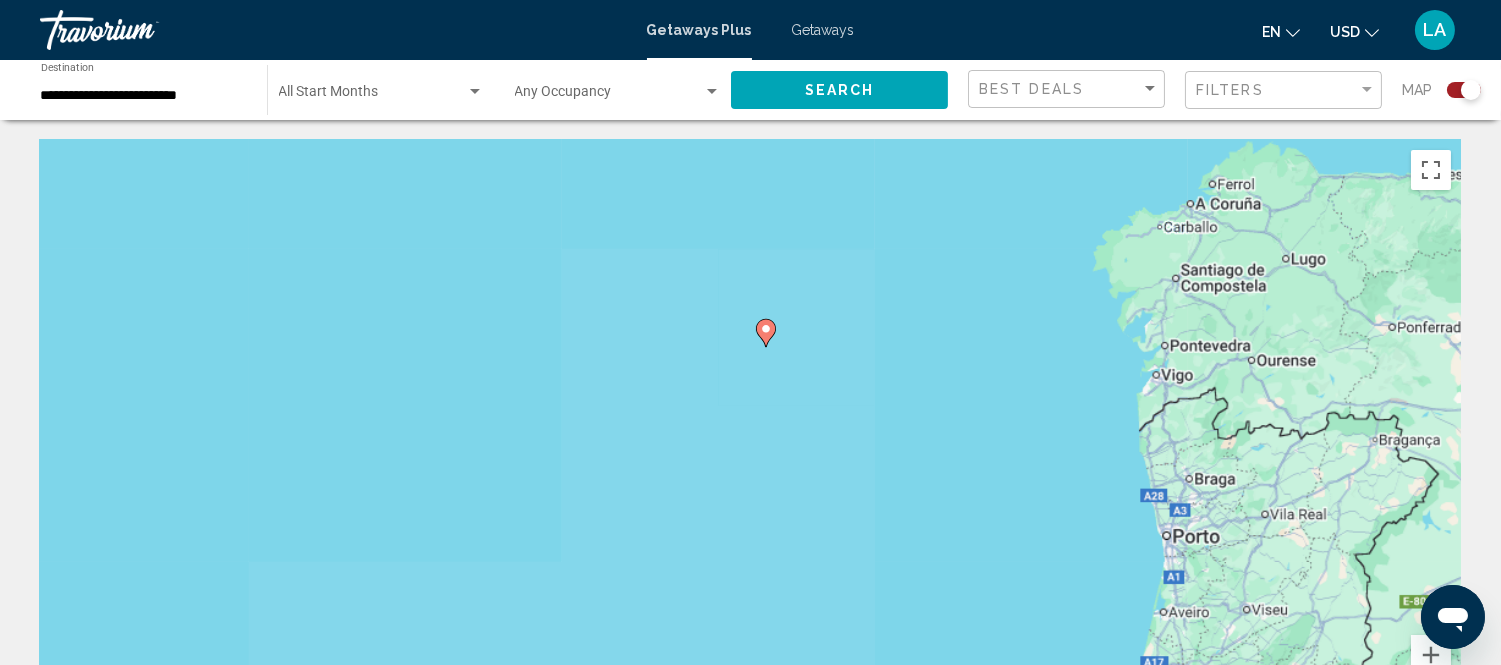 click on "To navigate, press the arrow keys. To activate drag with keyboard, press Alt + Enter. Once in keyboard drag state, use the arrow keys to move the marker. To complete the drag, press the Enter key. To cancel, press Escape." at bounding box center [750, 440] 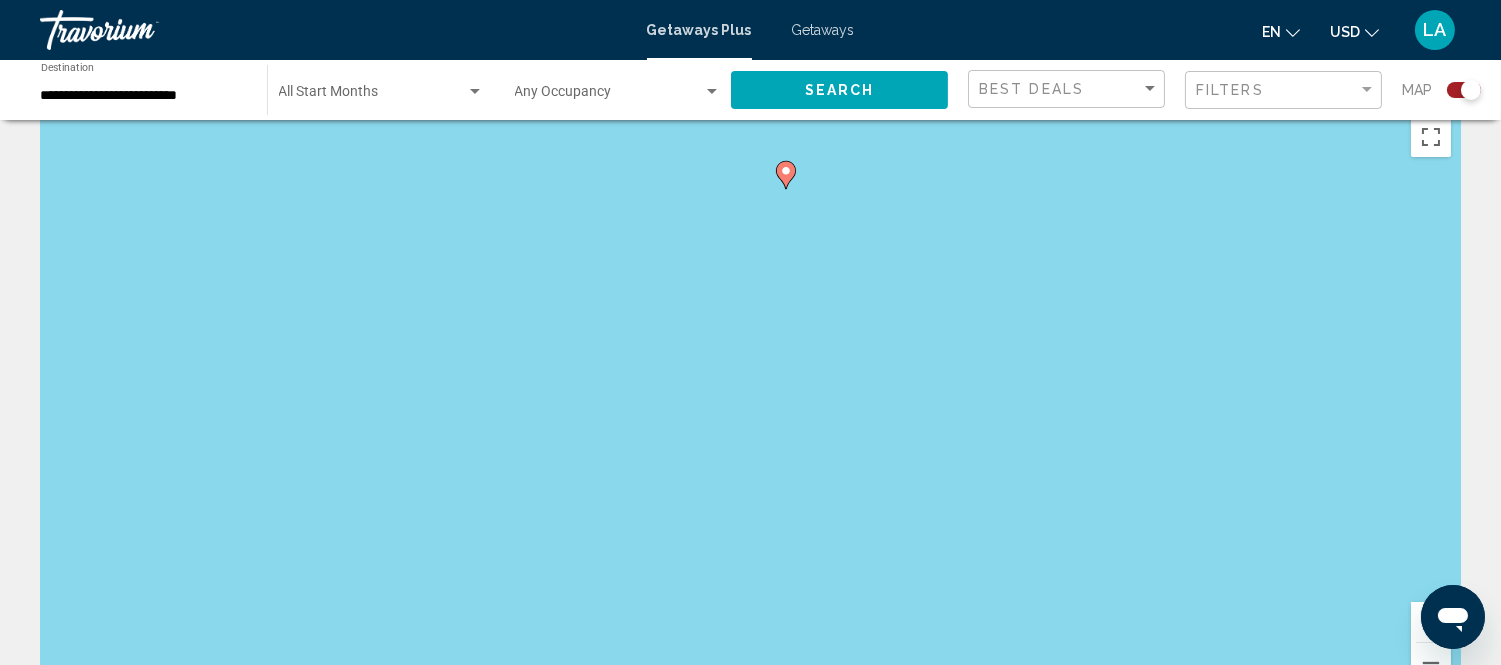 scroll, scrollTop: 0, scrollLeft: 0, axis: both 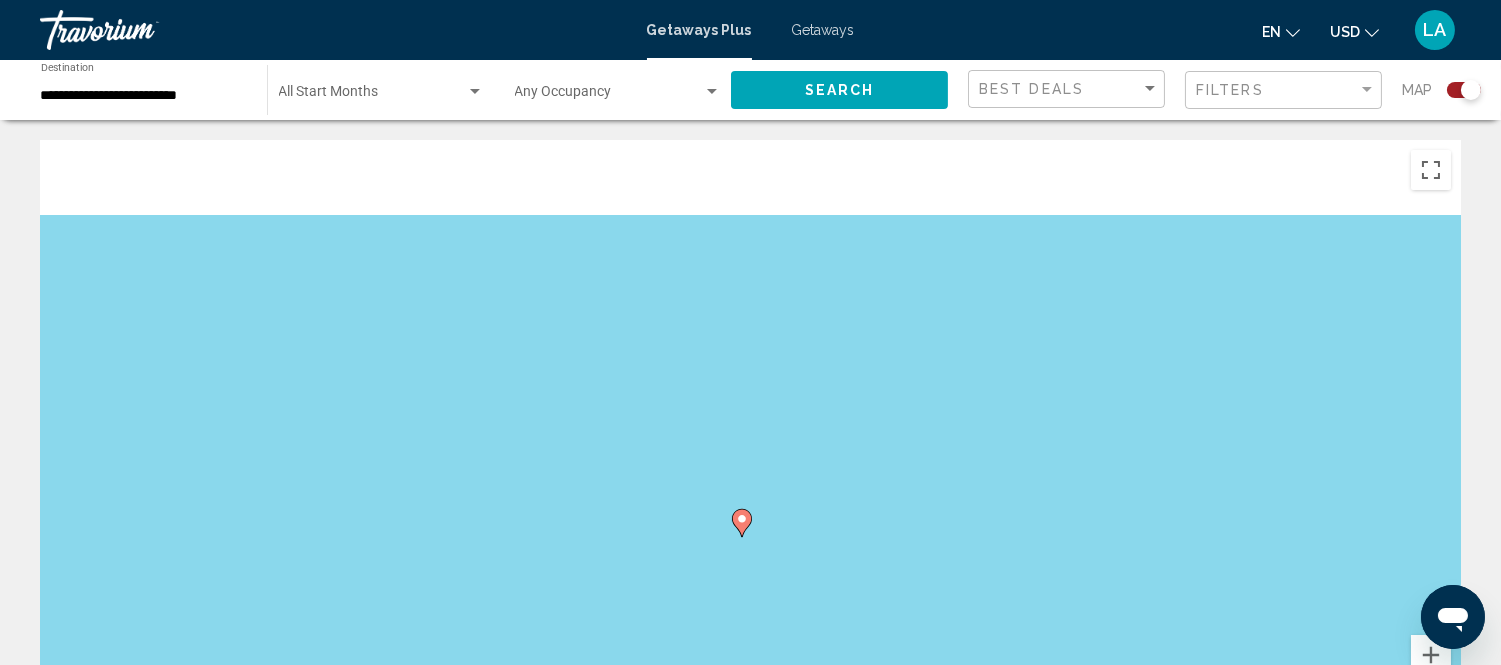 drag, startPoint x: 921, startPoint y: 216, endPoint x: 916, endPoint y: 541, distance: 325.03845 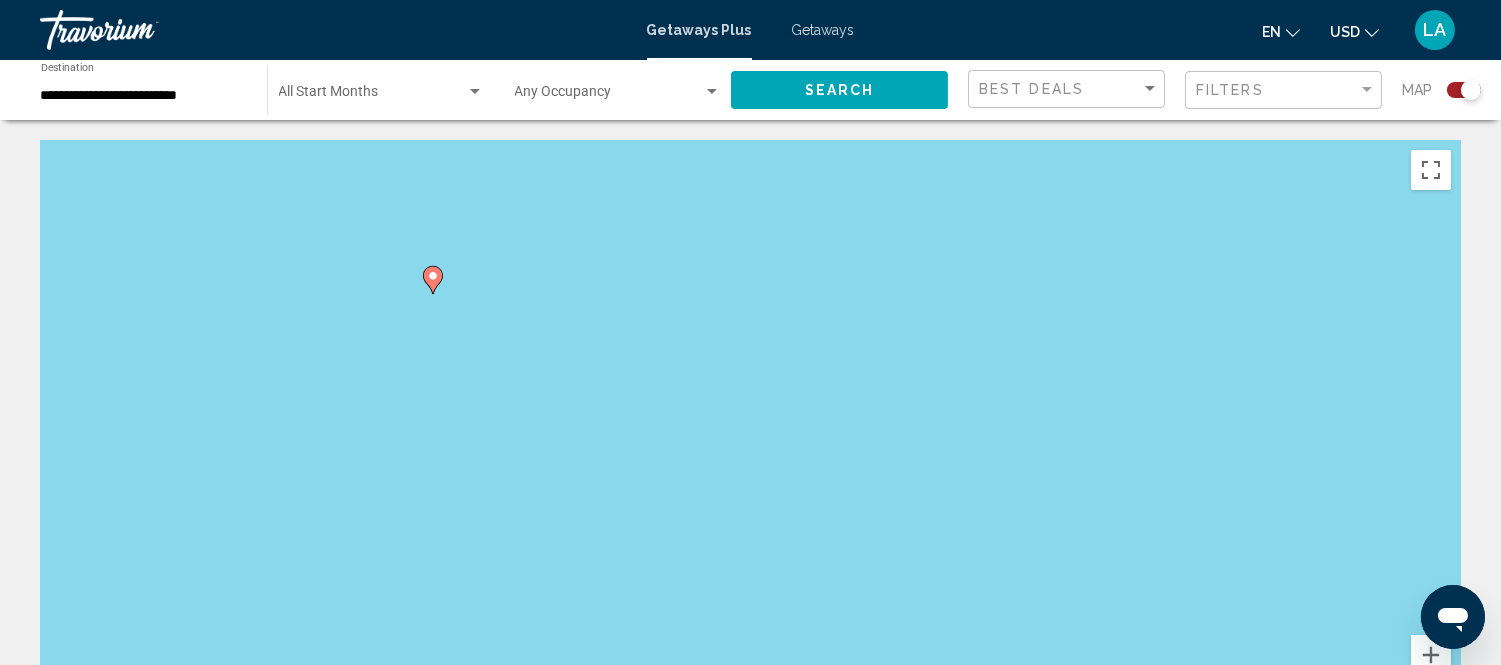 drag, startPoint x: 1004, startPoint y: 514, endPoint x: 643, endPoint y: 236, distance: 455.6369 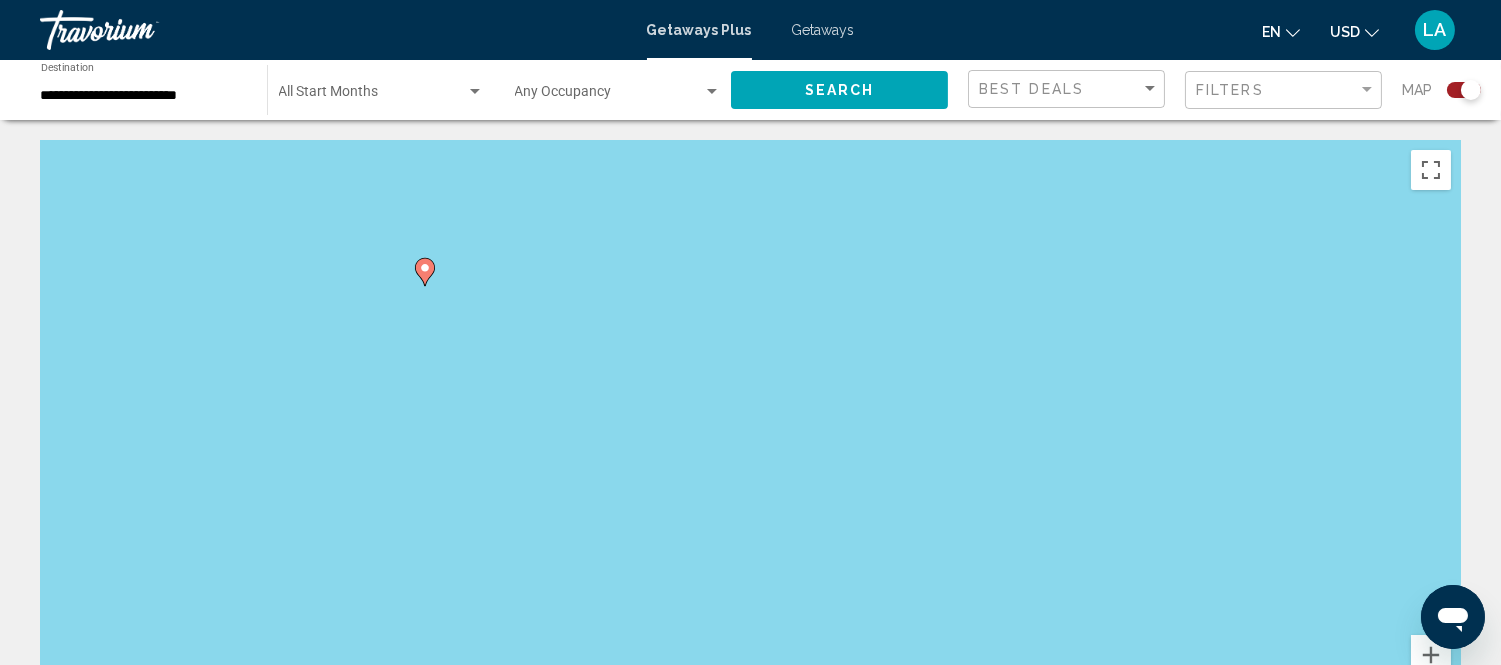 scroll, scrollTop: 222, scrollLeft: 0, axis: vertical 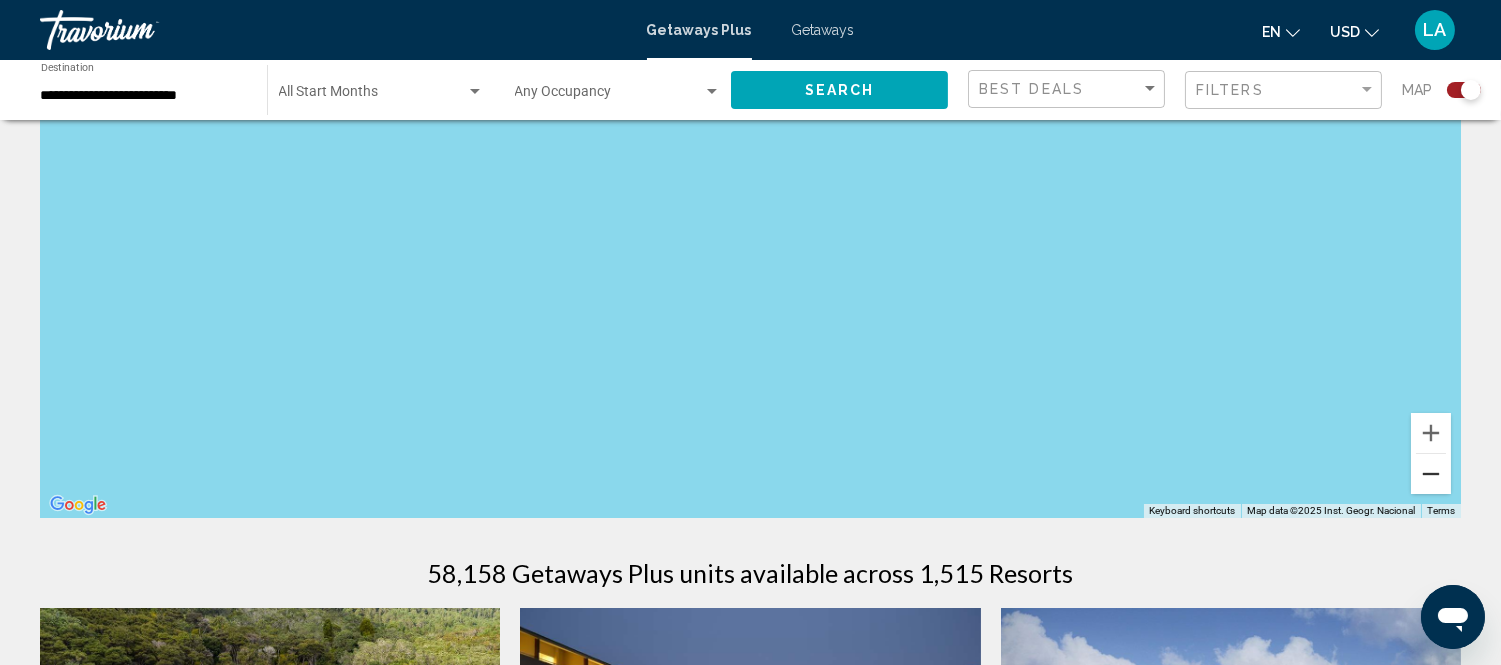 click at bounding box center (1431, 474) 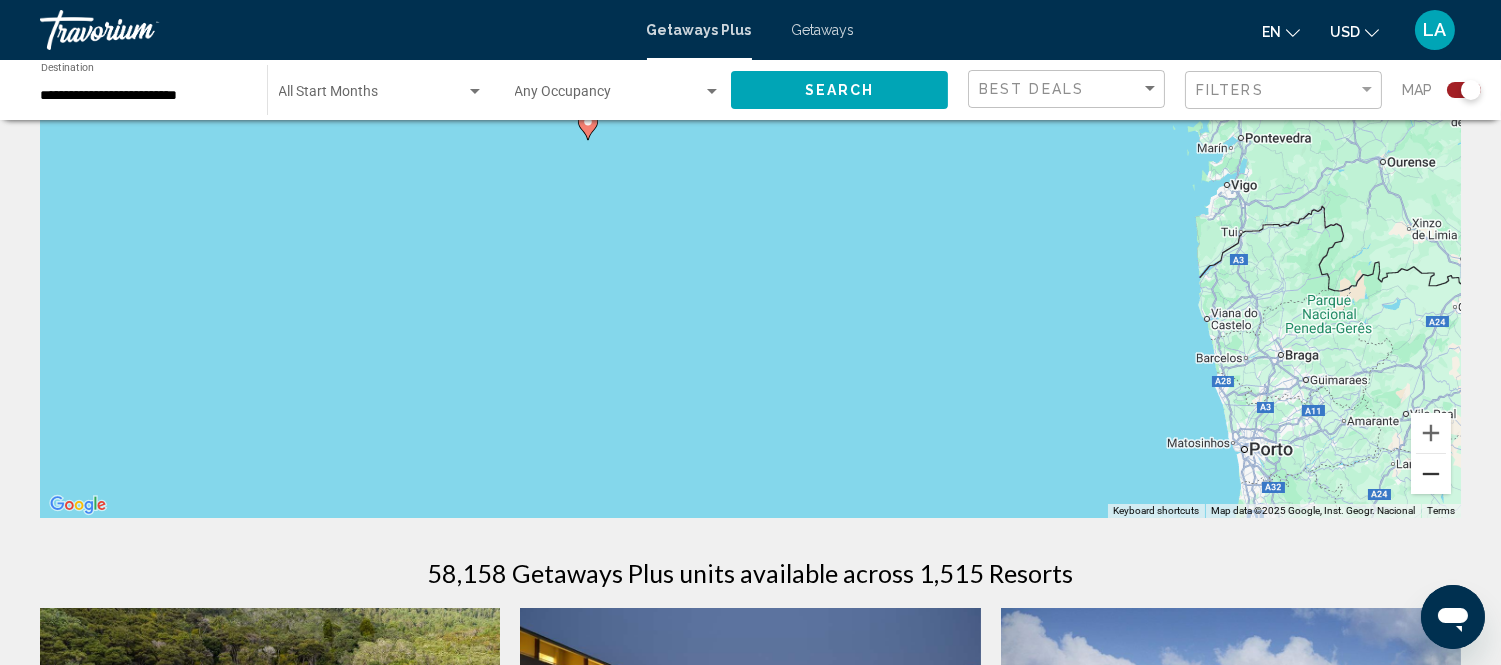 click at bounding box center [1431, 474] 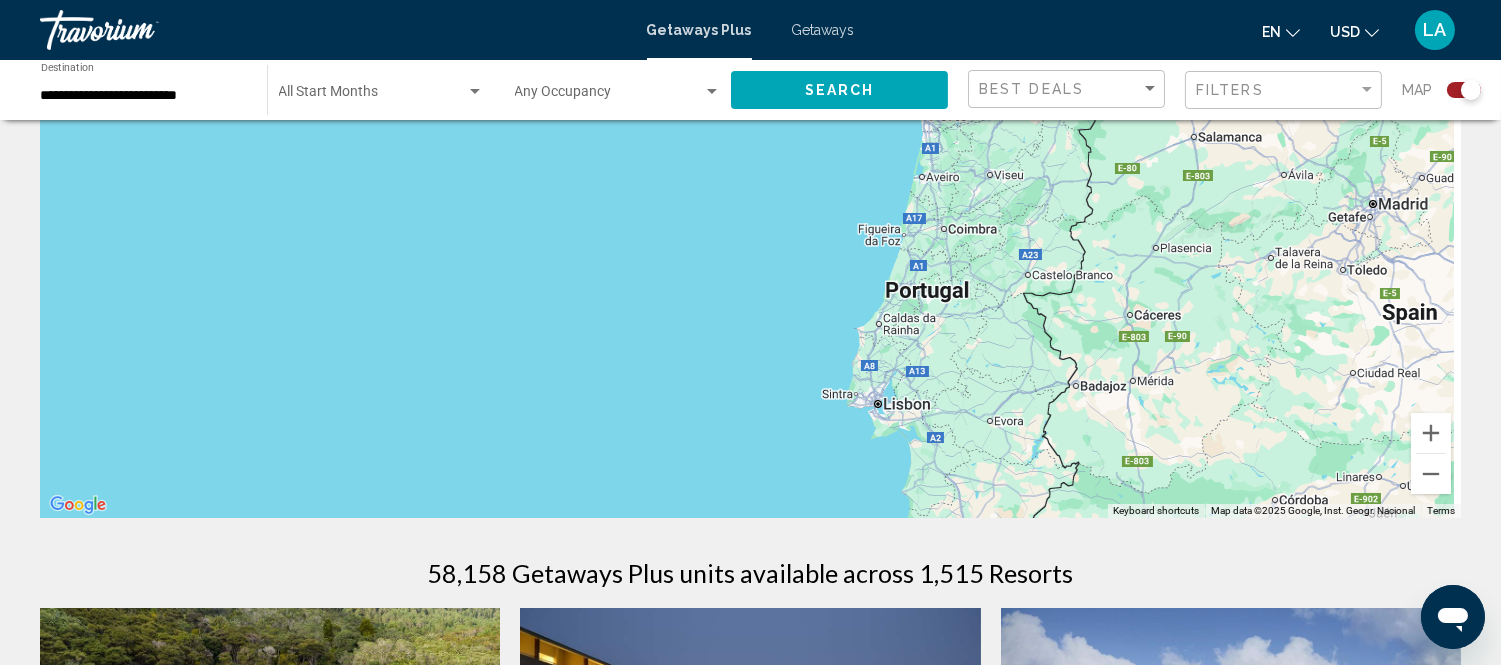 drag, startPoint x: 878, startPoint y: 417, endPoint x: 788, endPoint y: 125, distance: 305.55524 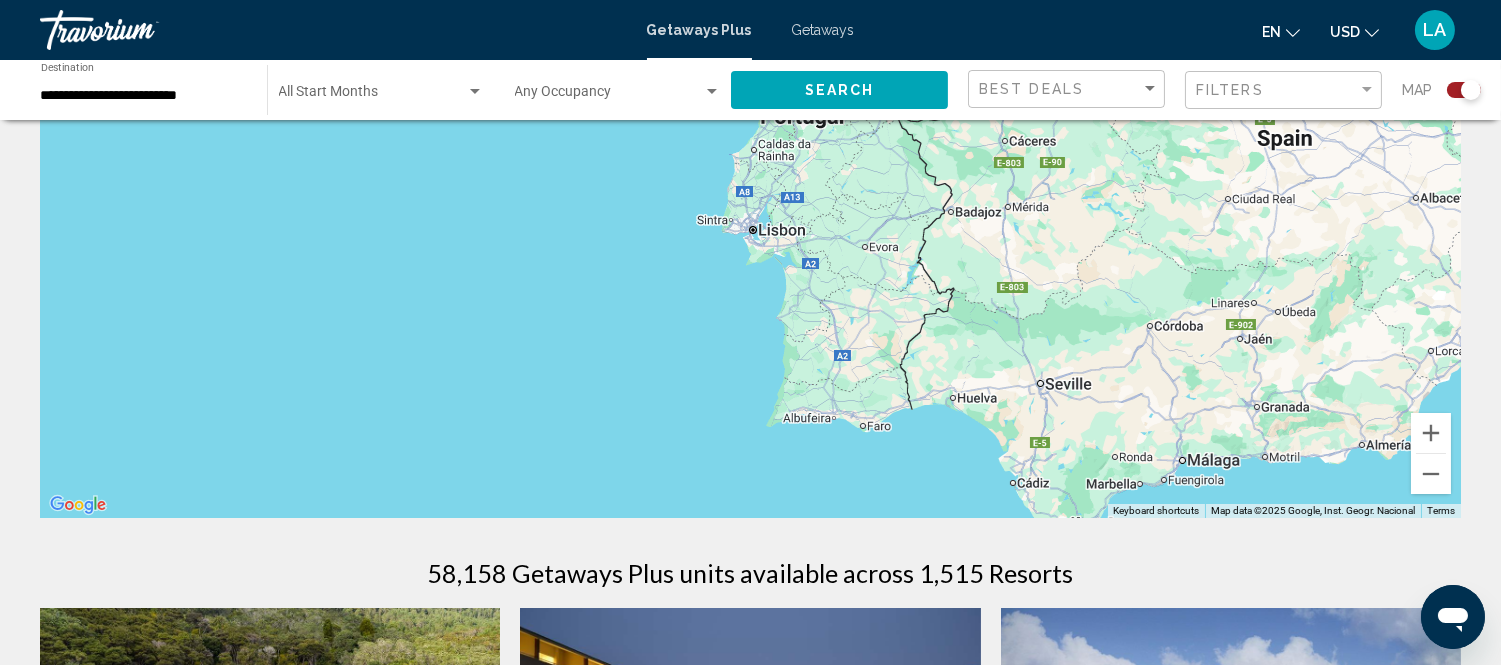 drag, startPoint x: 778, startPoint y: 376, endPoint x: 692, endPoint y: 305, distance: 111.5213 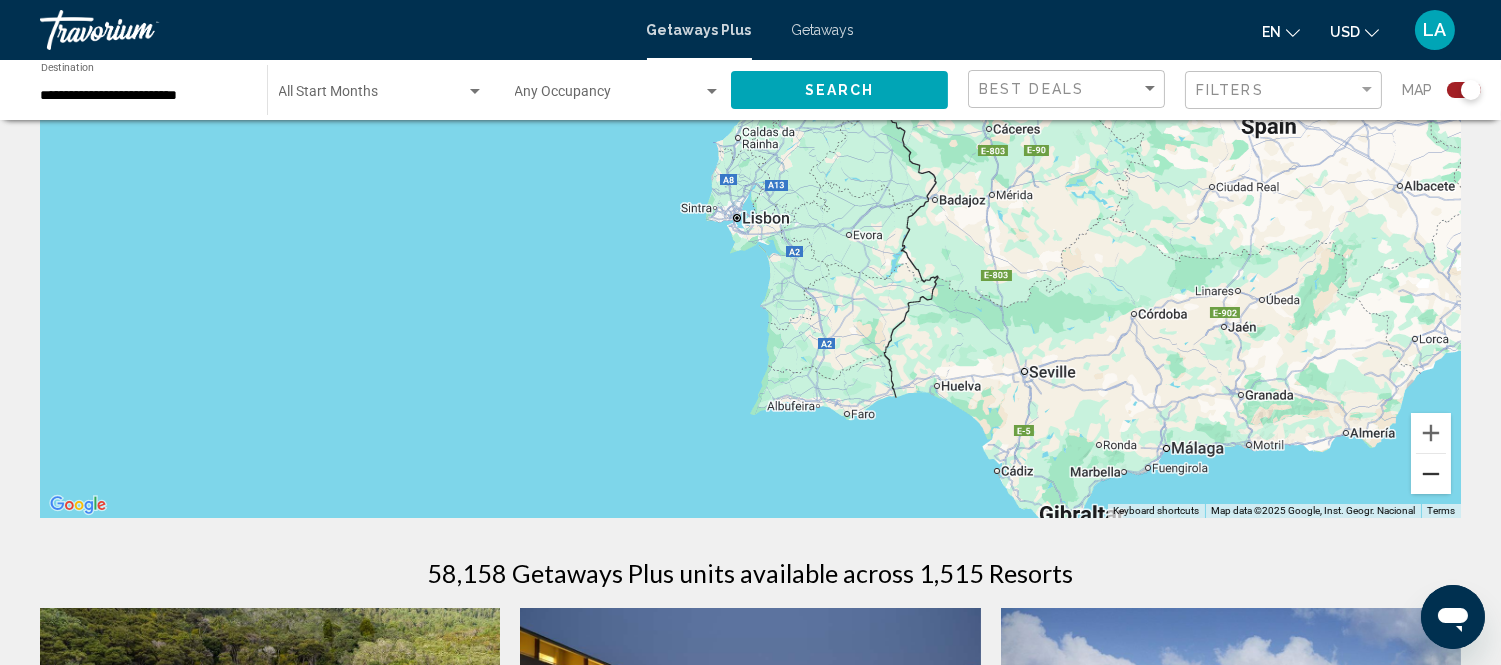 click at bounding box center [1431, 474] 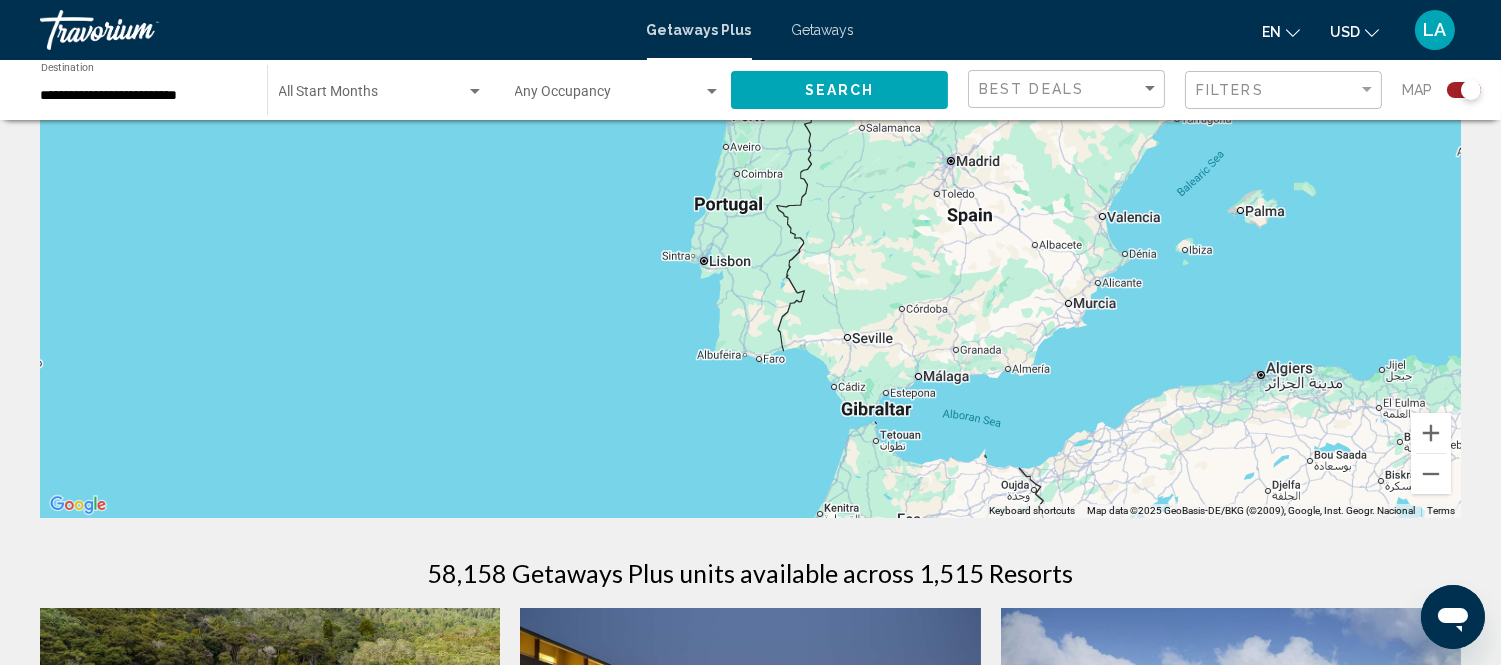 drag, startPoint x: 703, startPoint y: 357, endPoint x: 656, endPoint y: 415, distance: 74.65253 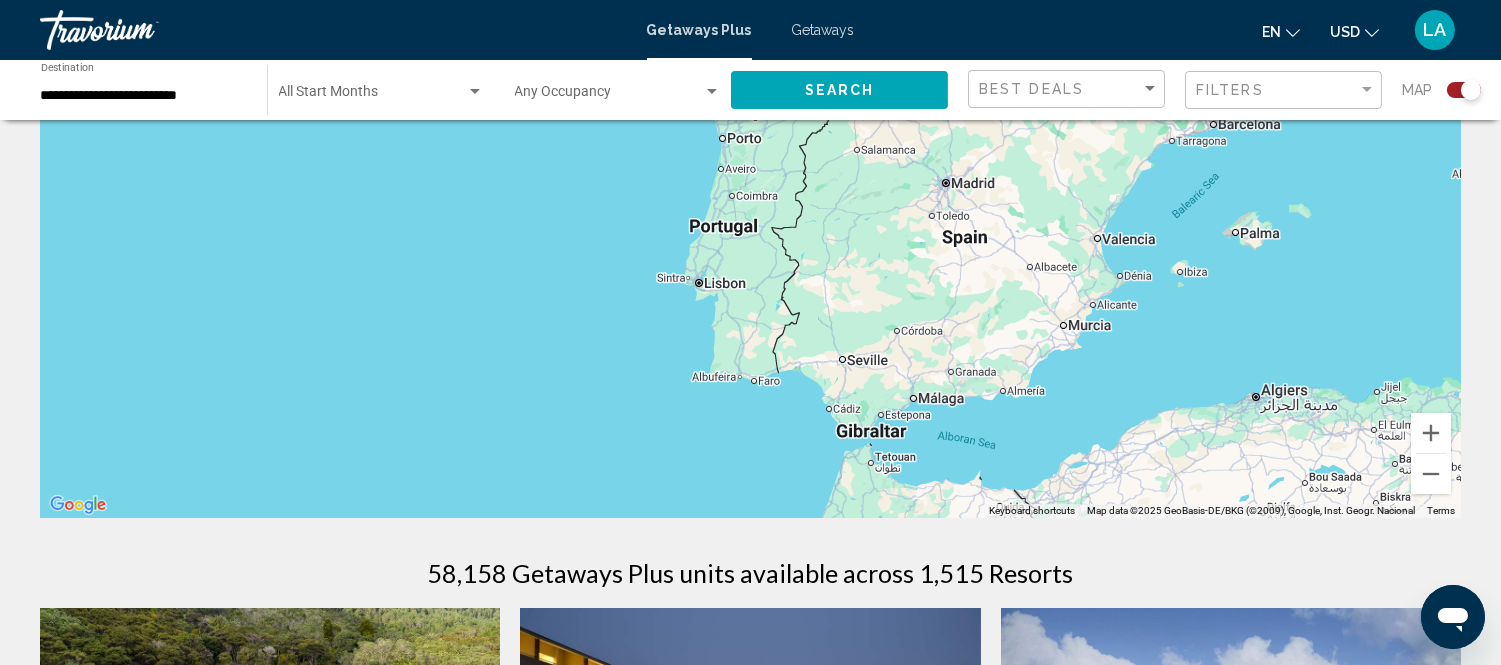 click on "To navigate, press the arrow keys. To activate drag with keyboard, press Alt + Enter. Once in keyboard drag state, use the arrow keys to move the marker. To complete the drag, press the Enter key. To cancel, press Escape." at bounding box center (750, 218) 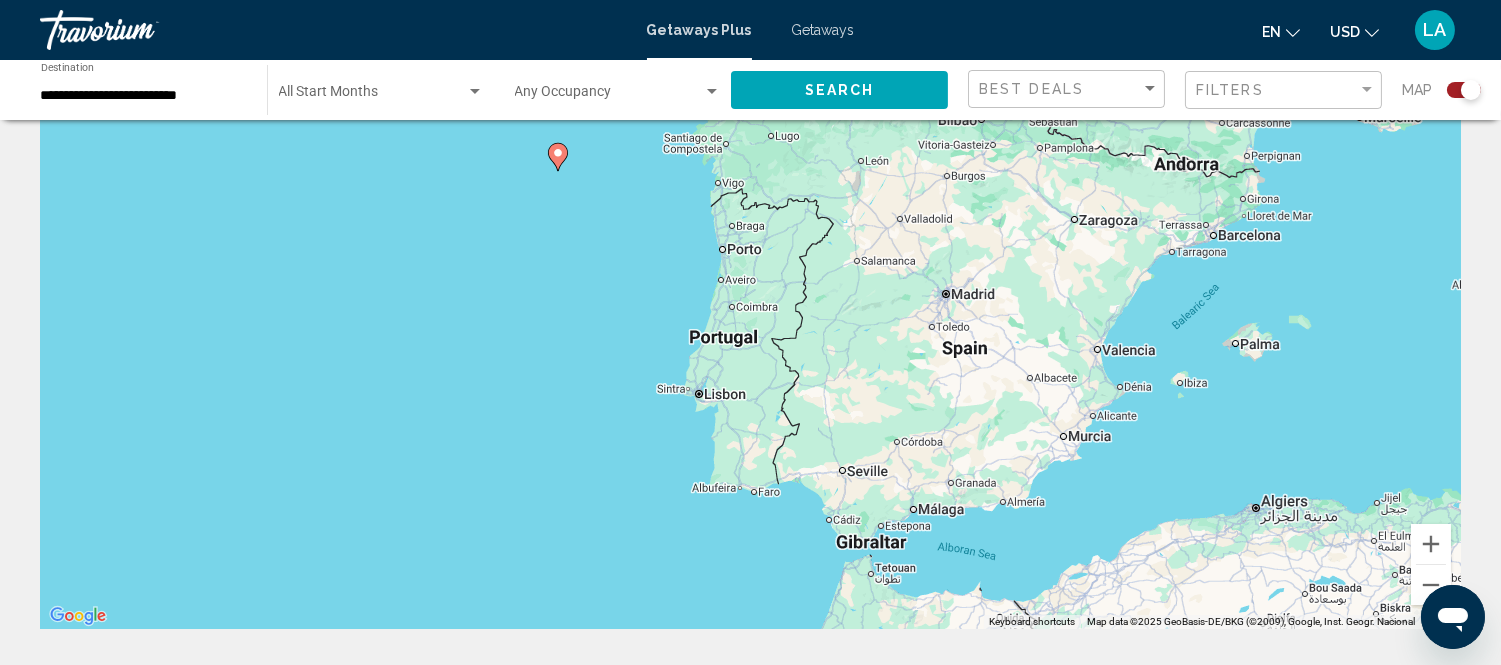 scroll, scrollTop: 0, scrollLeft: 0, axis: both 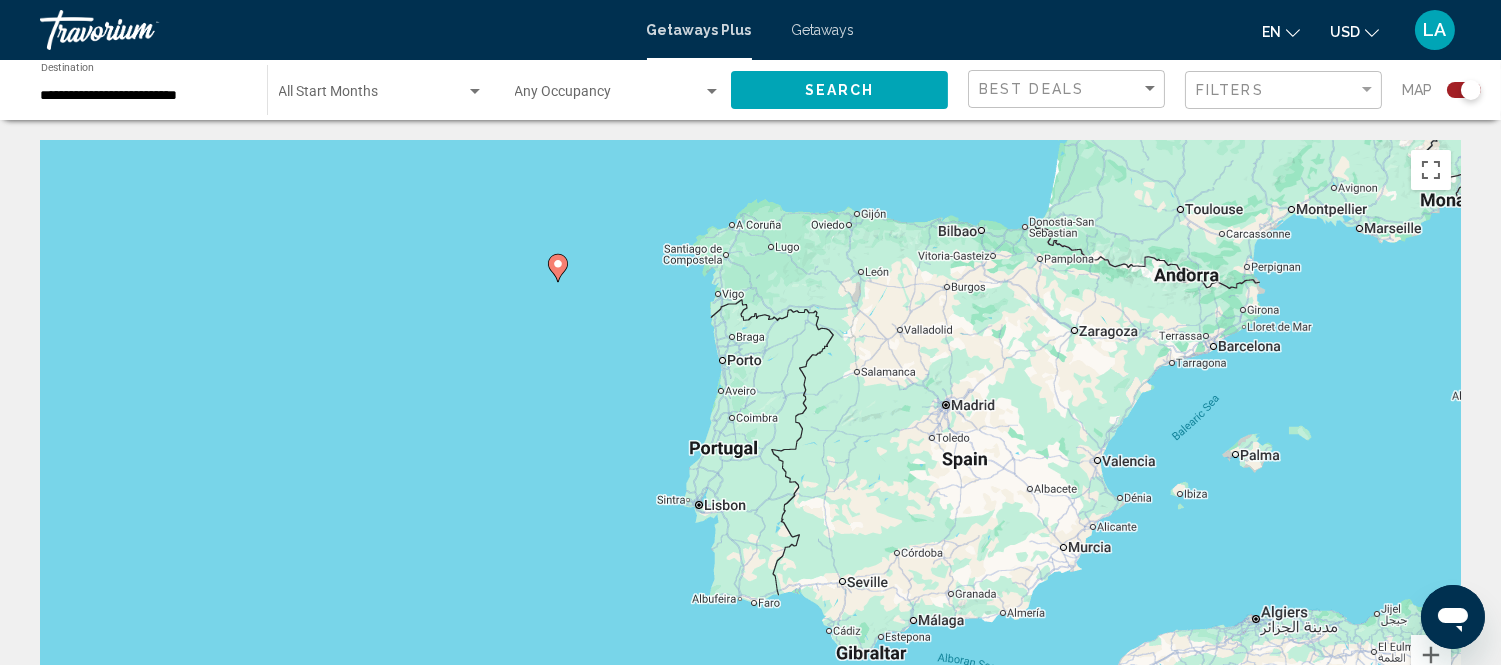 click 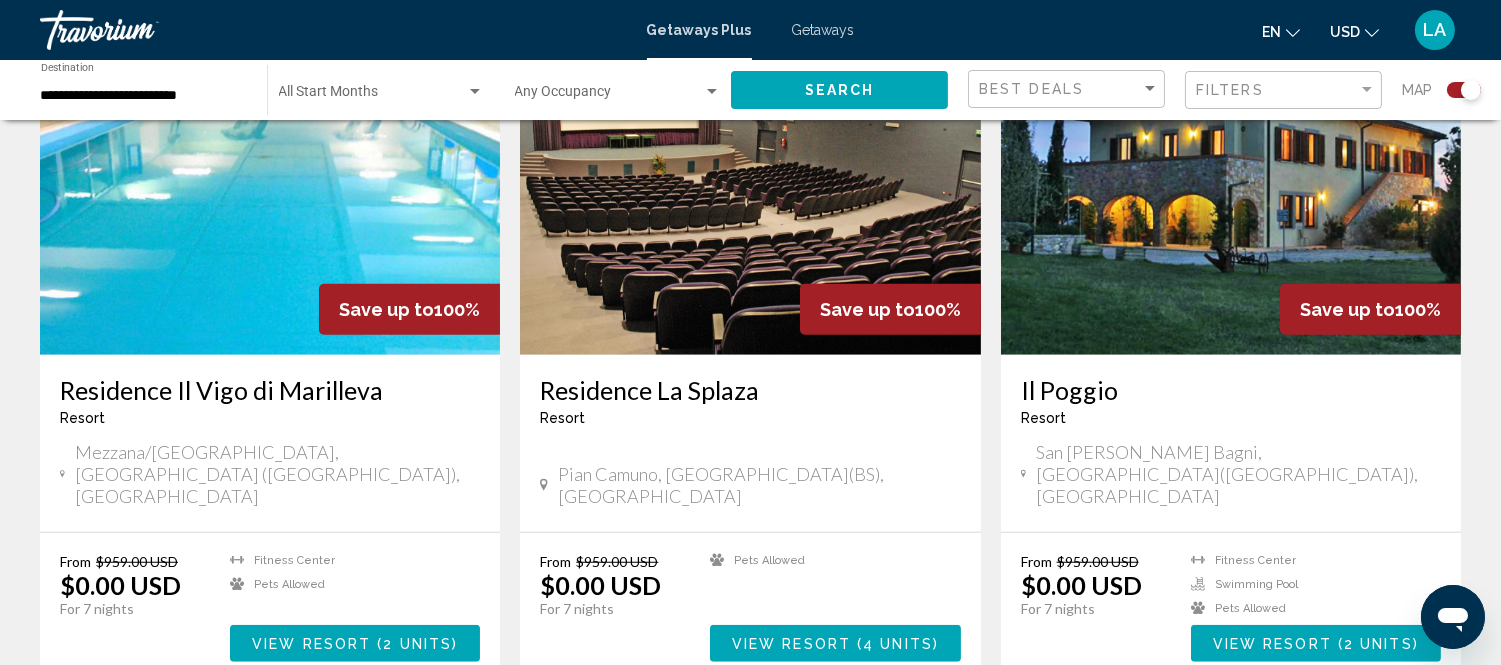 scroll, scrollTop: 3061, scrollLeft: 0, axis: vertical 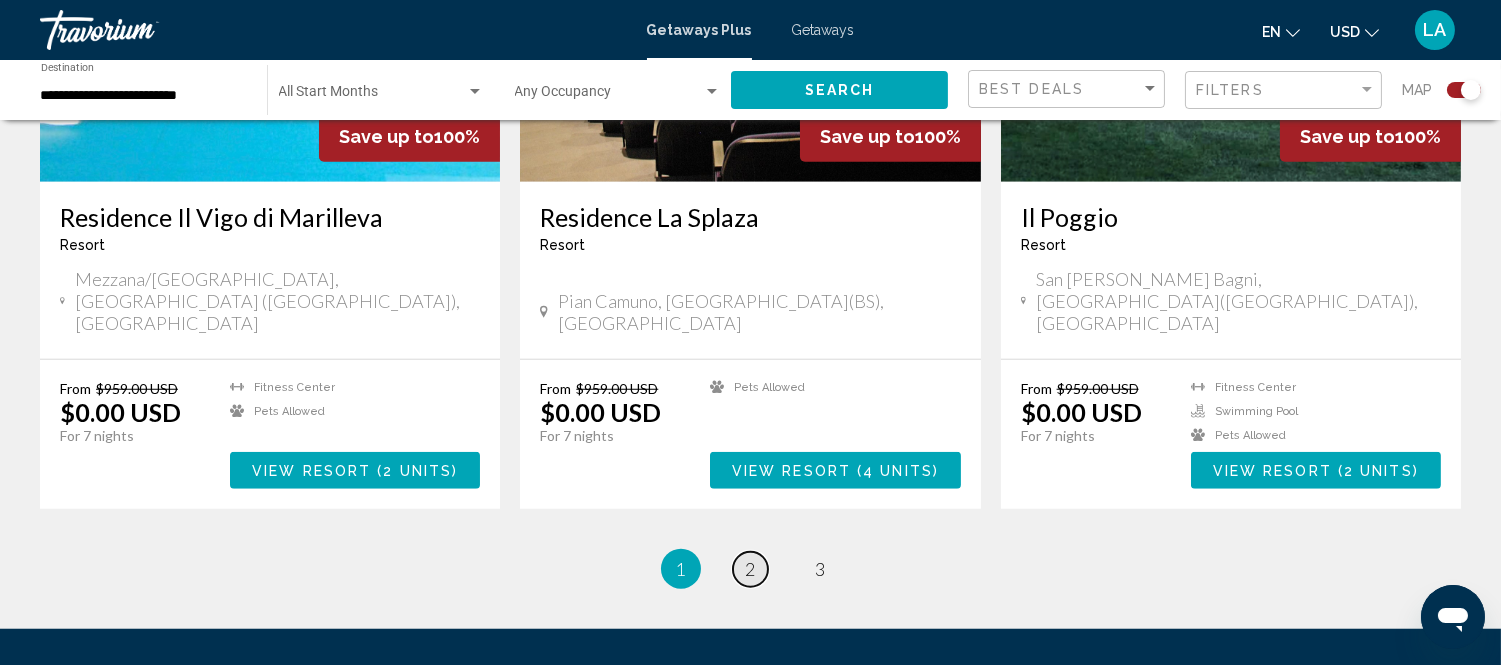 click on "2" at bounding box center [751, 569] 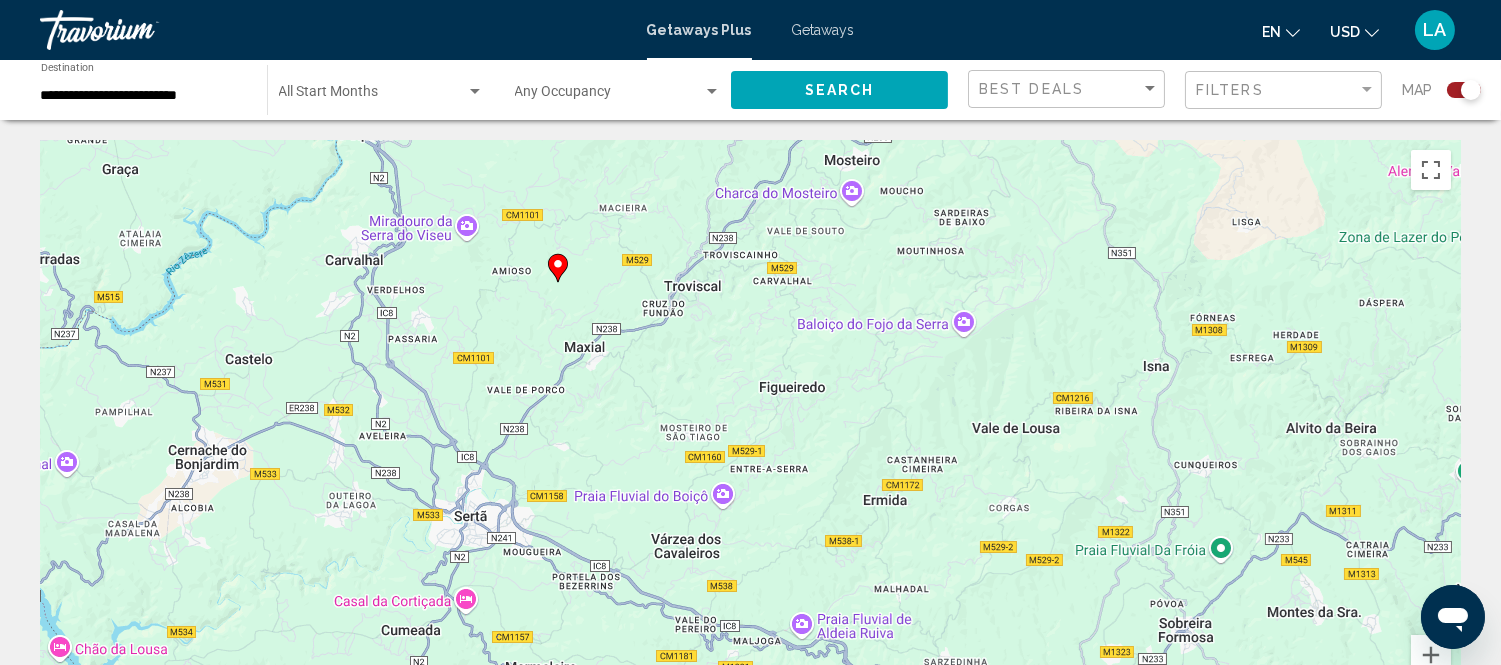 scroll, scrollTop: 111, scrollLeft: 0, axis: vertical 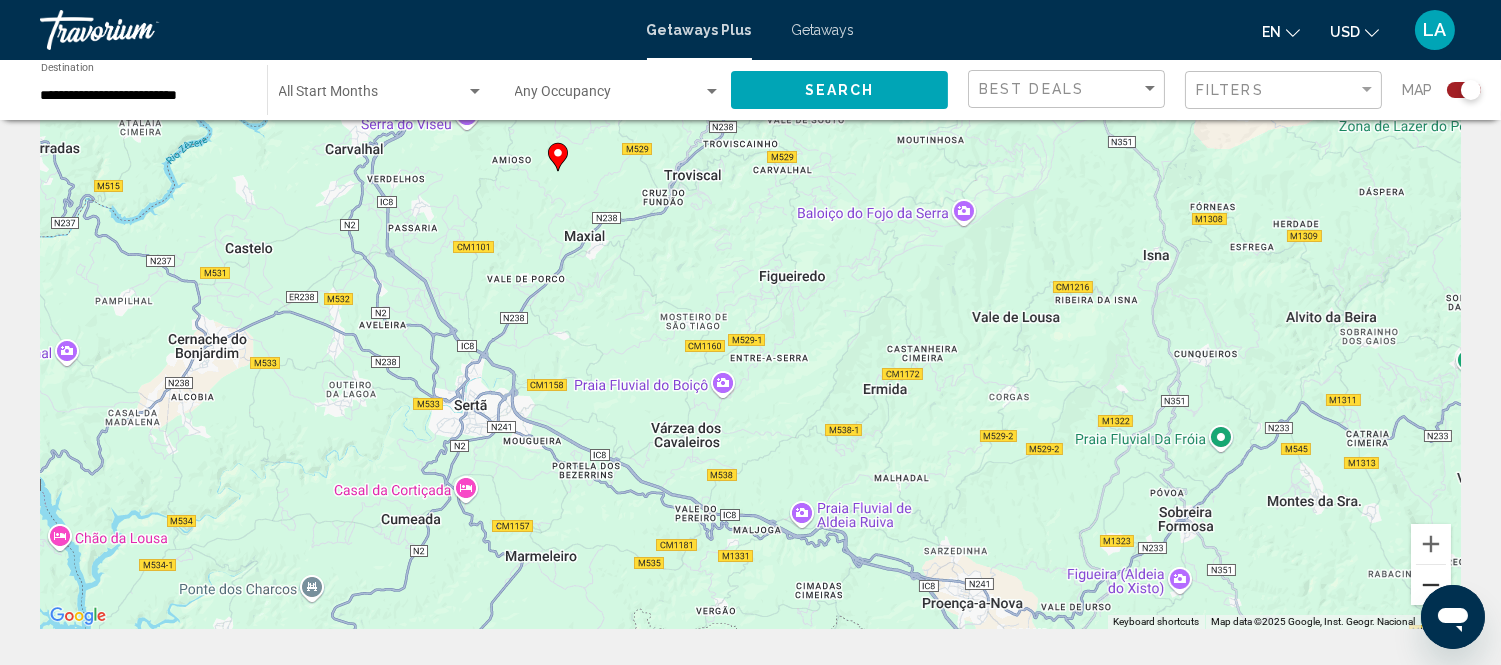 click at bounding box center (1431, 585) 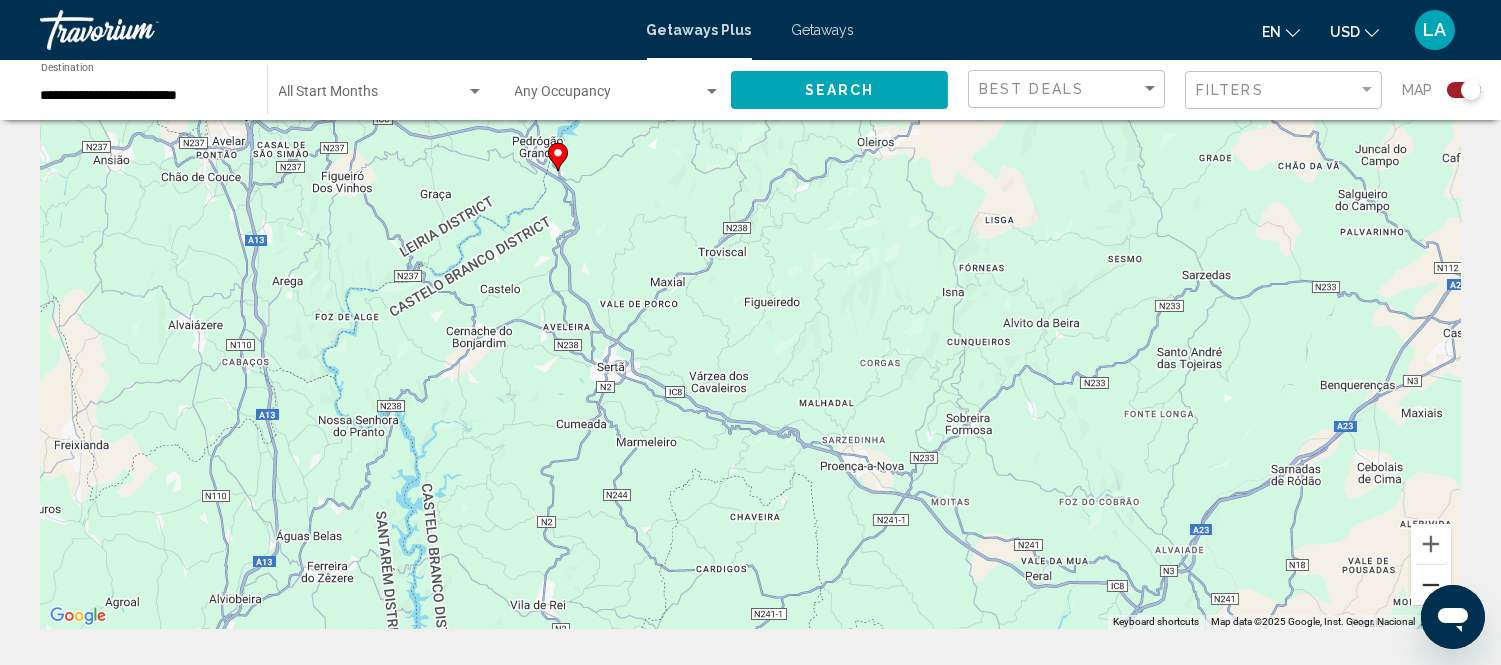click at bounding box center [1431, 585] 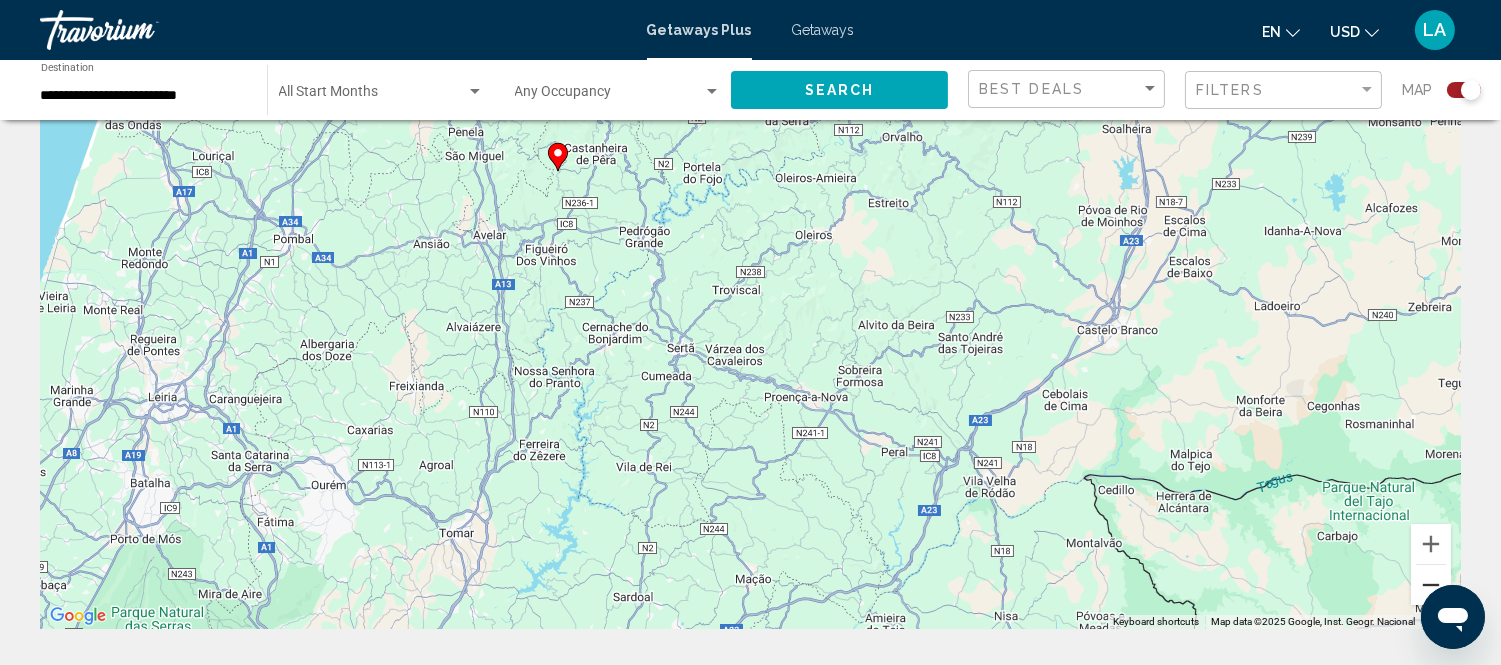 click at bounding box center (1431, 585) 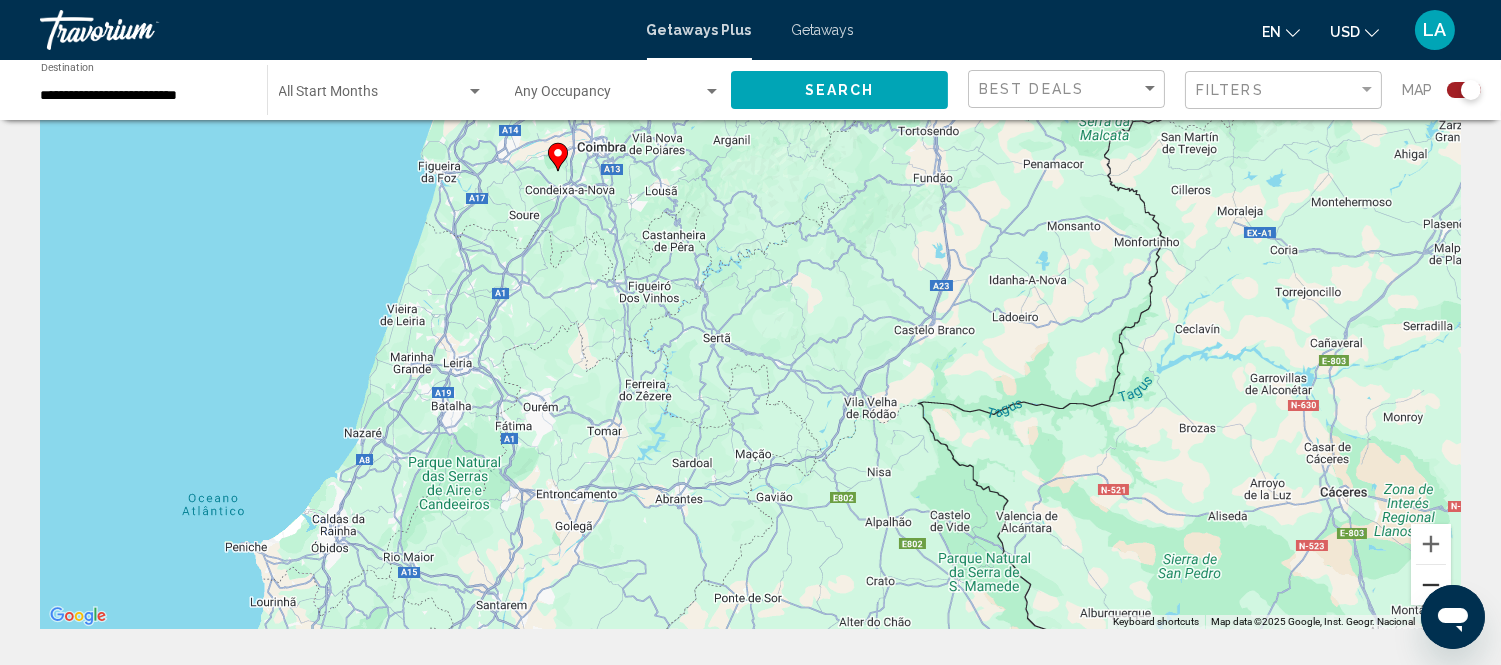 click at bounding box center (1431, 585) 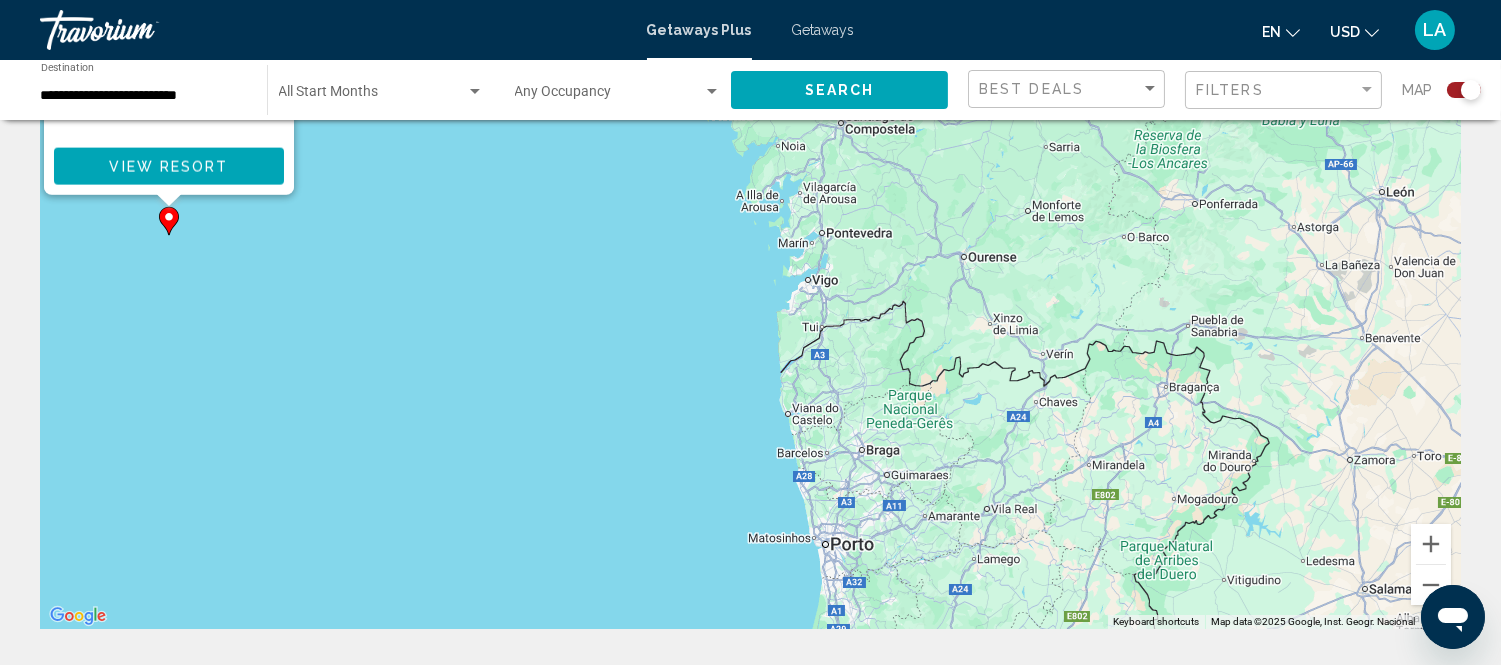 drag, startPoint x: 1170, startPoint y: 493, endPoint x: 1114, endPoint y: 128, distance: 369.2709 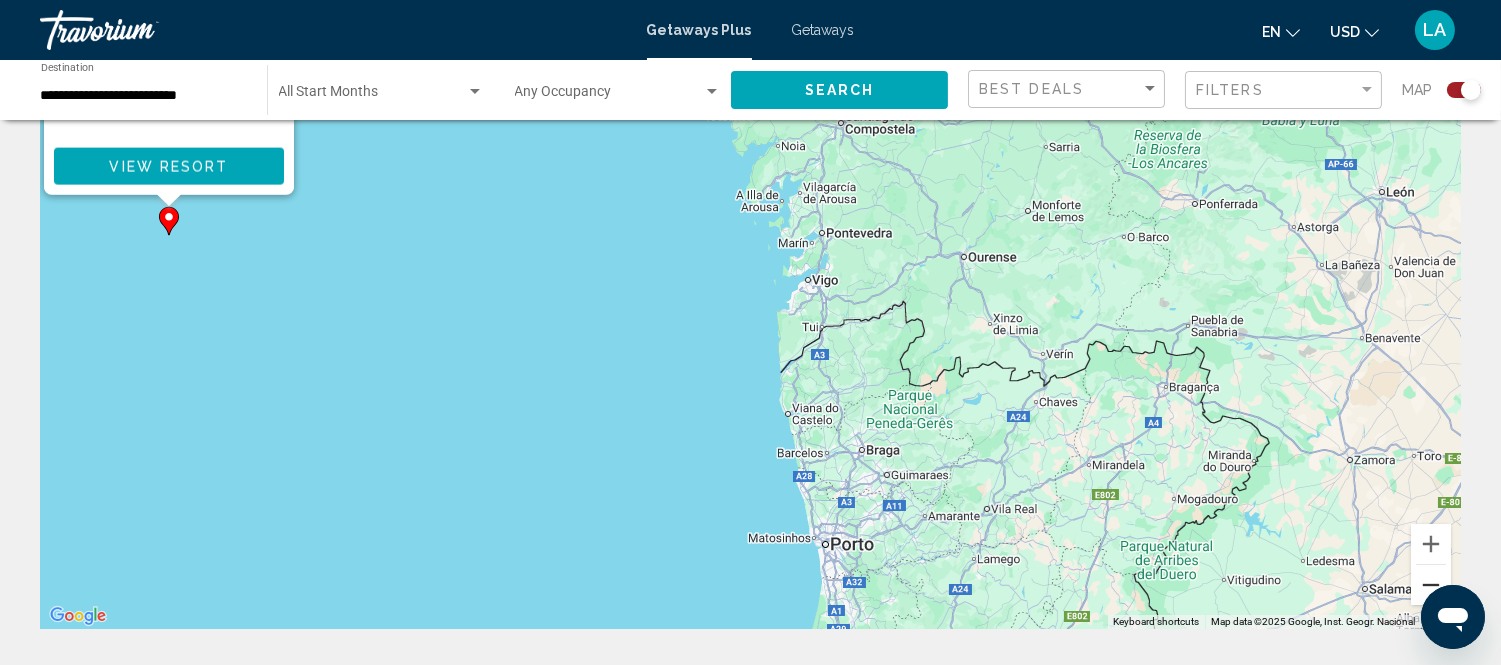 click at bounding box center [1431, 585] 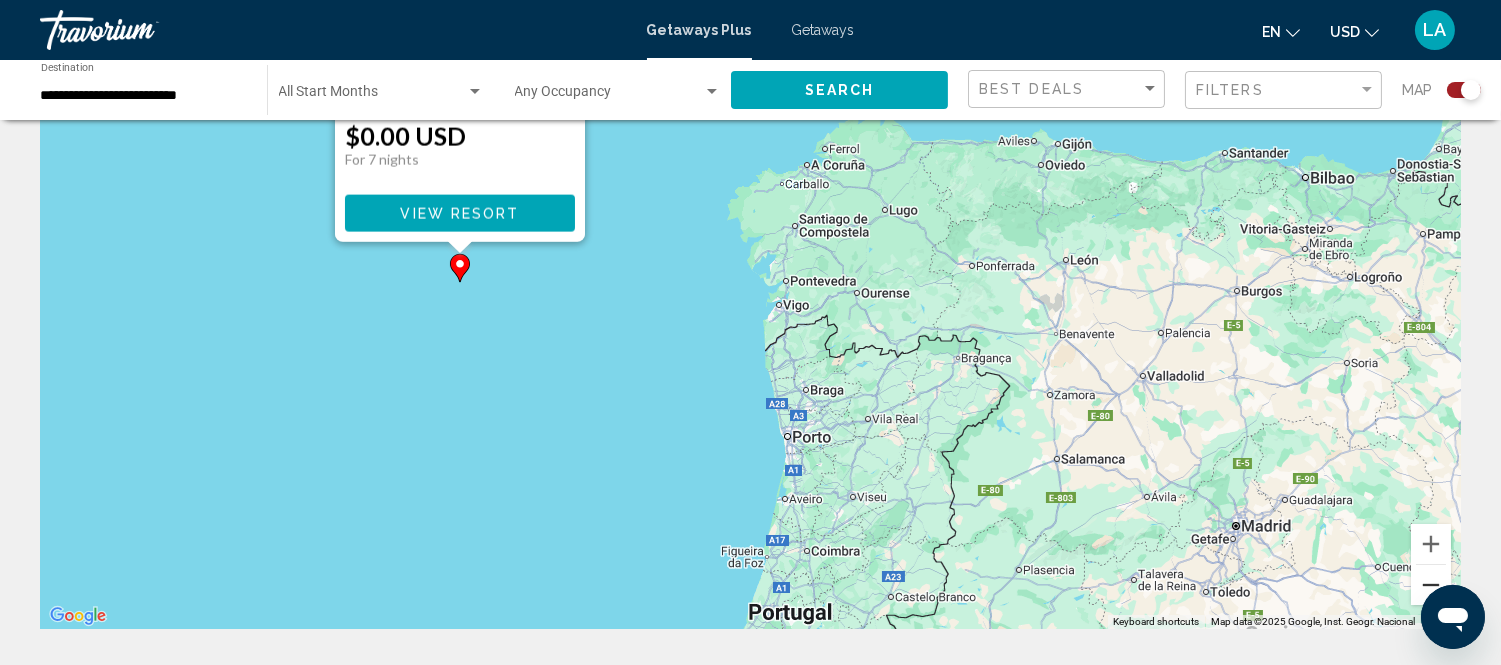 click at bounding box center (1431, 585) 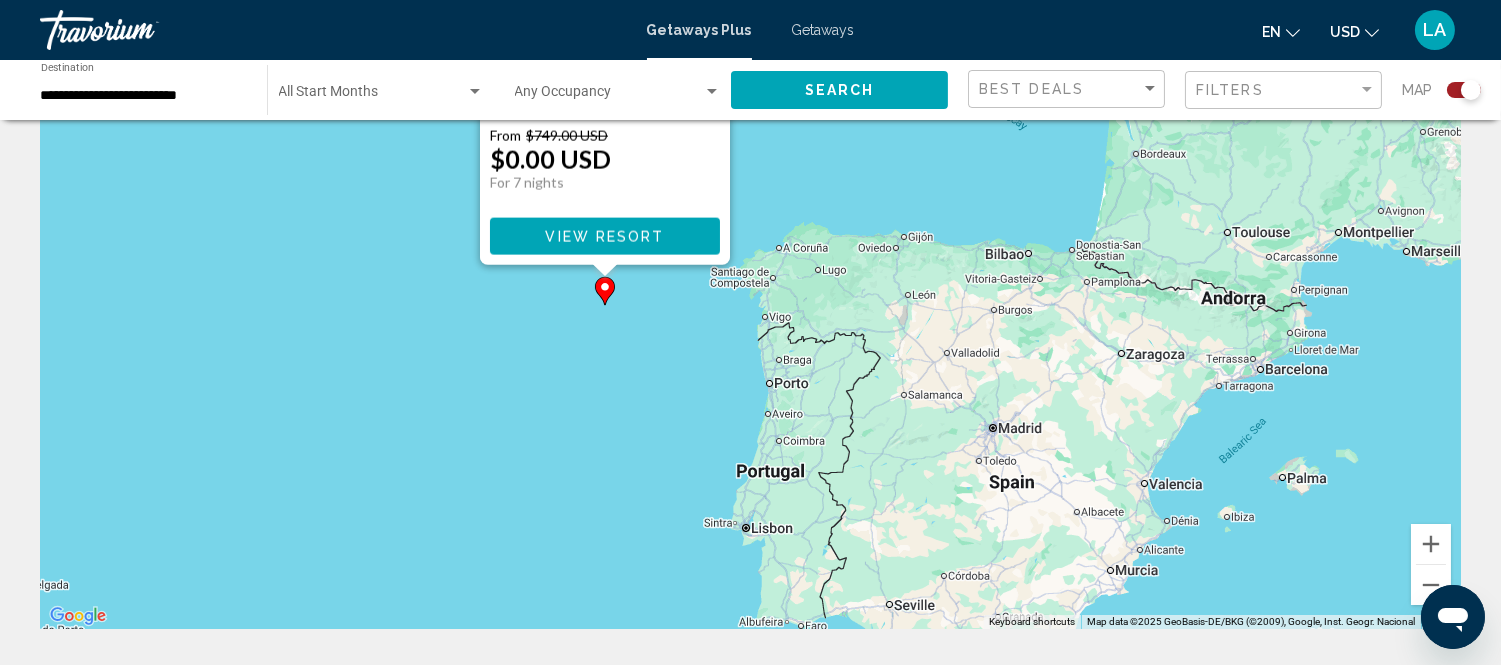 click 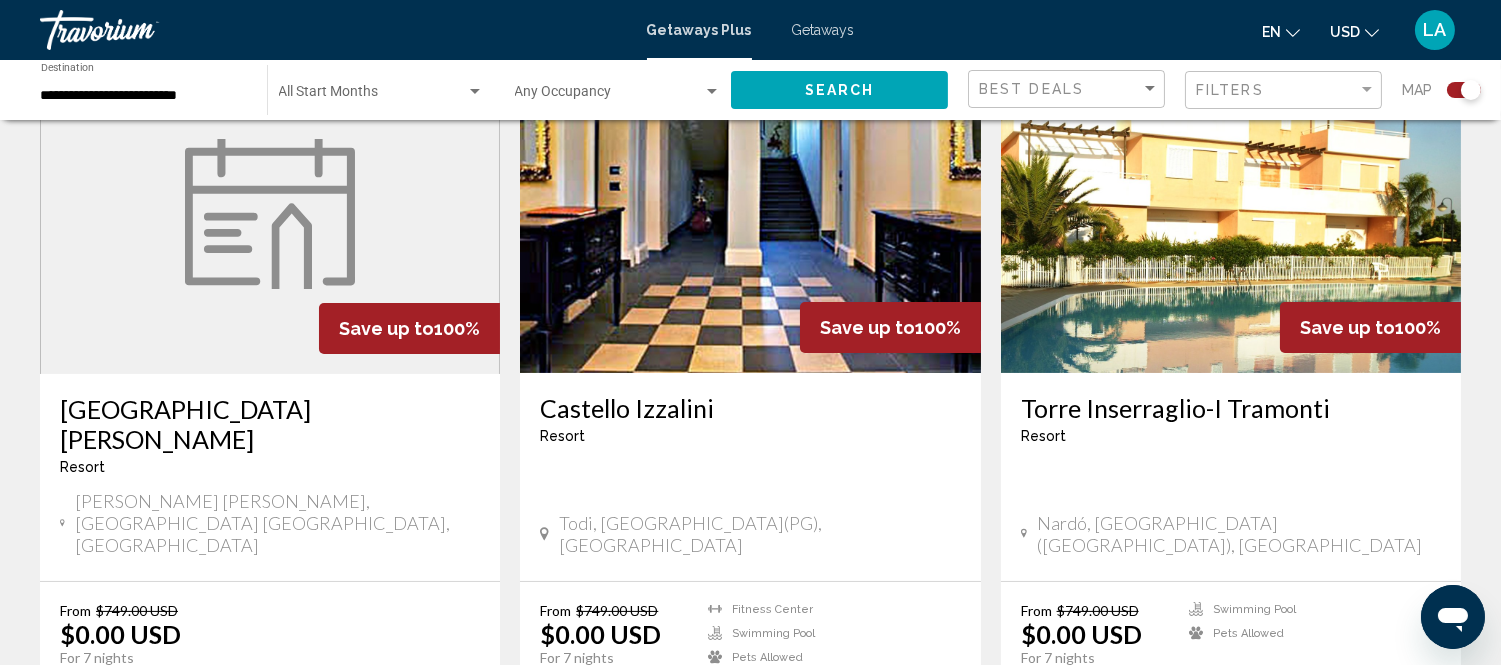 scroll, scrollTop: 888, scrollLeft: 0, axis: vertical 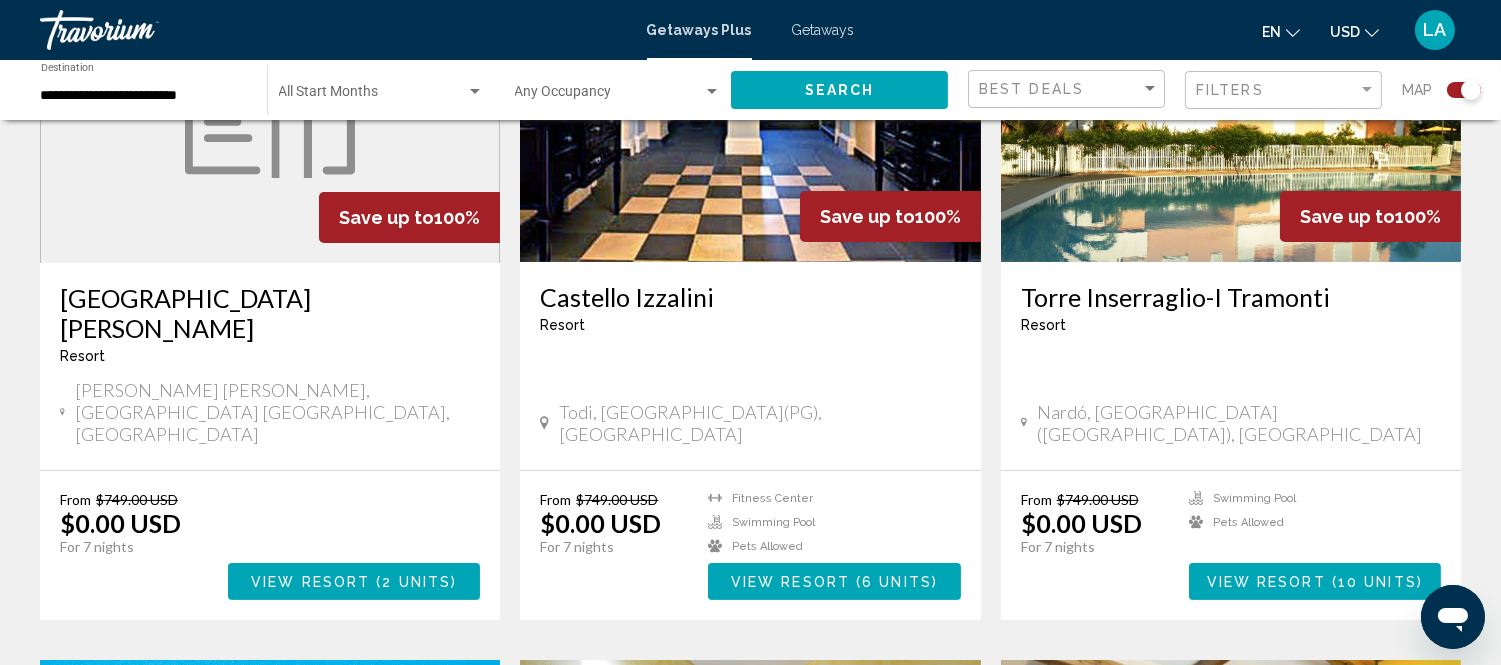 click 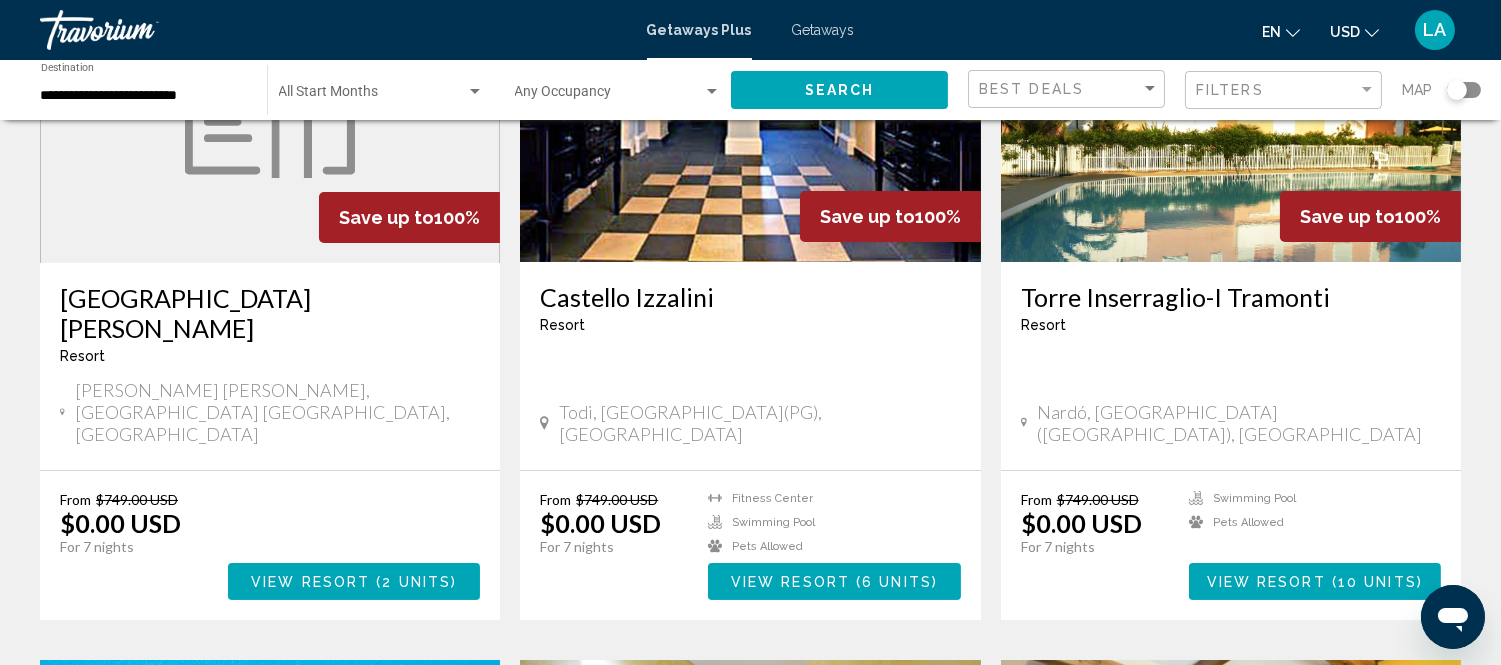 click 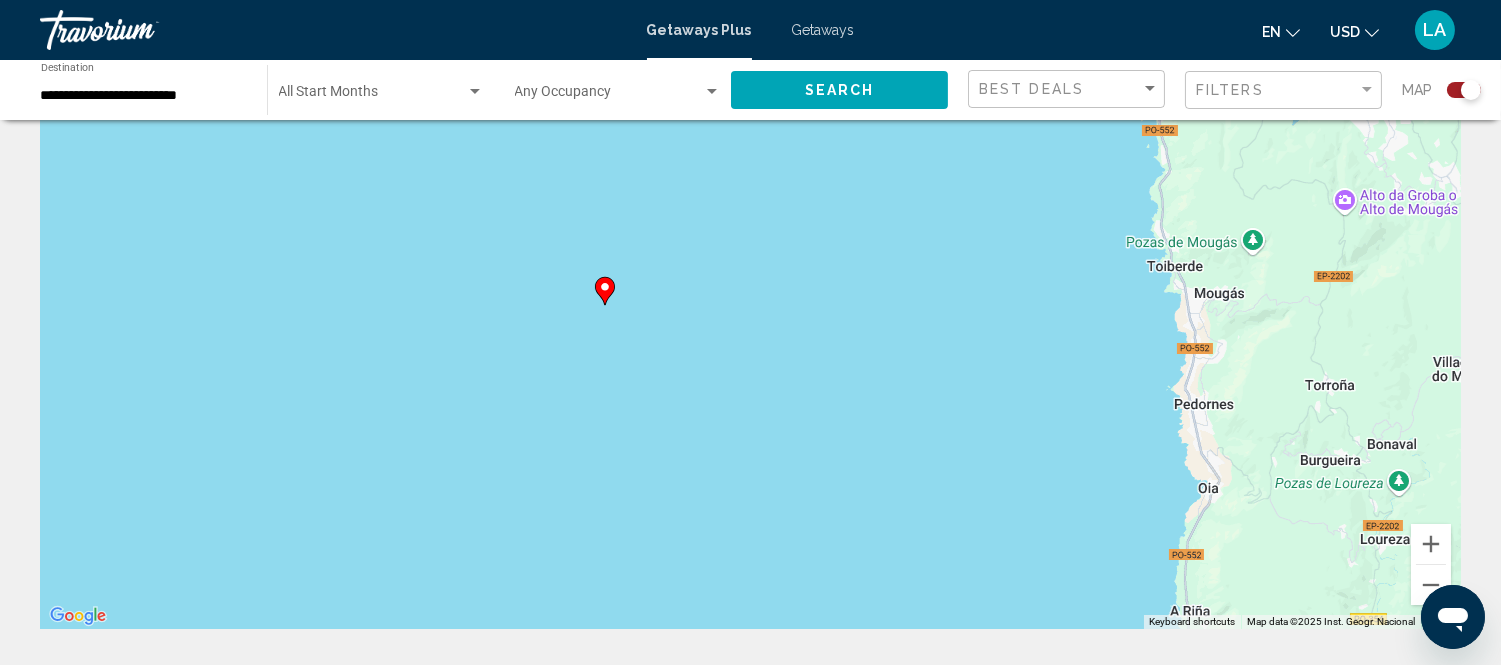scroll, scrollTop: 0, scrollLeft: 0, axis: both 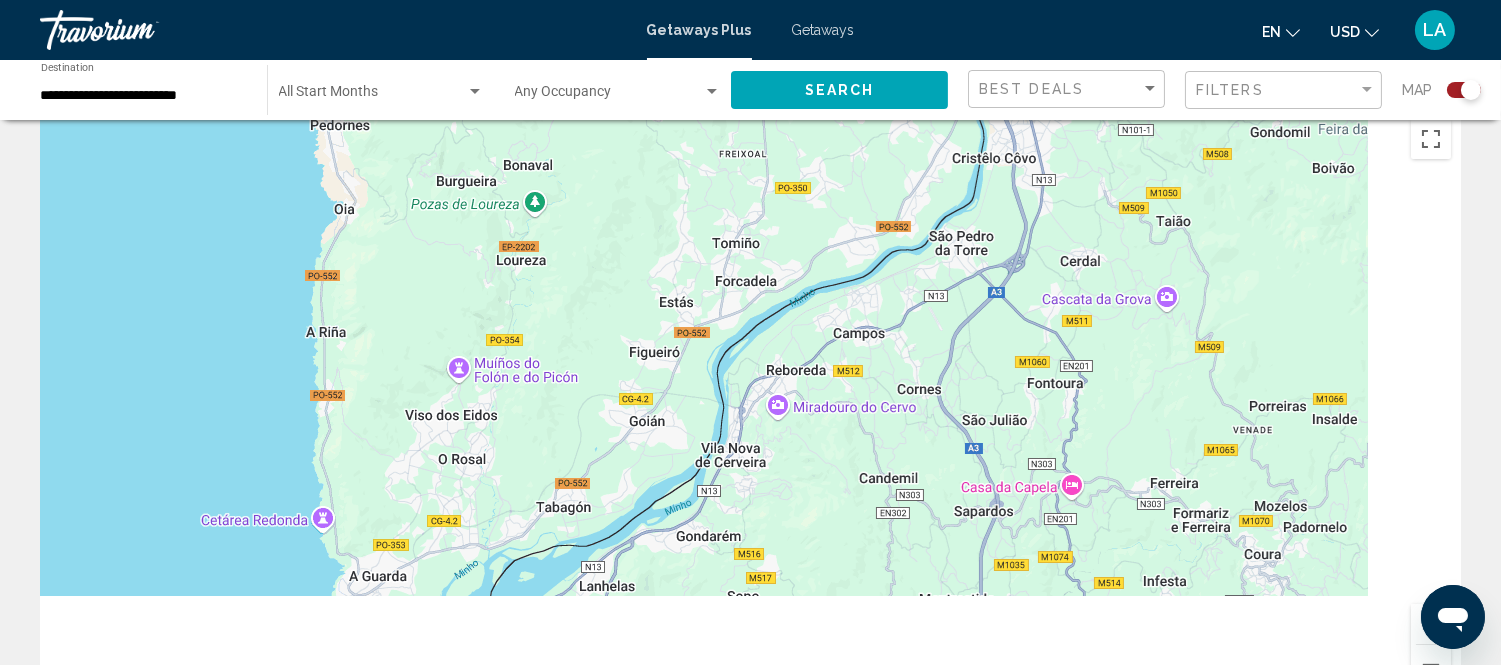 drag, startPoint x: 1287, startPoint y: 350, endPoint x: 420, endPoint y: -9, distance: 938.3869 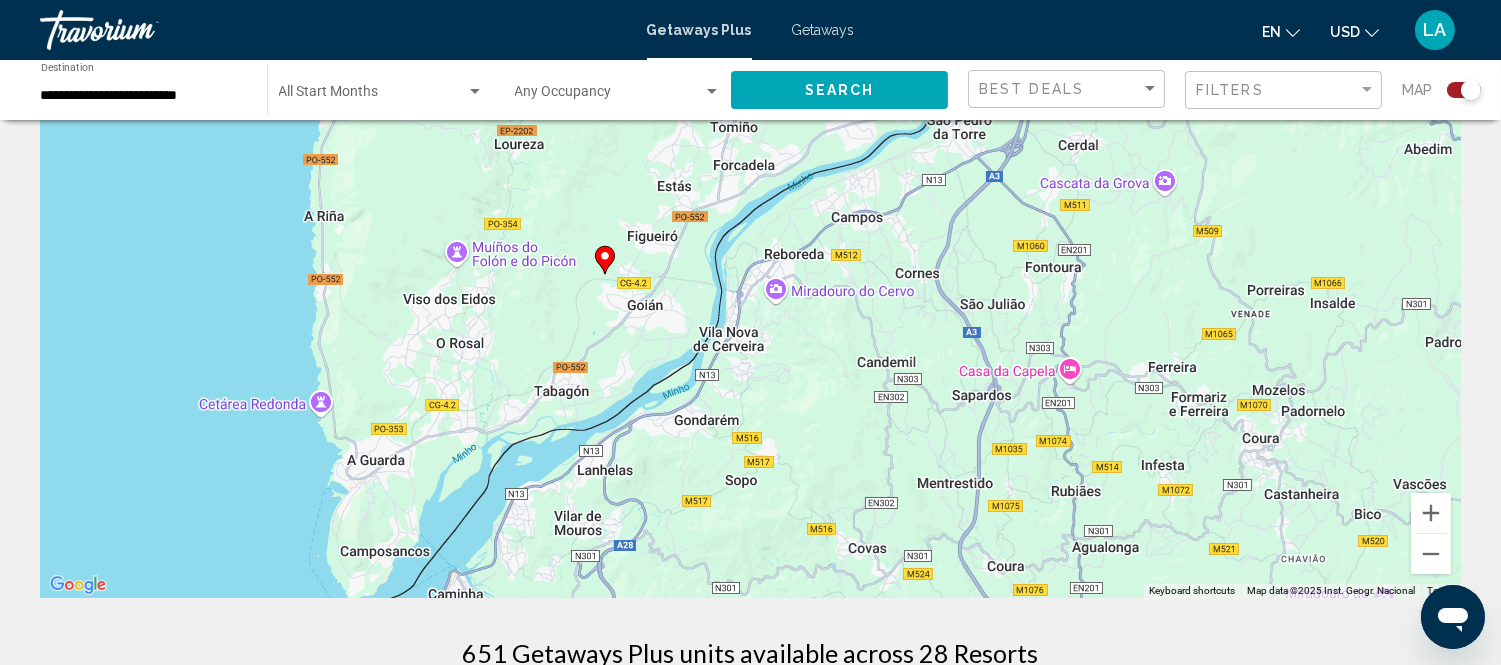 scroll, scrollTop: 253, scrollLeft: 0, axis: vertical 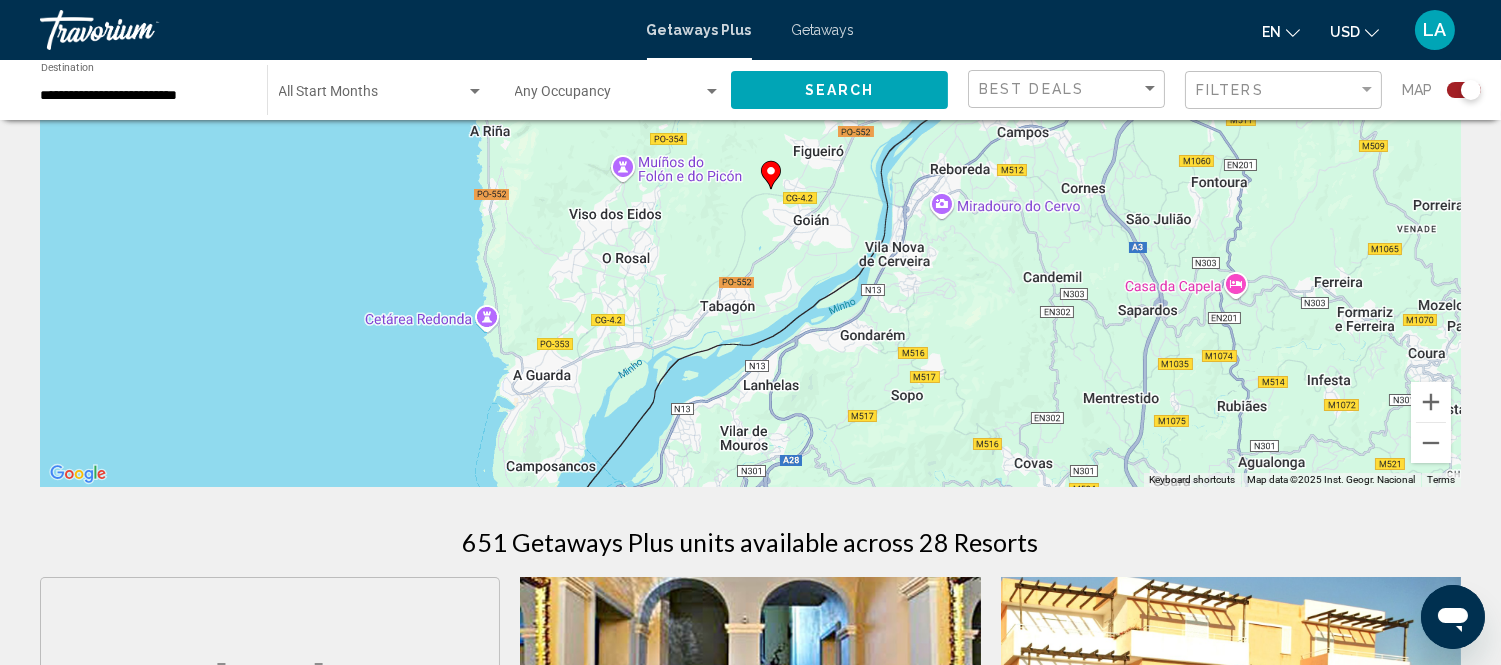 drag, startPoint x: 527, startPoint y: 264, endPoint x: 1102, endPoint y: 287, distance: 575.45984 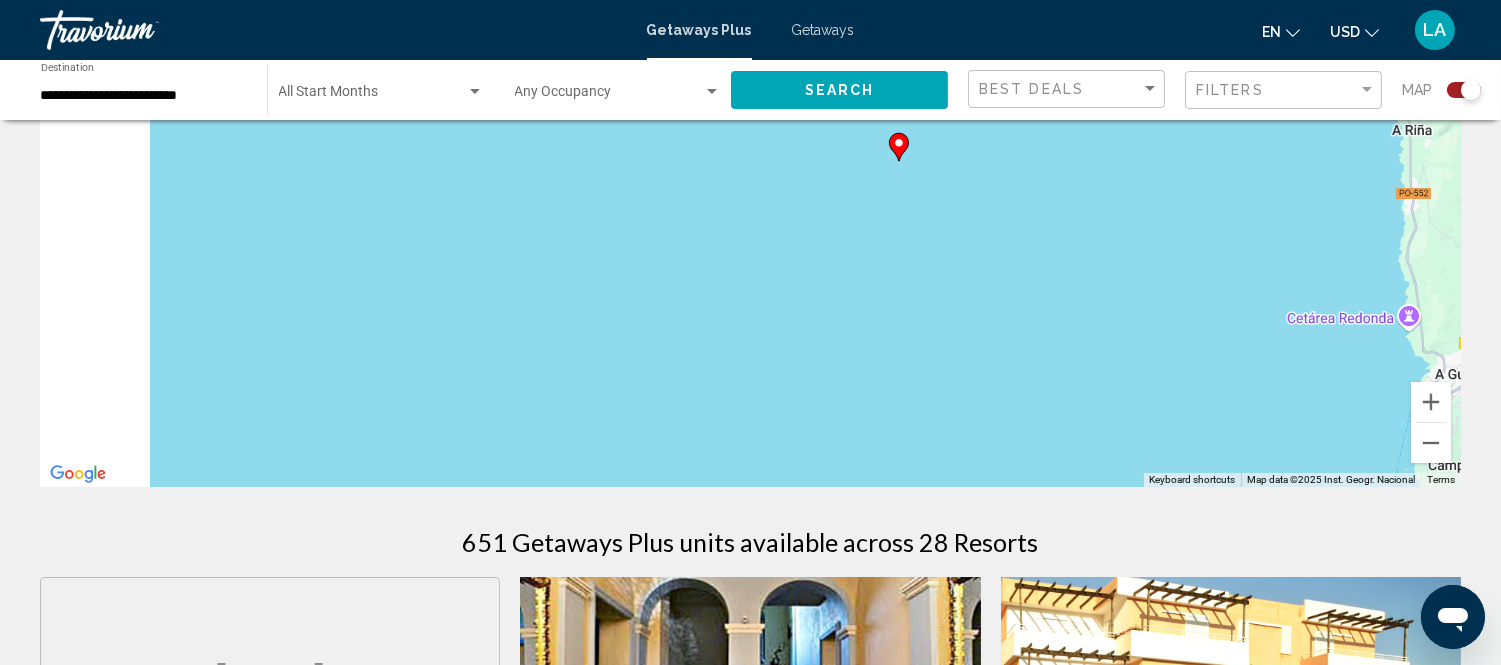 drag, startPoint x: 360, startPoint y: 344, endPoint x: 826, endPoint y: 342, distance: 466.0043 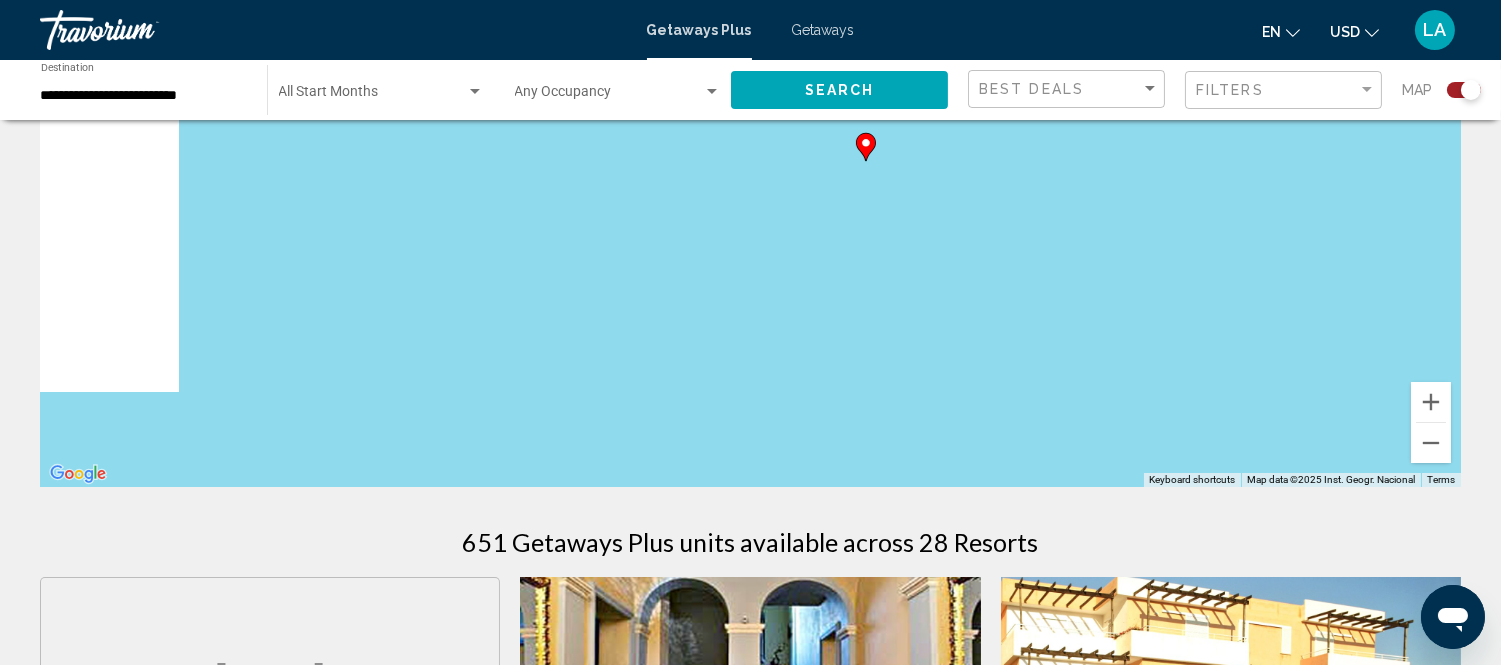 drag, startPoint x: 340, startPoint y: 334, endPoint x: 710, endPoint y: 326, distance: 370.0865 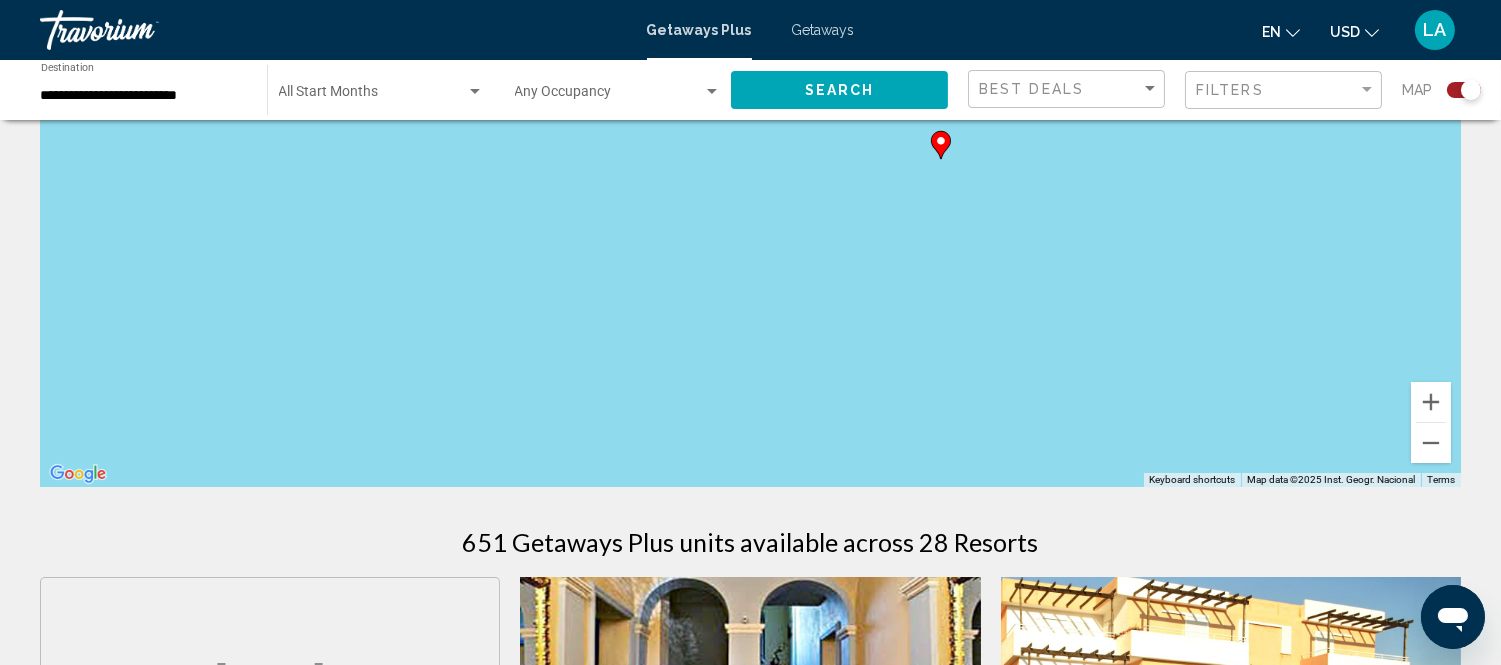 drag, startPoint x: 390, startPoint y: 332, endPoint x: 791, endPoint y: 320, distance: 401.1795 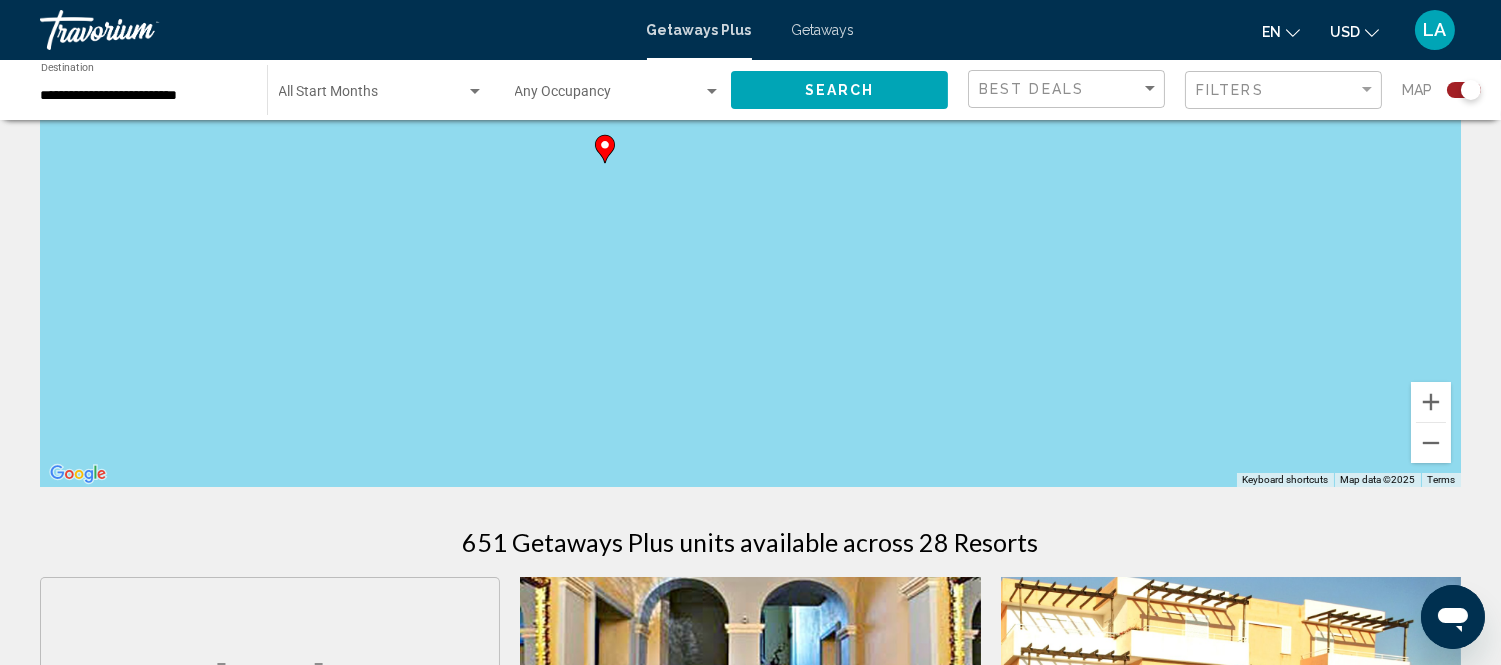 drag, startPoint x: 474, startPoint y: 327, endPoint x: 942, endPoint y: 314, distance: 468.1805 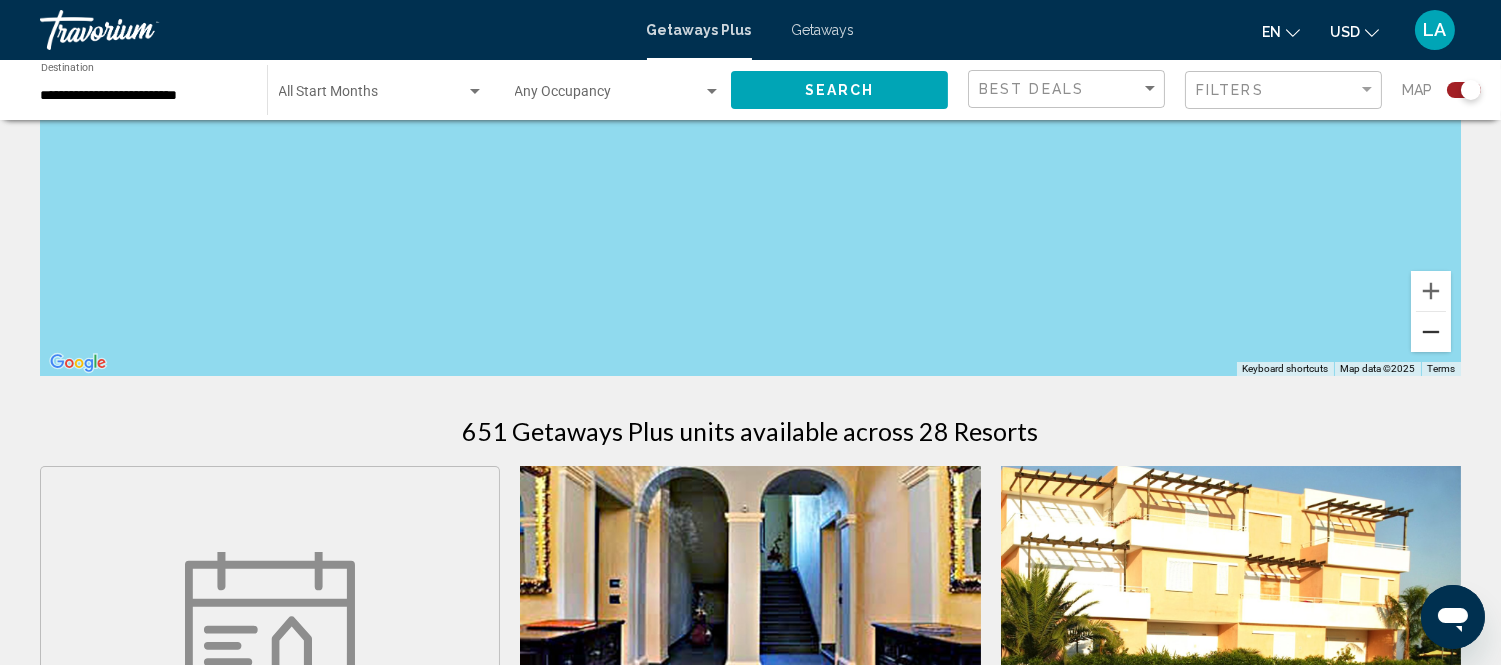 click at bounding box center [1431, 332] 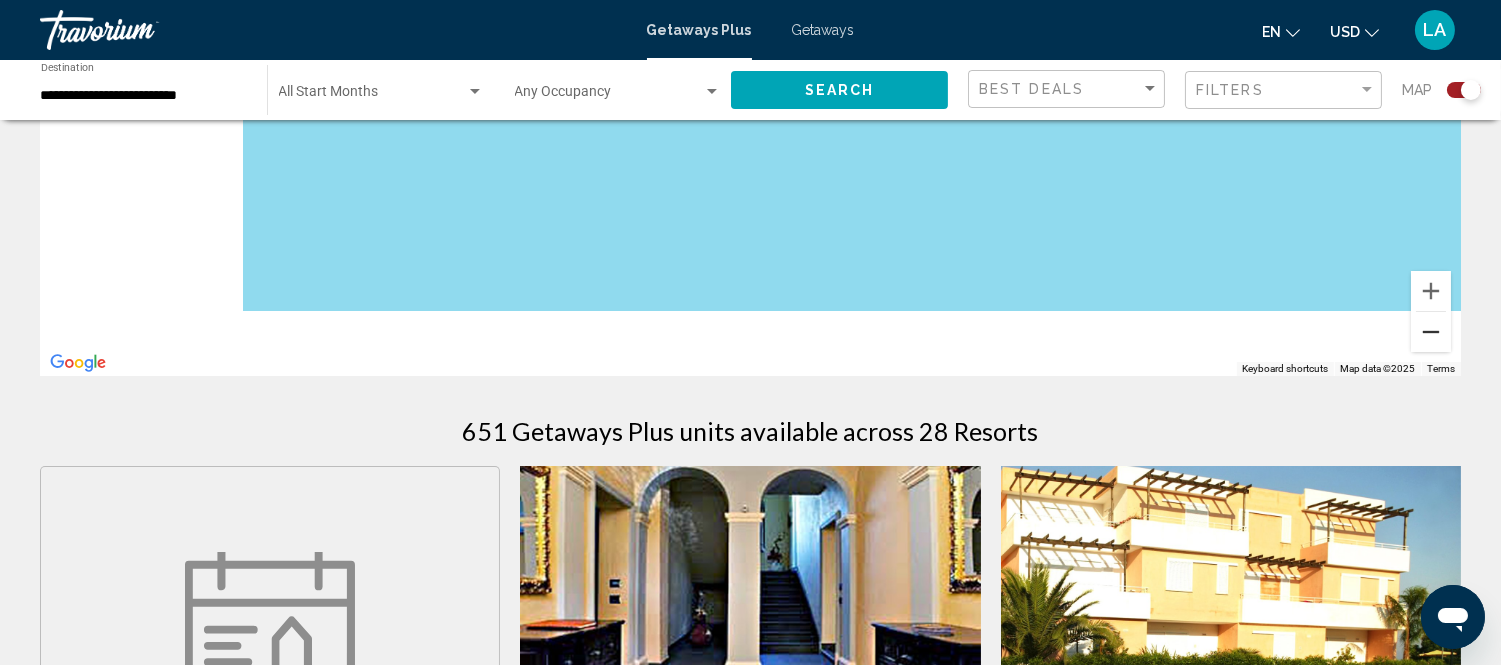 click at bounding box center (1431, 332) 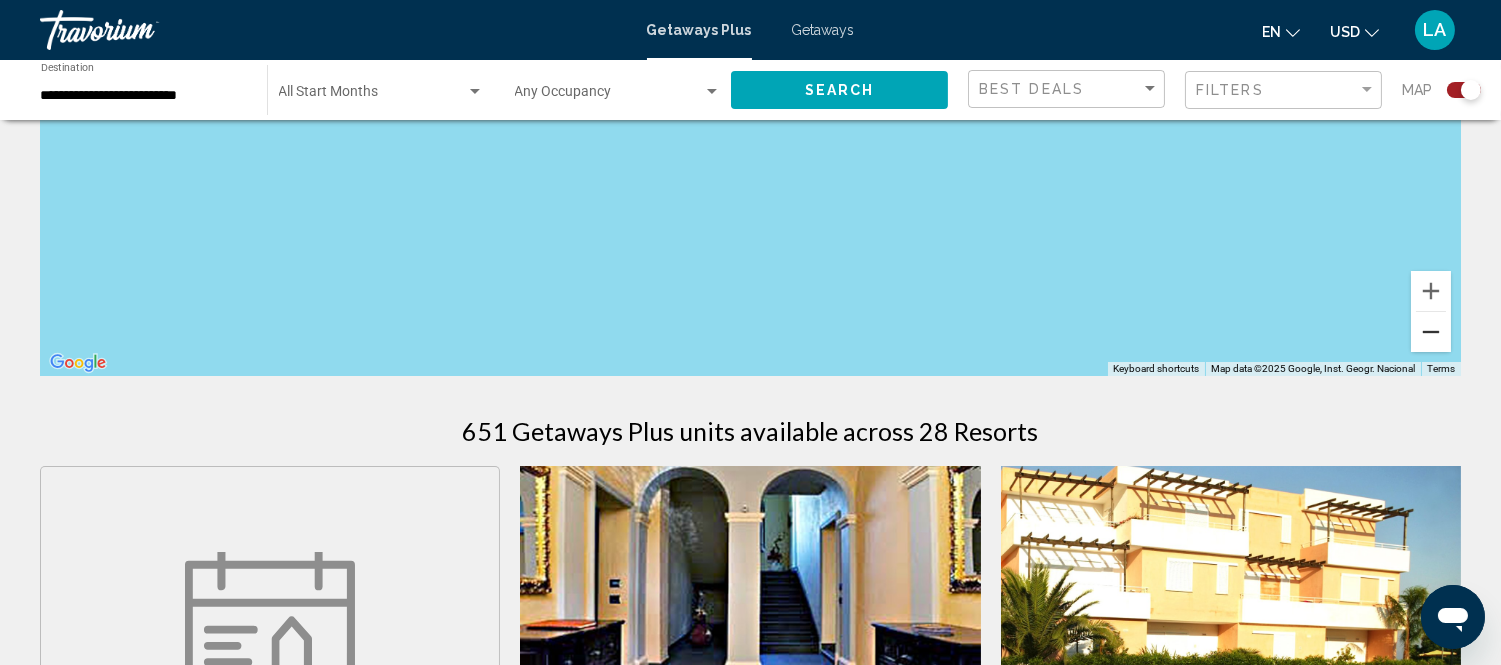 click at bounding box center (1431, 332) 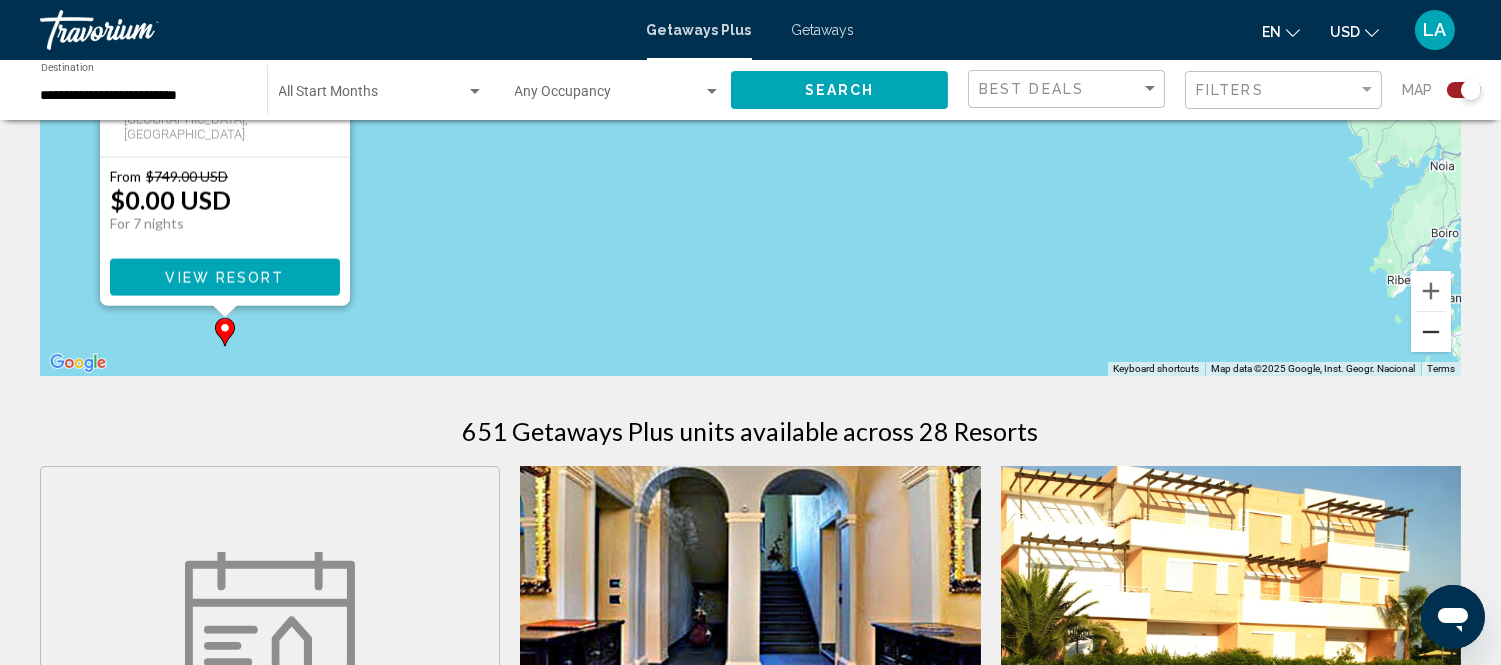 click at bounding box center [1431, 332] 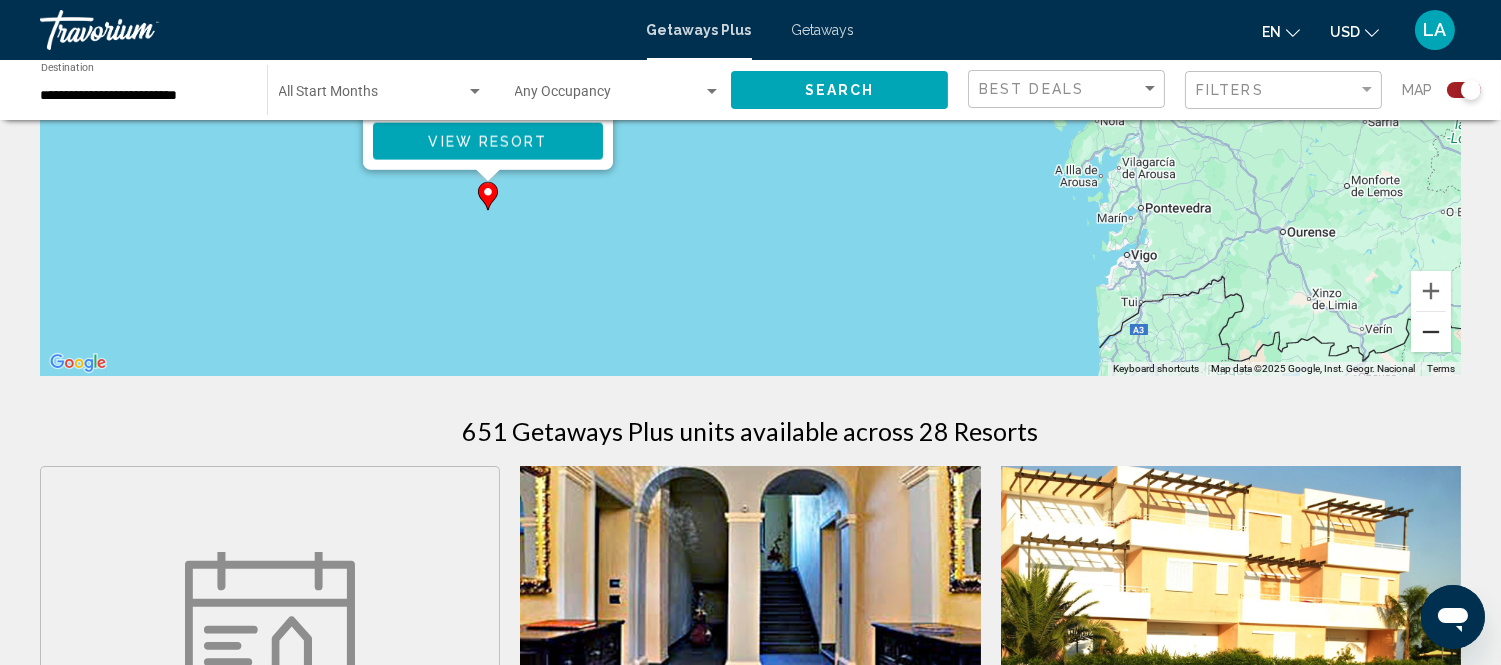 click at bounding box center (1431, 332) 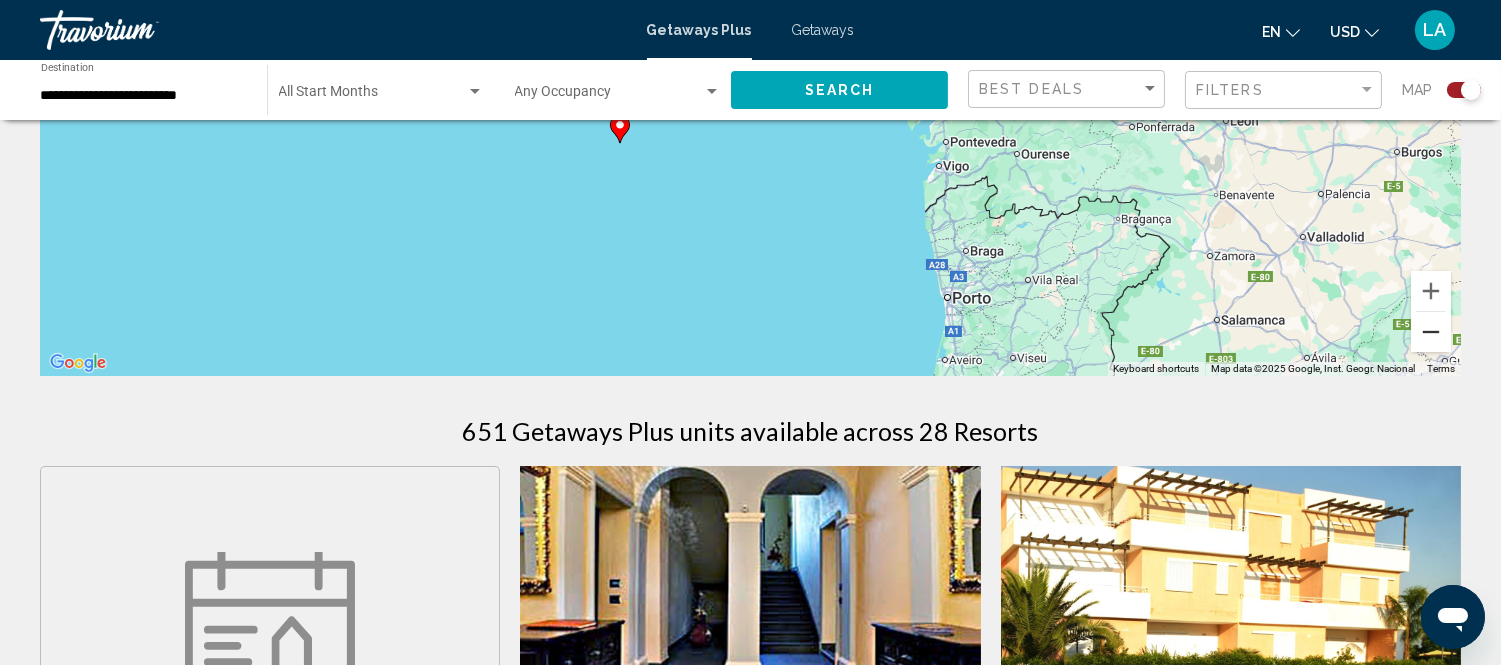 click at bounding box center [1431, 332] 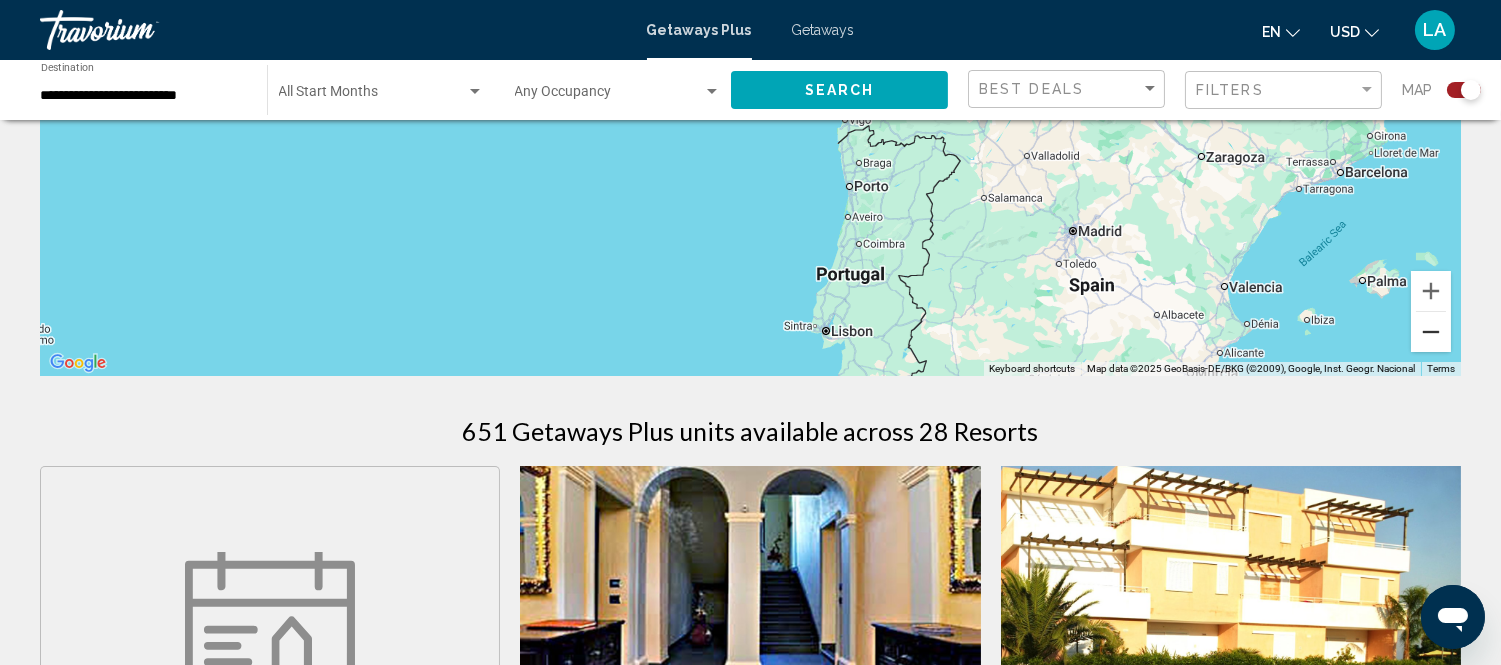 click at bounding box center [1431, 332] 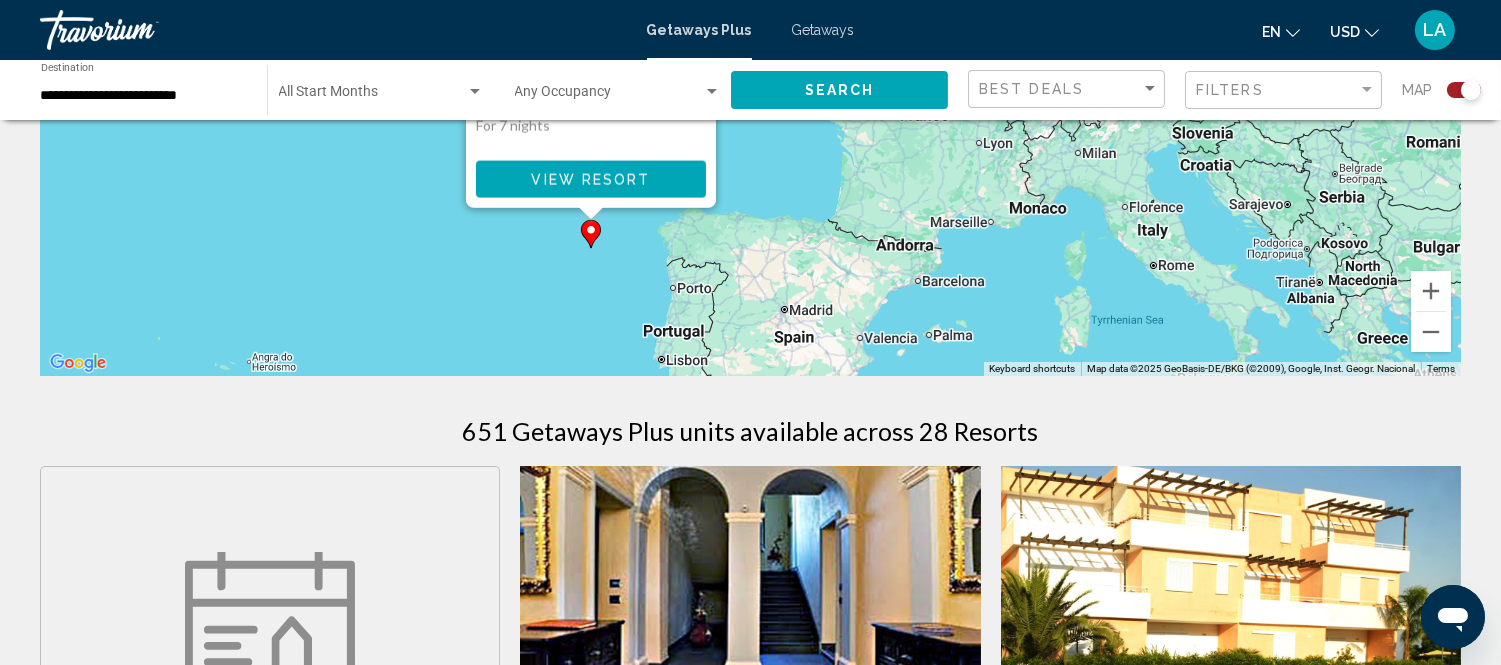 drag, startPoint x: 1238, startPoint y: 210, endPoint x: 1102, endPoint y: 367, distance: 207.71375 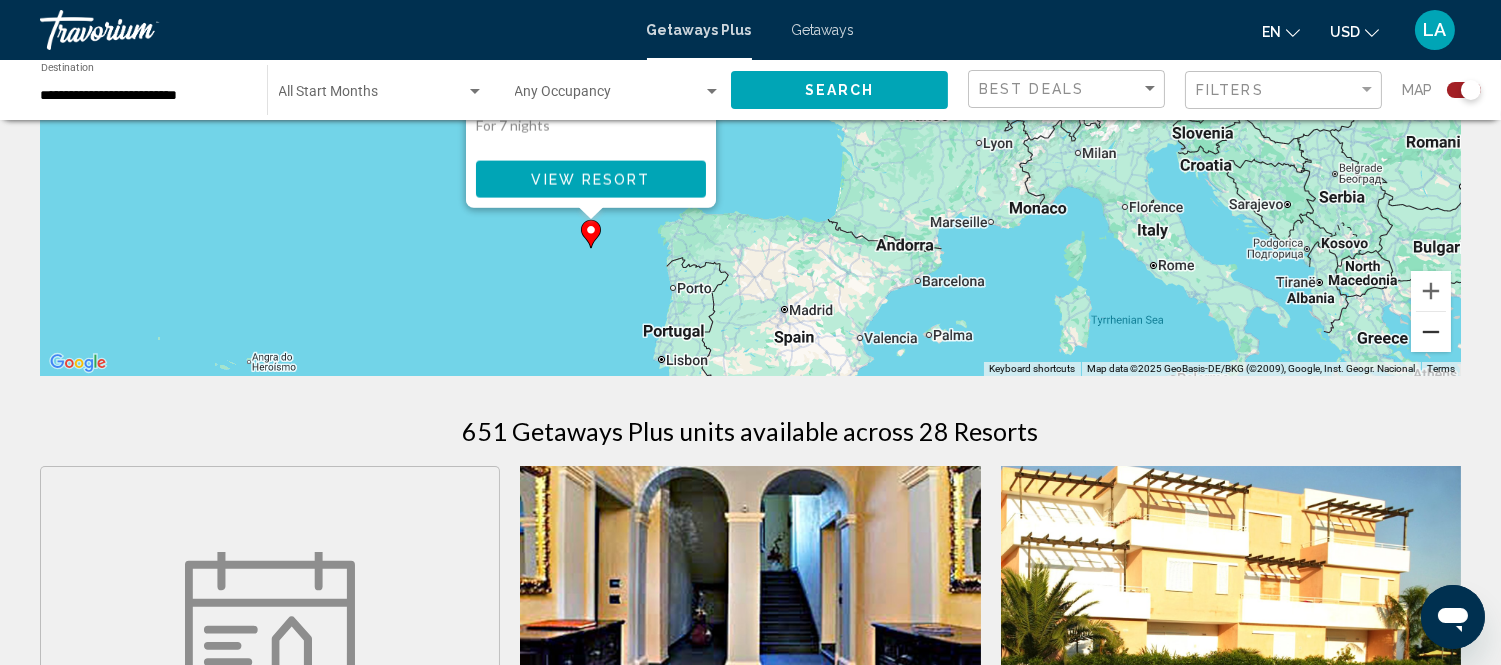click at bounding box center [1431, 332] 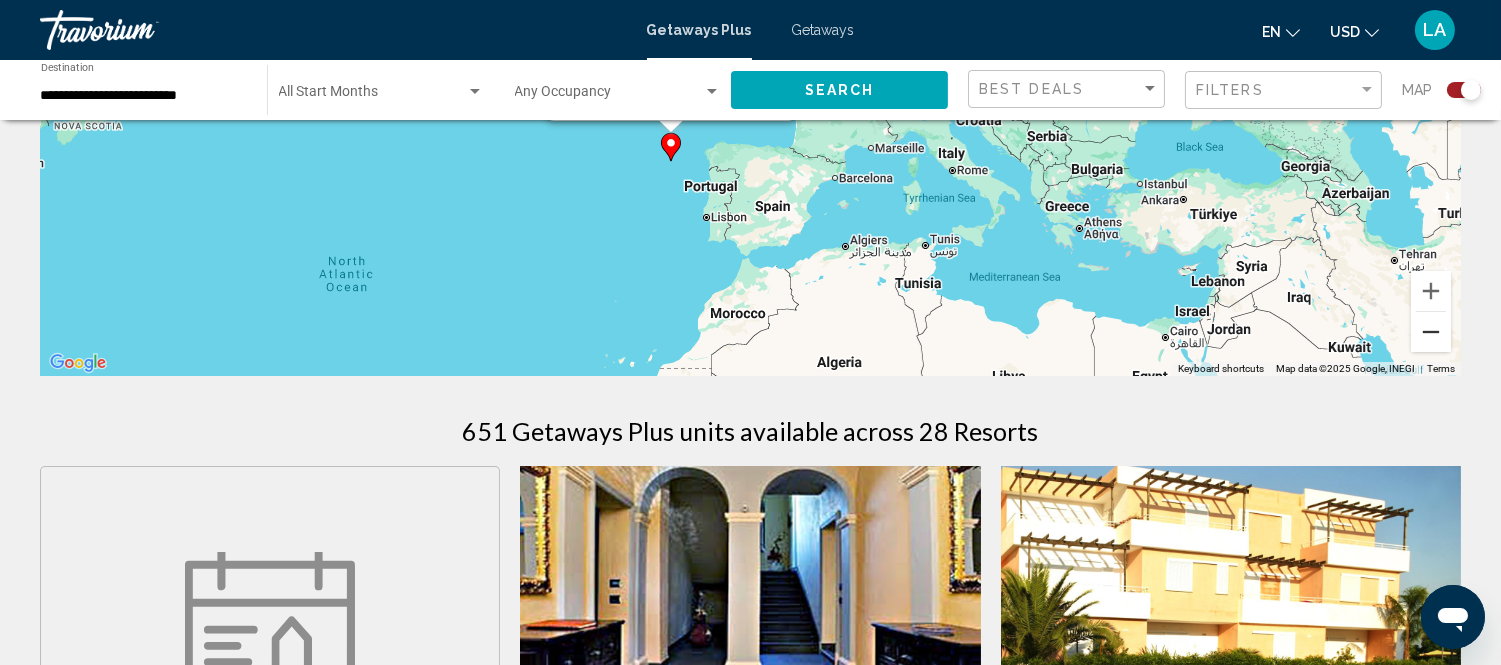 click at bounding box center [1431, 332] 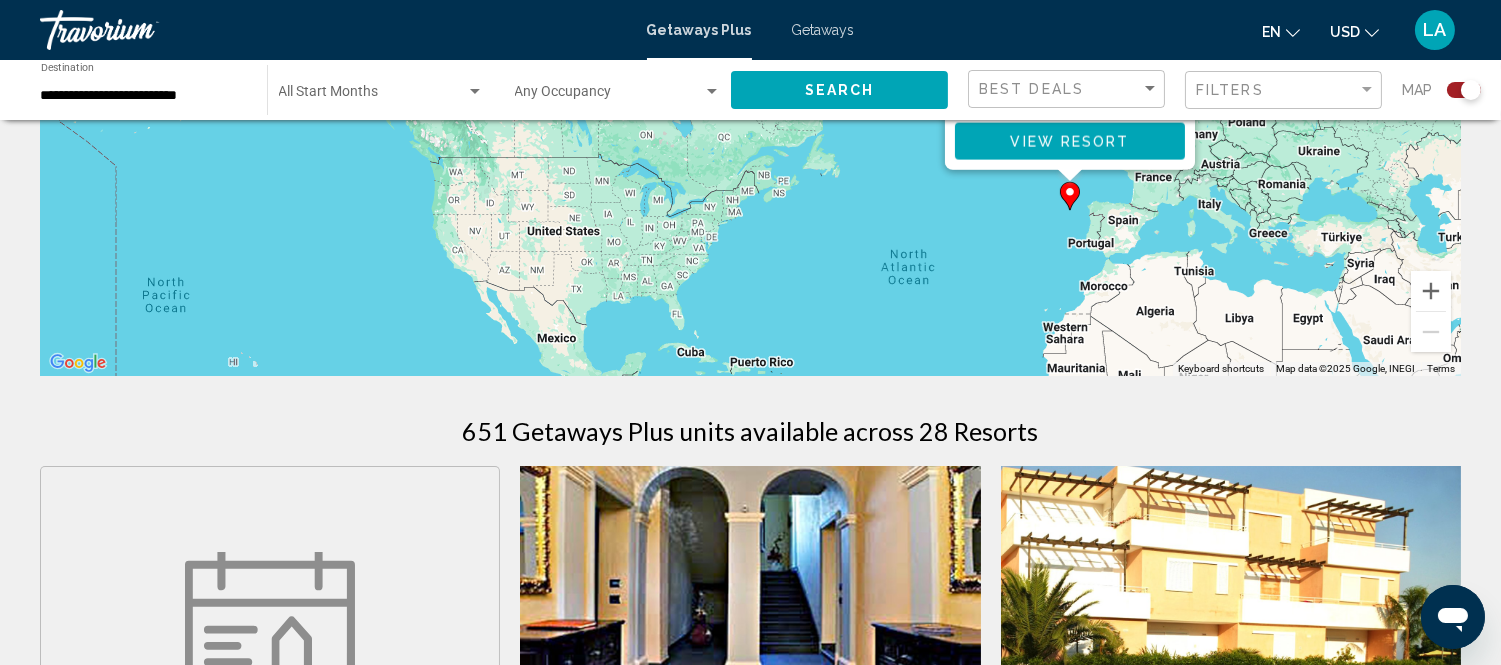 drag, startPoint x: 573, startPoint y: 282, endPoint x: 922, endPoint y: 368, distance: 359.43985 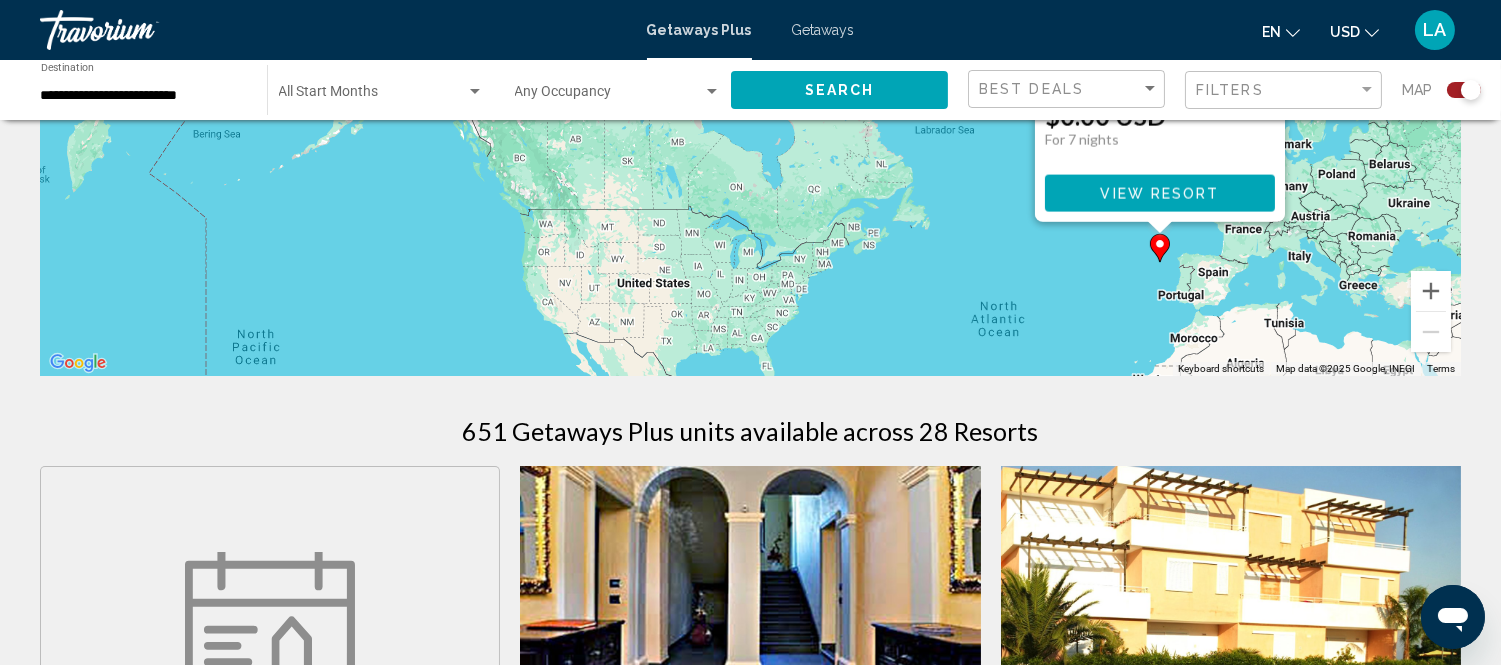drag, startPoint x: 754, startPoint y: 266, endPoint x: 845, endPoint y: 314, distance: 102.88343 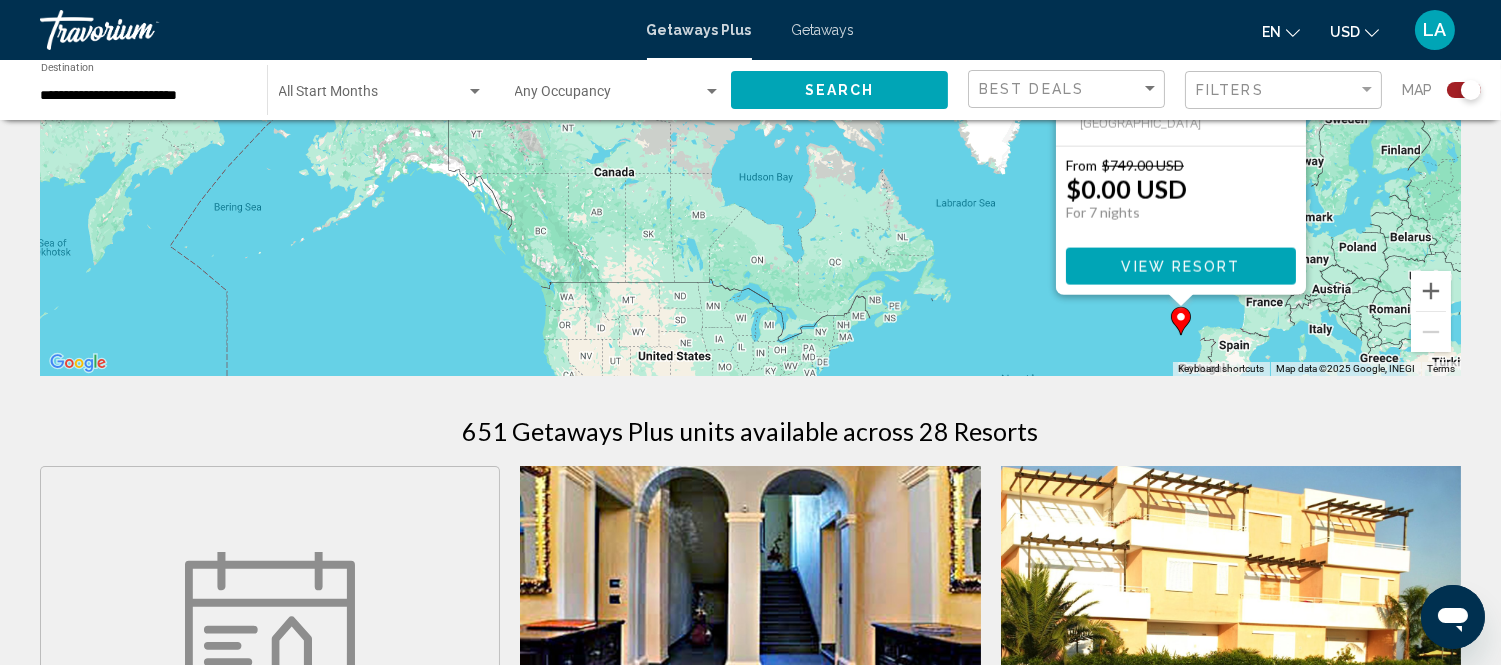 drag, startPoint x: 383, startPoint y: 272, endPoint x: 408, endPoint y: 347, distance: 79.05694 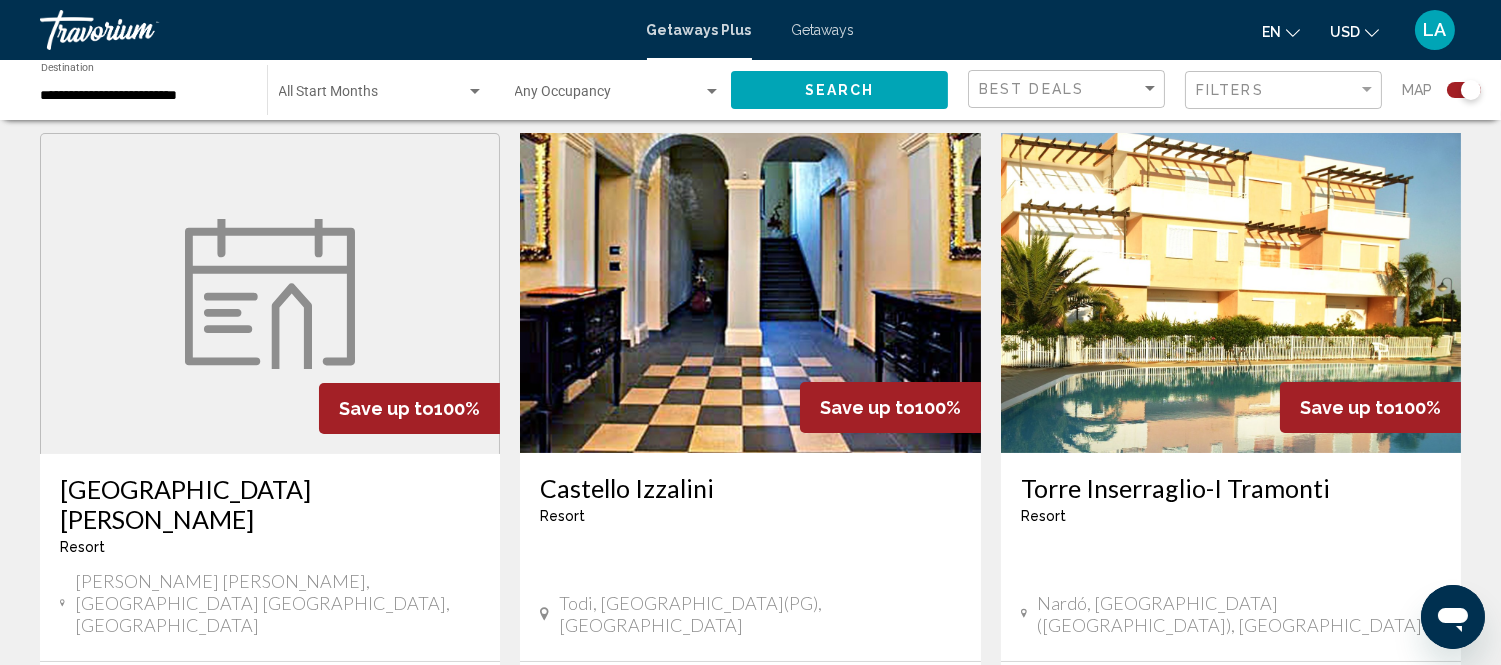 scroll, scrollTop: 1142, scrollLeft: 0, axis: vertical 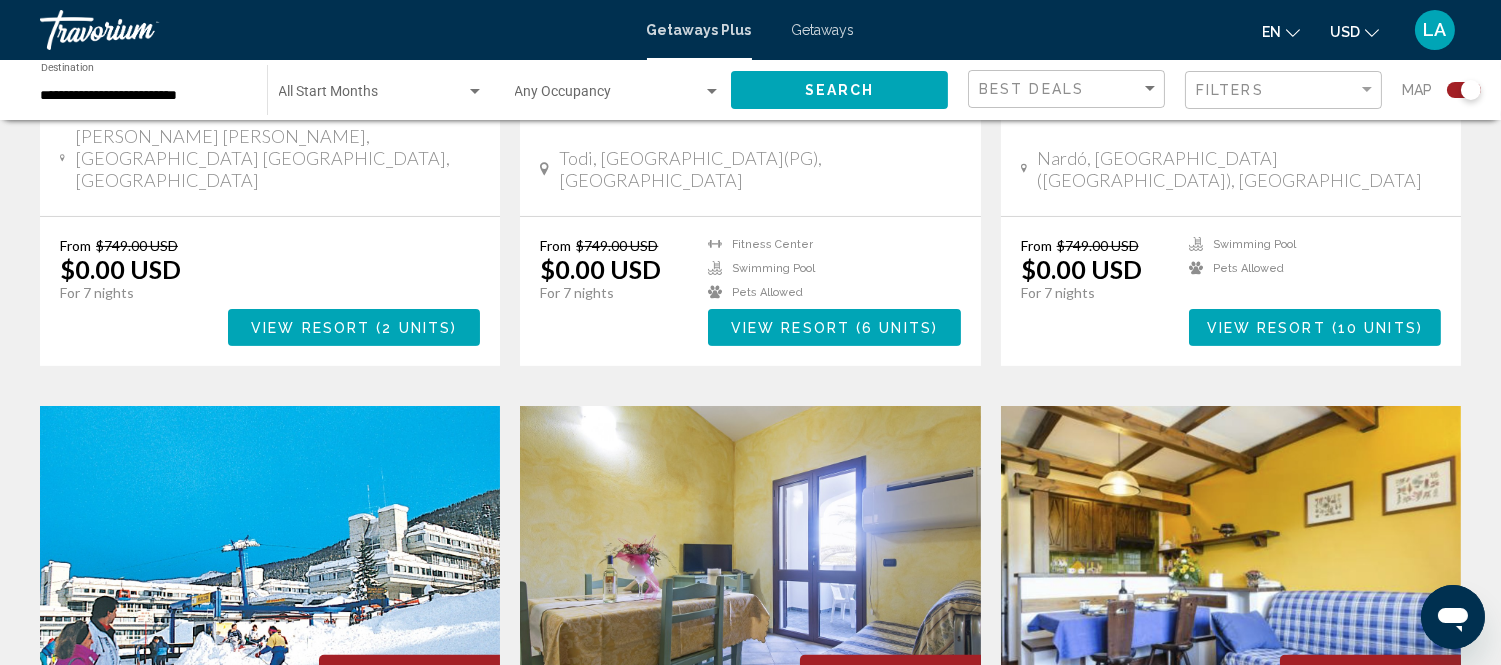 click on "Start Month All Start Months" 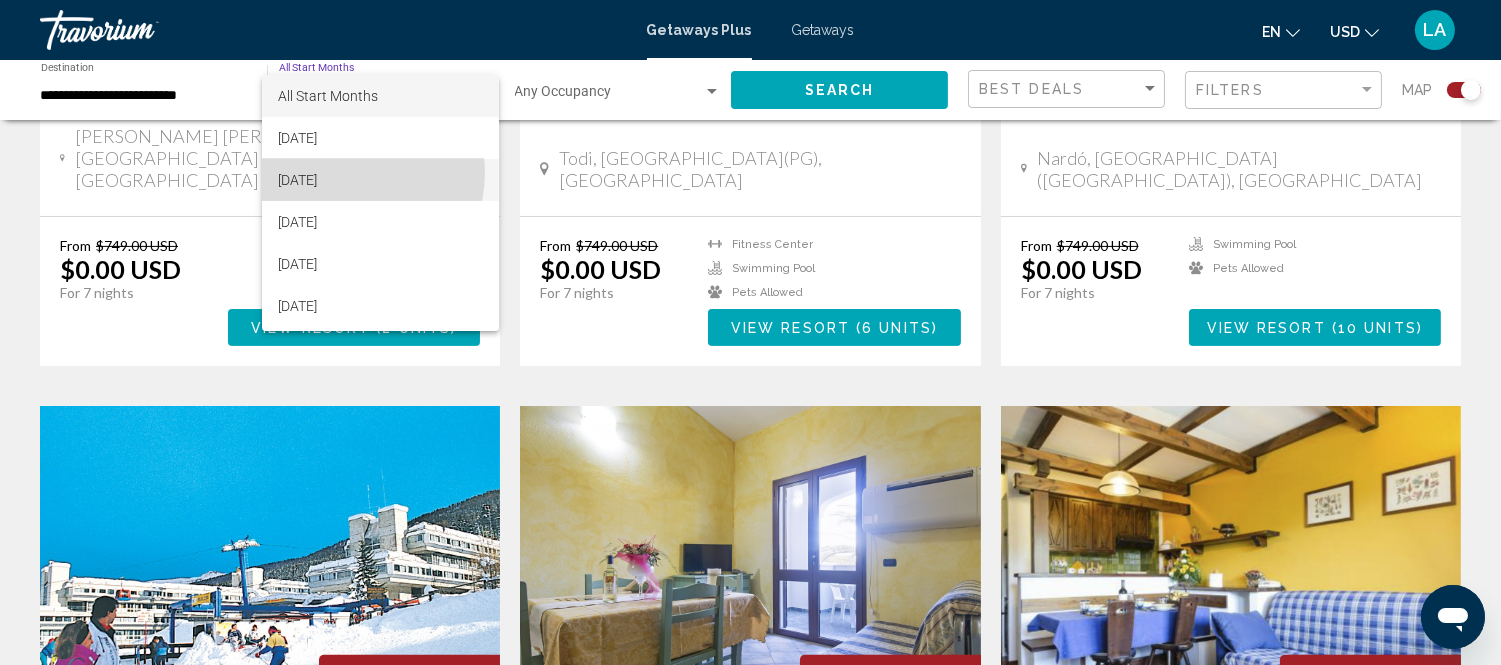 click on "August 2025" at bounding box center [380, 180] 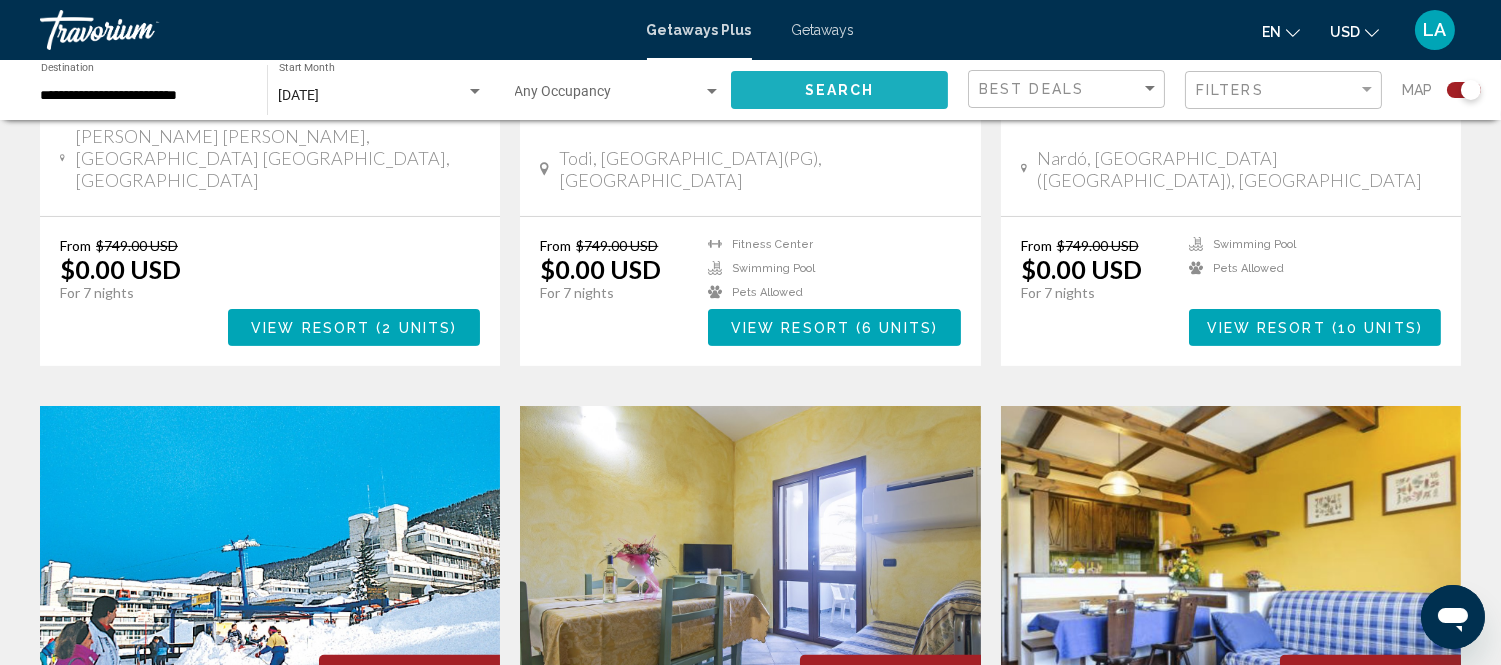 click on "Search" 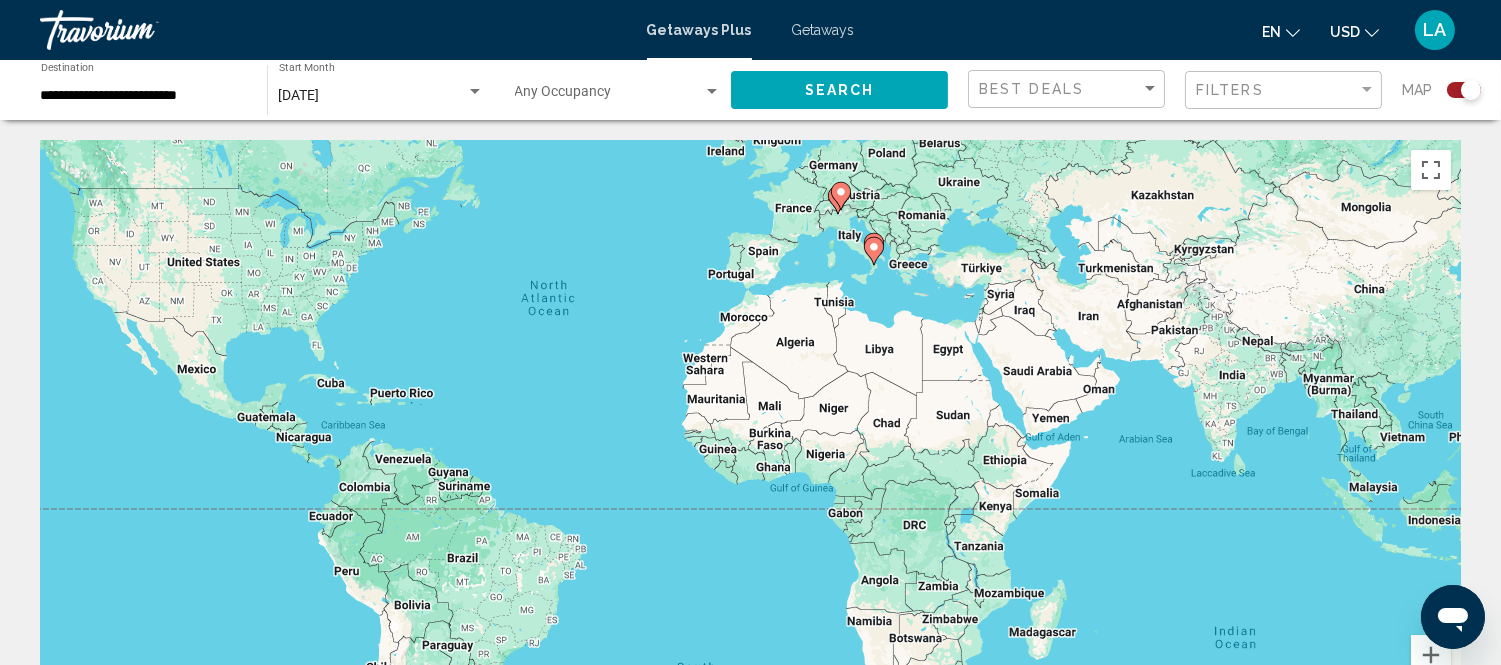 drag, startPoint x: 838, startPoint y: 441, endPoint x: 694, endPoint y: 328, distance: 183.04372 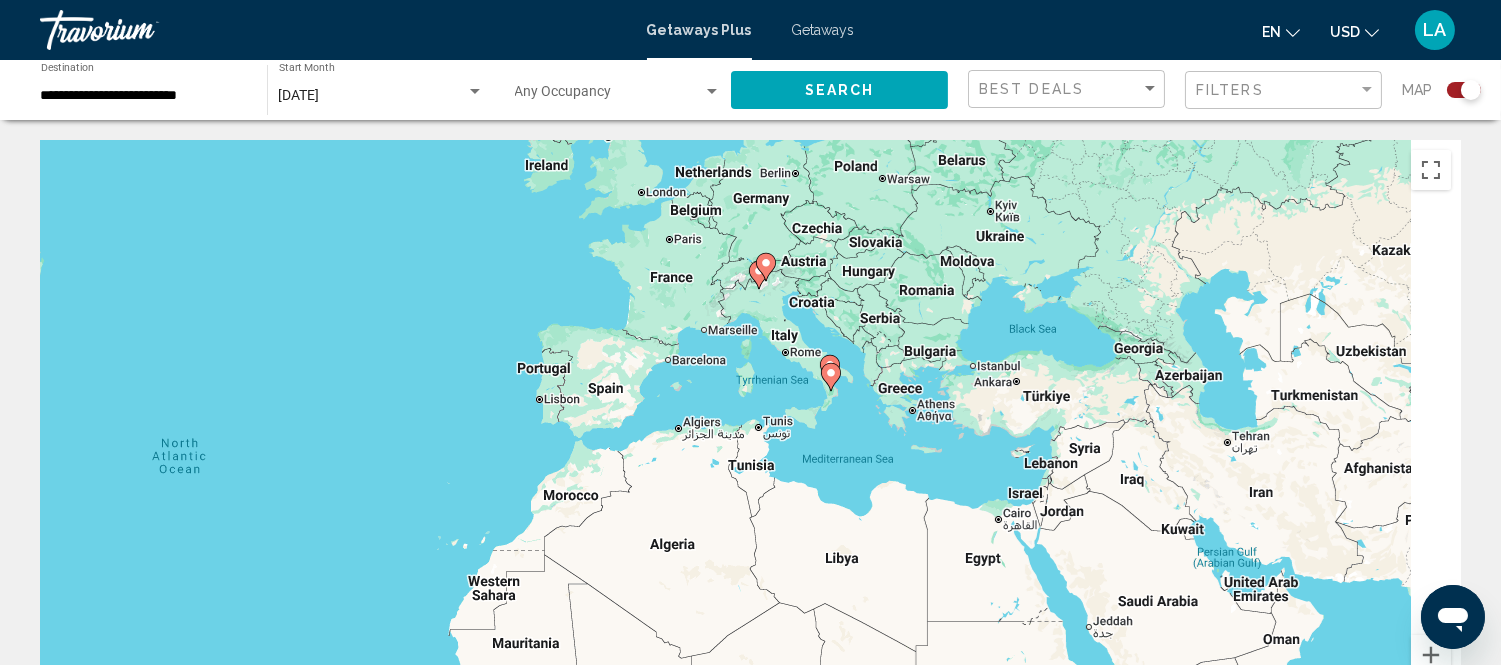 drag, startPoint x: 1010, startPoint y: 264, endPoint x: 683, endPoint y: 407, distance: 356.90054 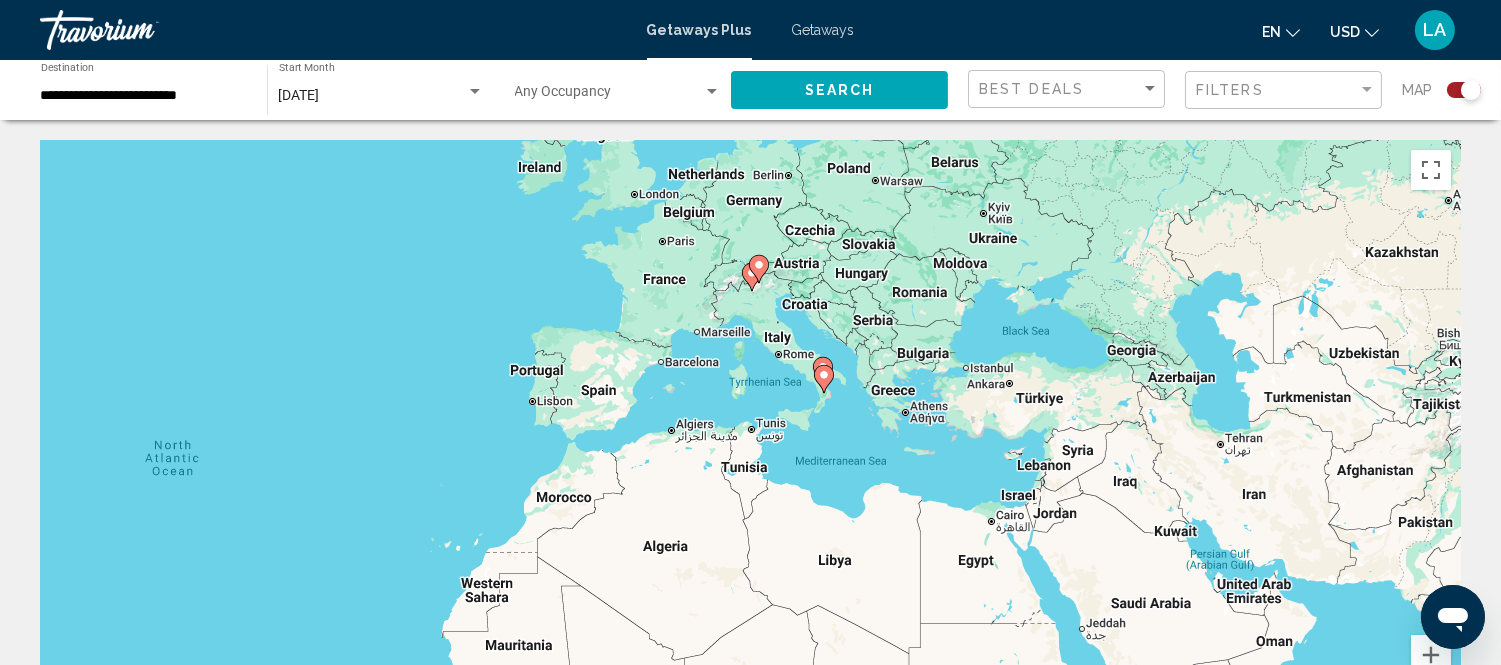 click on "To navigate, press the arrow keys. To activate drag with keyboard, press Alt + Enter. Once in keyboard drag state, use the arrow keys to move the marker. To complete the drag, press the Enter key. To cancel, press Escape." at bounding box center [750, 440] 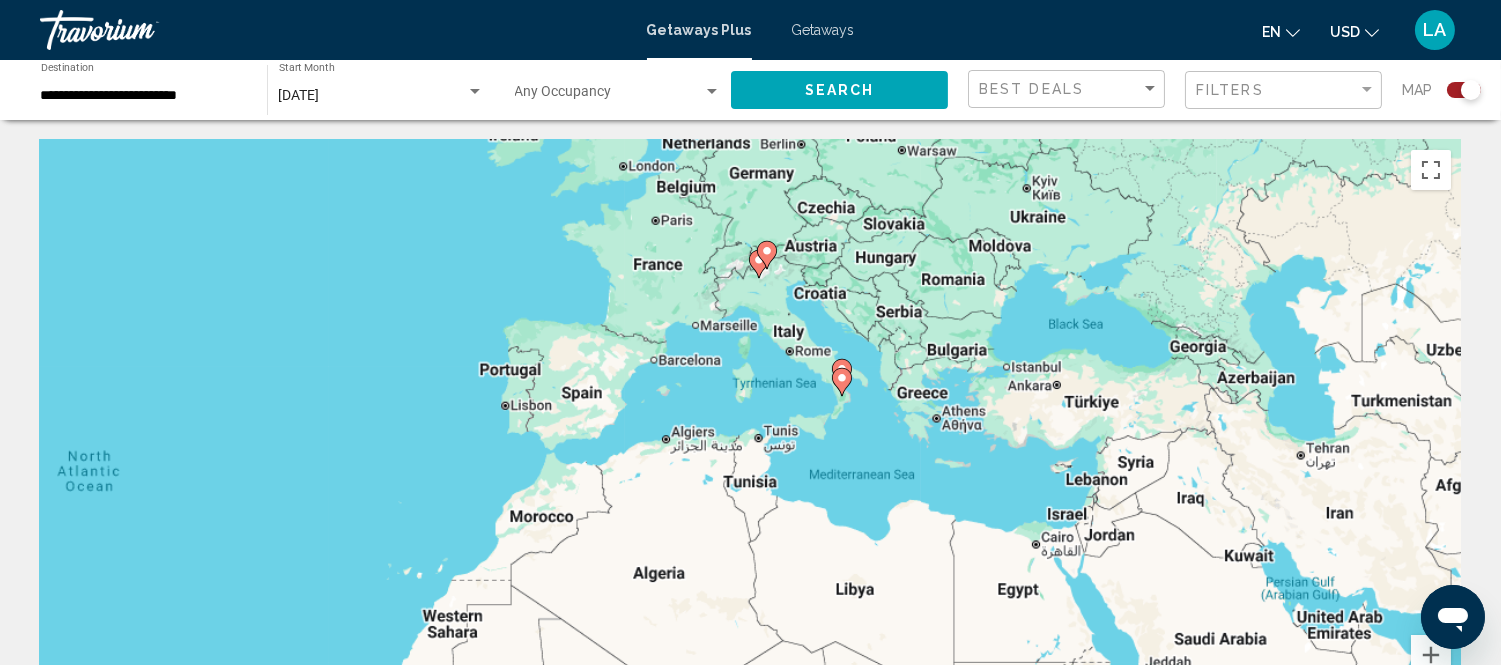 click on "To navigate, press the arrow keys. To activate drag with keyboard, press Alt + Enter. Once in keyboard drag state, use the arrow keys to move the marker. To complete the drag, press the Enter key. To cancel, press Escape." at bounding box center (750, 440) 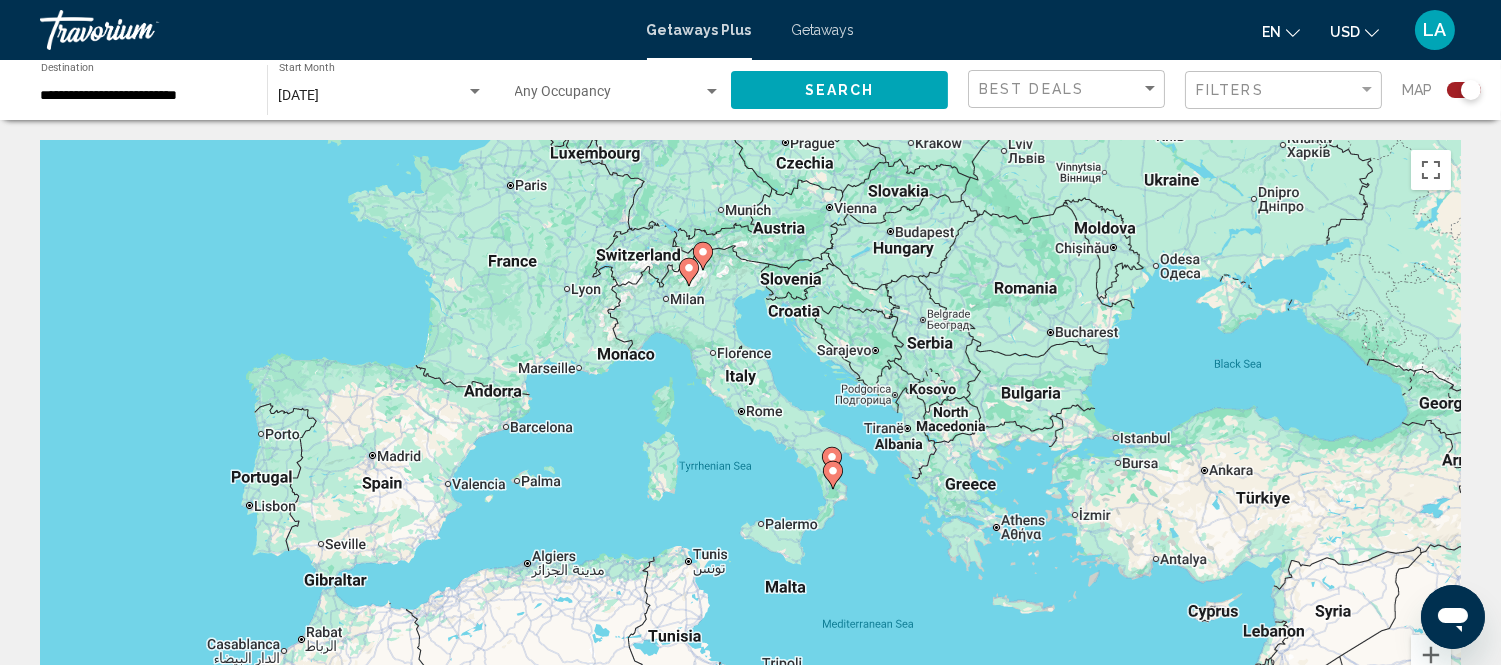 drag, startPoint x: 760, startPoint y: 301, endPoint x: 647, endPoint y: 382, distance: 139.03236 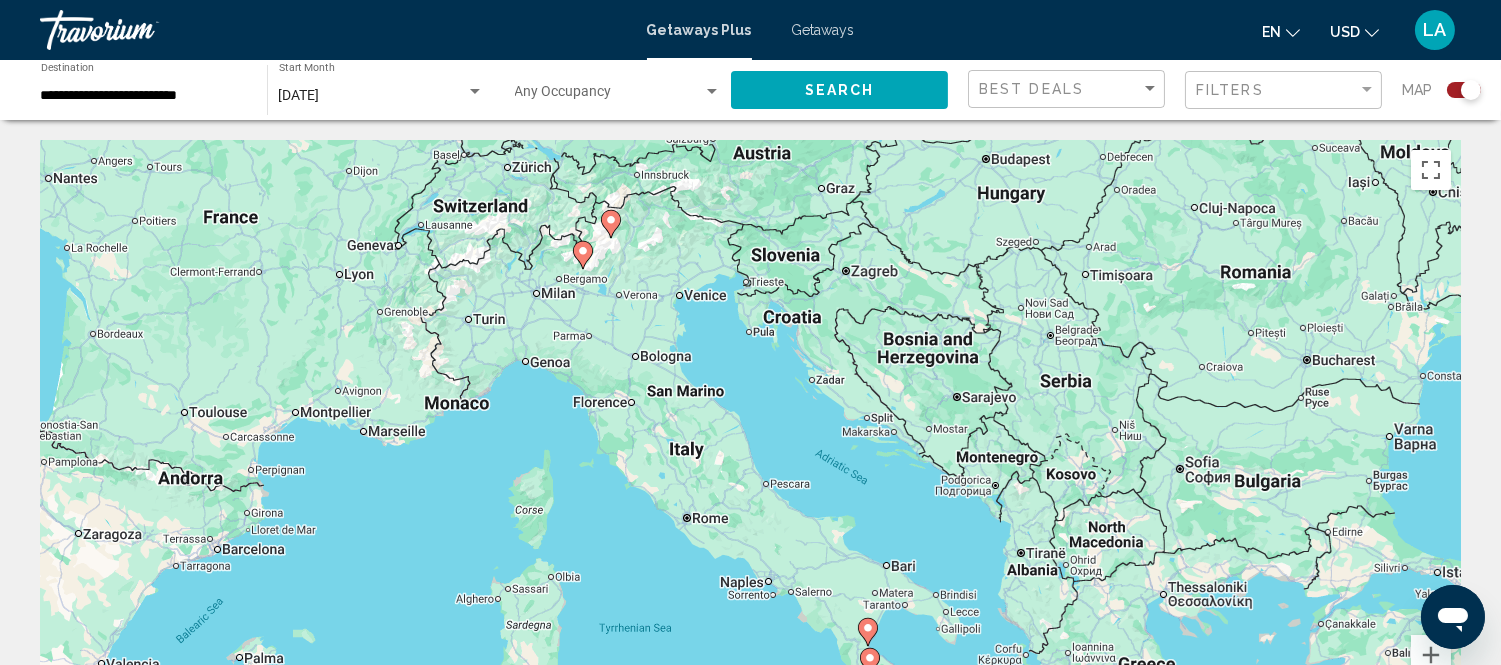 drag, startPoint x: 688, startPoint y: 355, endPoint x: 538, endPoint y: 433, distance: 169.06804 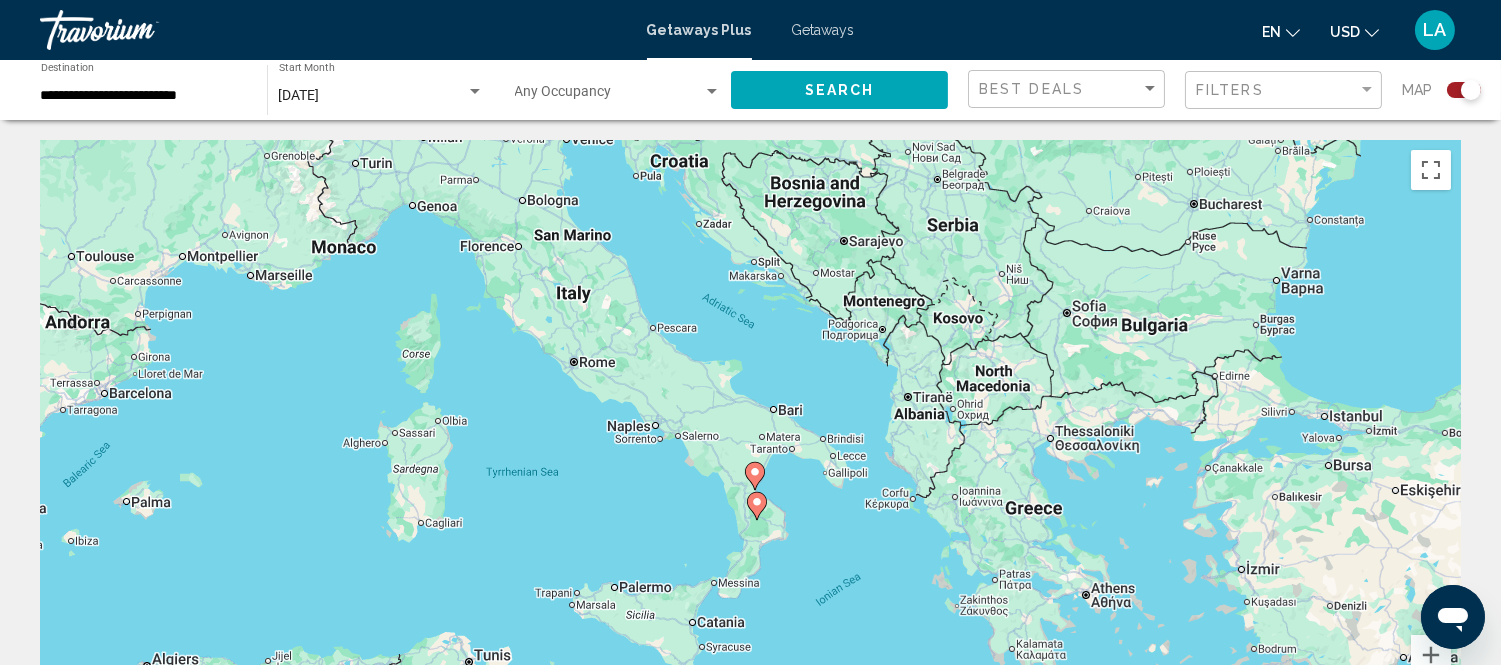 drag, startPoint x: 533, startPoint y: 431, endPoint x: 417, endPoint y: 270, distance: 198.43639 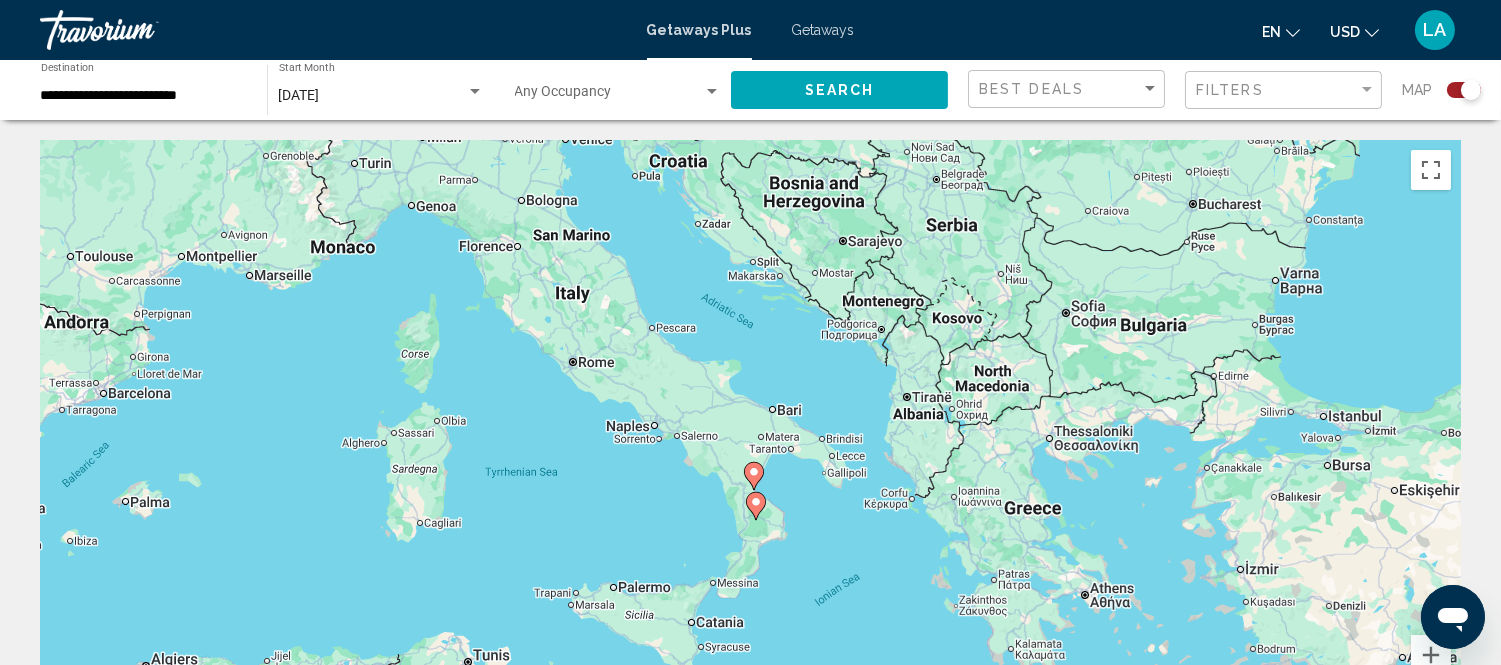 click on "To navigate, press the arrow keys. To activate drag with keyboard, press Alt + Enter. Once in keyboard drag state, use the arrow keys to move the marker. To complete the drag, press the Enter key. To cancel, press Escape." at bounding box center (750, 440) 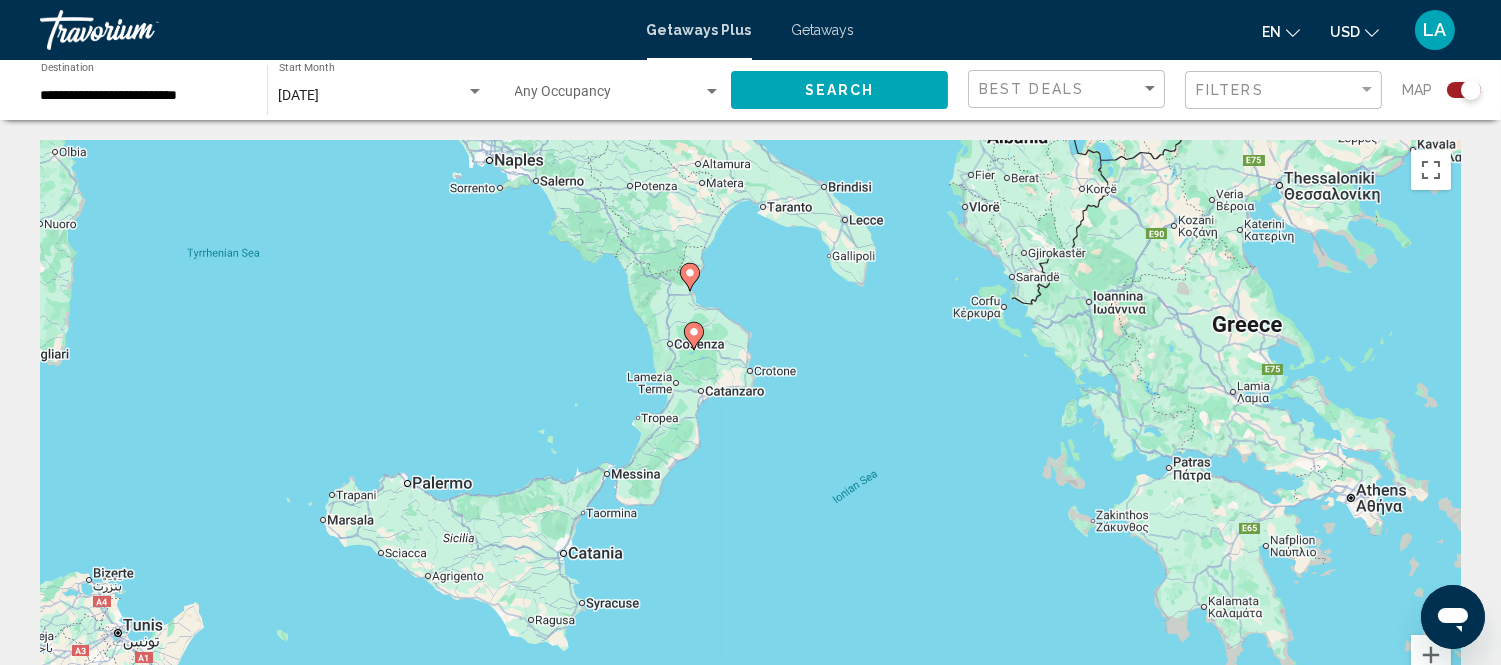 drag, startPoint x: 653, startPoint y: 547, endPoint x: 492, endPoint y: 358, distance: 248.27808 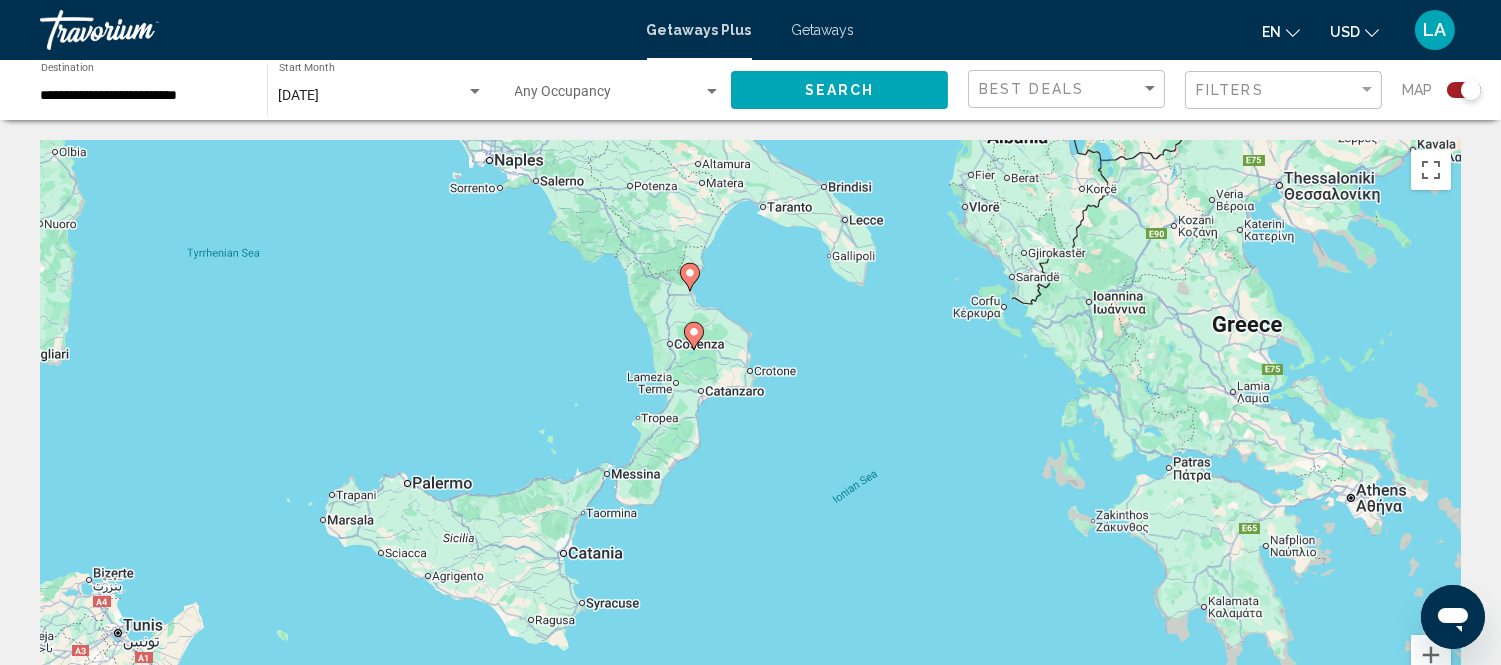 click on "To navigate, press the arrow keys. To activate drag with keyboard, press Alt + Enter. Once in keyboard drag state, use the arrow keys to move the marker. To complete the drag, press the Enter key. To cancel, press Escape." at bounding box center (750, 440) 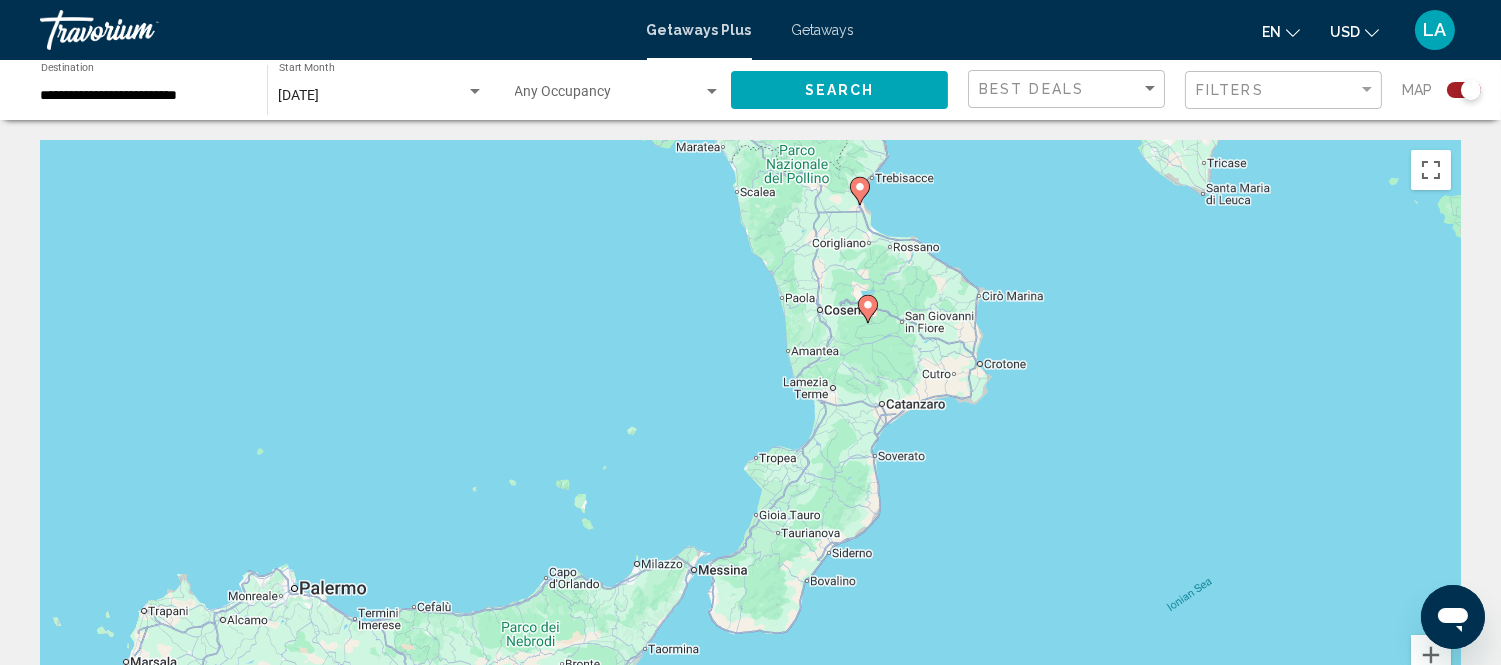 click on "To navigate, press the arrow keys. To activate drag with keyboard, press Alt + Enter. Once in keyboard drag state, use the arrow keys to move the marker. To complete the drag, press the Enter key. To cancel, press Escape." at bounding box center [750, 440] 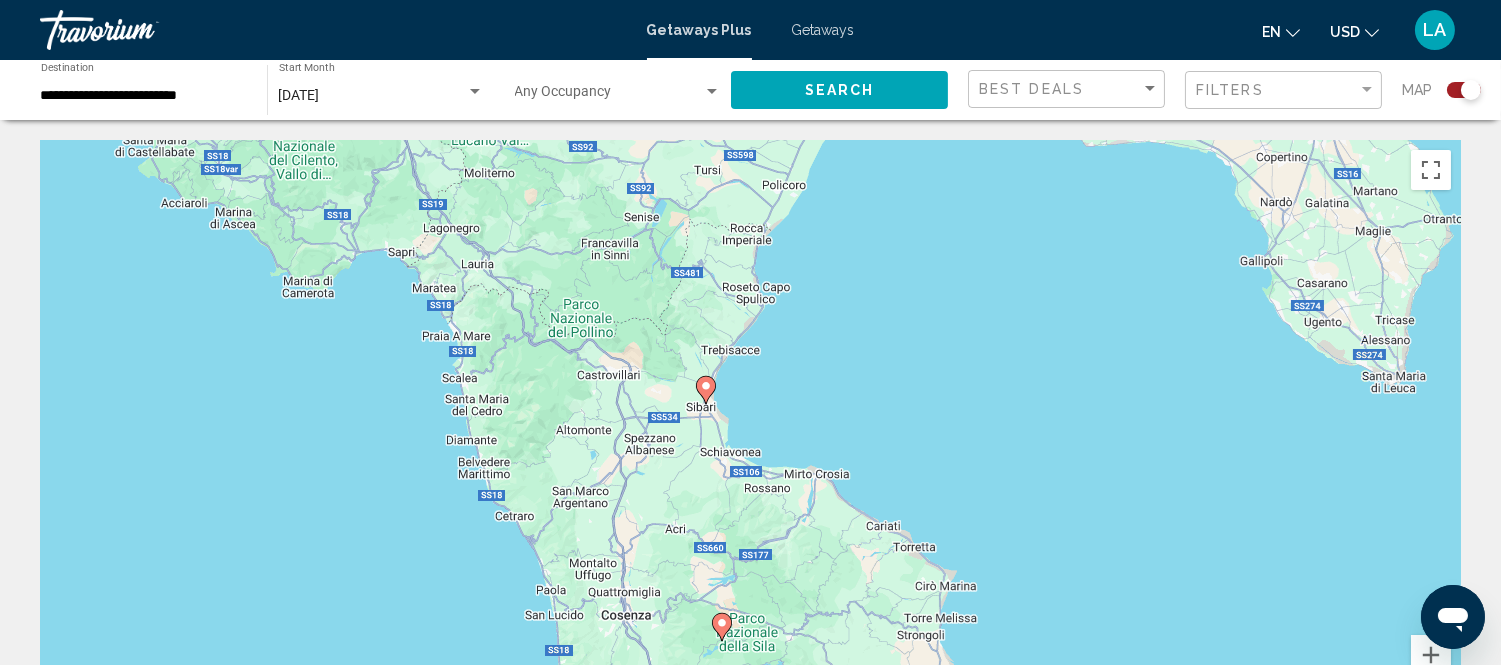 drag, startPoint x: 866, startPoint y: 224, endPoint x: 887, endPoint y: 464, distance: 240.91699 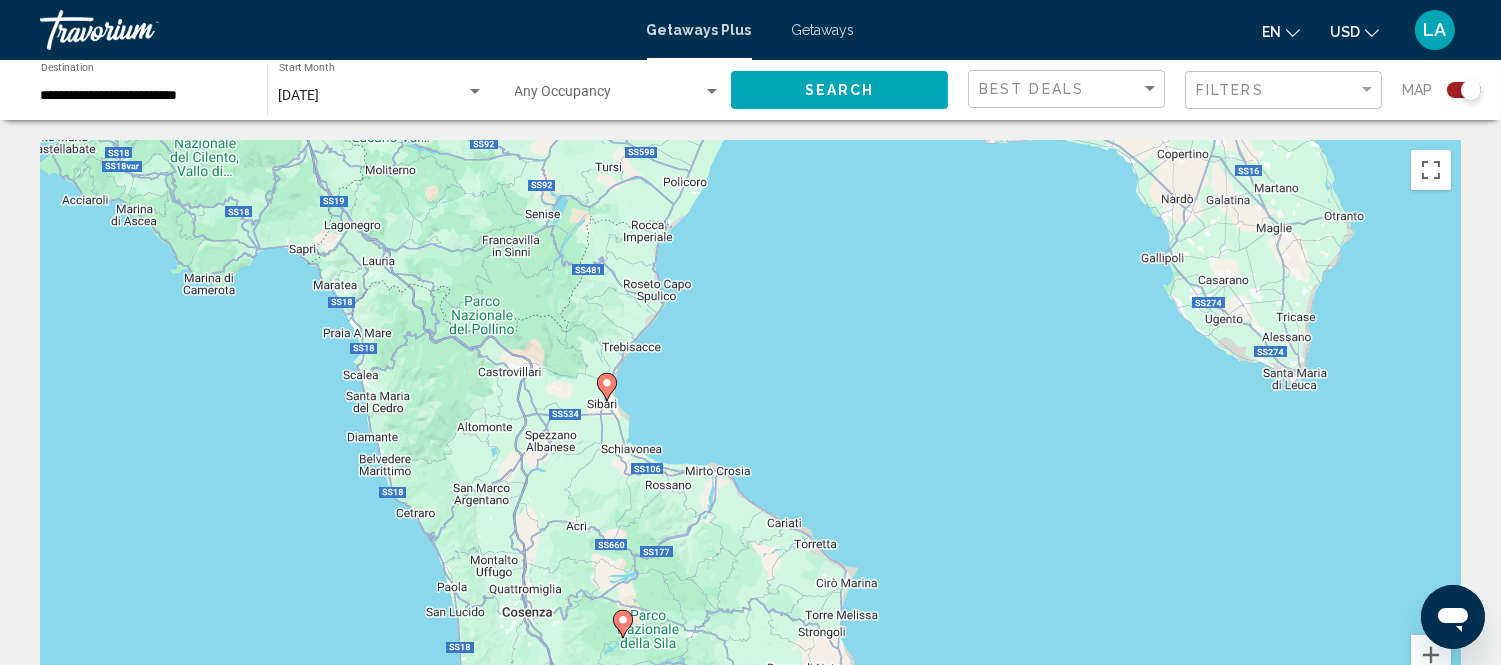 drag, startPoint x: 882, startPoint y: 290, endPoint x: 785, endPoint y: 287, distance: 97.04638 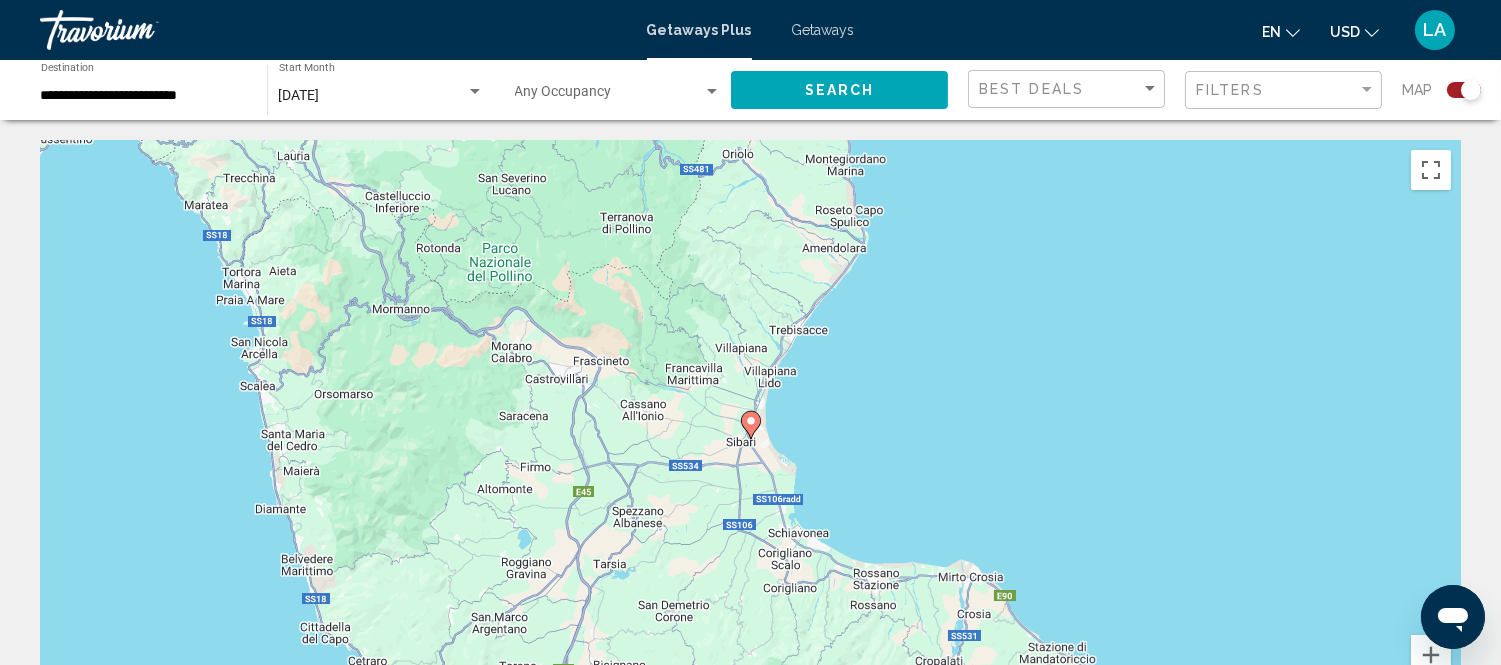 click at bounding box center (751, 425) 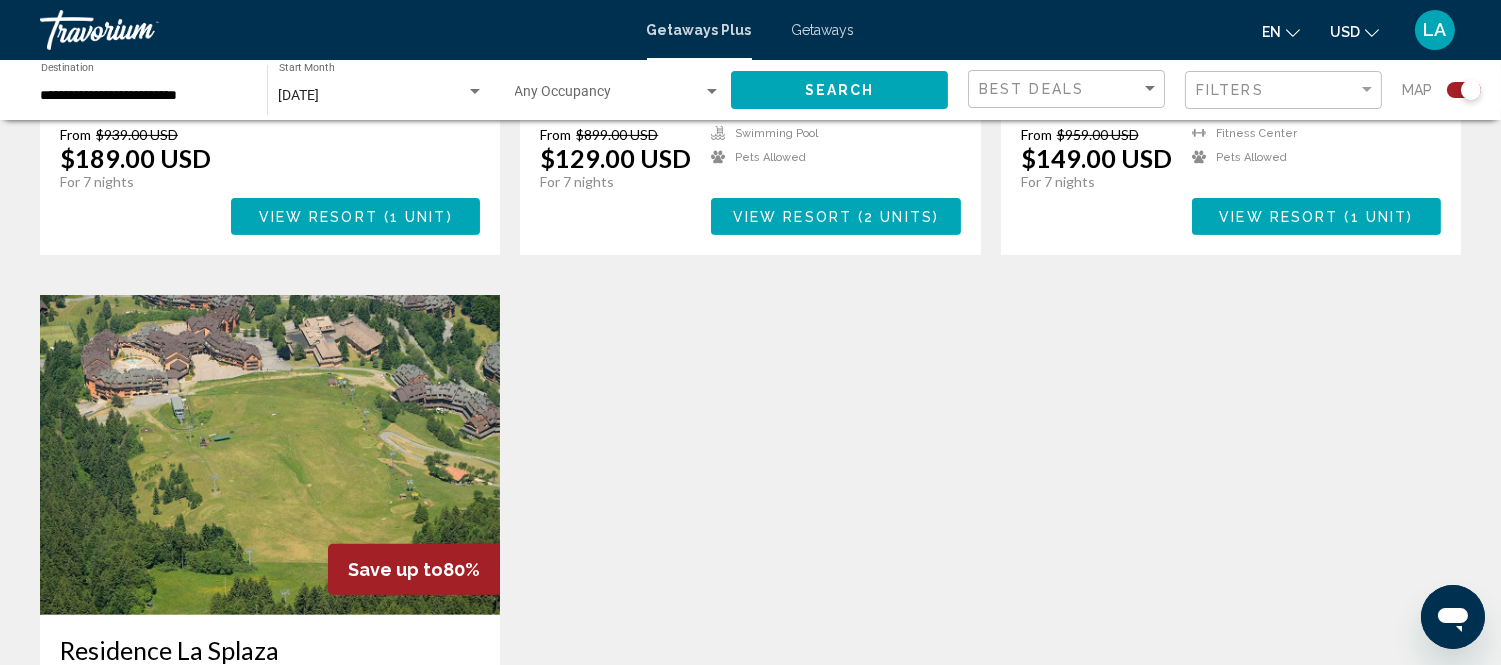 scroll, scrollTop: 1333, scrollLeft: 0, axis: vertical 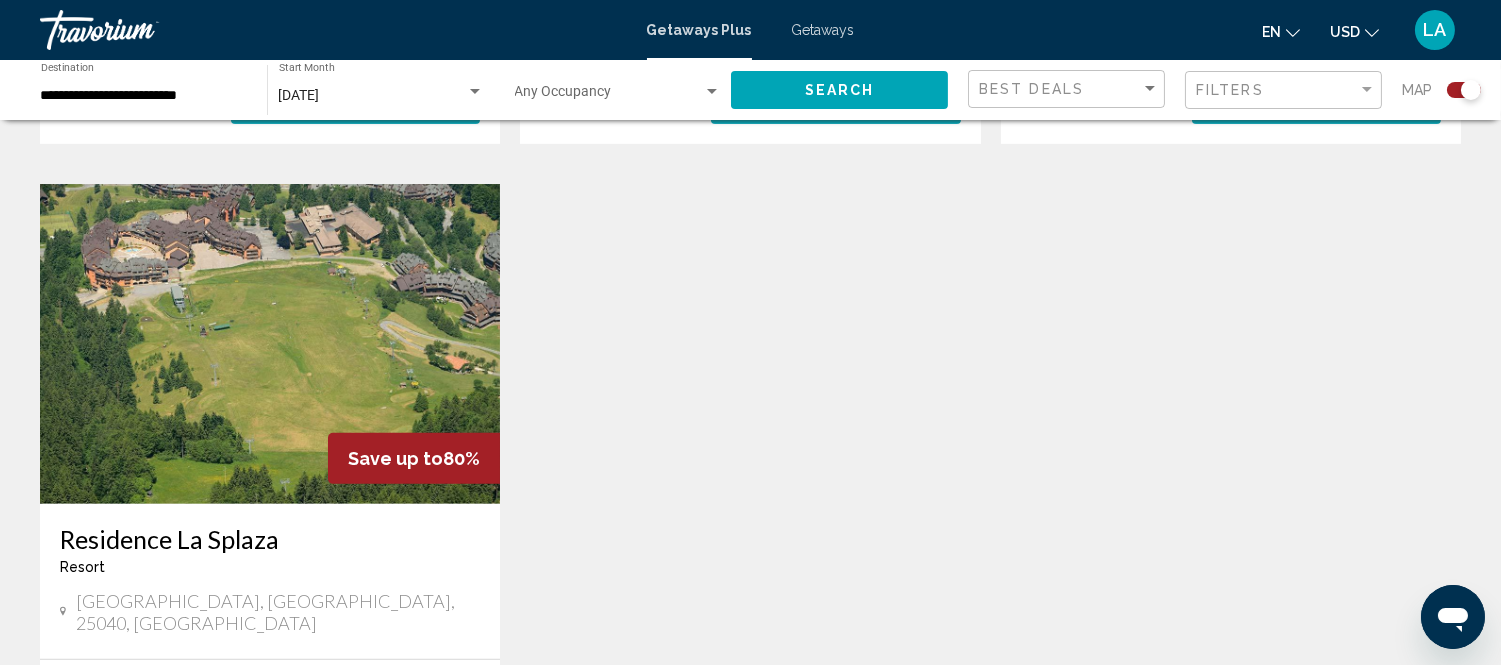 click on "**********" at bounding box center (144, 96) 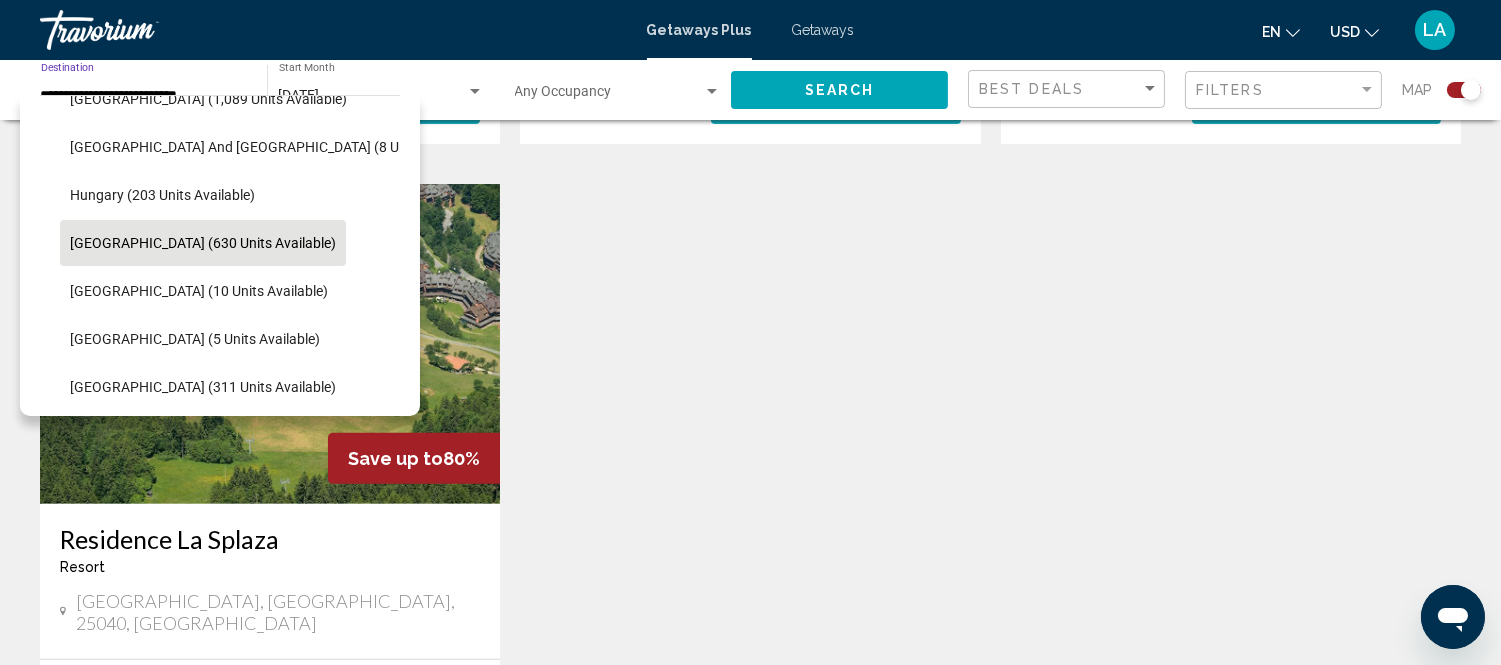 scroll, scrollTop: 526, scrollLeft: 0, axis: vertical 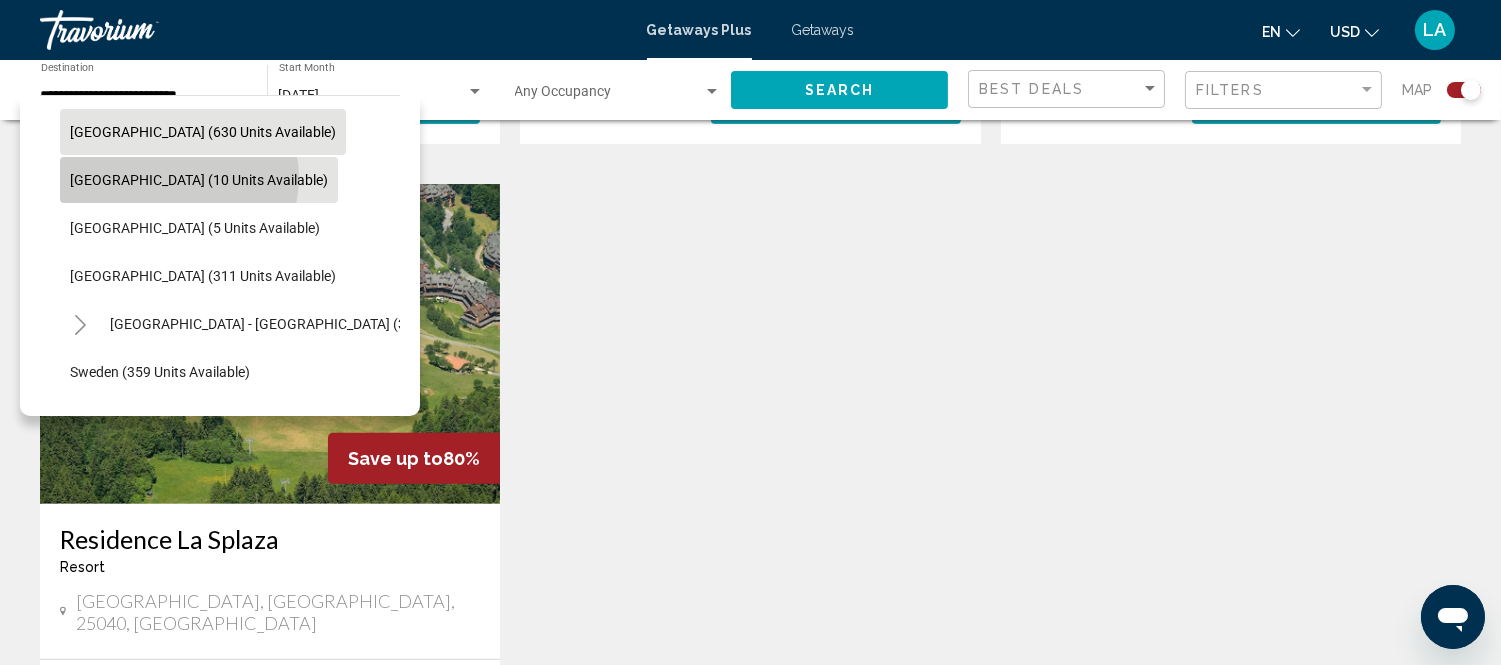 click on "Portugal (10 units available)" 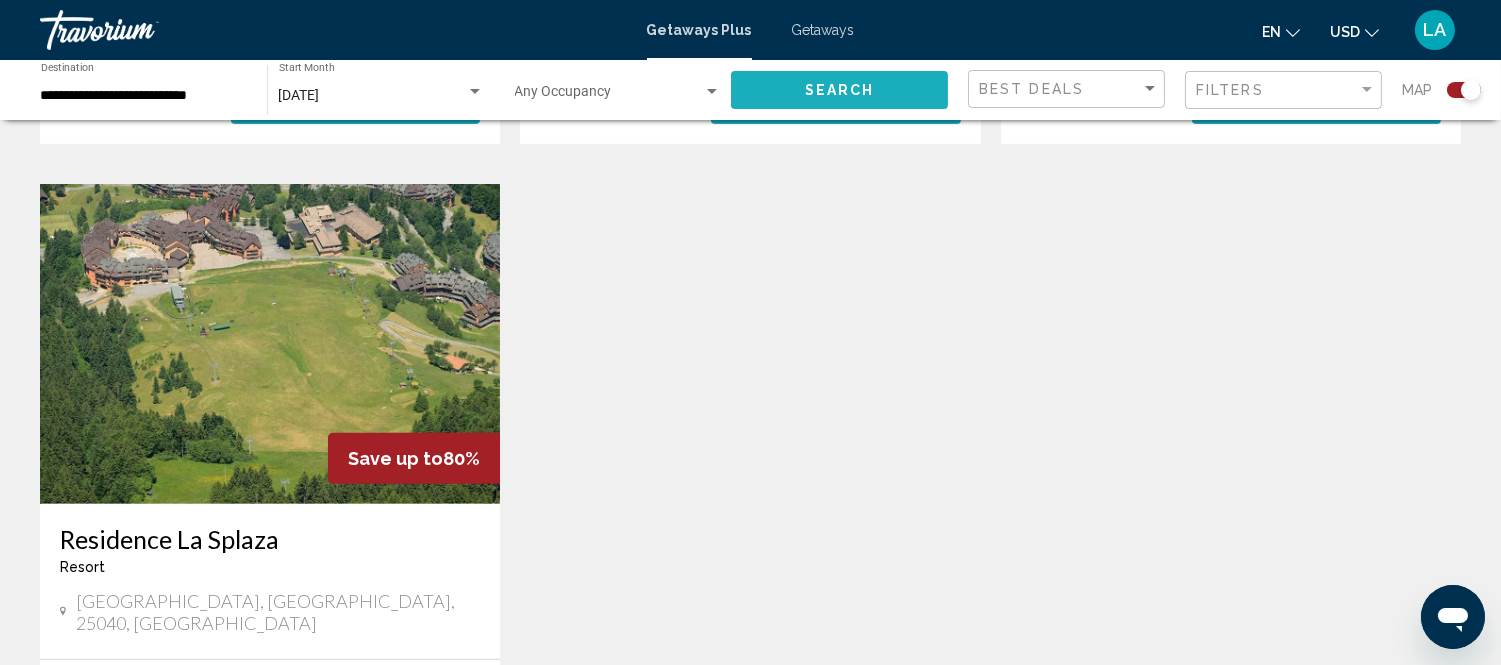 click on "Search" 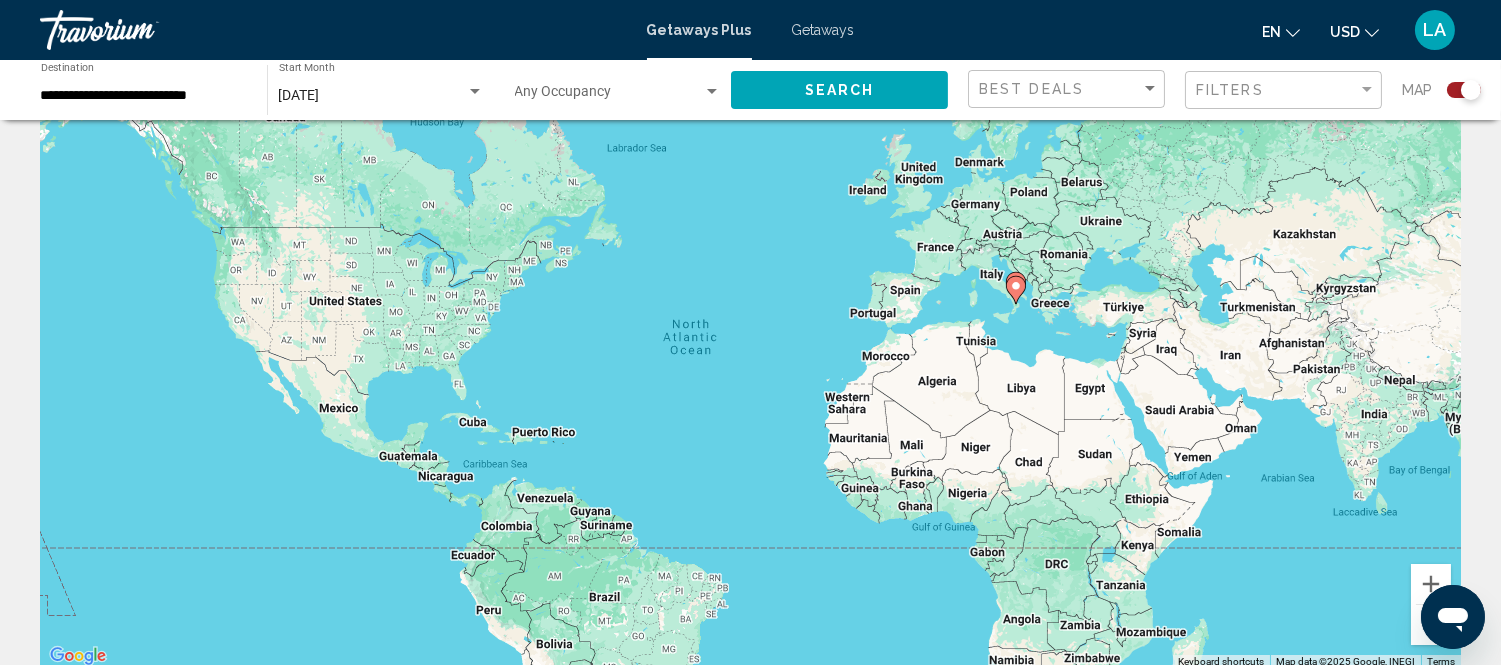 scroll, scrollTop: 0, scrollLeft: 0, axis: both 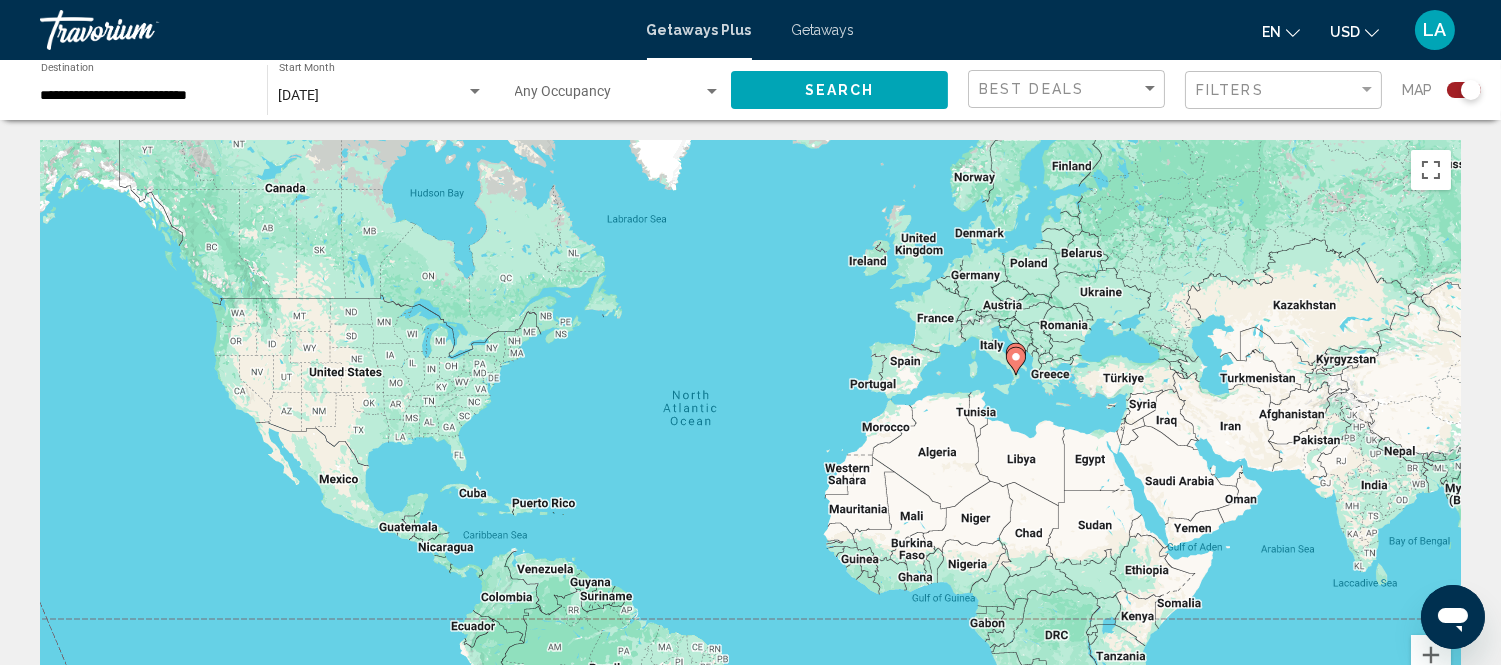 click on "**********" at bounding box center [144, 96] 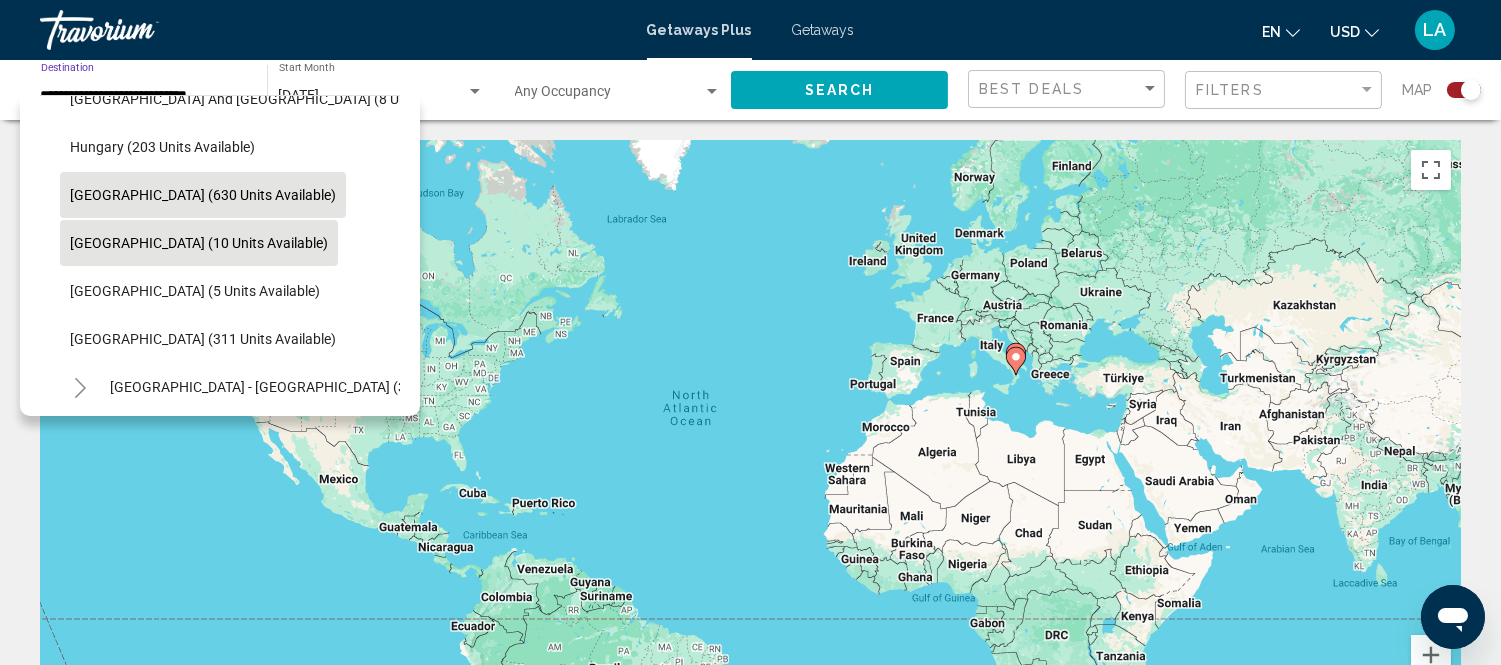 scroll, scrollTop: 574, scrollLeft: 0, axis: vertical 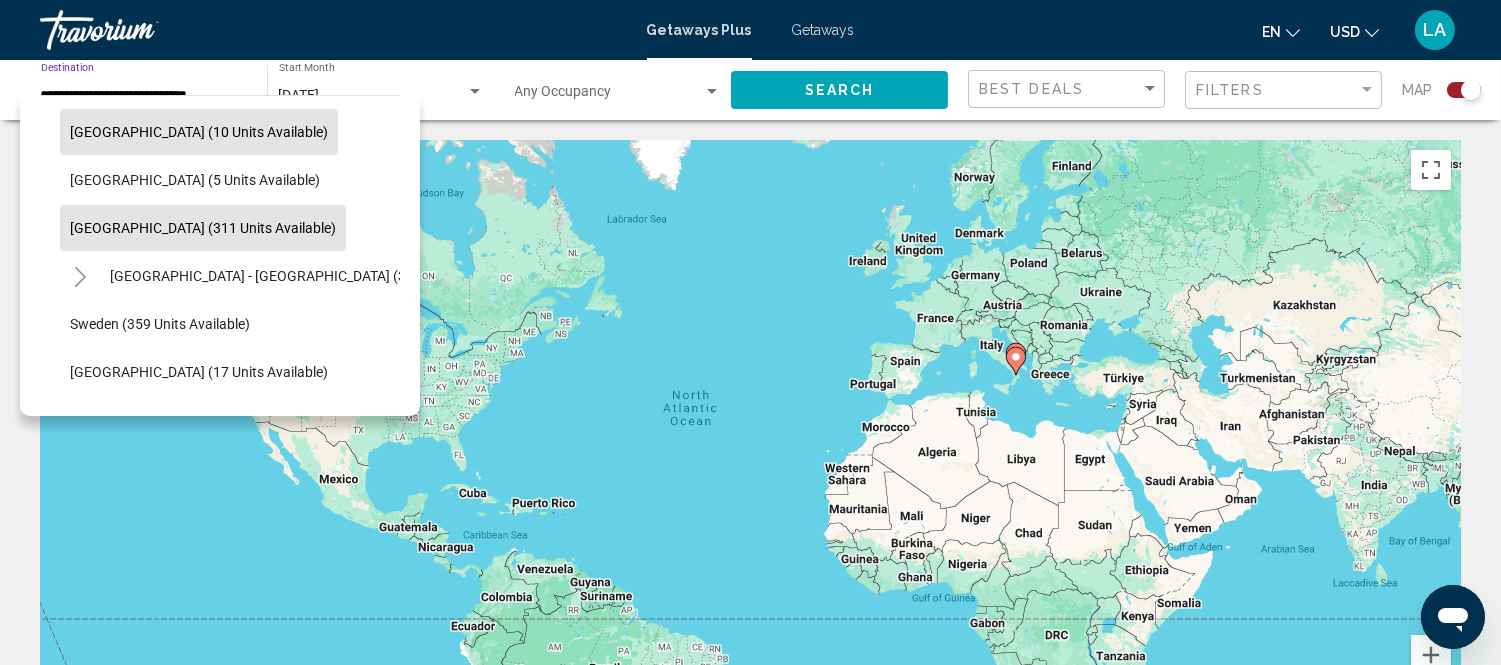 click on "Spain (311 units available)" 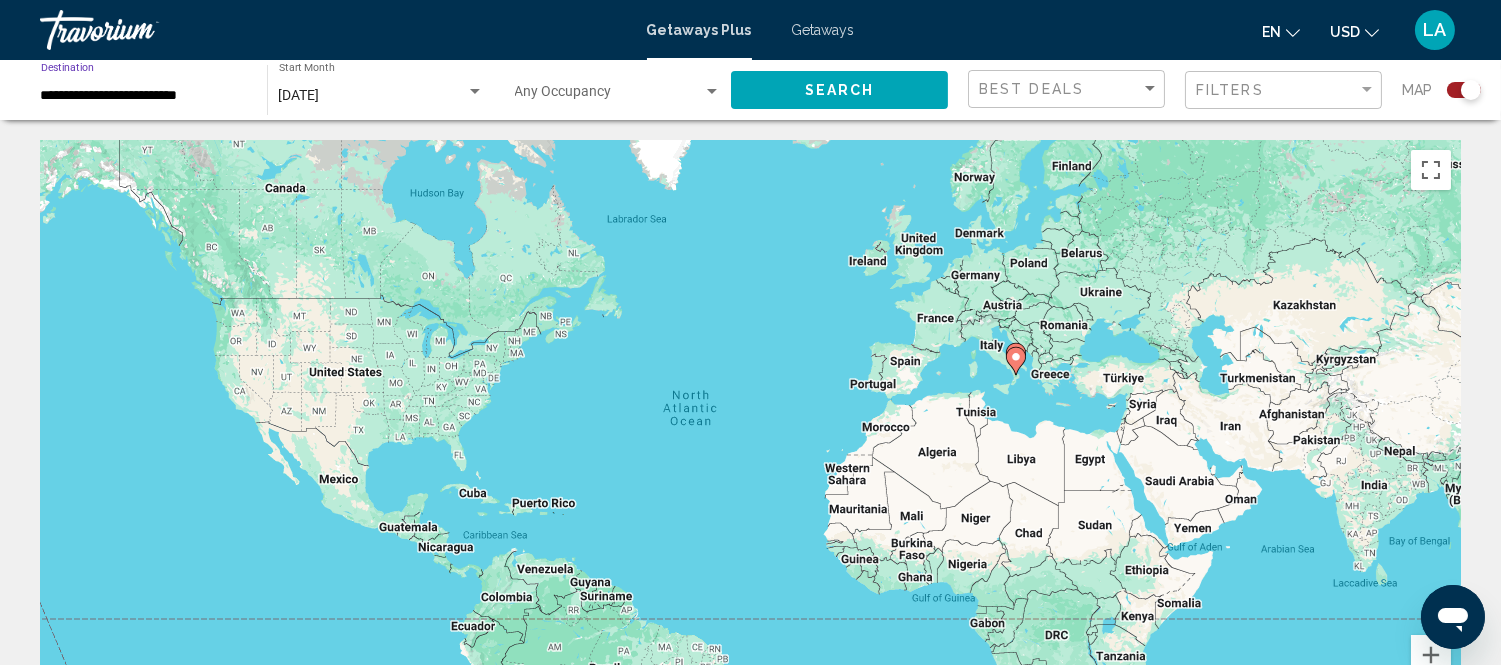 click on "Search" 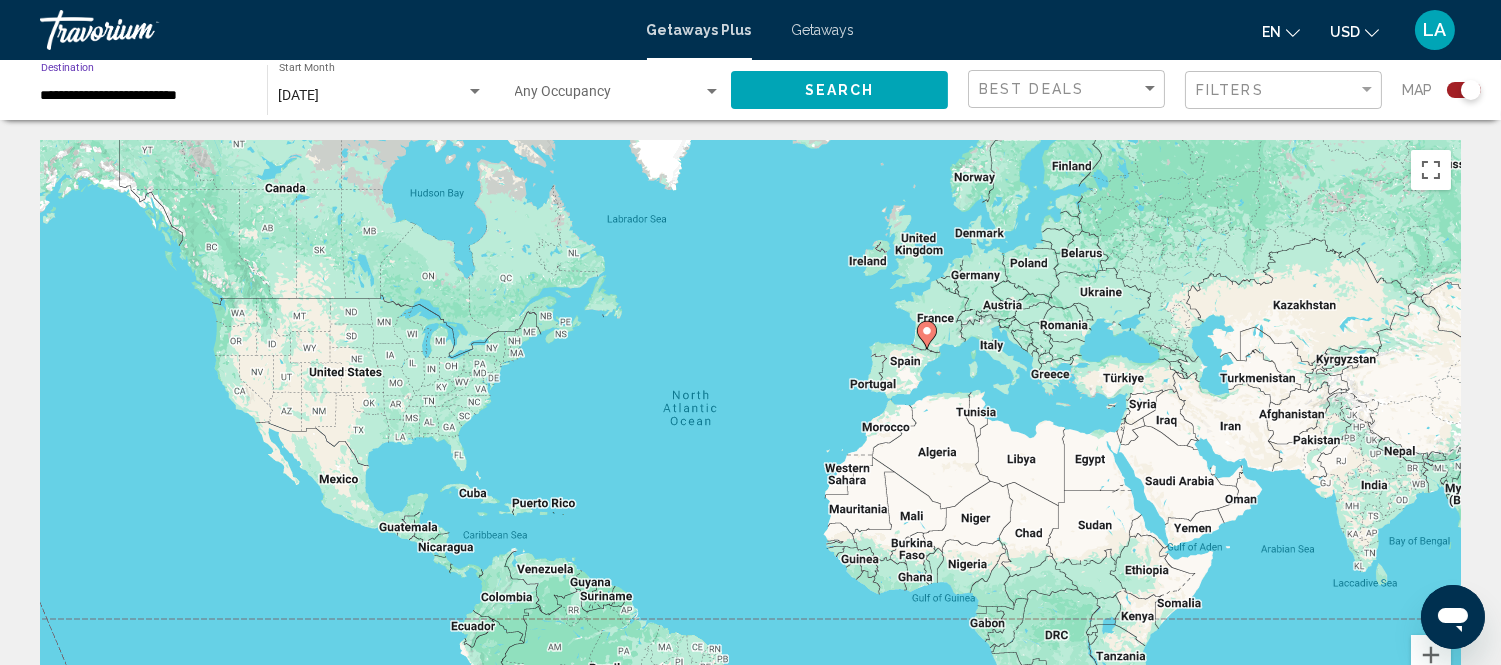click on "**********" at bounding box center [144, 96] 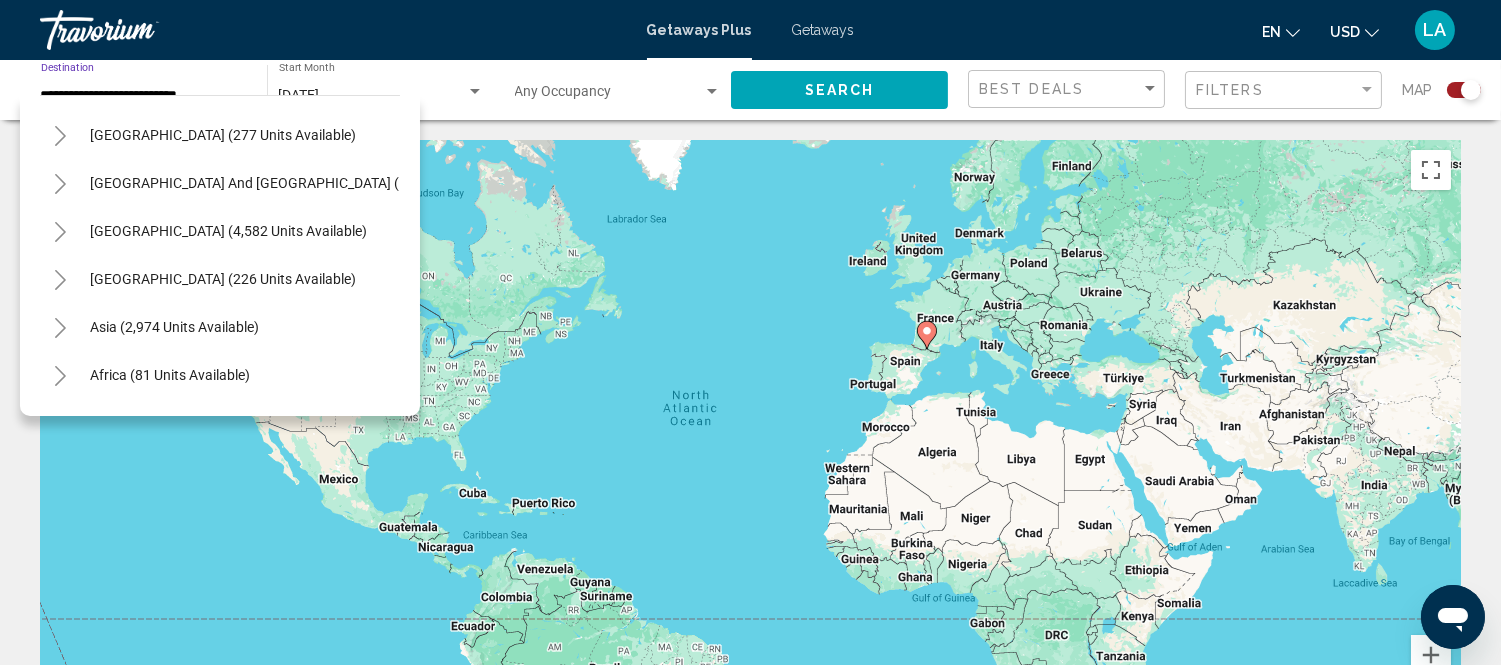 scroll, scrollTop: 1060, scrollLeft: 0, axis: vertical 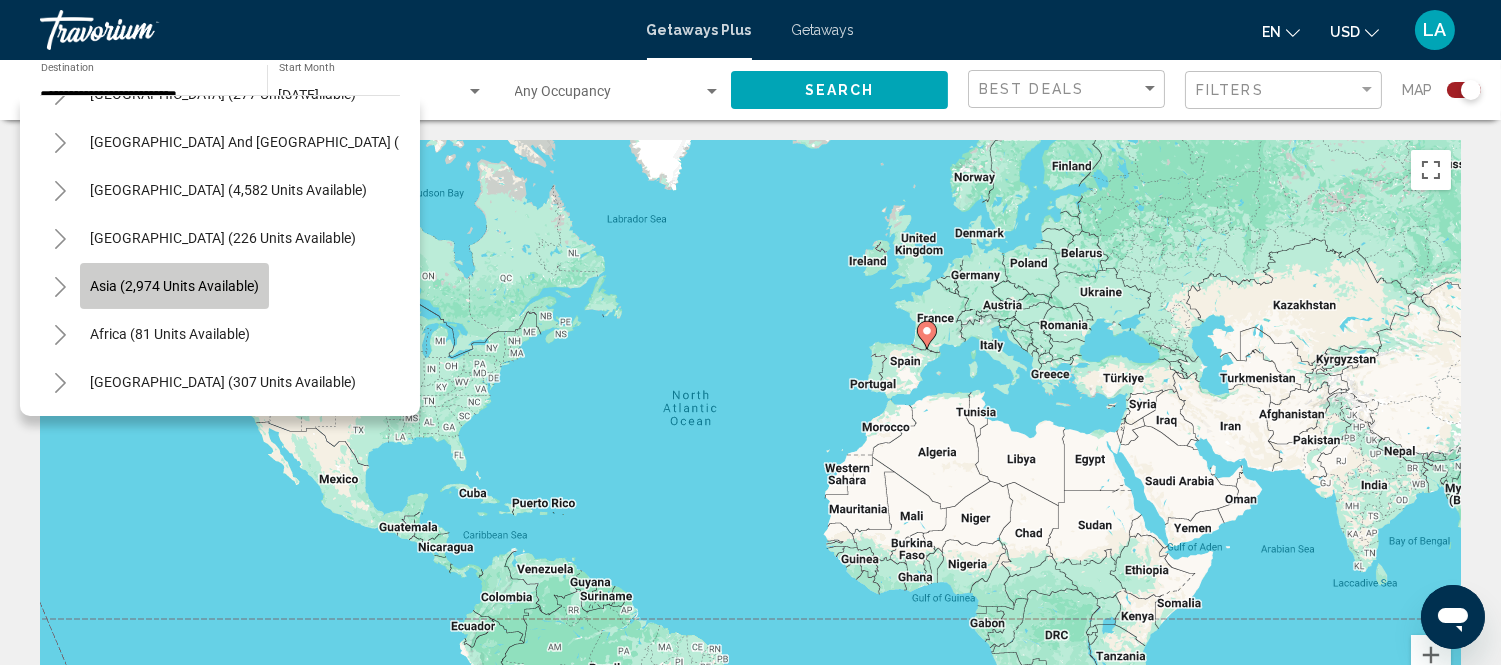 click on "Asia (2,974 units available)" 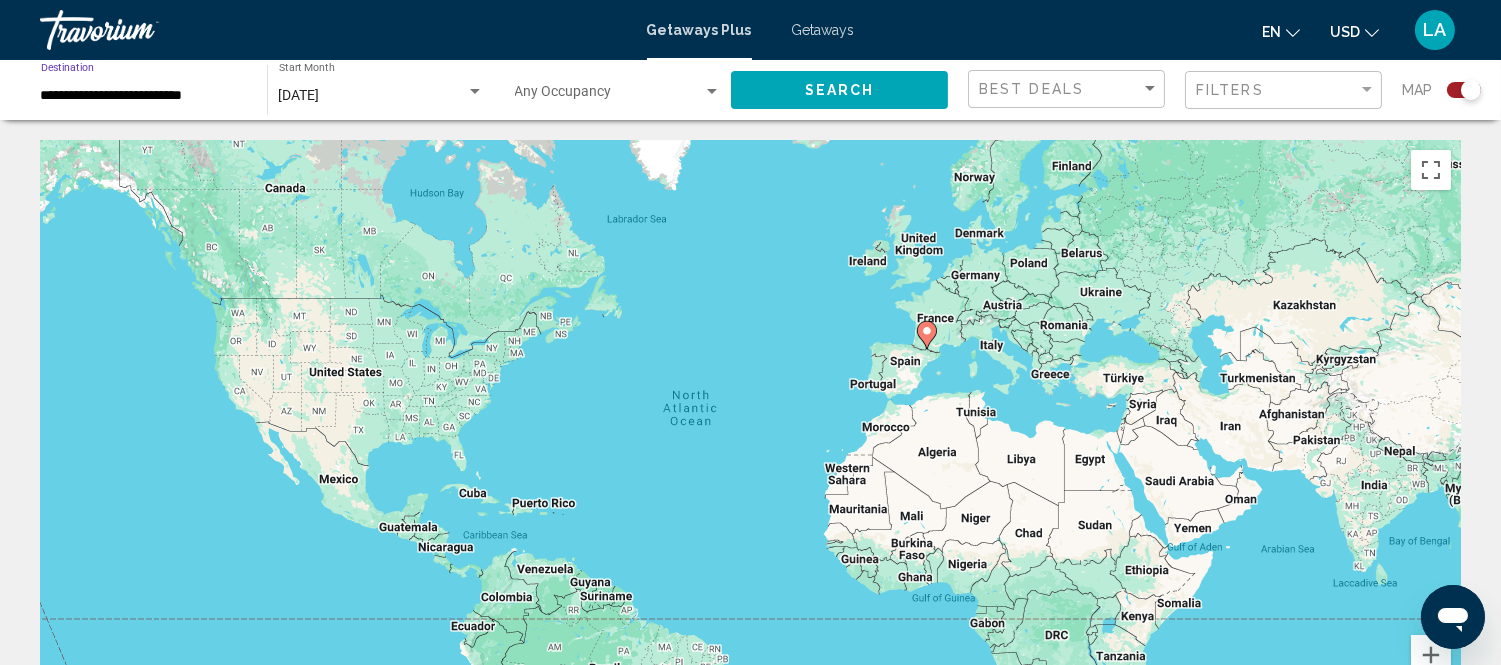 click on "Search" 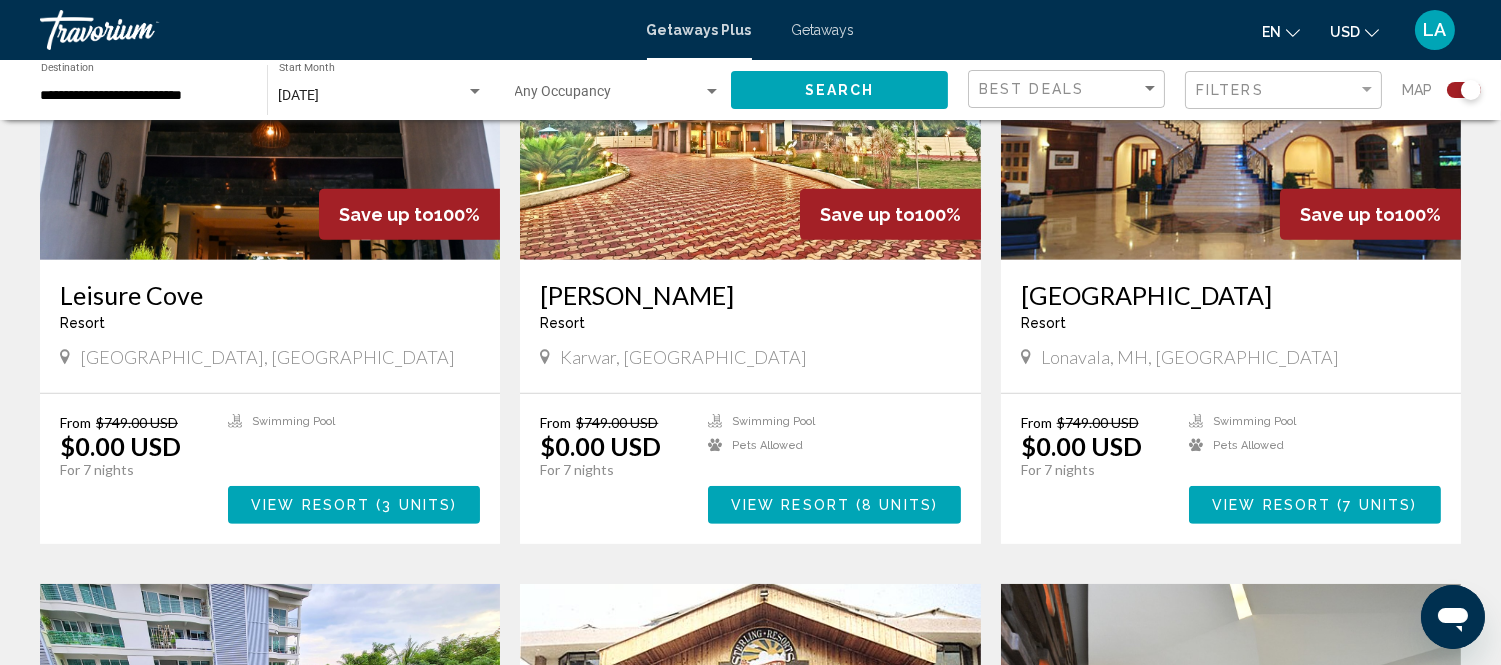 scroll, scrollTop: 888, scrollLeft: 0, axis: vertical 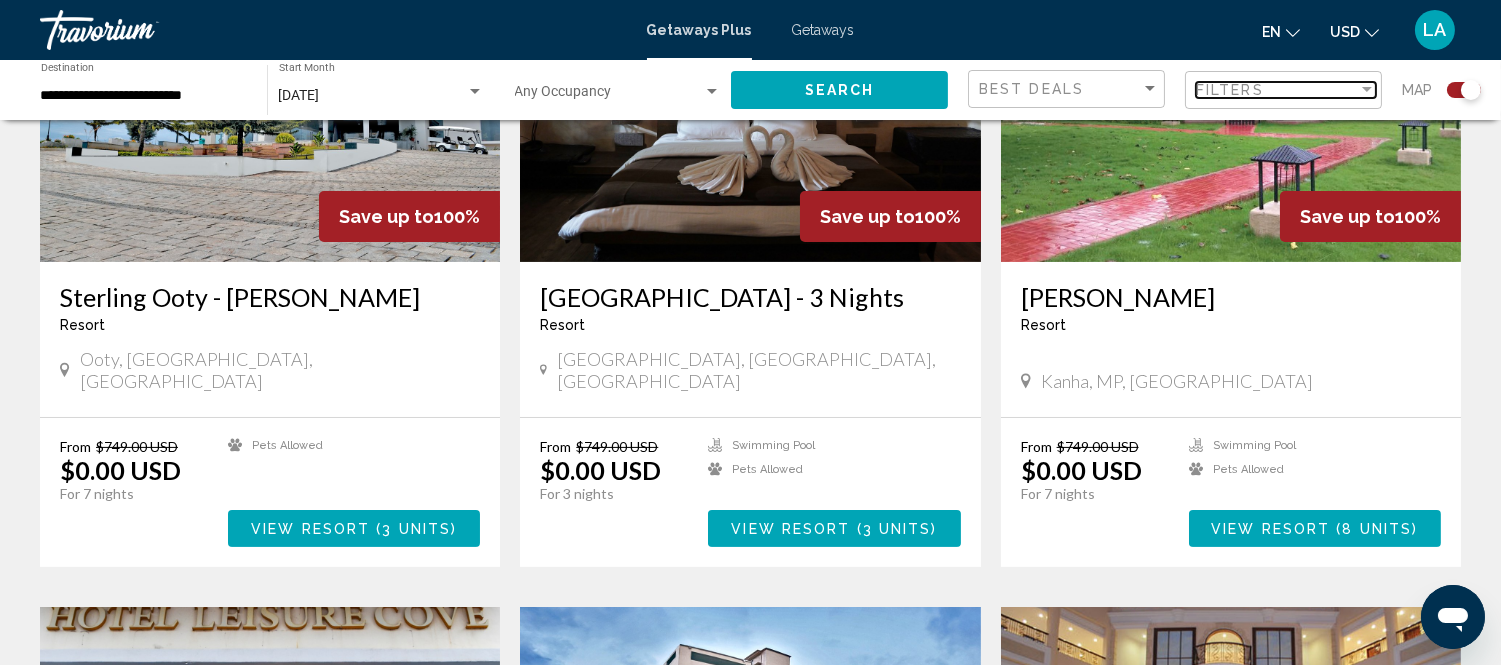 click on "Filters" at bounding box center [1230, 90] 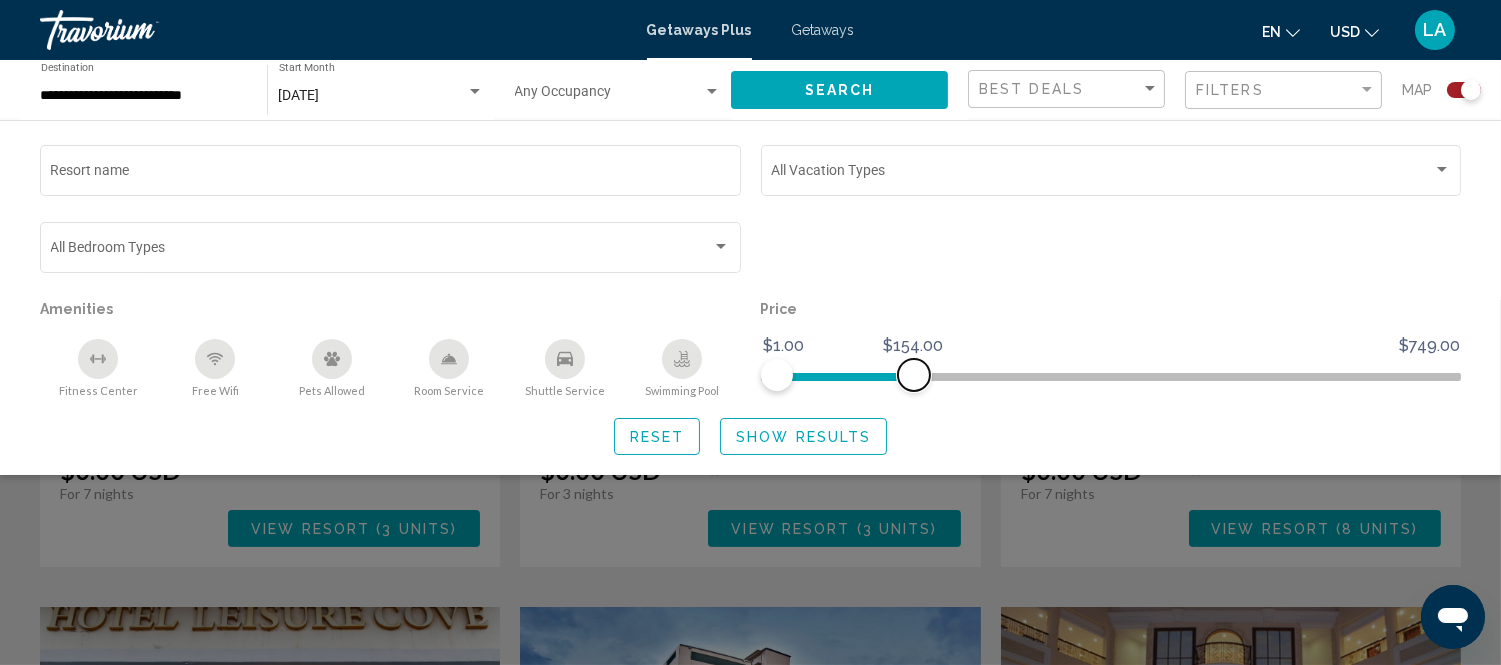 drag, startPoint x: 1448, startPoint y: 372, endPoint x: 913, endPoint y: 362, distance: 535.09344 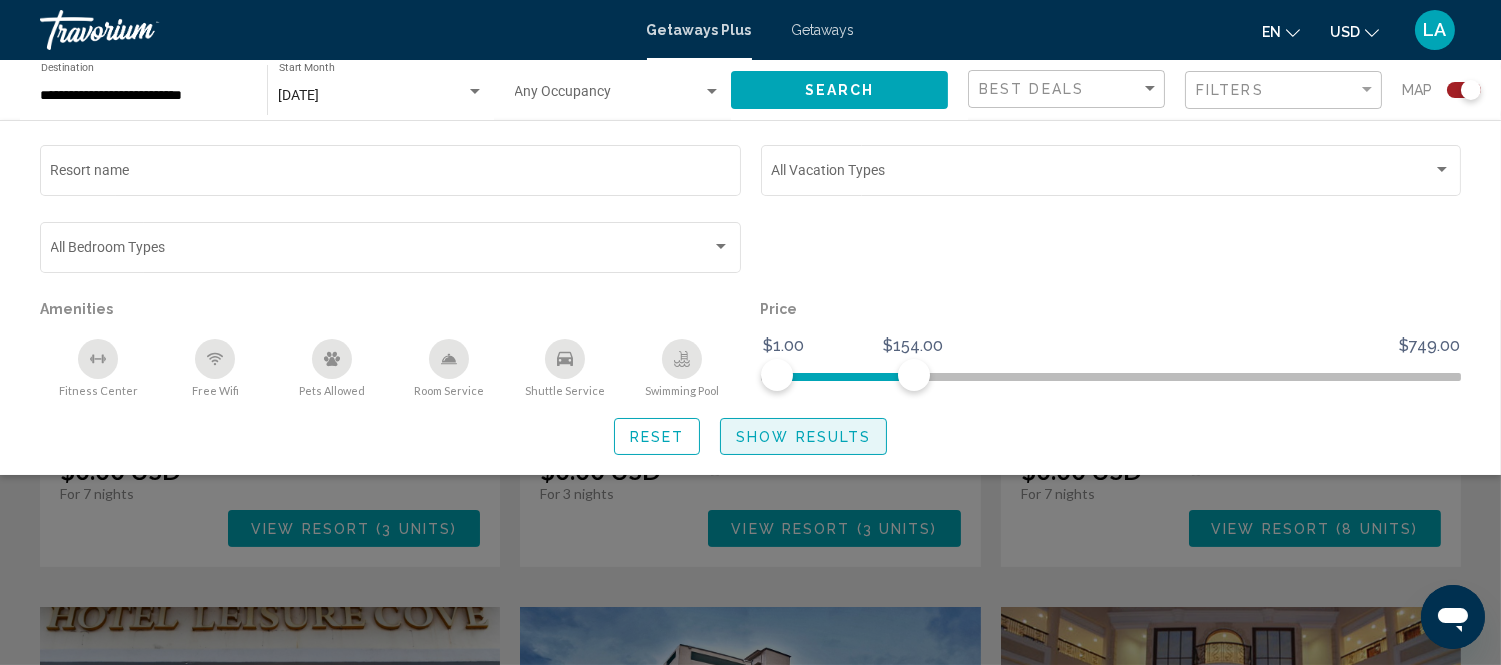 click on "Show Results" 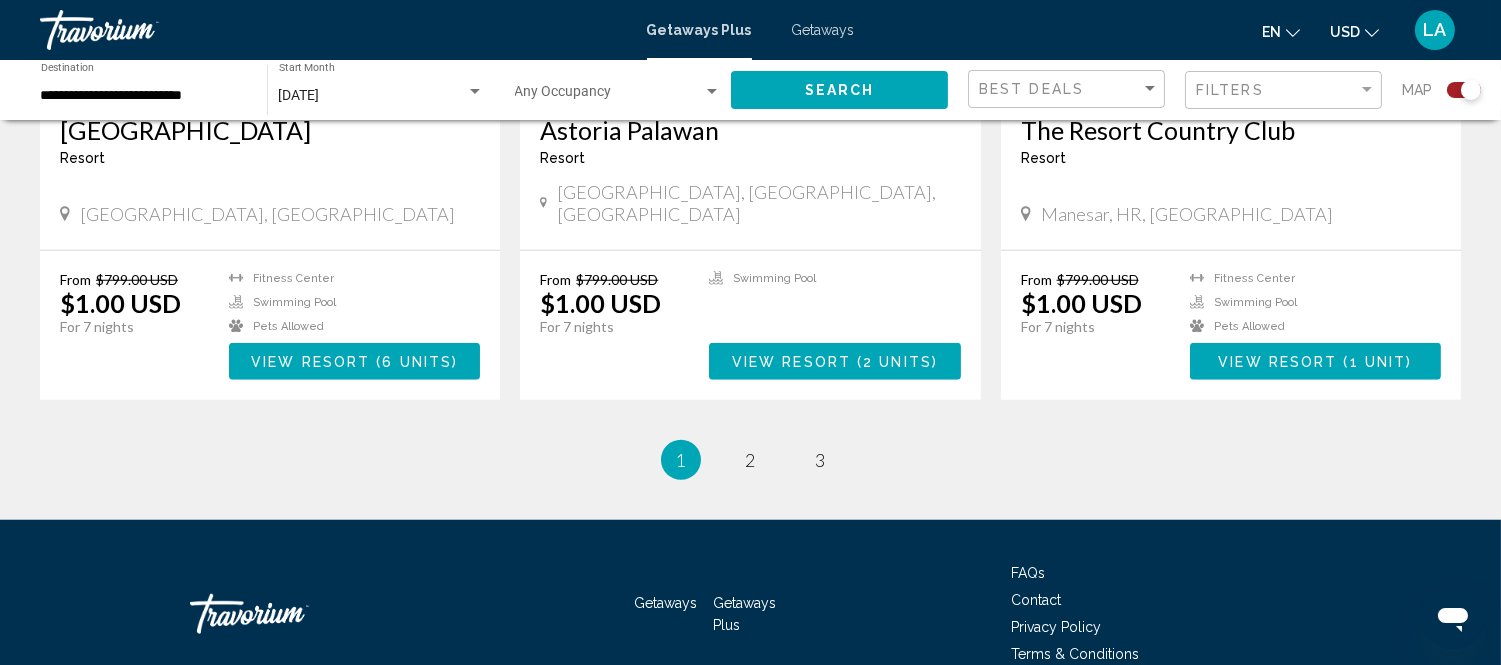 scroll, scrollTop: 3000, scrollLeft: 0, axis: vertical 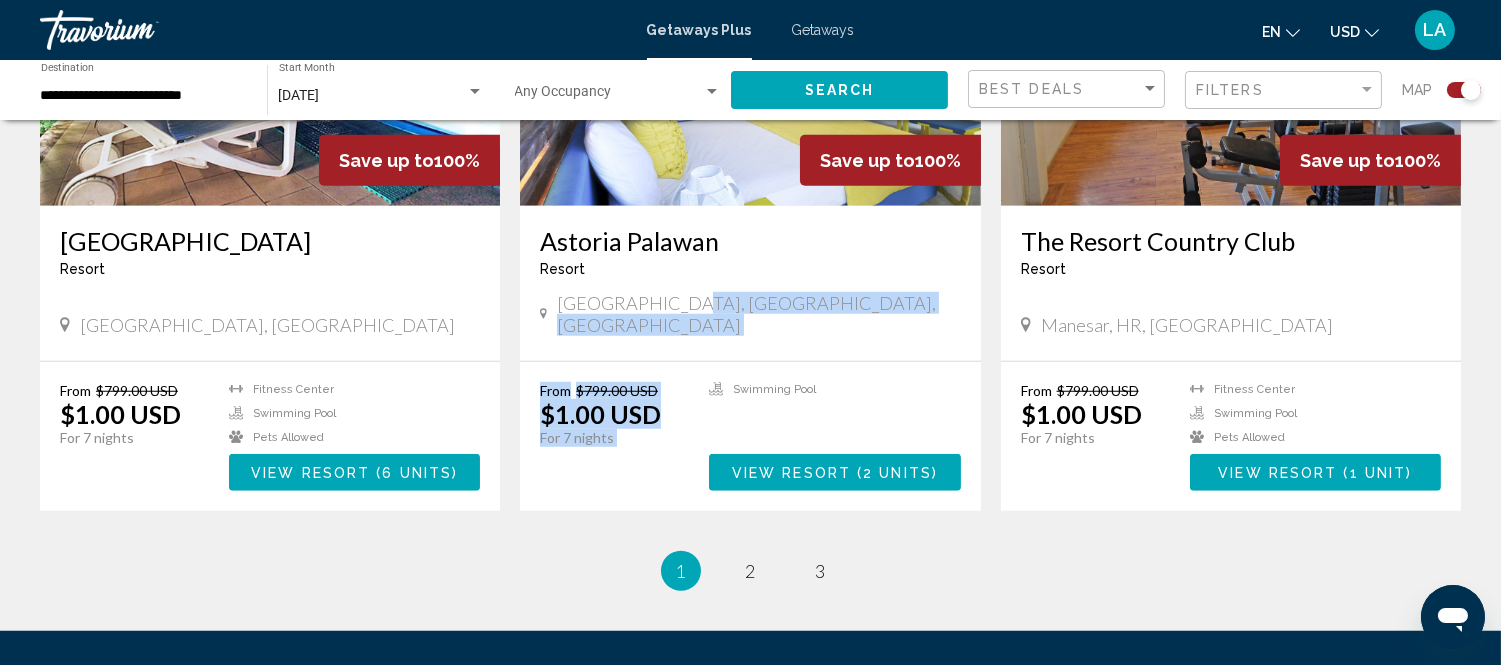 drag, startPoint x: 677, startPoint y: 251, endPoint x: 540, endPoint y: 456, distance: 246.56439 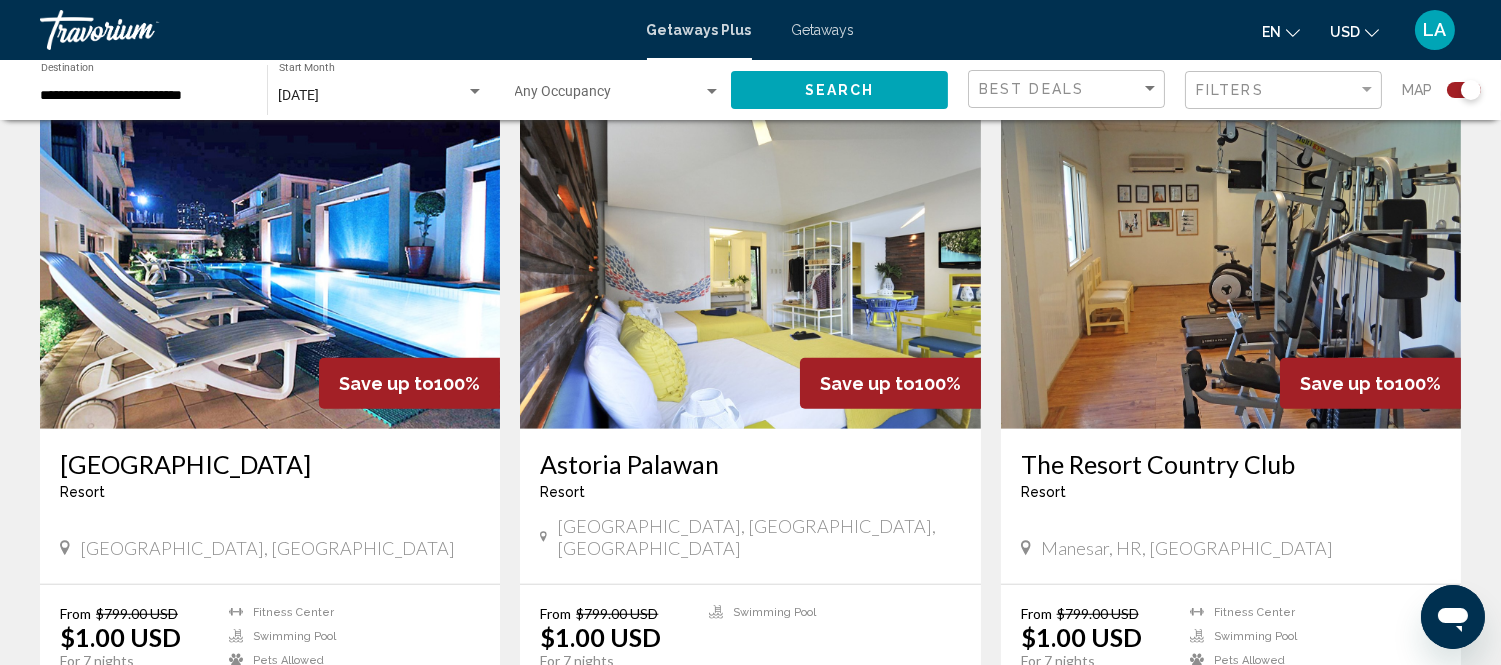 scroll, scrollTop: 3000, scrollLeft: 0, axis: vertical 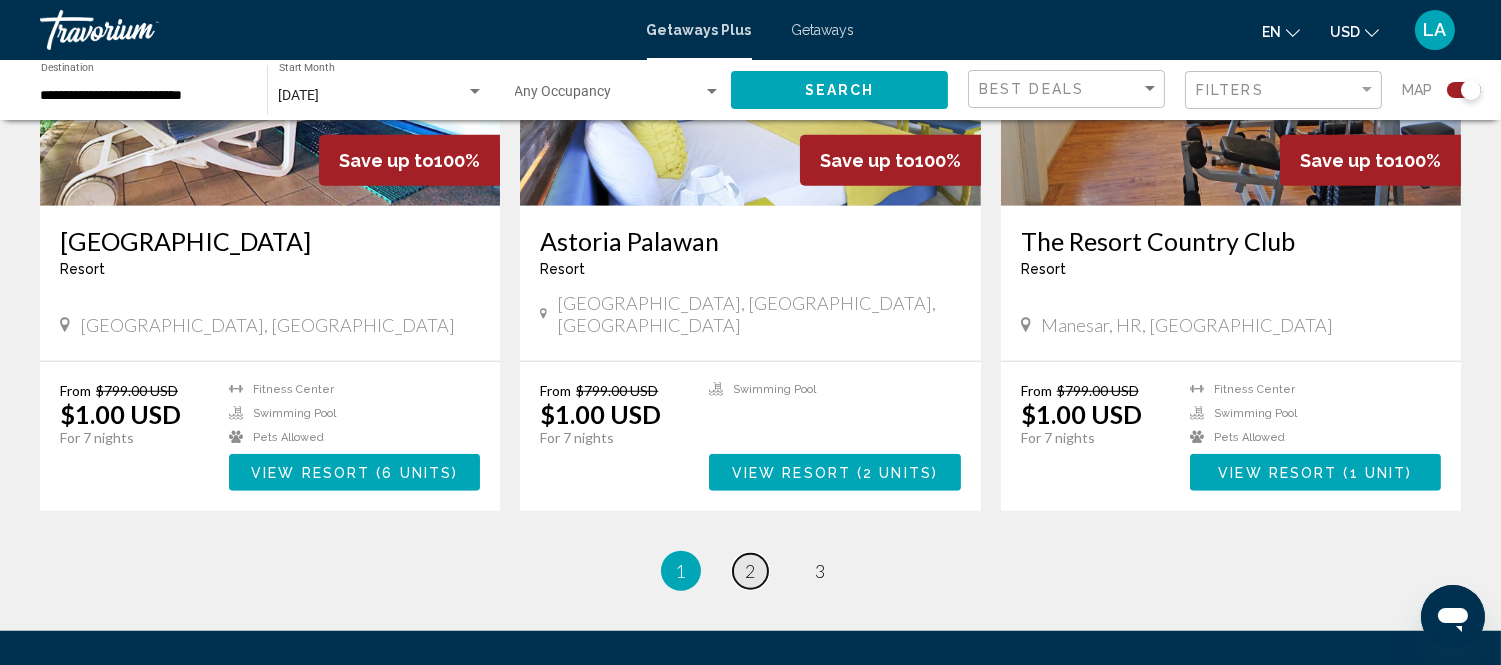 click on "2" at bounding box center (751, 571) 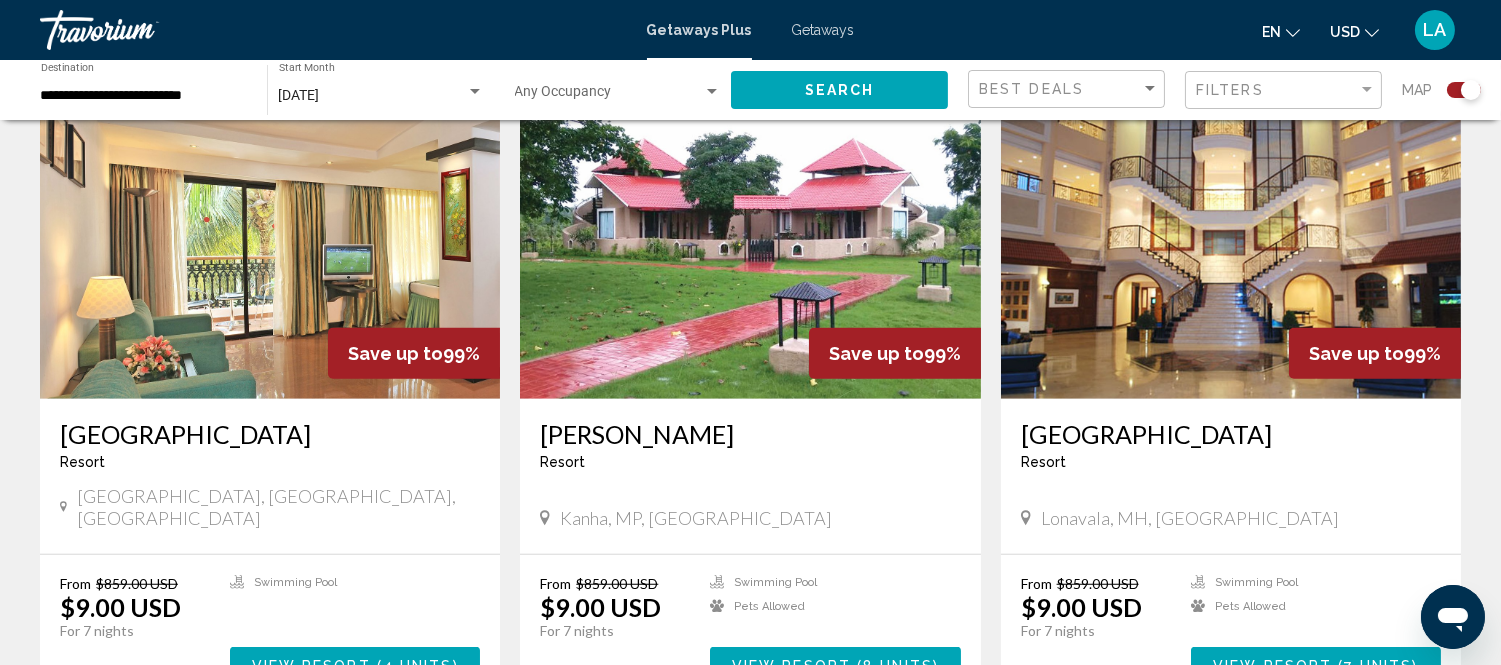 scroll, scrollTop: 2888, scrollLeft: 0, axis: vertical 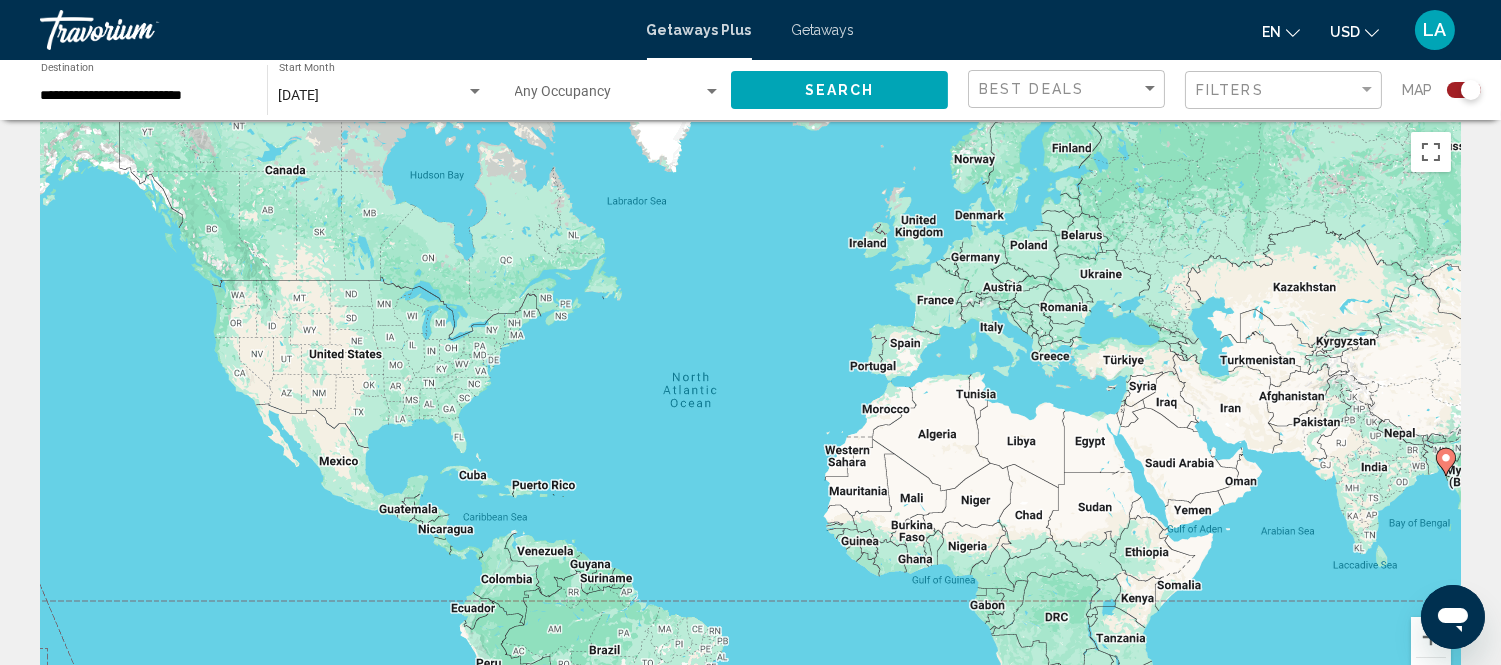 click on "**********" at bounding box center (144, 96) 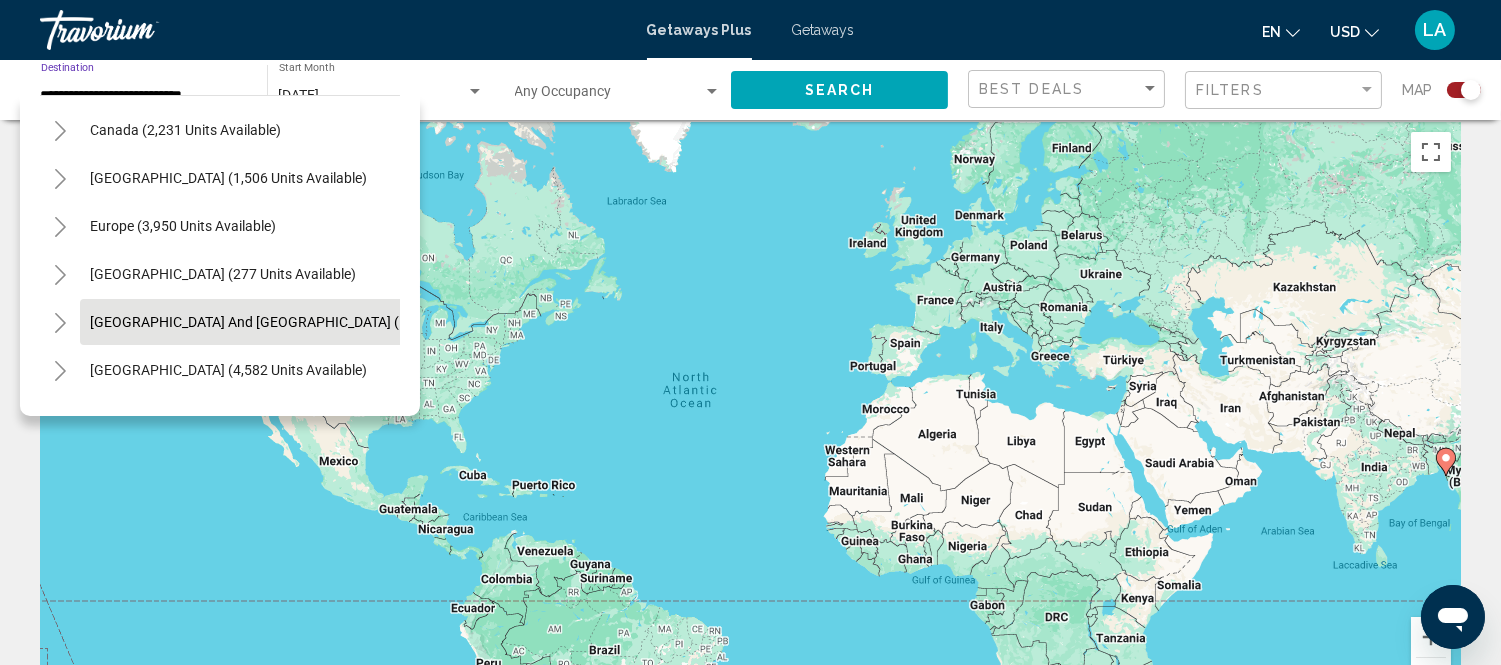 scroll, scrollTop: 33, scrollLeft: 0, axis: vertical 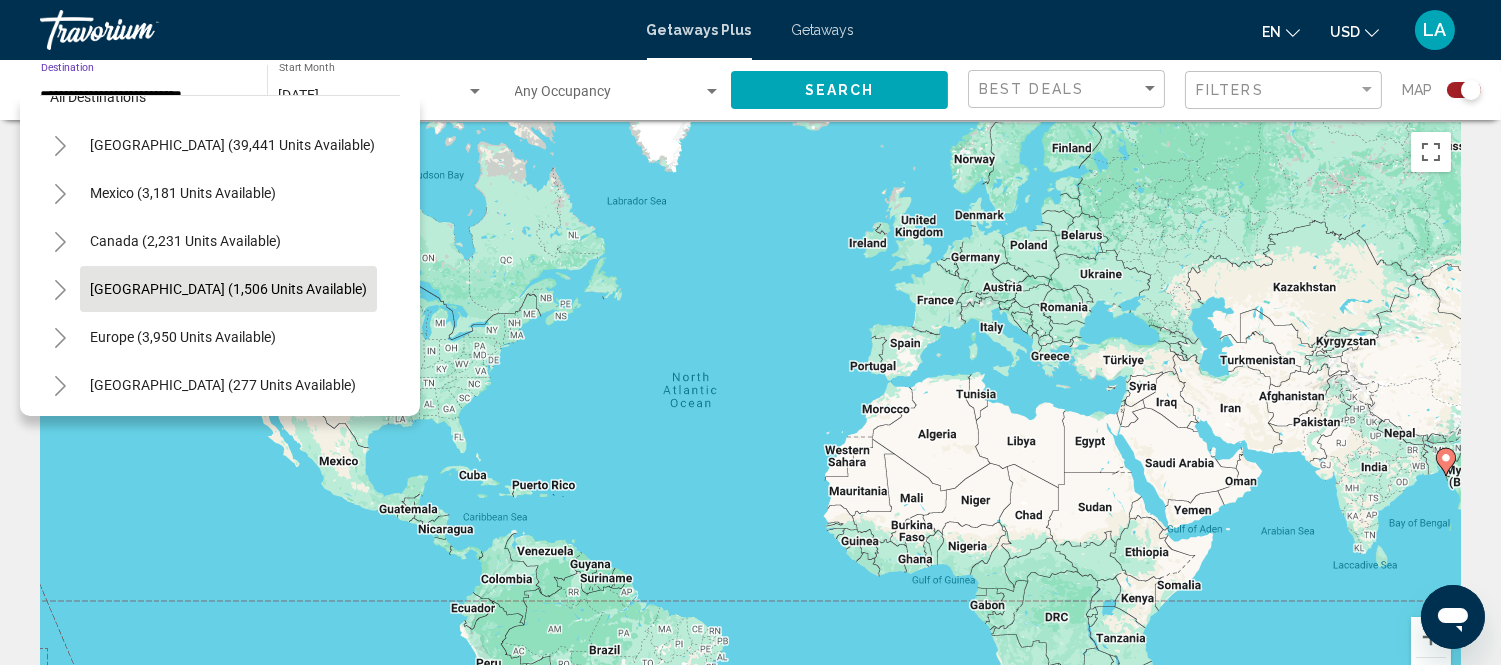 click on "Caribbean & Atlantic Islands (1,506 units available)" at bounding box center [183, 337] 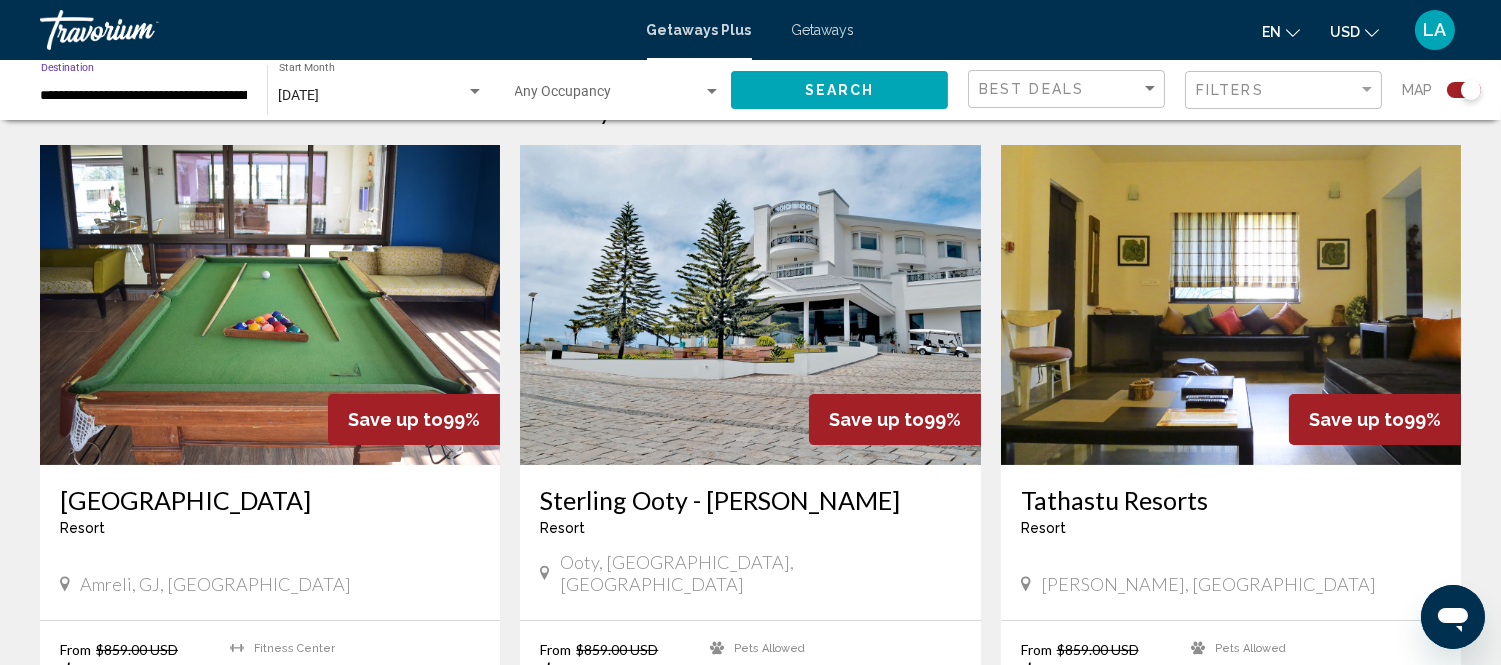scroll, scrollTop: 241, scrollLeft: 0, axis: vertical 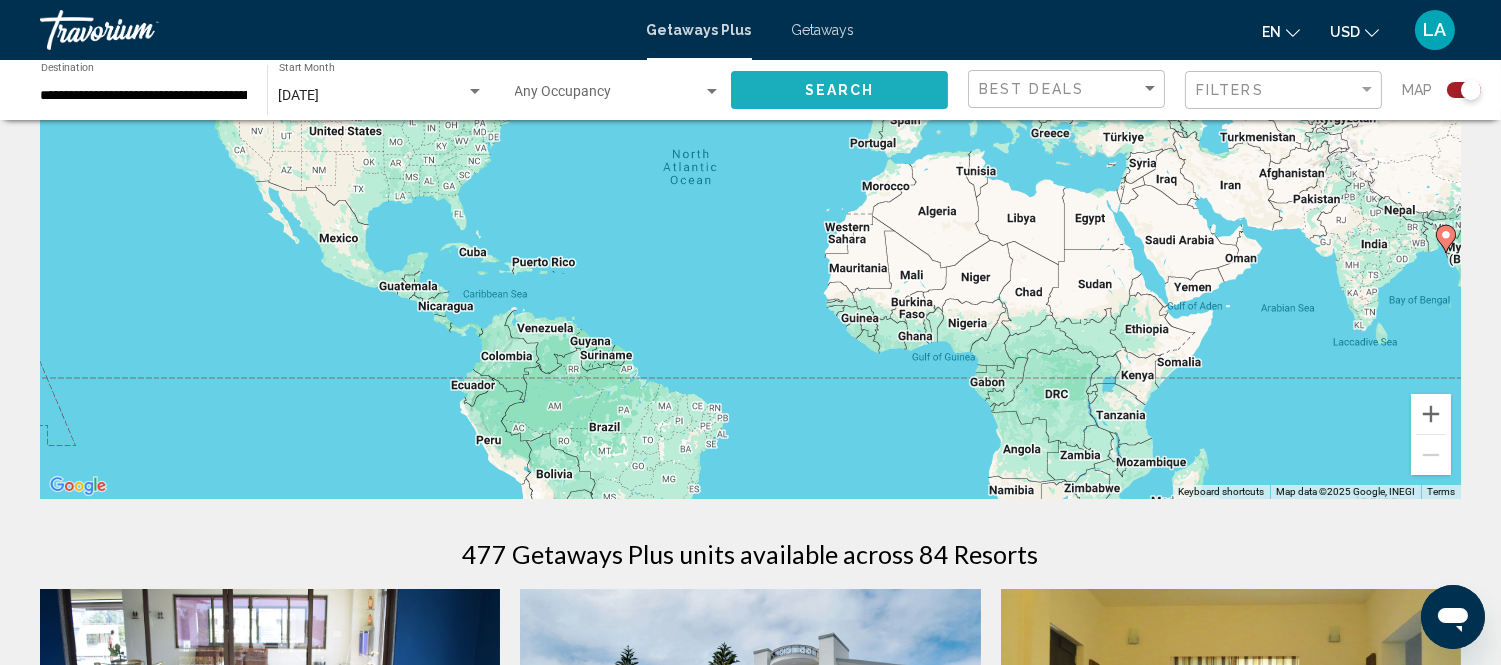 click on "Search" 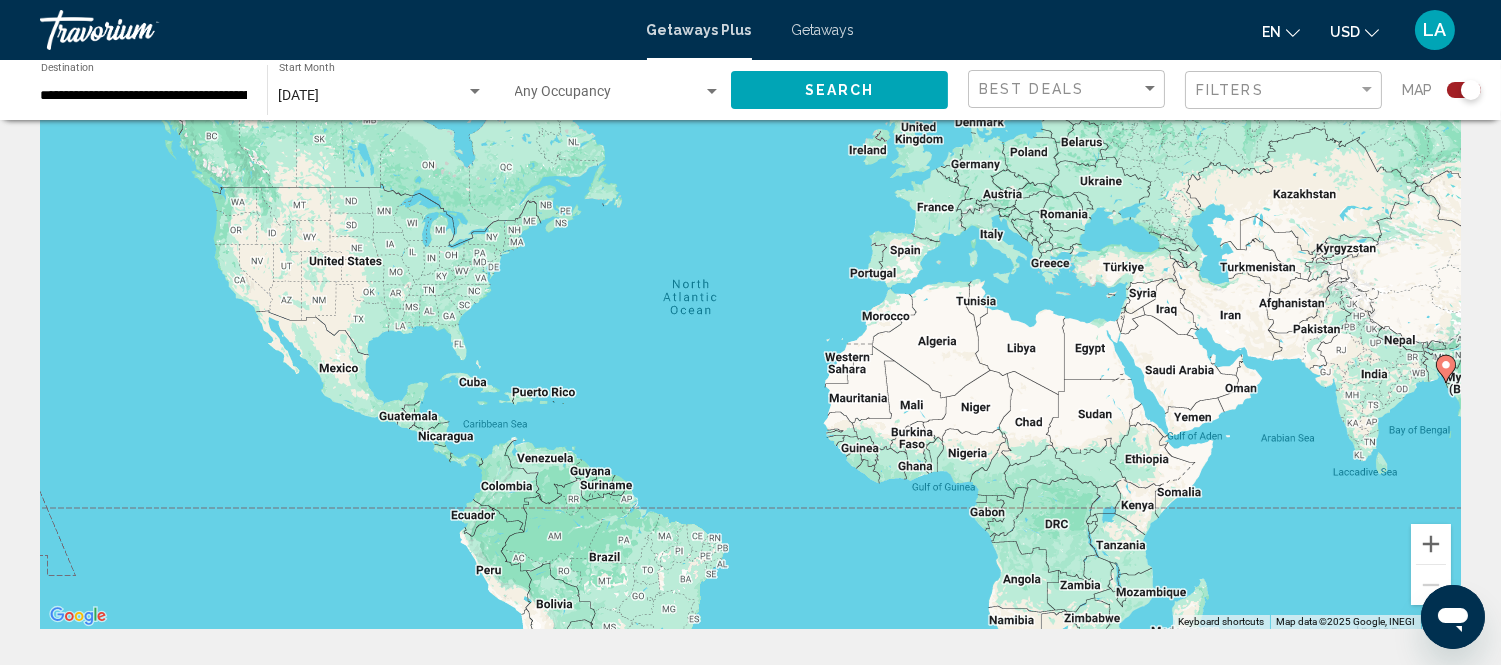 scroll, scrollTop: 0, scrollLeft: 0, axis: both 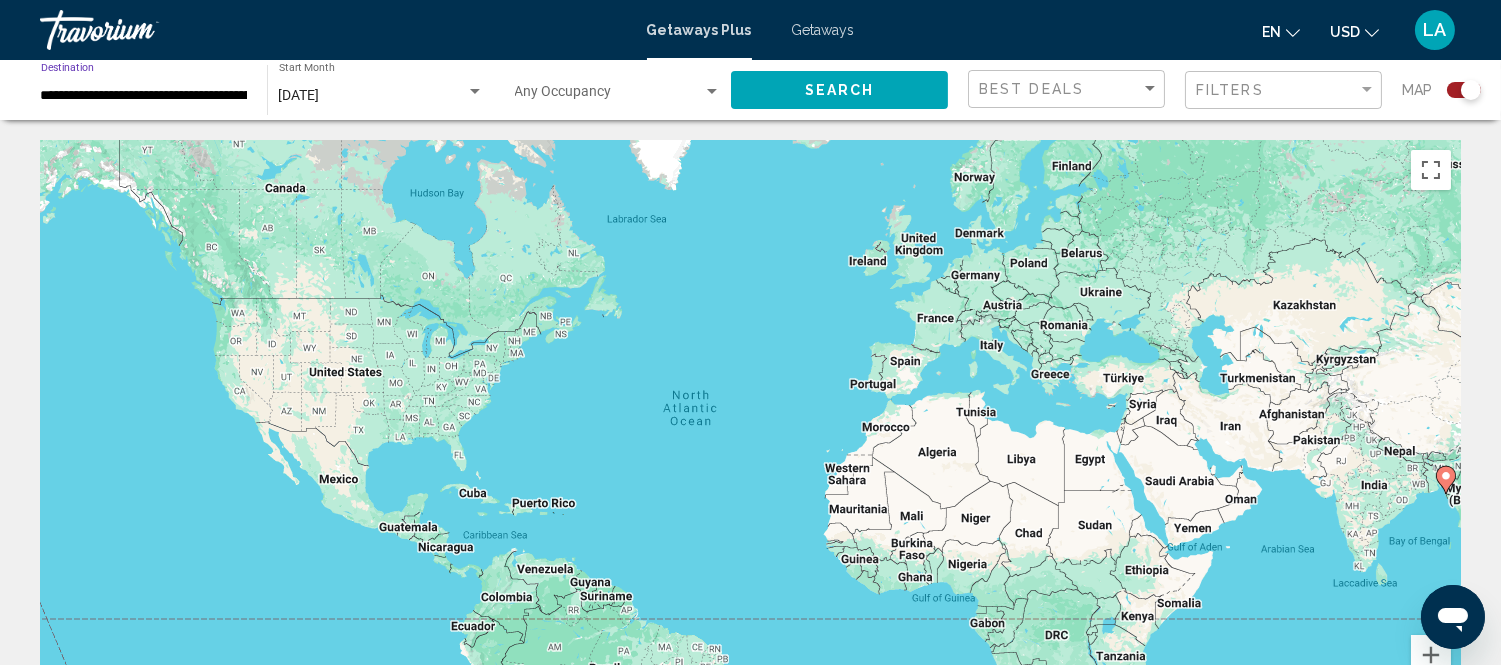 click on "**********" at bounding box center [144, 96] 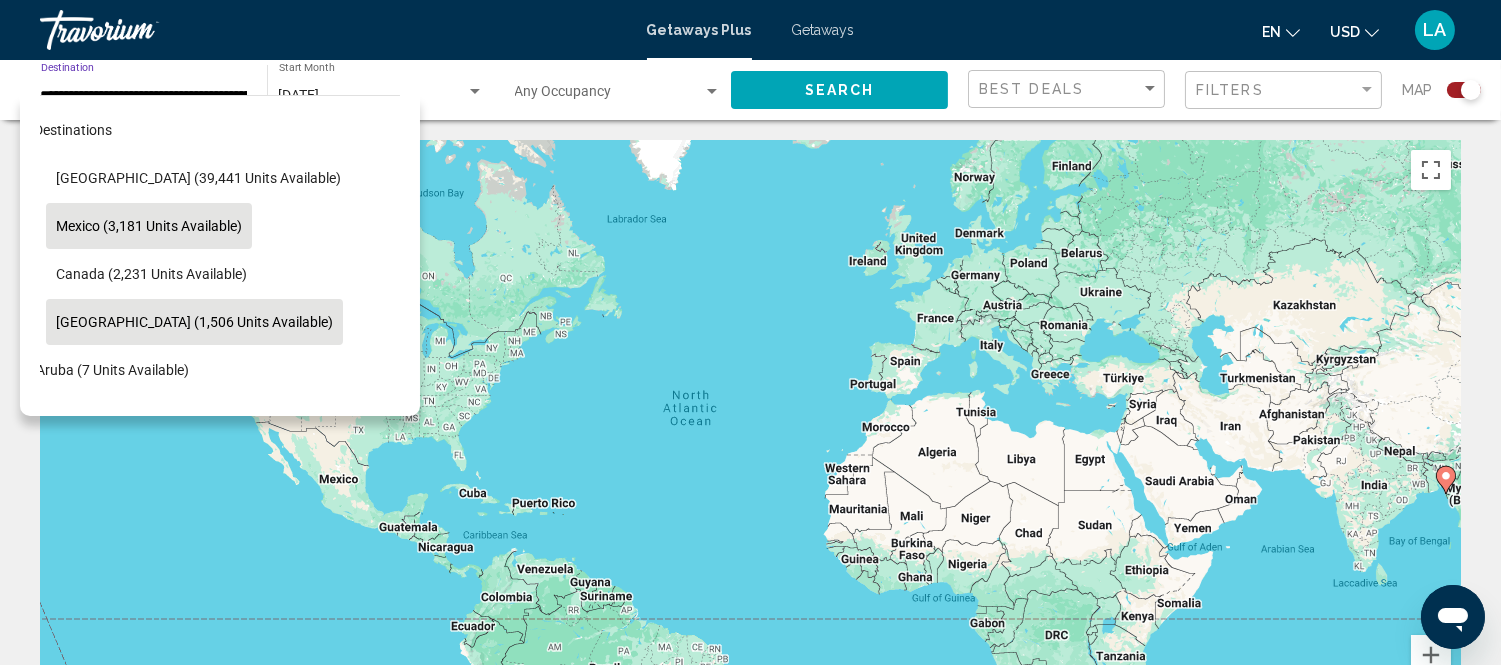 scroll, scrollTop: 111, scrollLeft: 34, axis: both 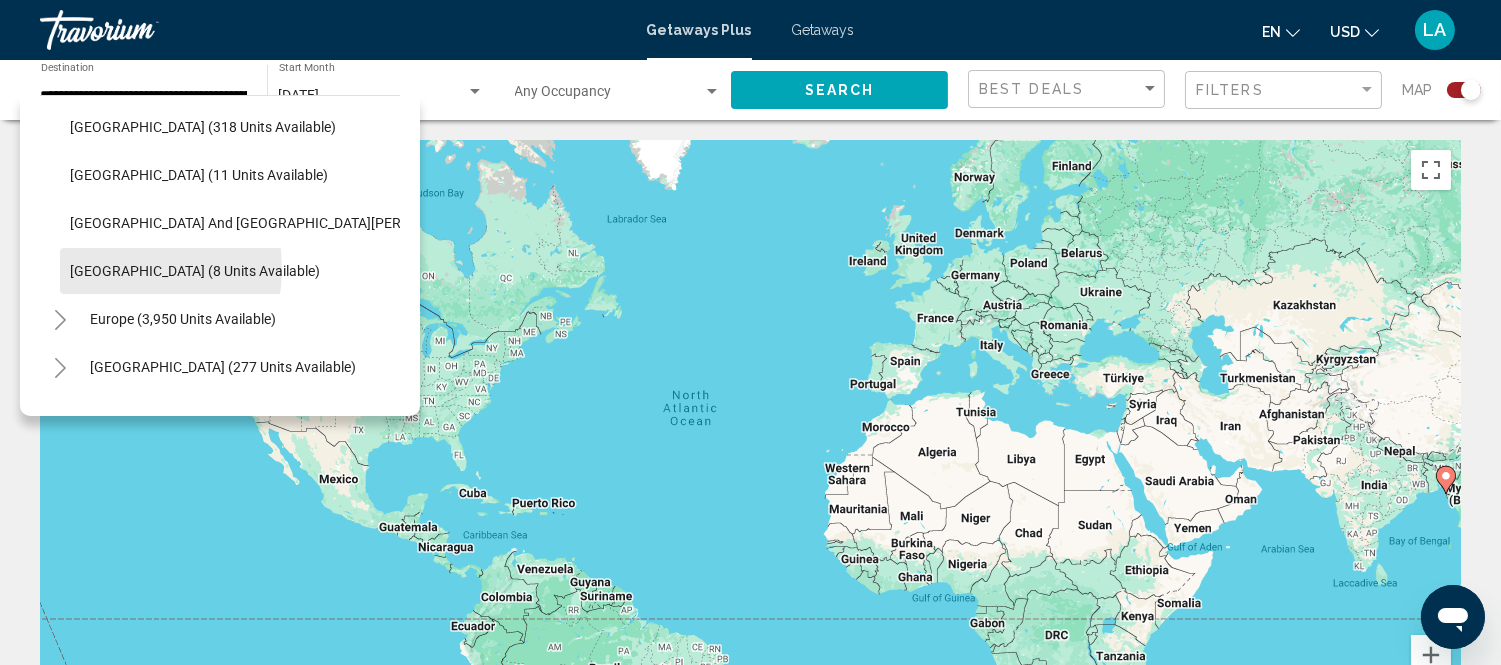 click on "Virgin Islands (8 units available)" 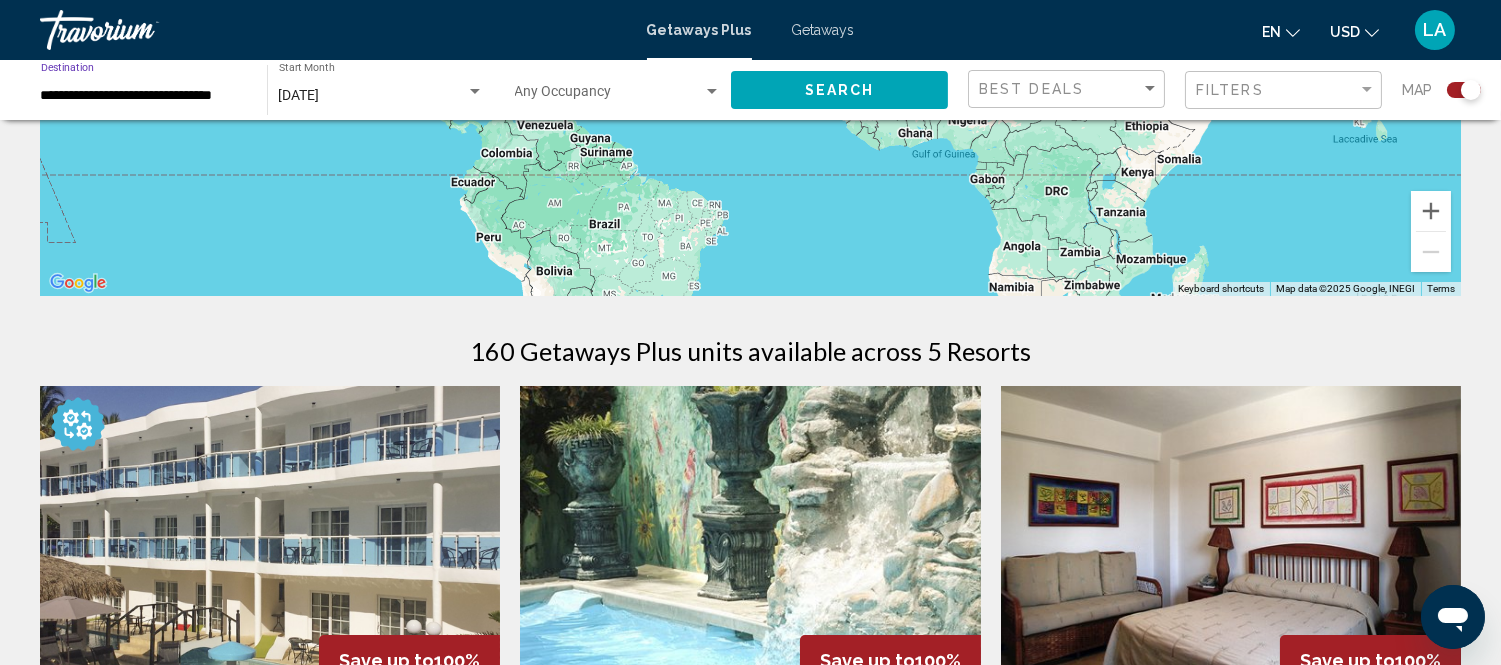 scroll, scrollTop: 0, scrollLeft: 0, axis: both 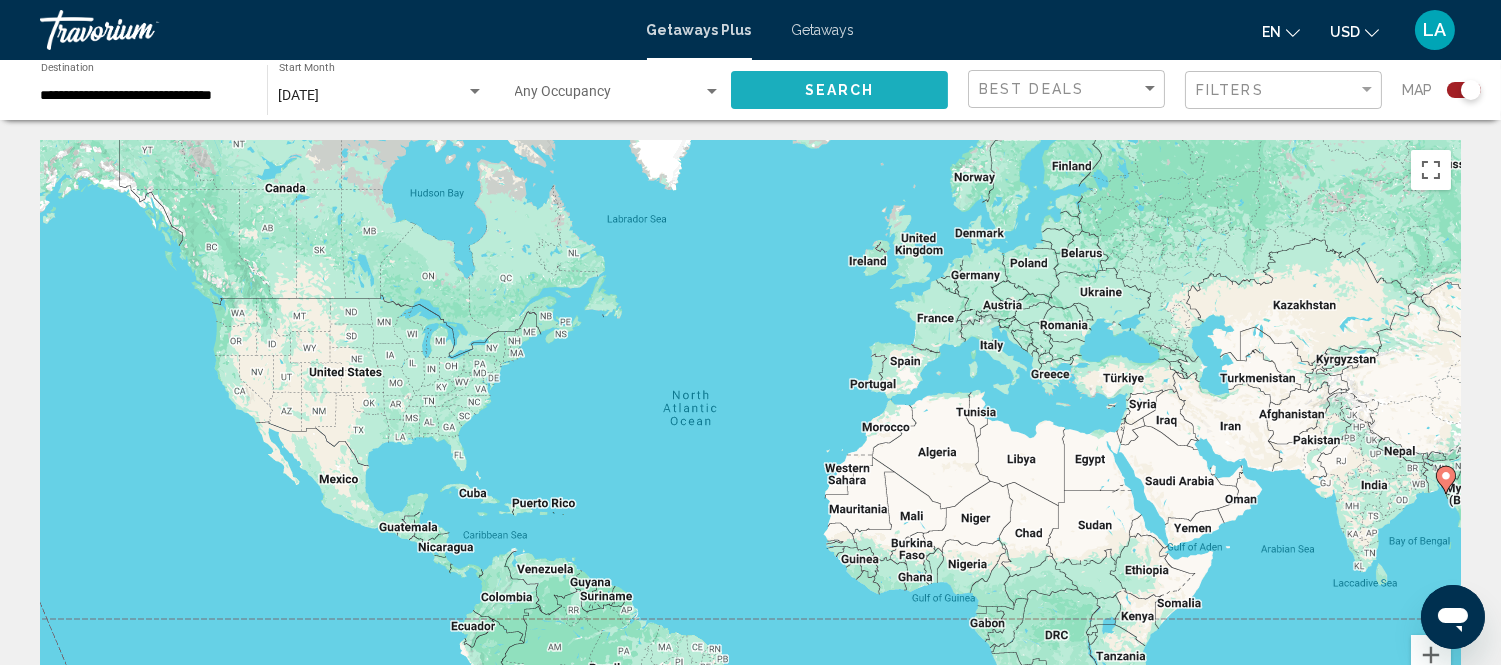 click on "Search" 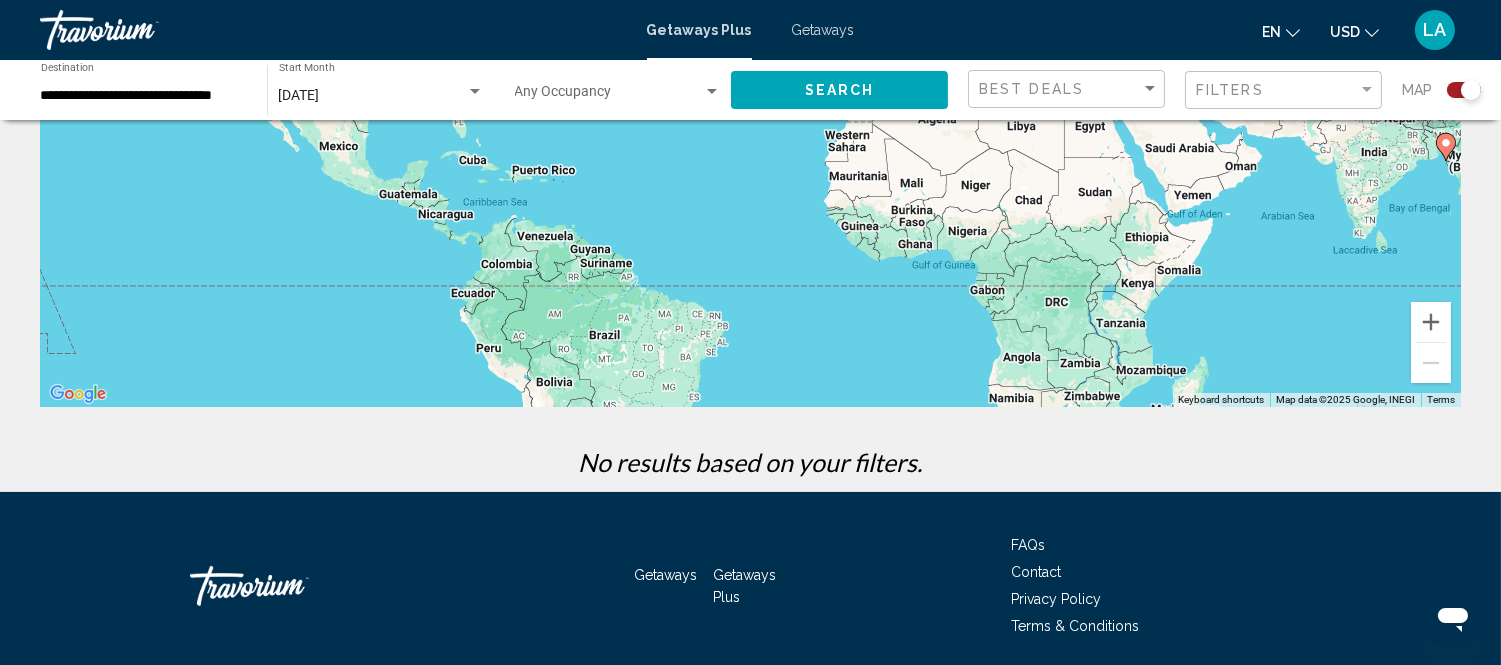 scroll, scrollTop: 404, scrollLeft: 0, axis: vertical 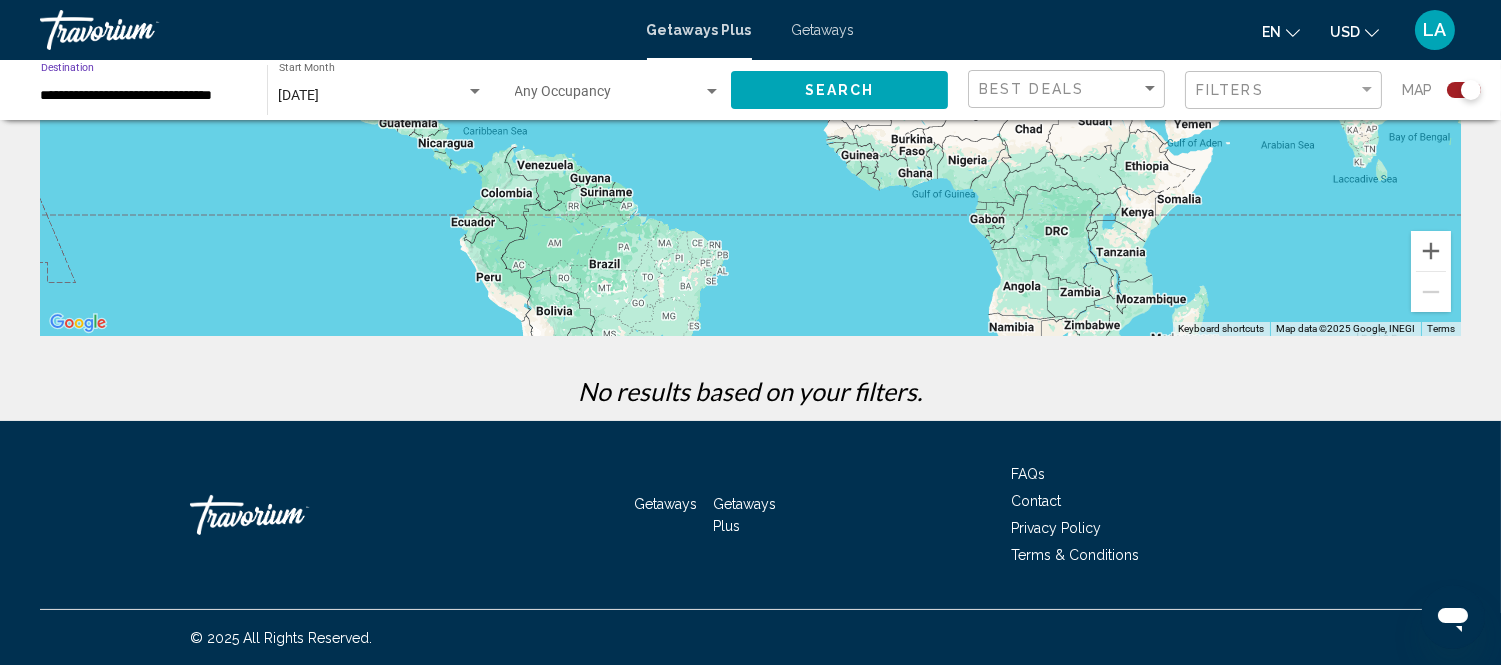 click on "**********" at bounding box center (144, 96) 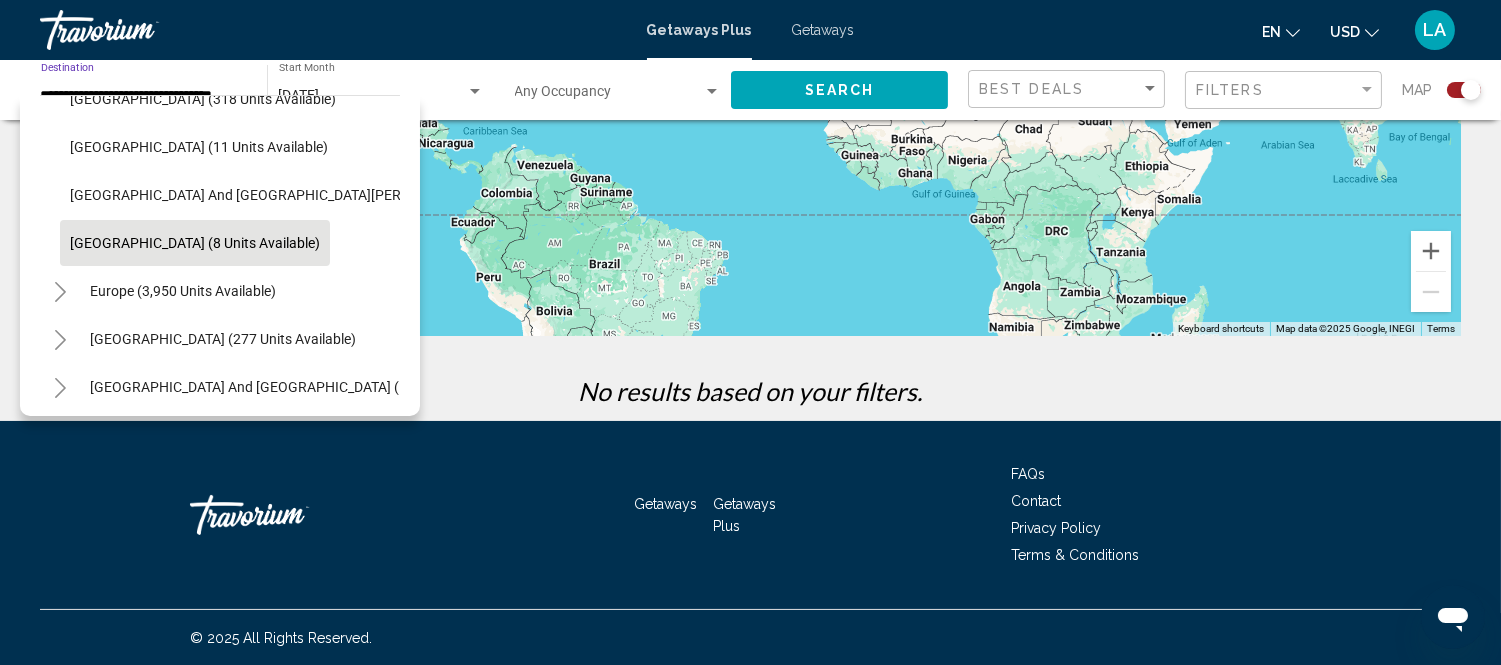 scroll, scrollTop: 526, scrollLeft: 0, axis: vertical 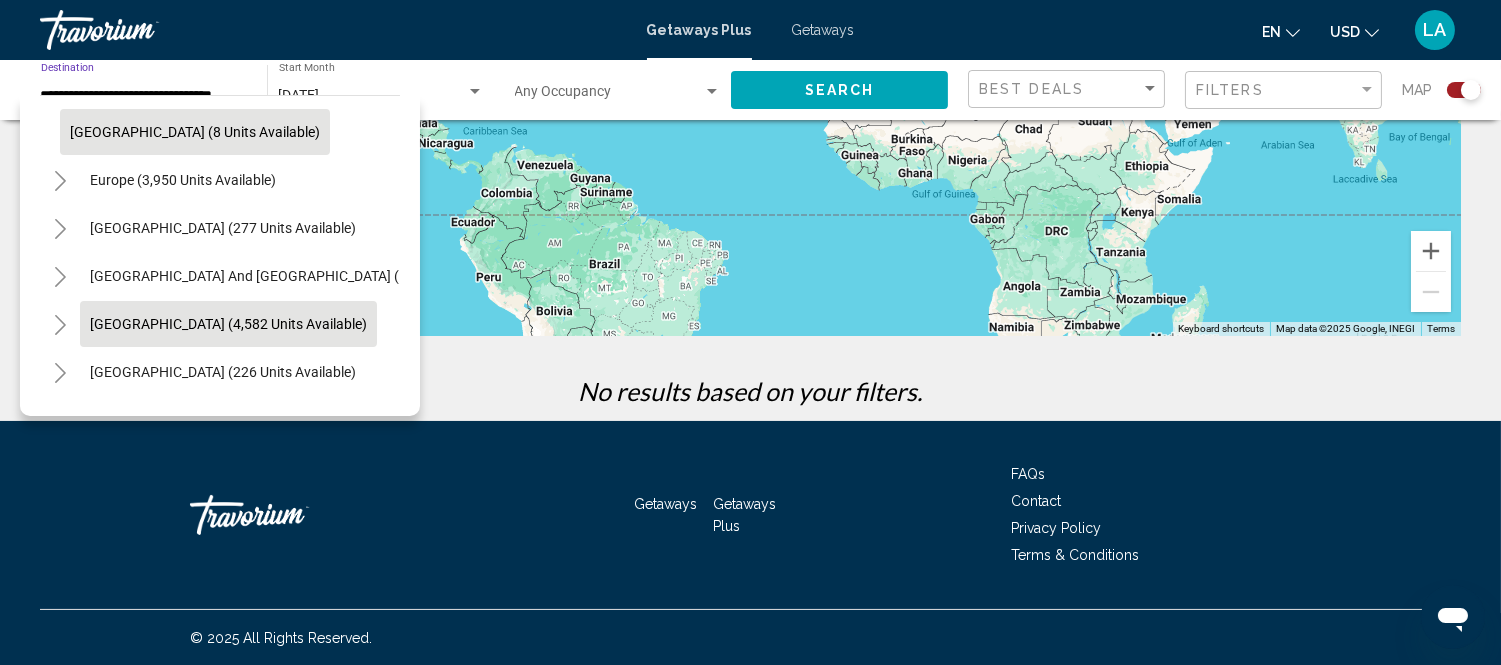 click on "South America (4,582 units available)" at bounding box center (223, 372) 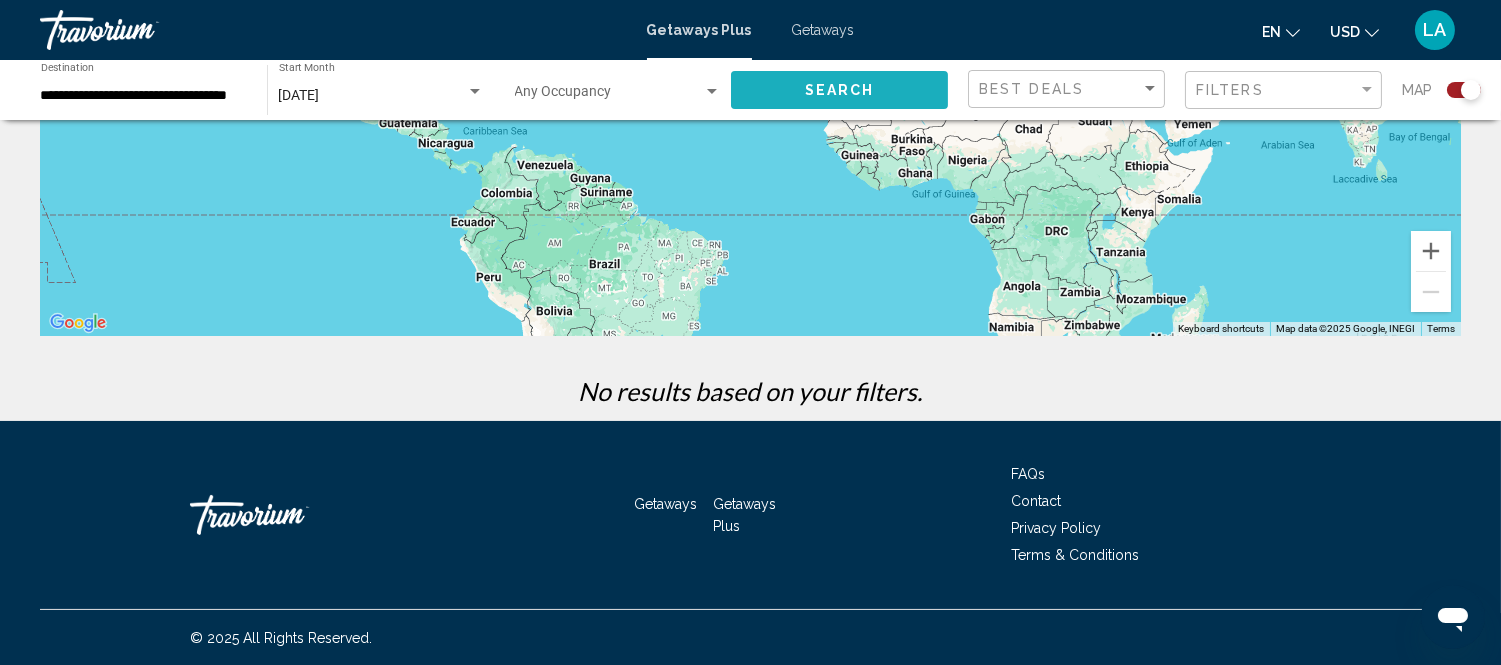 click on "Search" 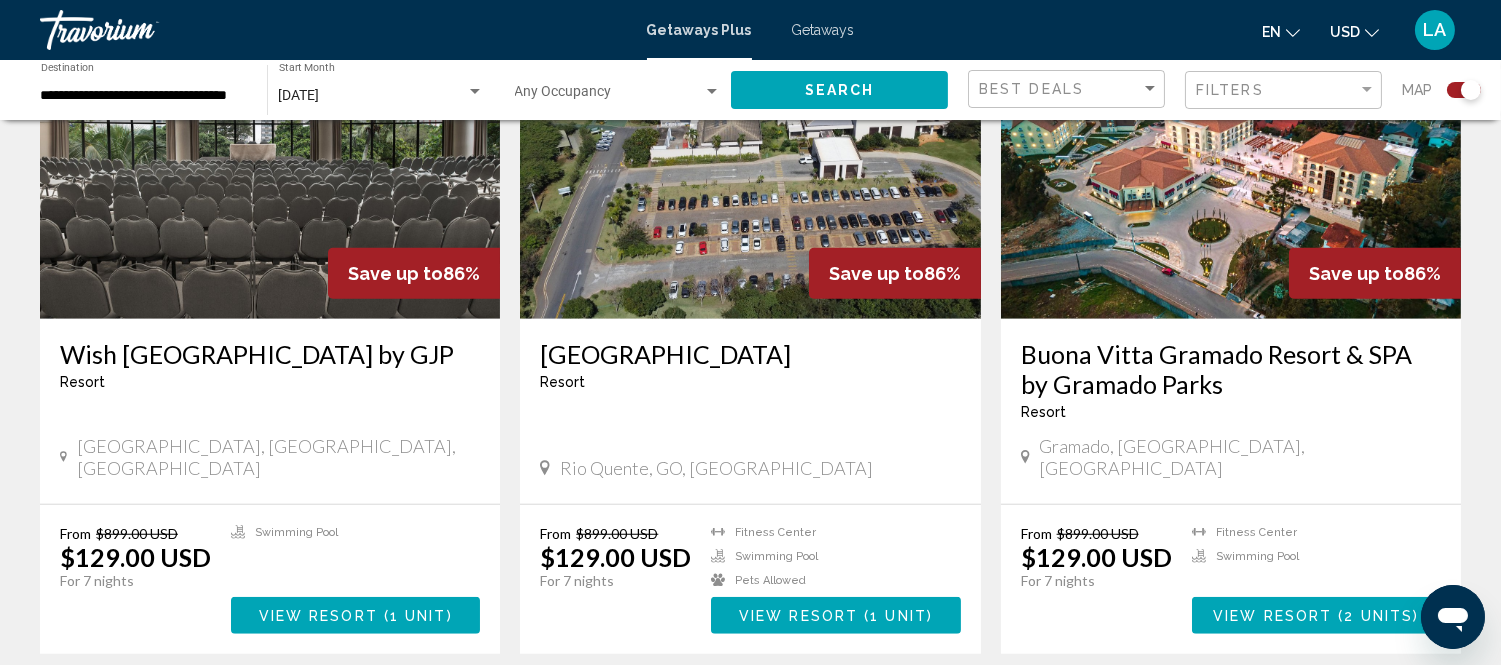 scroll, scrollTop: 3000, scrollLeft: 0, axis: vertical 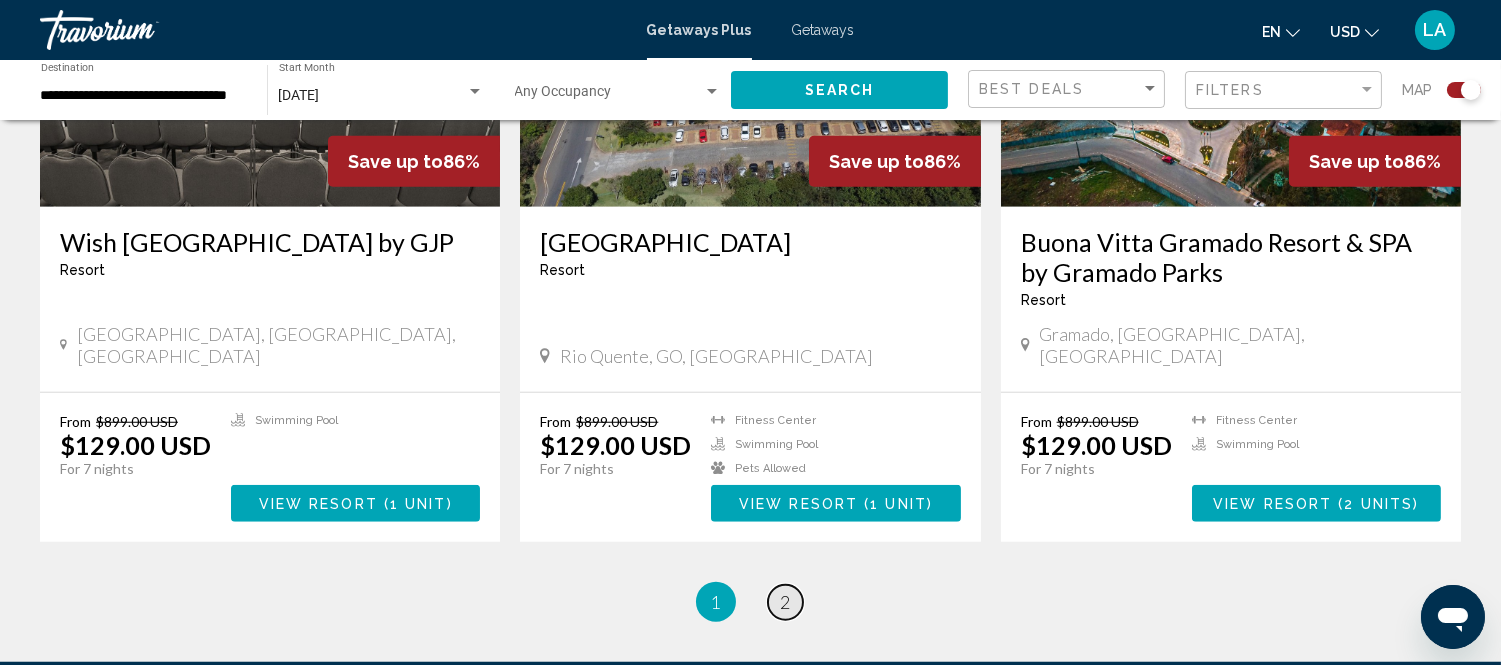 click on "page  2" at bounding box center [785, 602] 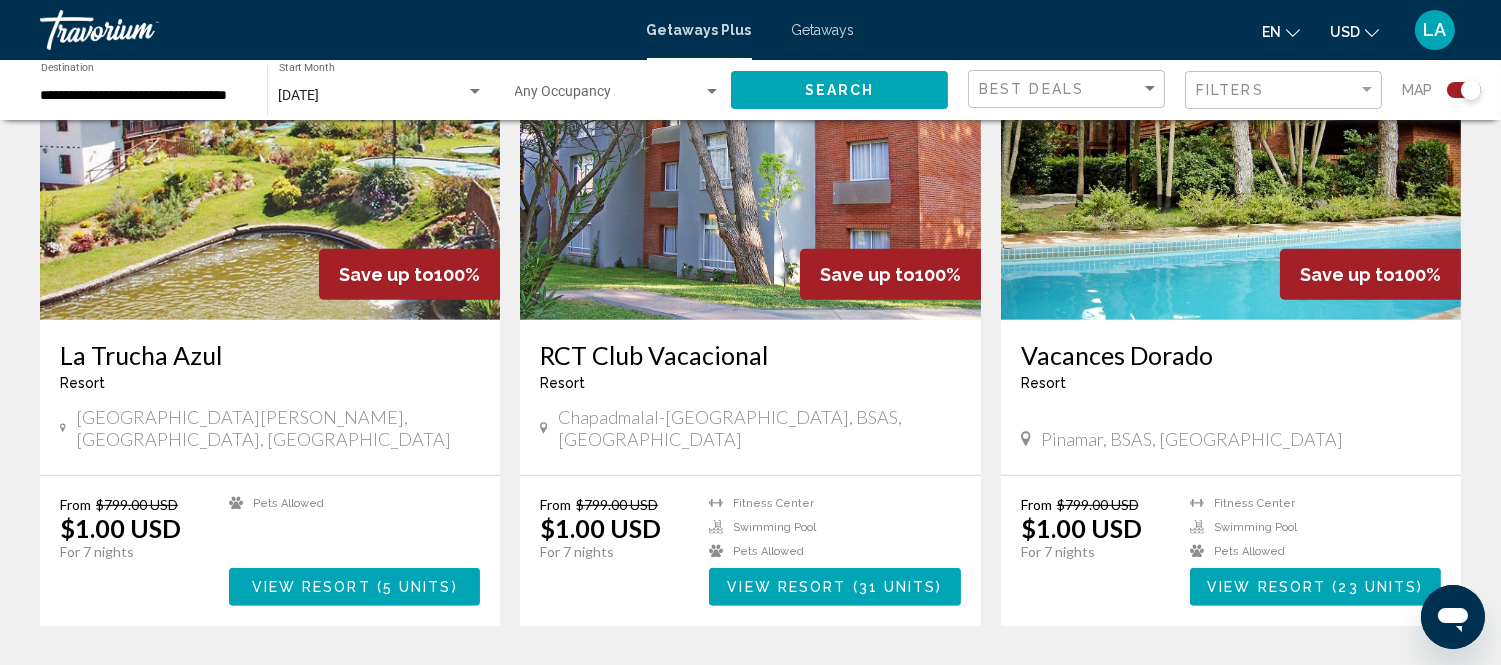 scroll, scrollTop: 1777, scrollLeft: 0, axis: vertical 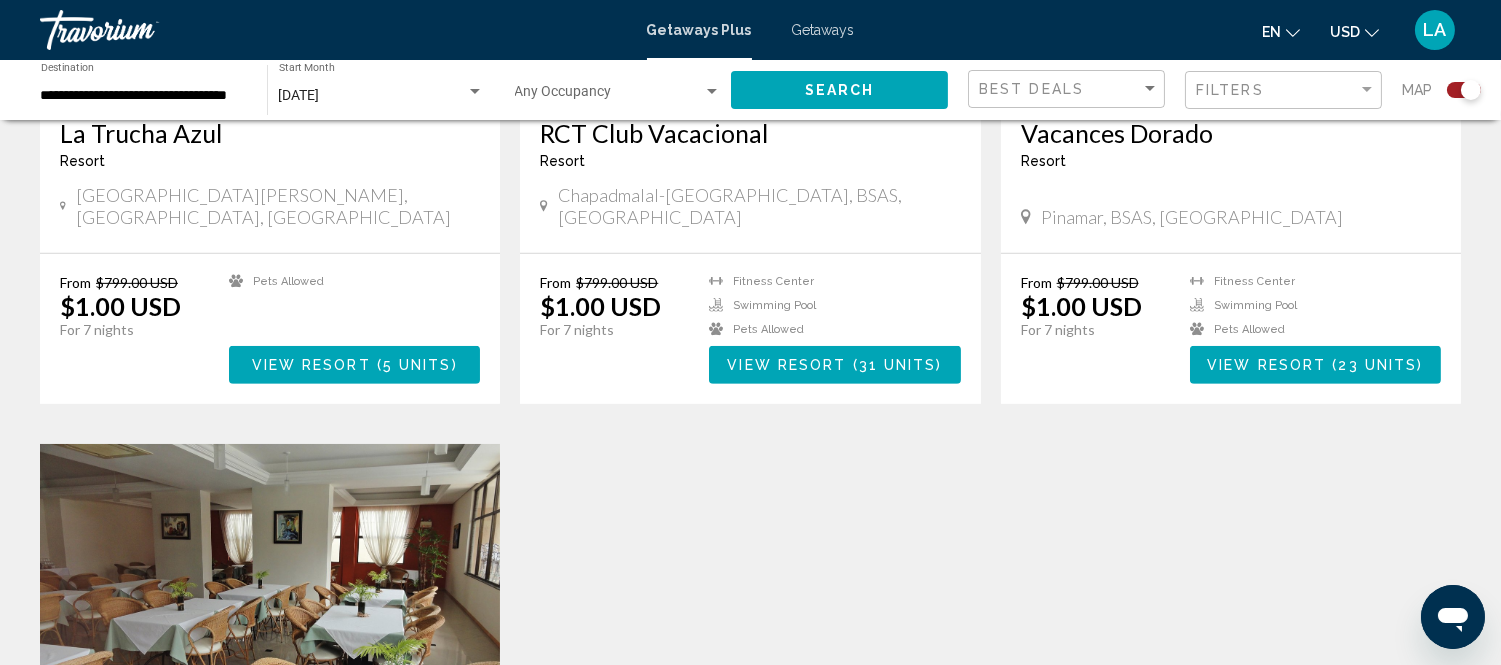 click on "**********" at bounding box center (144, 96) 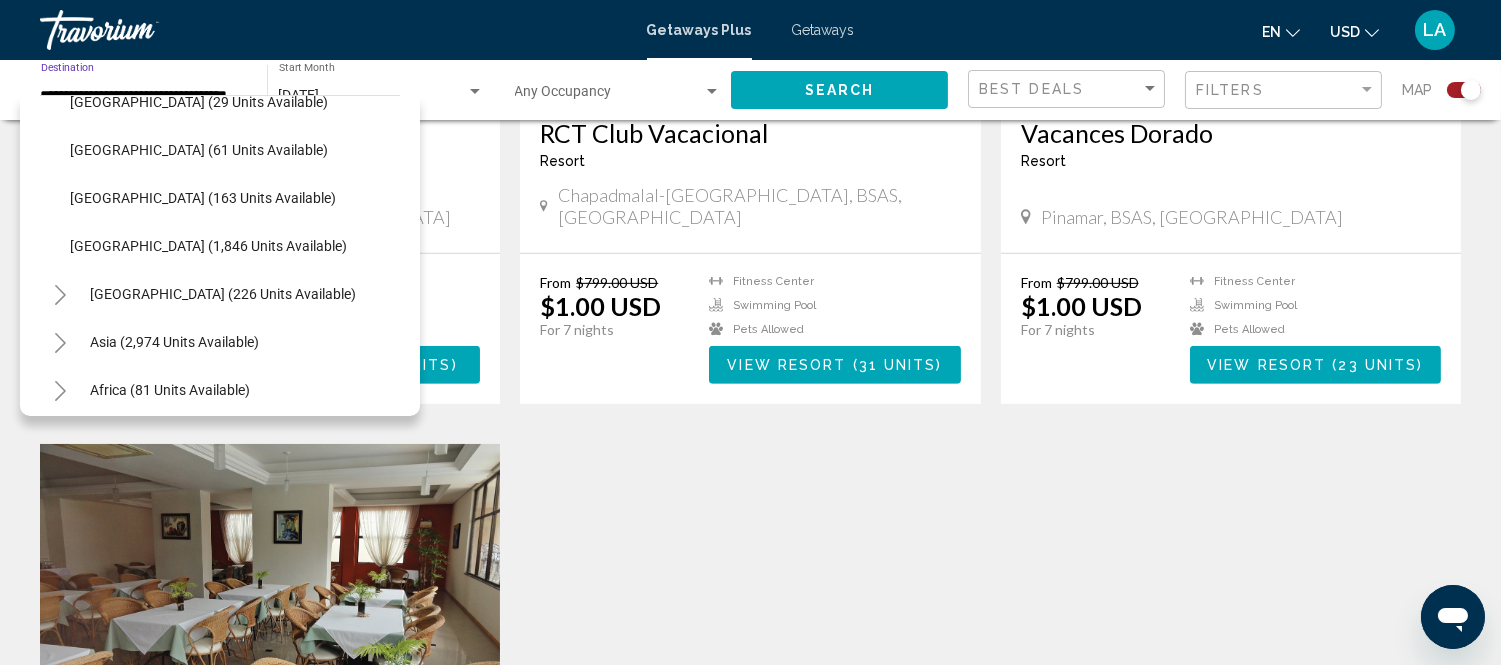 scroll, scrollTop: 675, scrollLeft: 0, axis: vertical 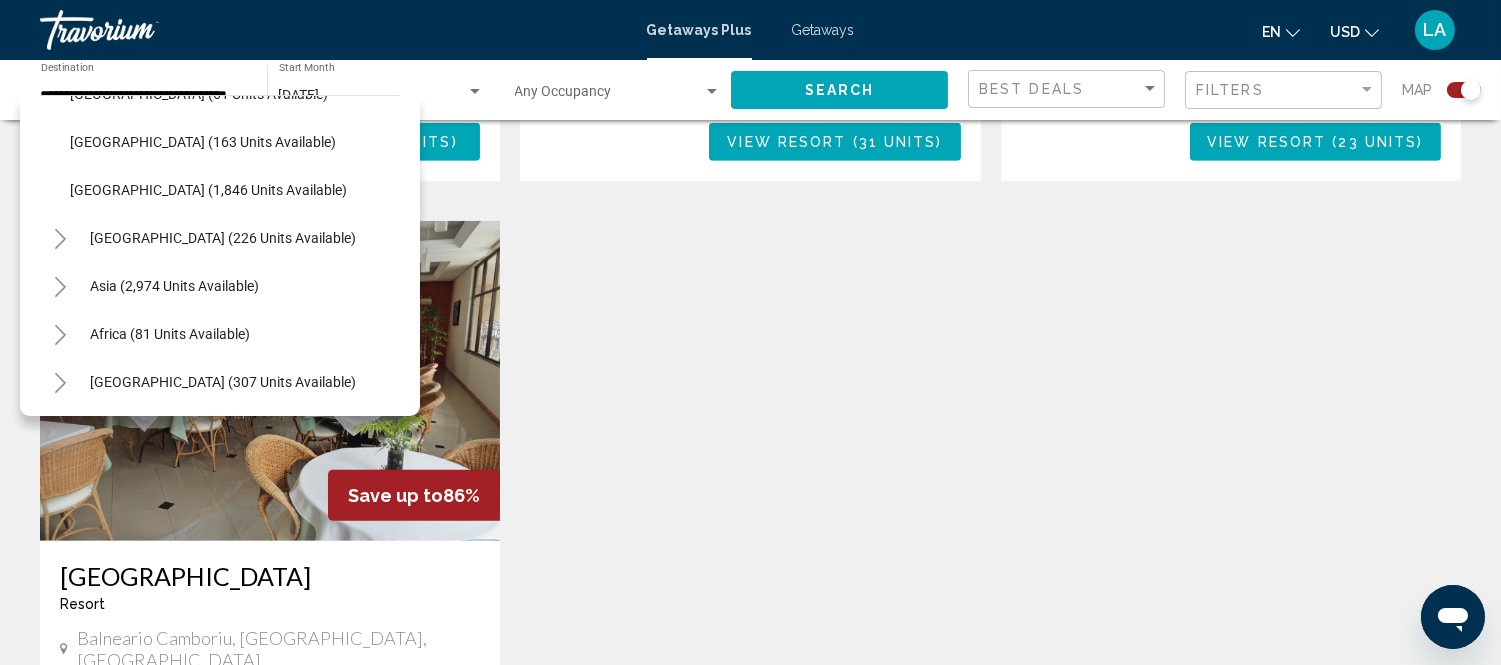 click on "Middle East (307 units available)" 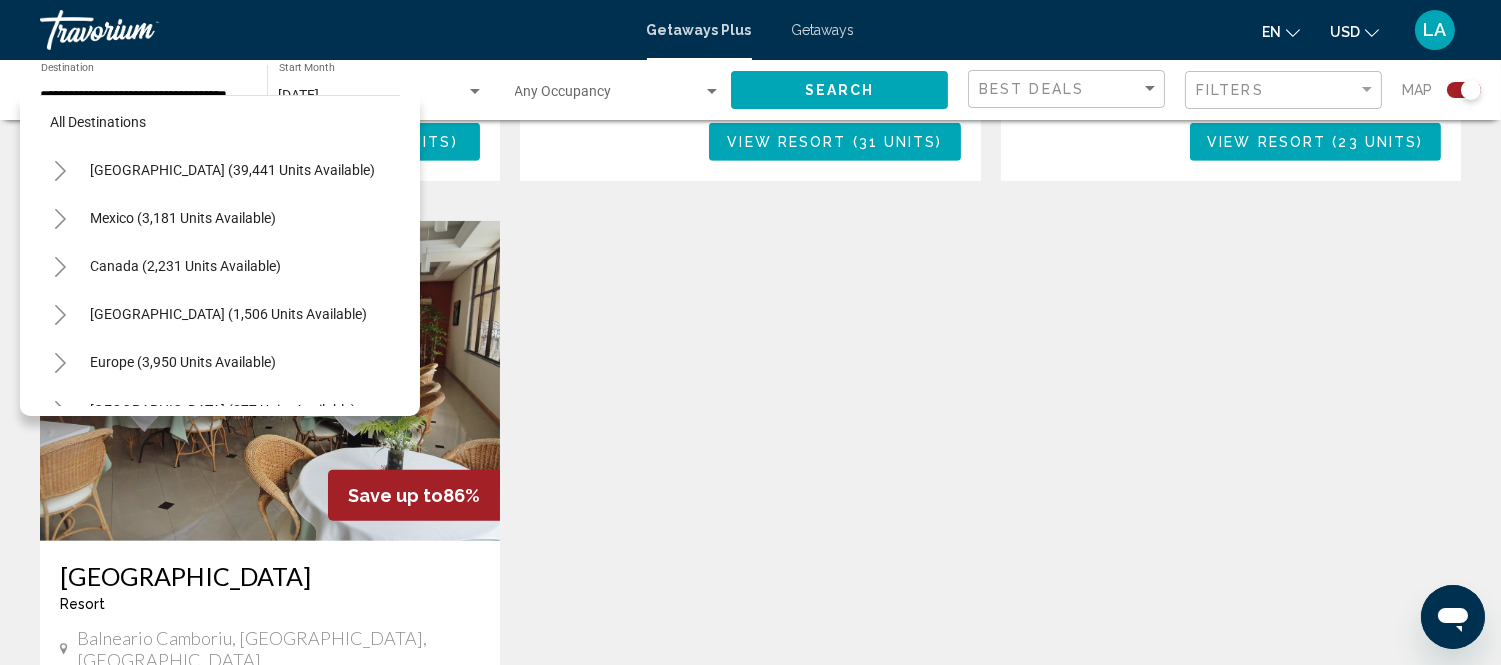 scroll, scrollTop: 0, scrollLeft: 0, axis: both 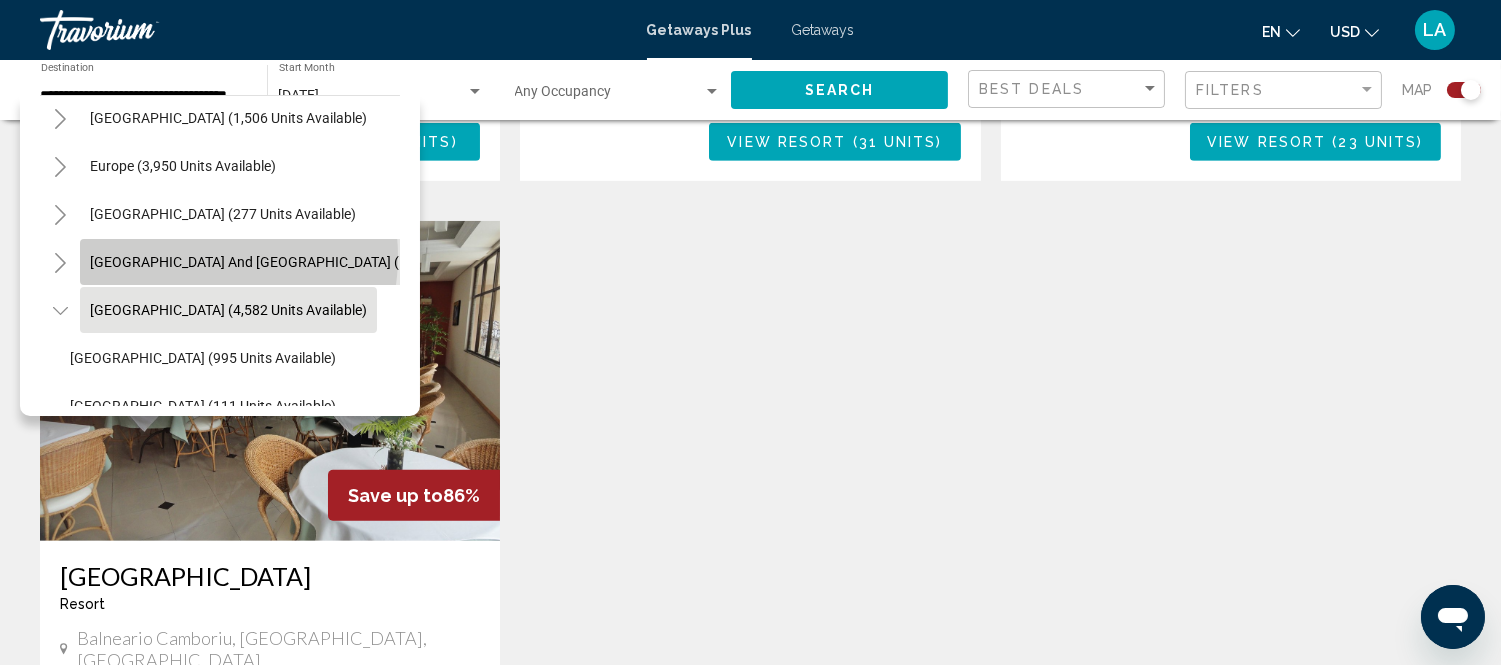 click on "South Pacific and Oceania (171 units available)" 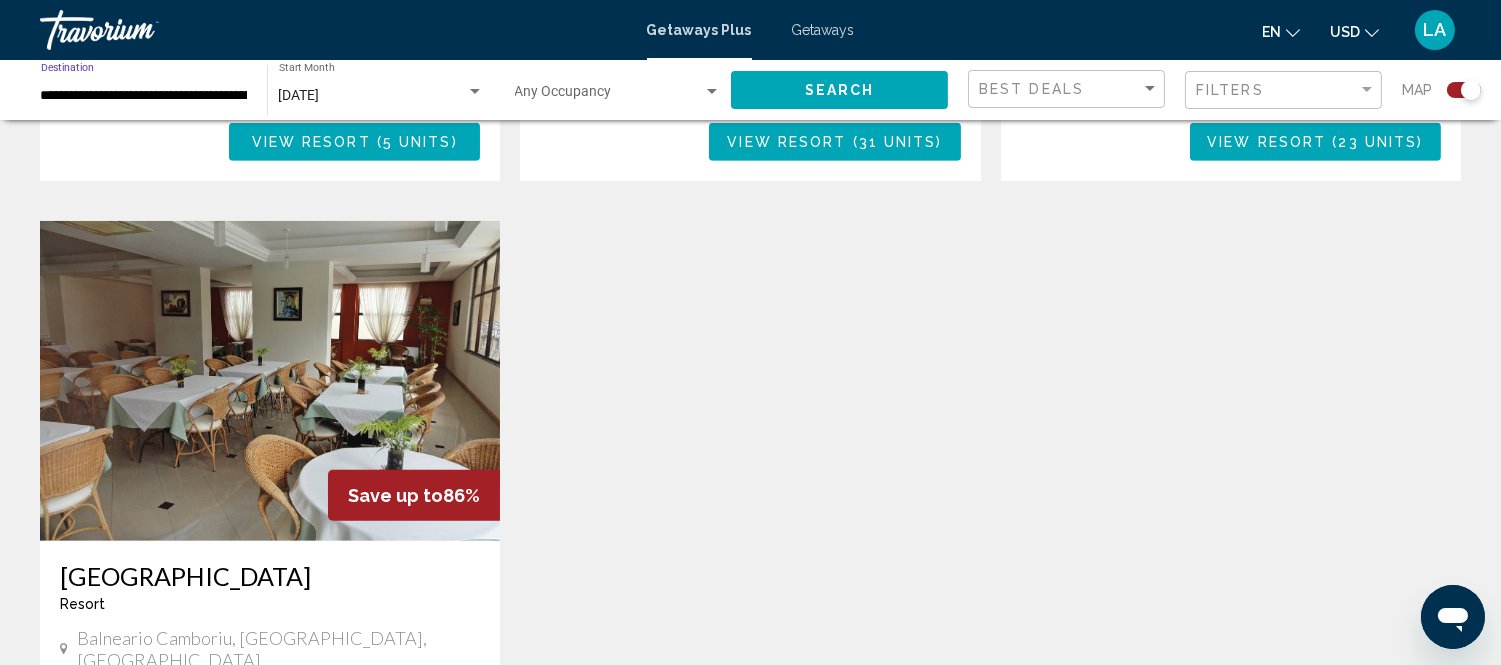 click on "Search" 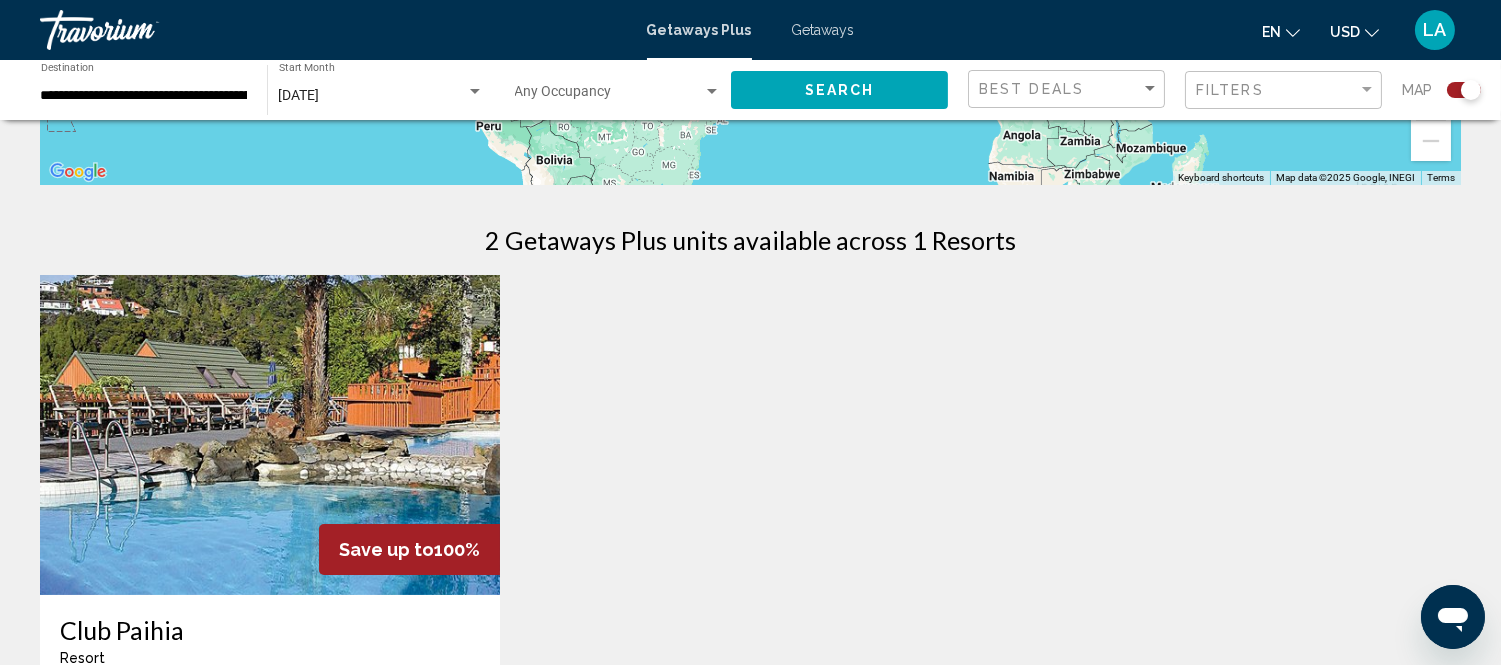scroll, scrollTop: 444, scrollLeft: 0, axis: vertical 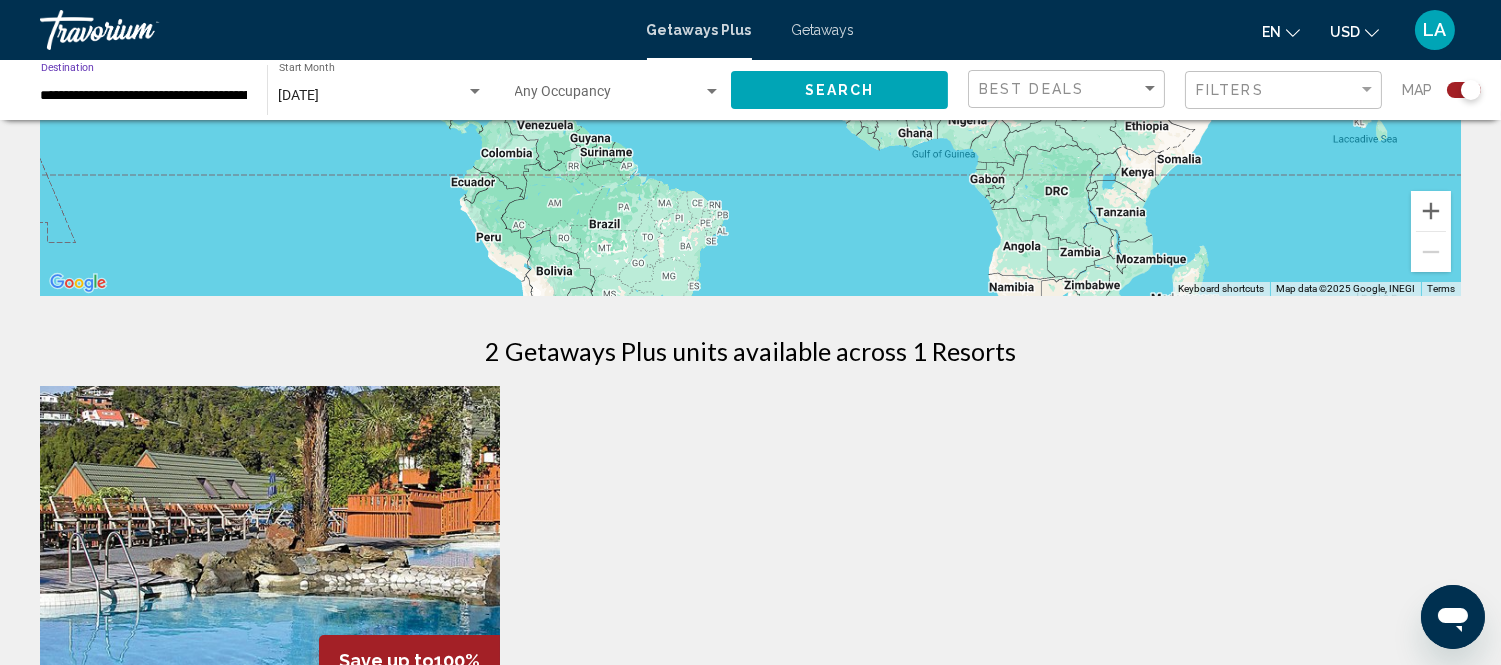 click on "**********" at bounding box center [144, 96] 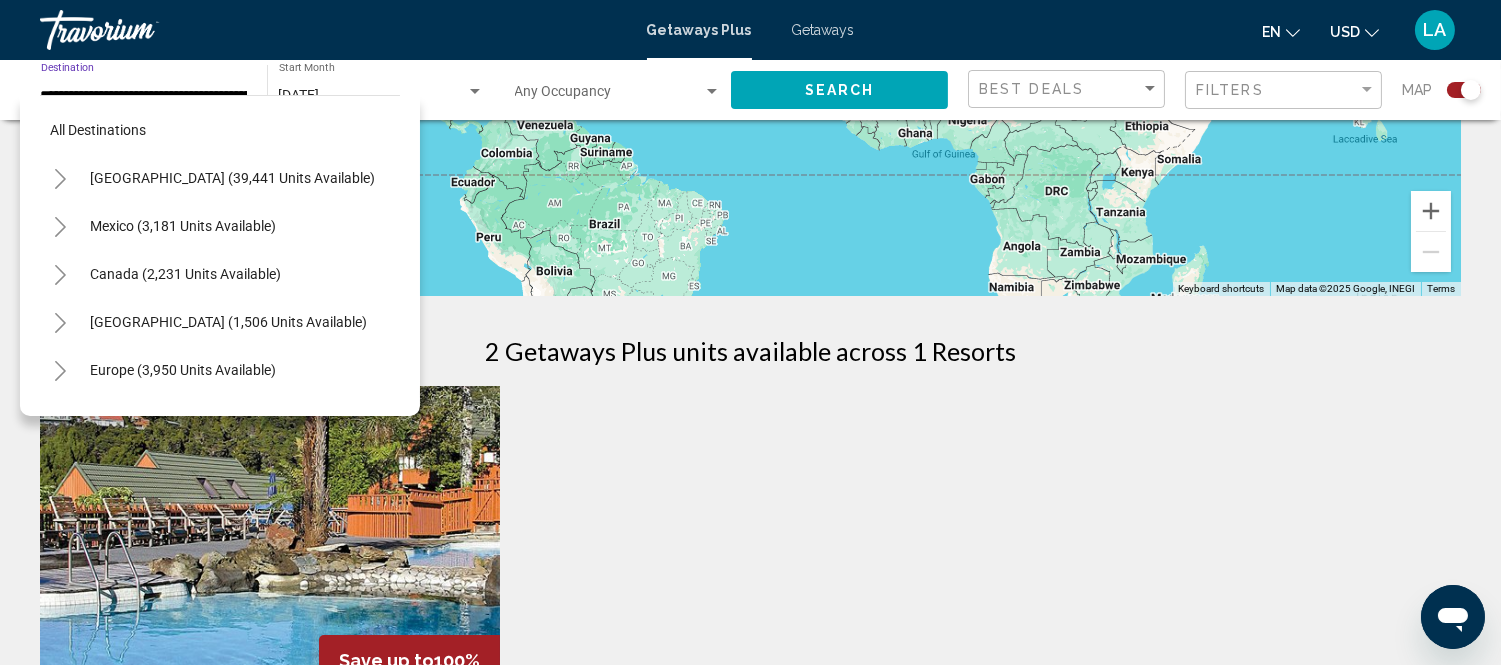 scroll, scrollTop: 223, scrollLeft: 13, axis: both 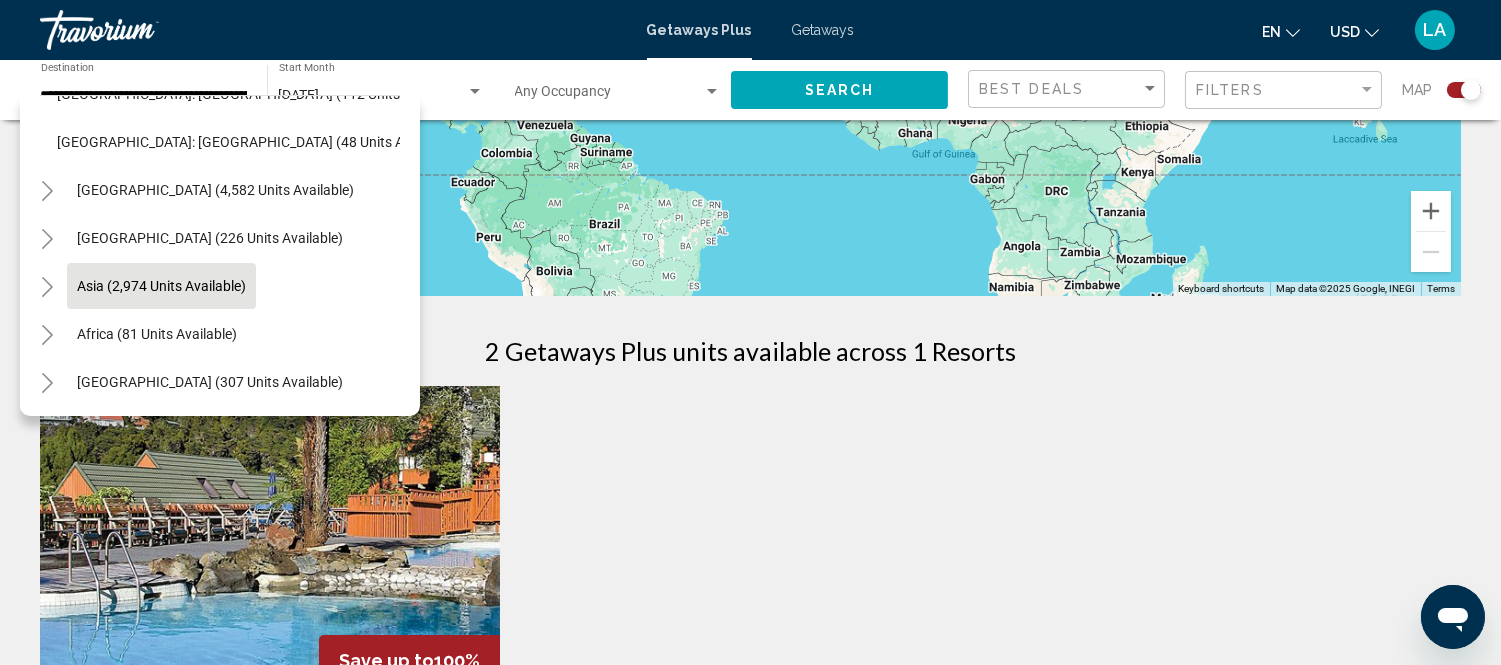 click on "Asia (2,974 units available)" at bounding box center (157, 334) 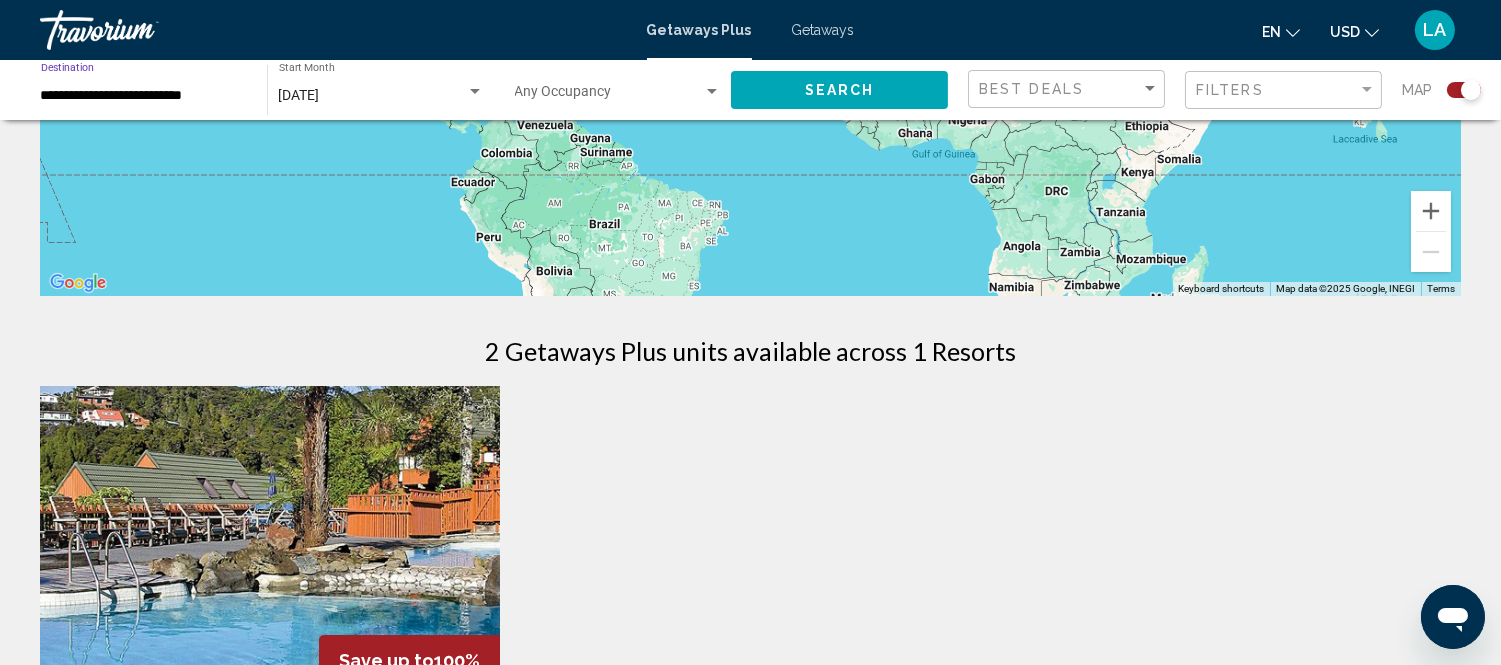 click on "Search" 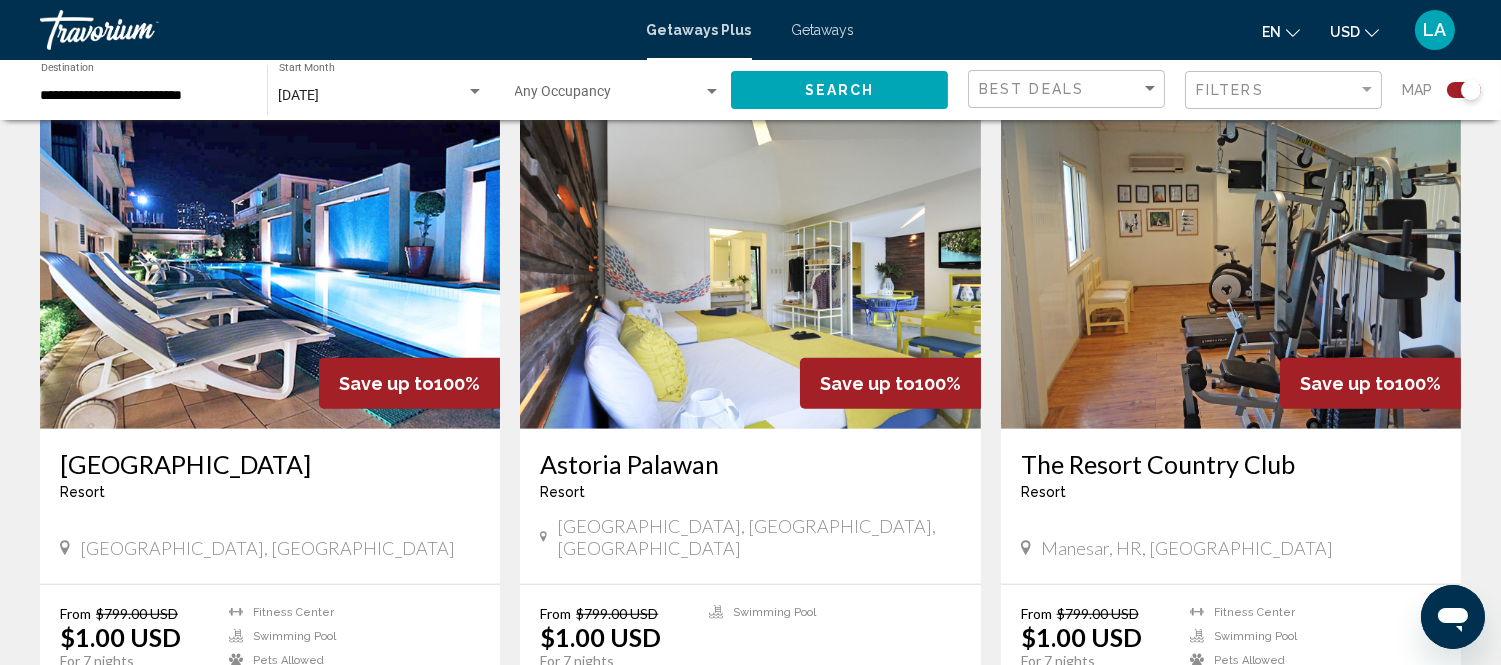 scroll, scrollTop: 3120, scrollLeft: 0, axis: vertical 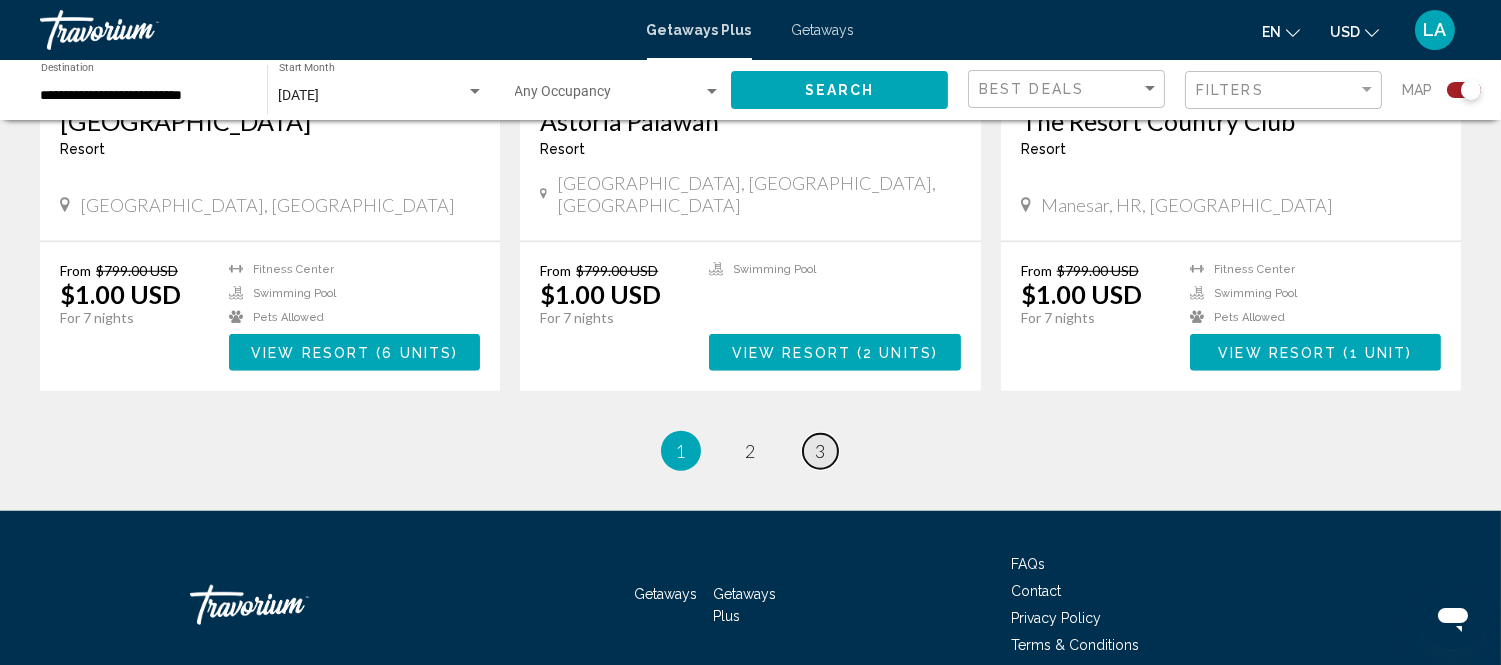 click on "3" at bounding box center [821, 451] 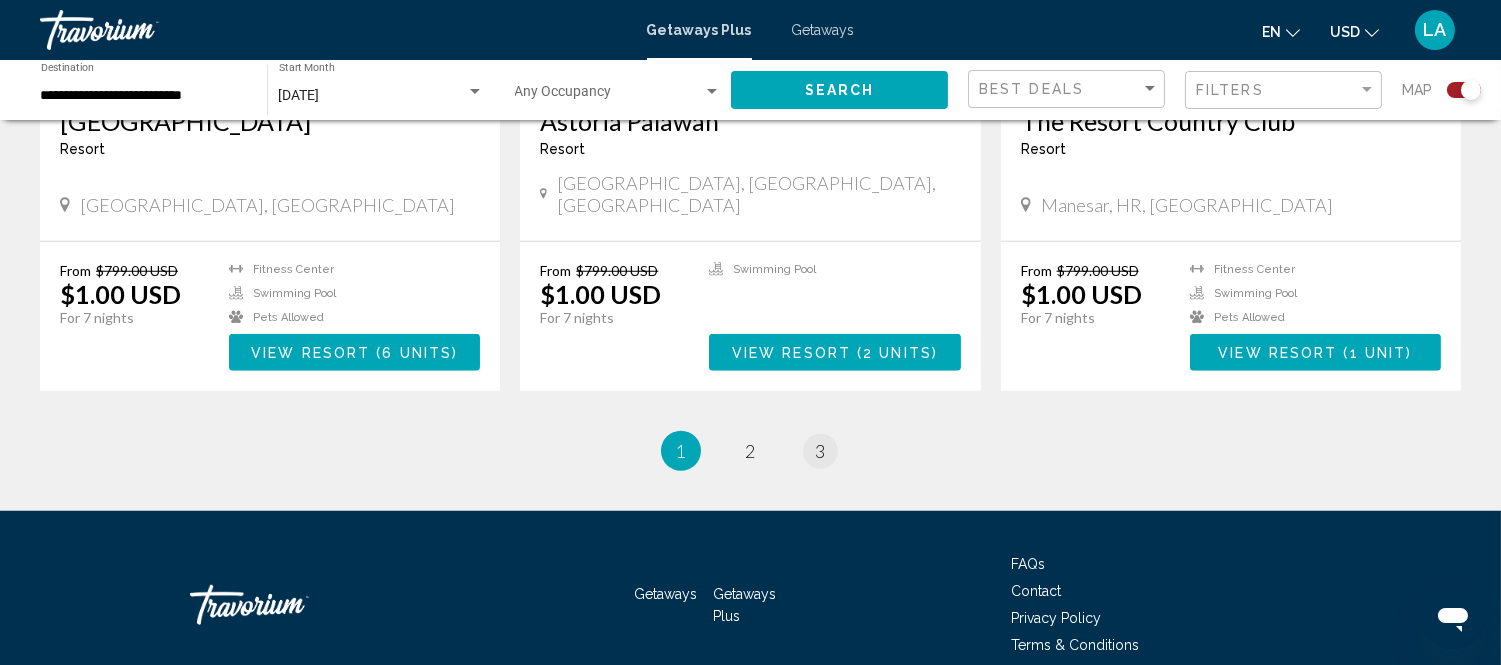 scroll, scrollTop: 0, scrollLeft: 0, axis: both 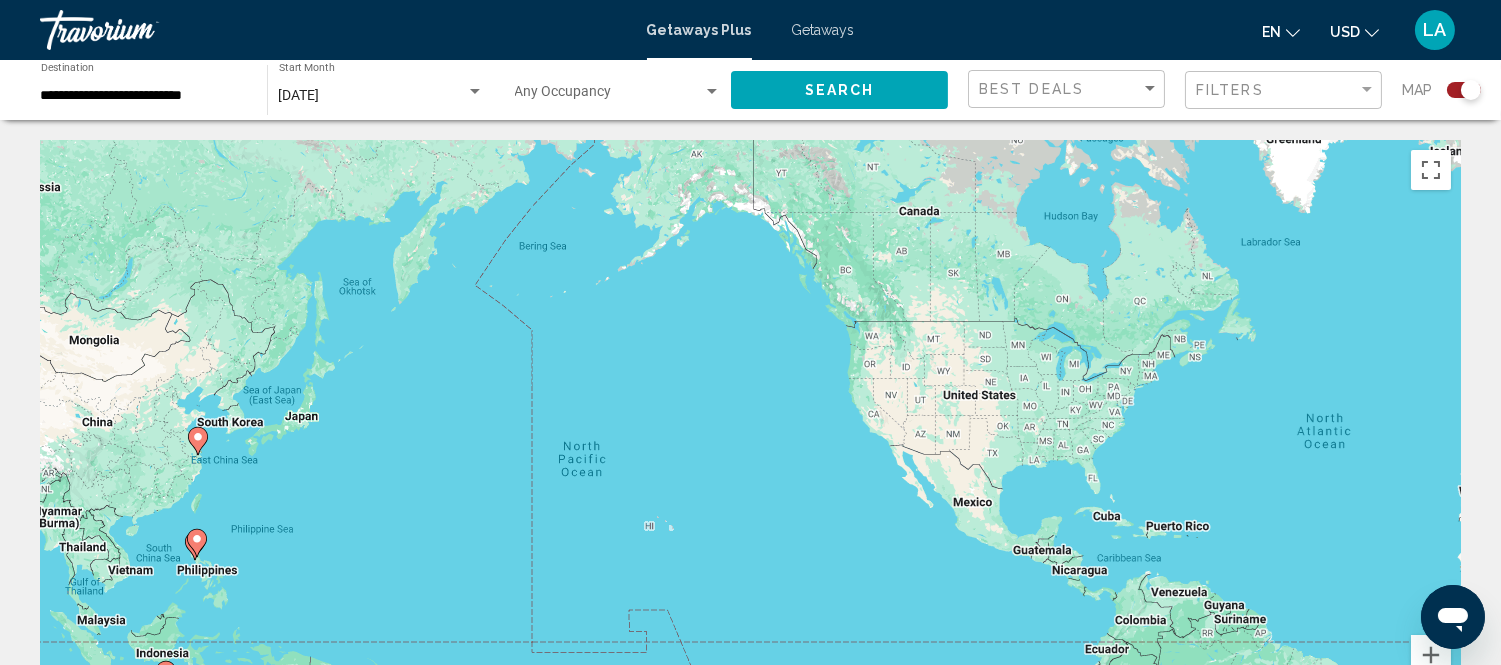 drag, startPoint x: 501, startPoint y: 450, endPoint x: 1140, endPoint y: 471, distance: 639.345 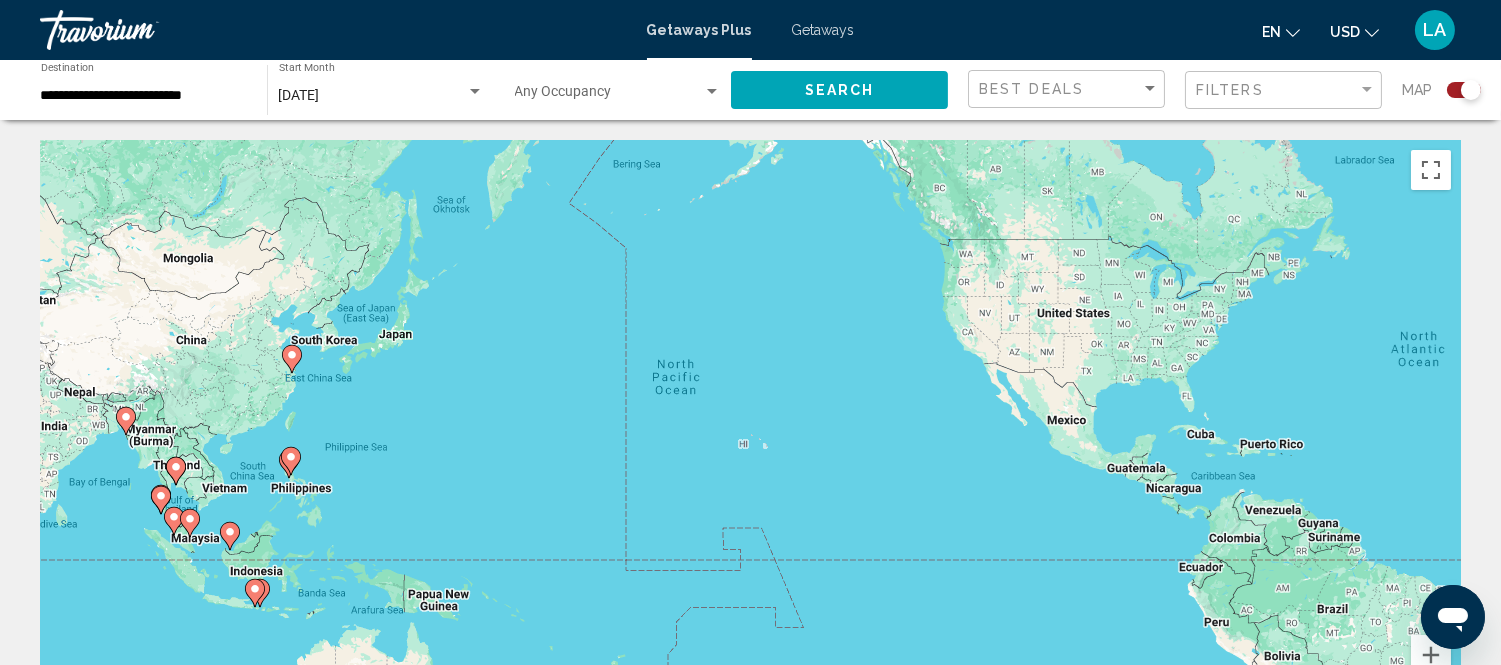 drag, startPoint x: 382, startPoint y: 486, endPoint x: 457, endPoint y: 413, distance: 104.66136 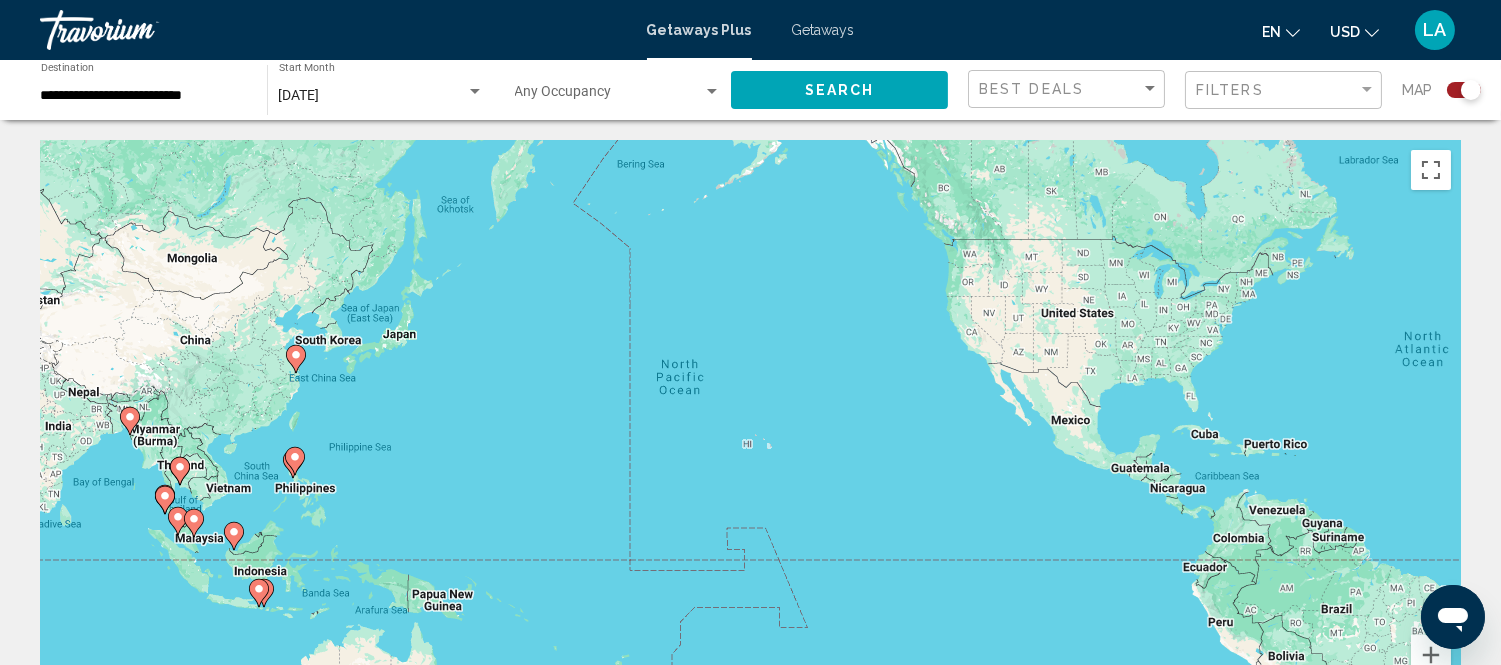 click on "To navigate, press the arrow keys. To activate drag with keyboard, press Alt + Enter. Once in keyboard drag state, use the arrow keys to move the marker. To complete the drag, press the Enter key. To cancel, press Escape." at bounding box center (750, 440) 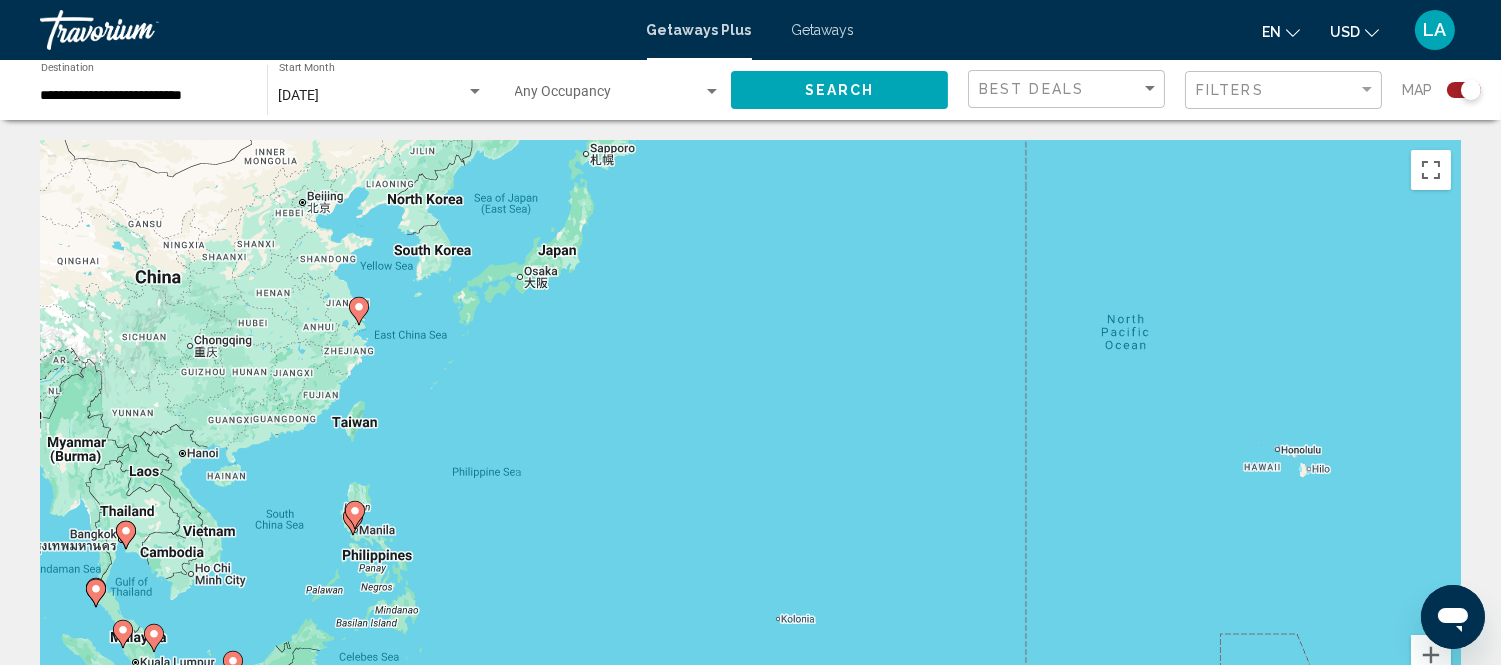 drag, startPoint x: 442, startPoint y: 417, endPoint x: 698, endPoint y: 470, distance: 261.42877 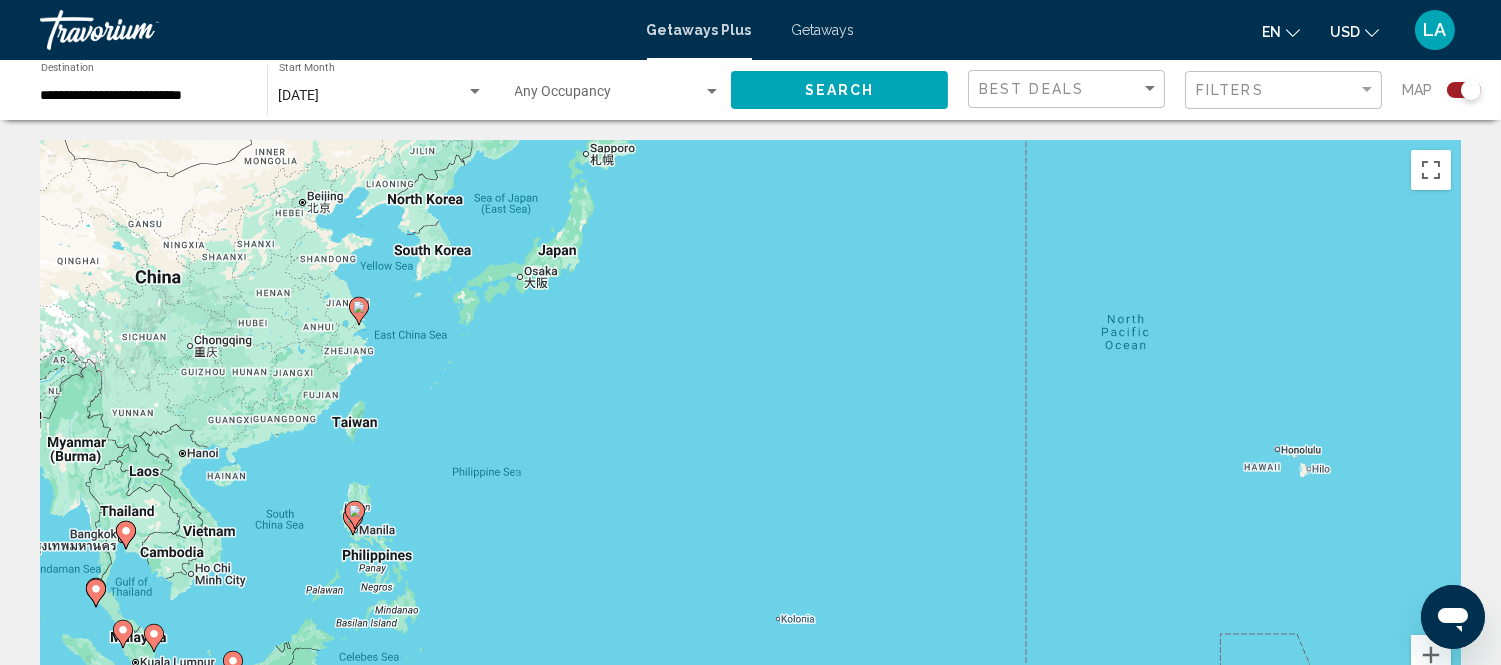 click on "To navigate, press the arrow keys. To activate drag with keyboard, press Alt + Enter. Once in keyboard drag state, use the arrow keys to move the marker. To complete the drag, press the Enter key. To cancel, press Escape." at bounding box center (750, 440) 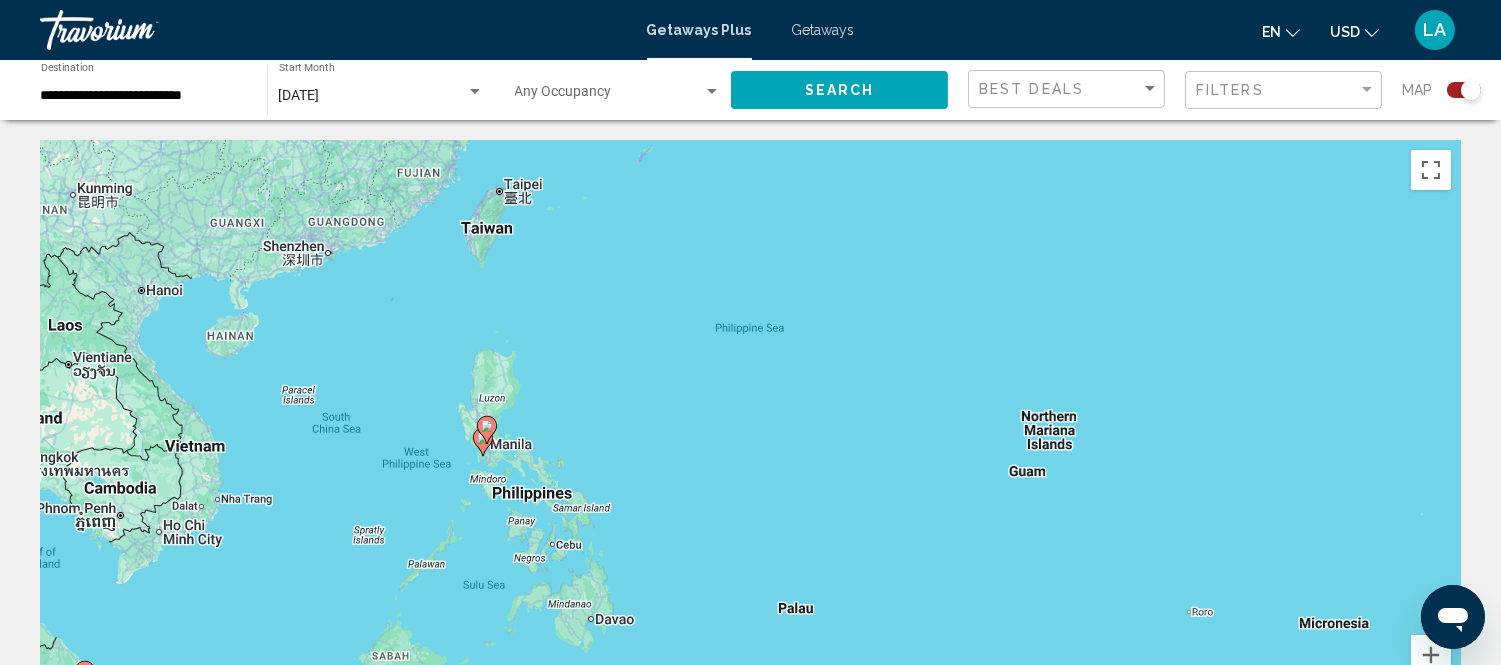 drag, startPoint x: 438, startPoint y: 380, endPoint x: 690, endPoint y: 170, distance: 328.0305 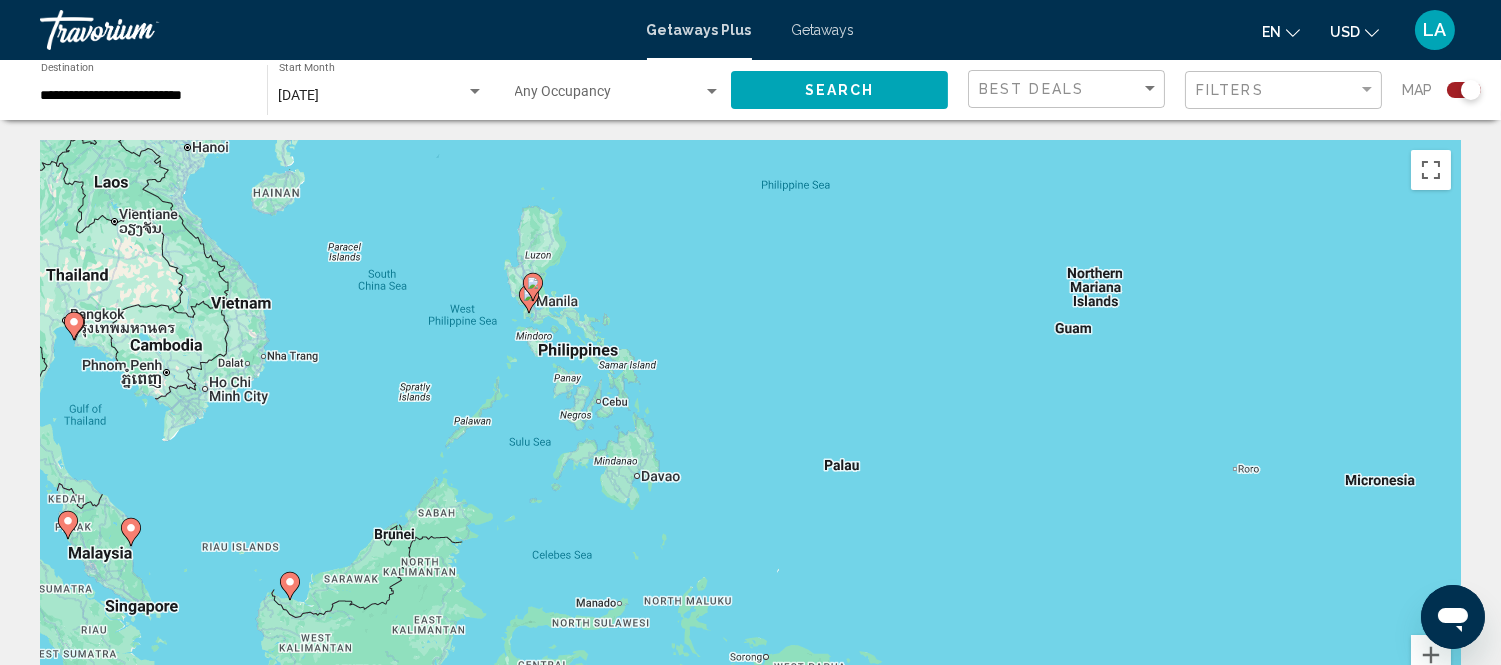 drag, startPoint x: 580, startPoint y: 382, endPoint x: 632, endPoint y: 244, distance: 147.47203 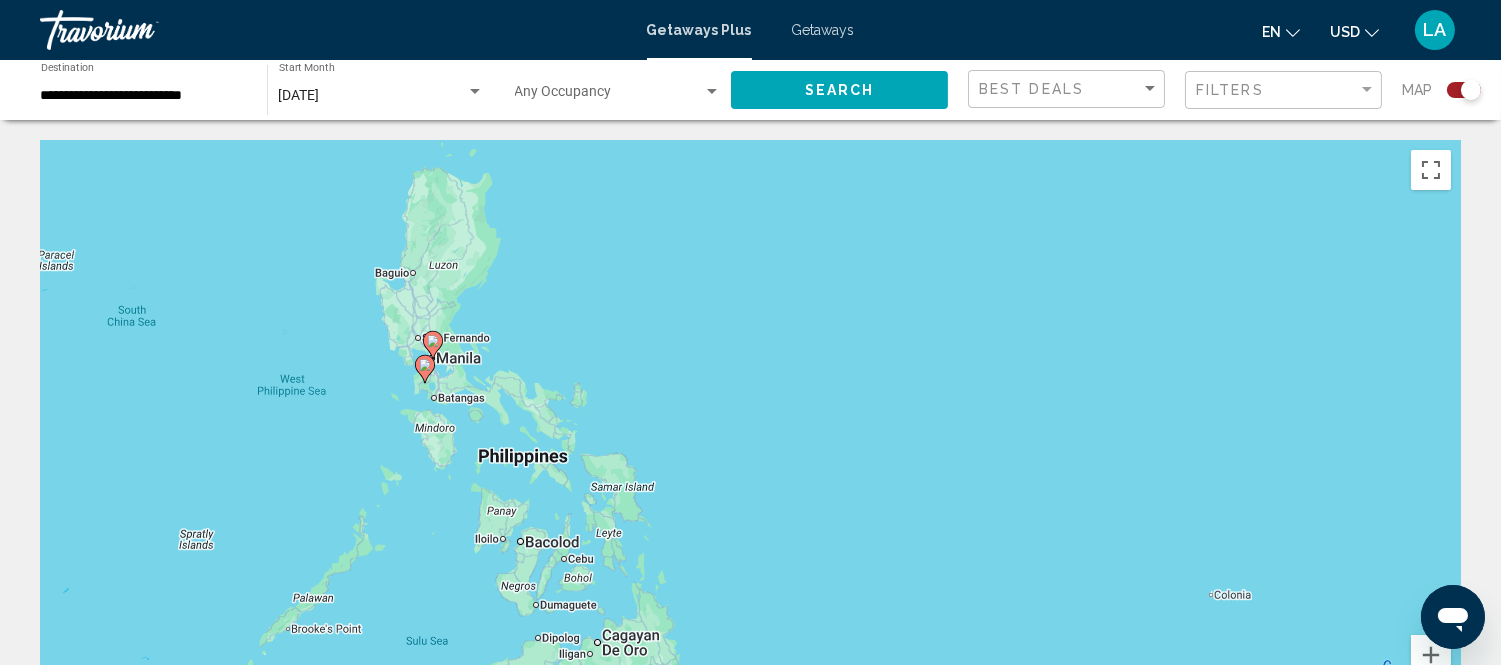 click on "To navigate, press the arrow keys. To activate drag with keyboard, press Alt + Enter. Once in keyboard drag state, use the arrow keys to move the marker. To complete the drag, press the Enter key. To cancel, press Escape." at bounding box center (750, 440) 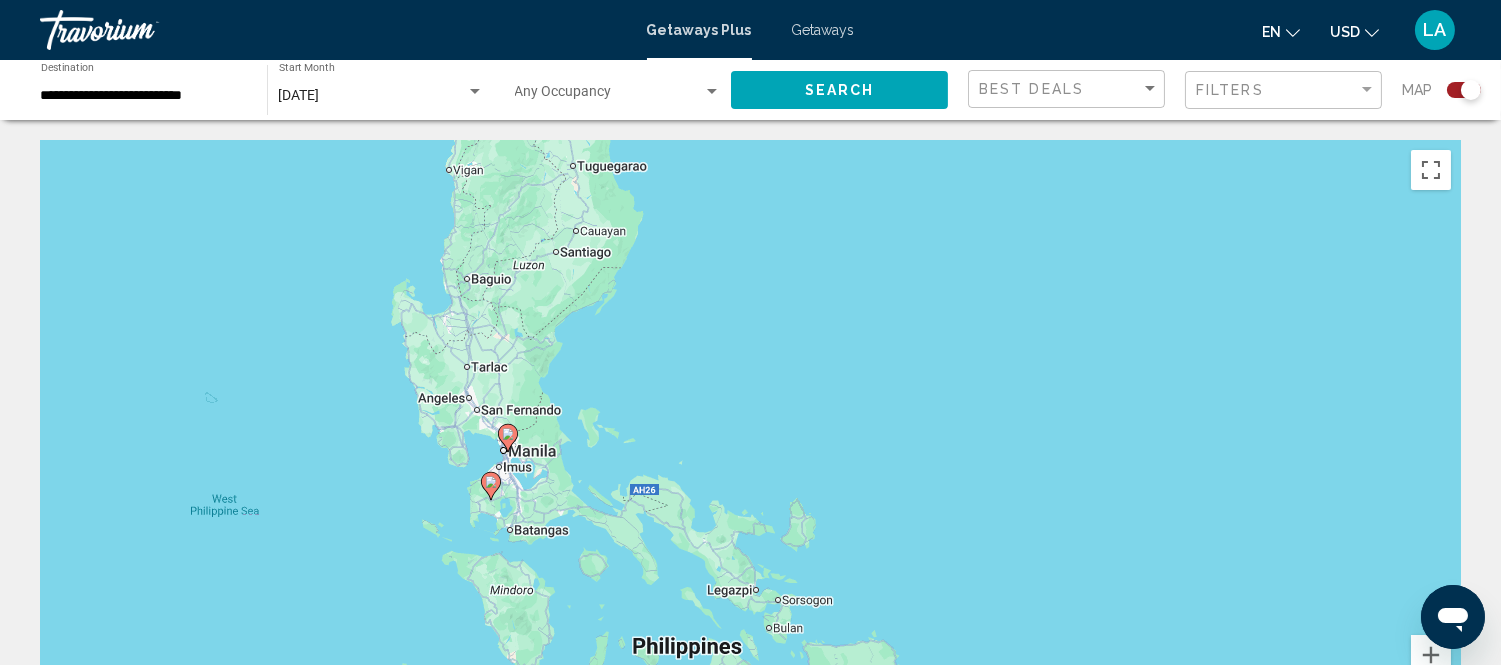 drag, startPoint x: 507, startPoint y: 350, endPoint x: 798, endPoint y: 323, distance: 292.24988 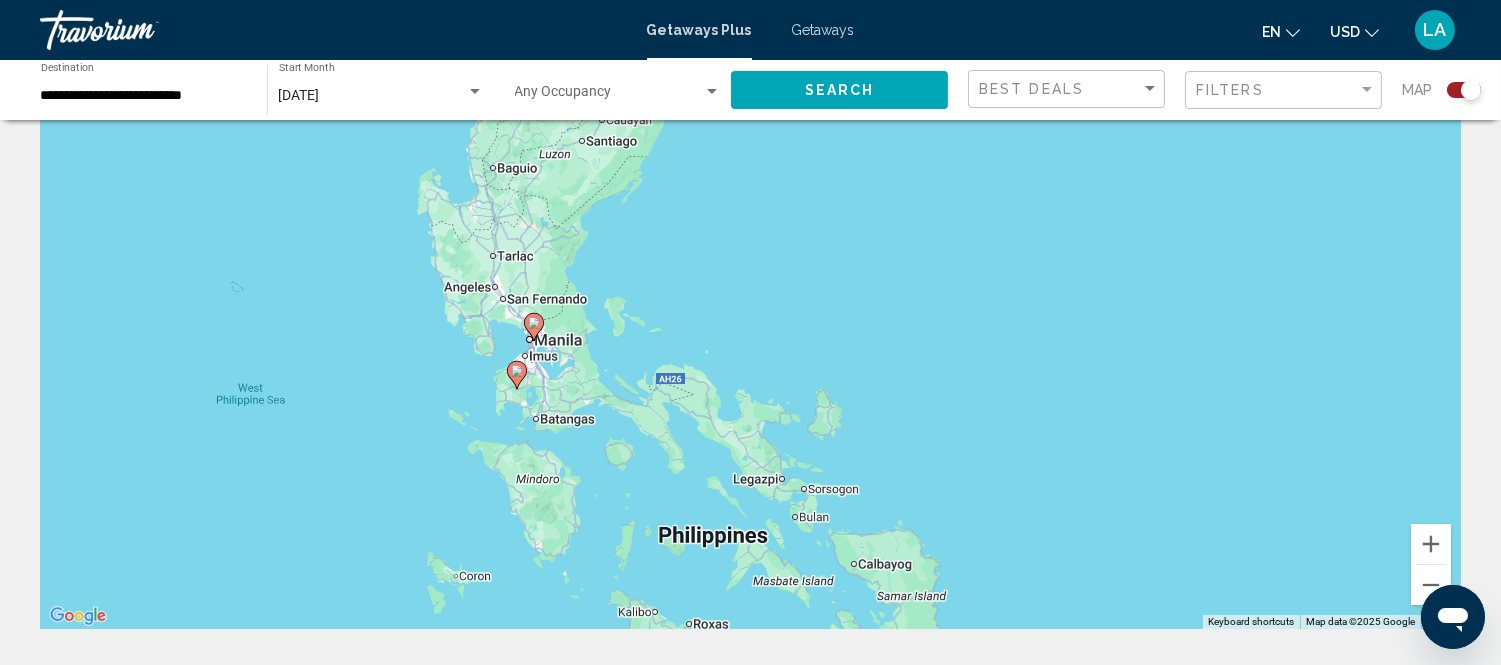scroll, scrollTop: 222, scrollLeft: 0, axis: vertical 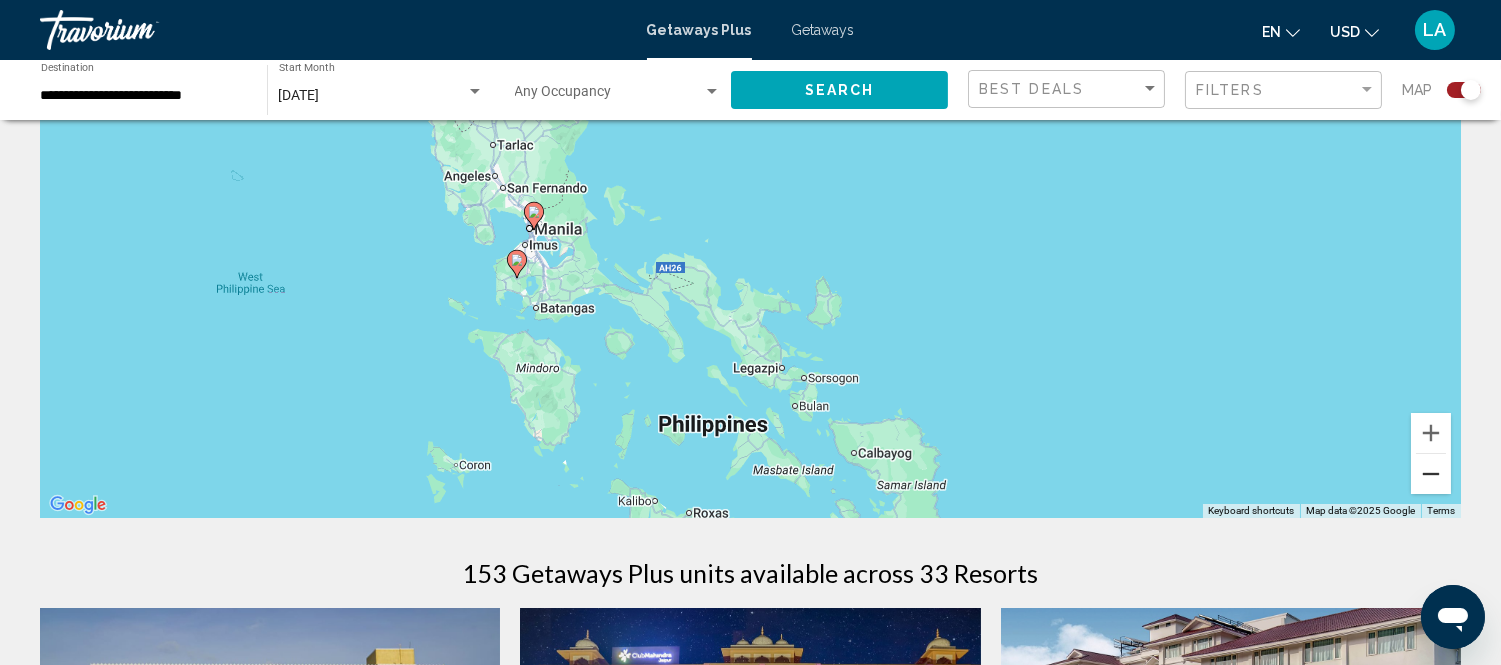 click at bounding box center [1431, 474] 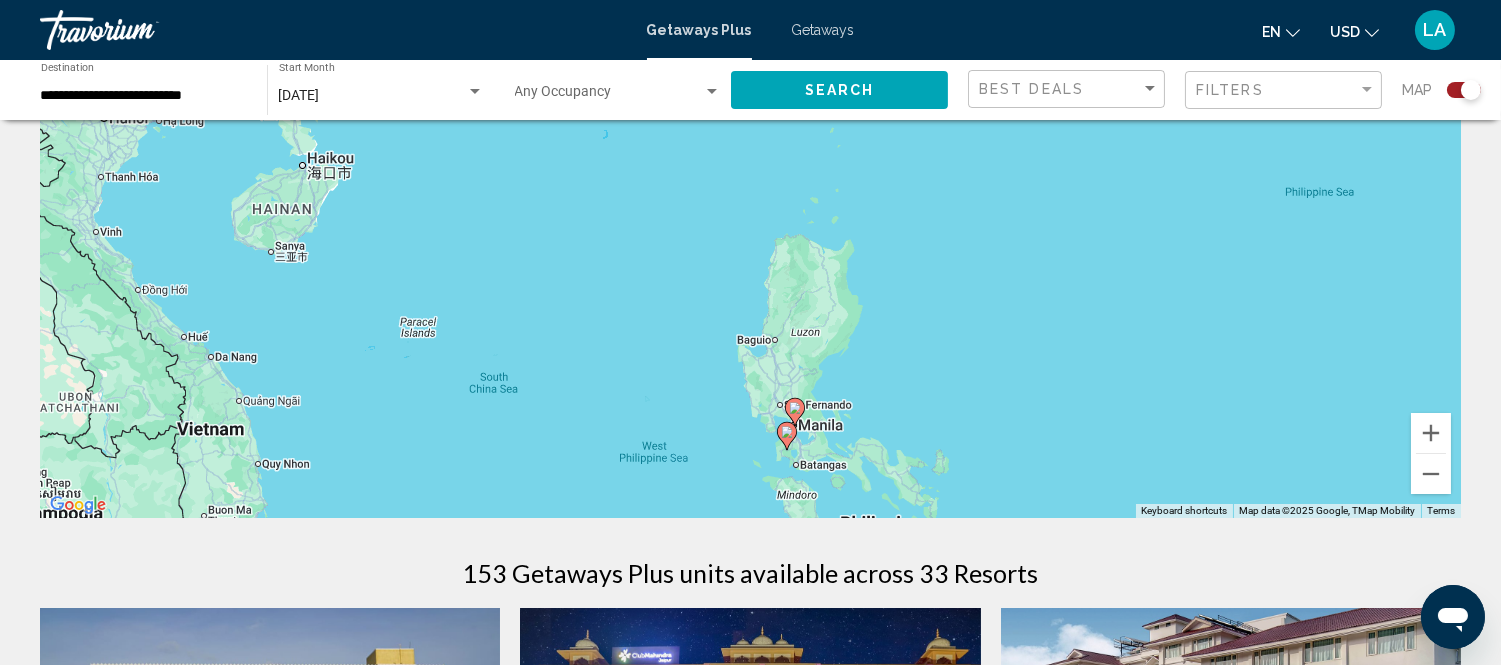 drag, startPoint x: 955, startPoint y: 318, endPoint x: 1108, endPoint y: 522, distance: 255 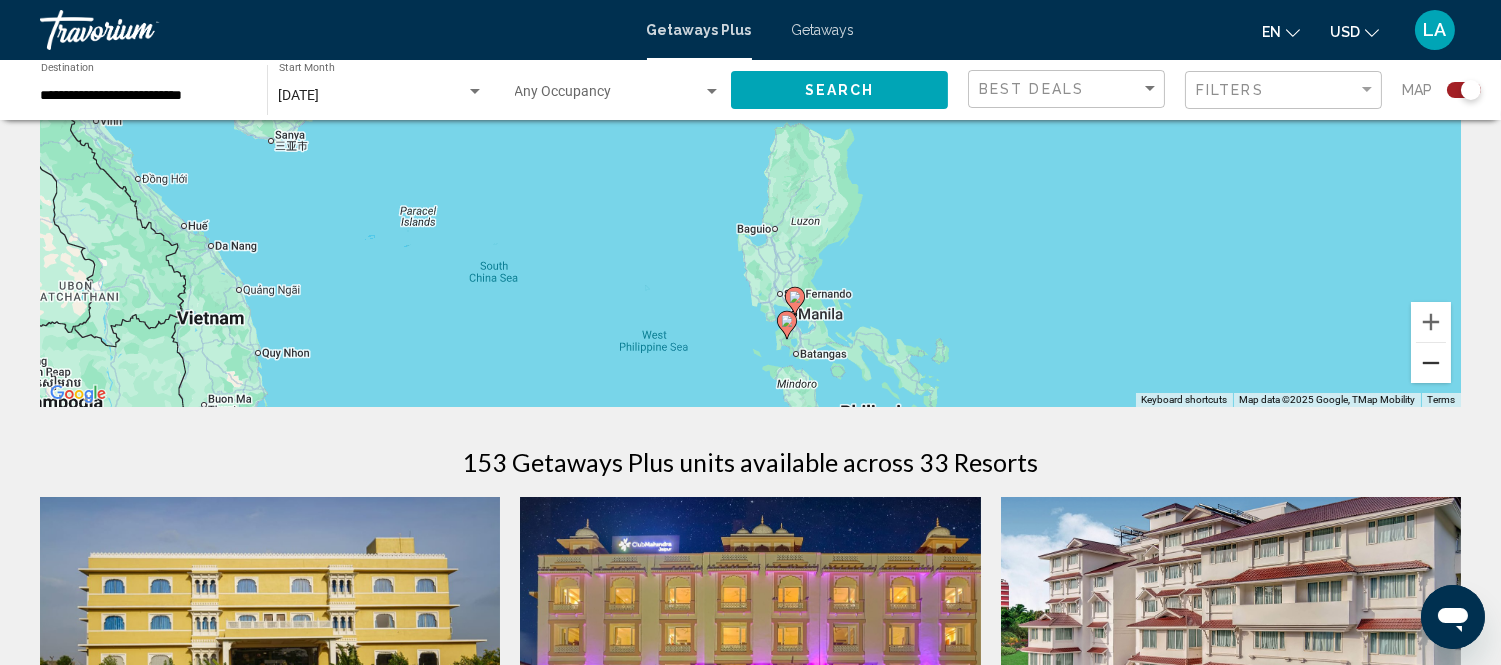 click at bounding box center (1431, 363) 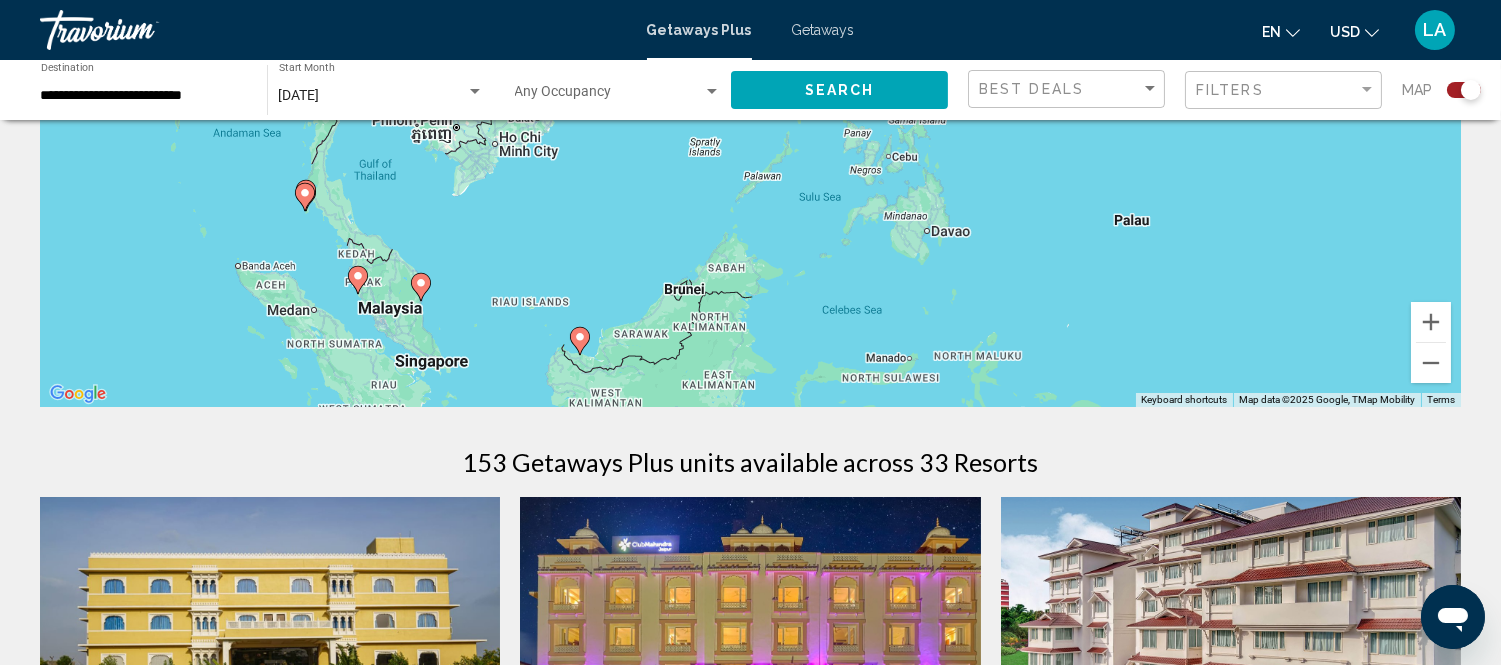 drag, startPoint x: 1052, startPoint y: 207, endPoint x: 1102, endPoint y: 57, distance: 158.11388 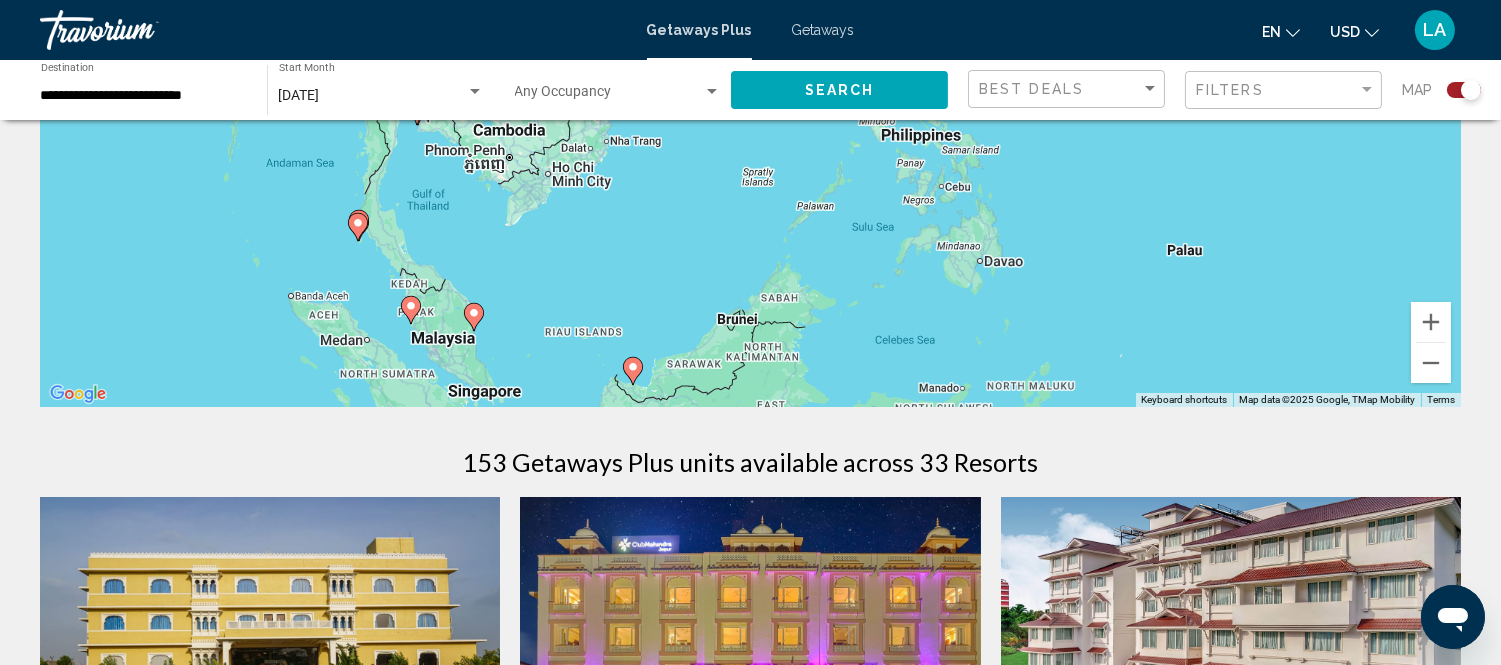 drag, startPoint x: 315, startPoint y: 257, endPoint x: 374, endPoint y: 288, distance: 66.64833 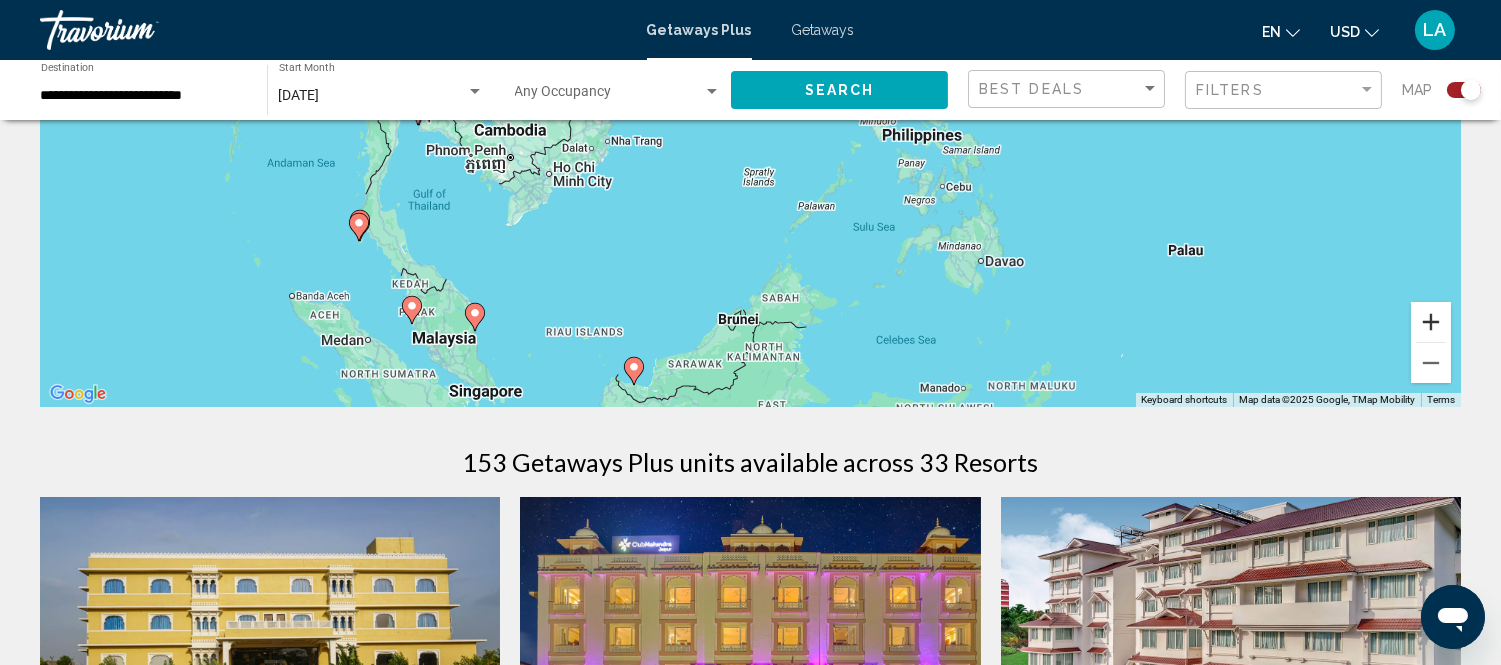 click at bounding box center [1431, 322] 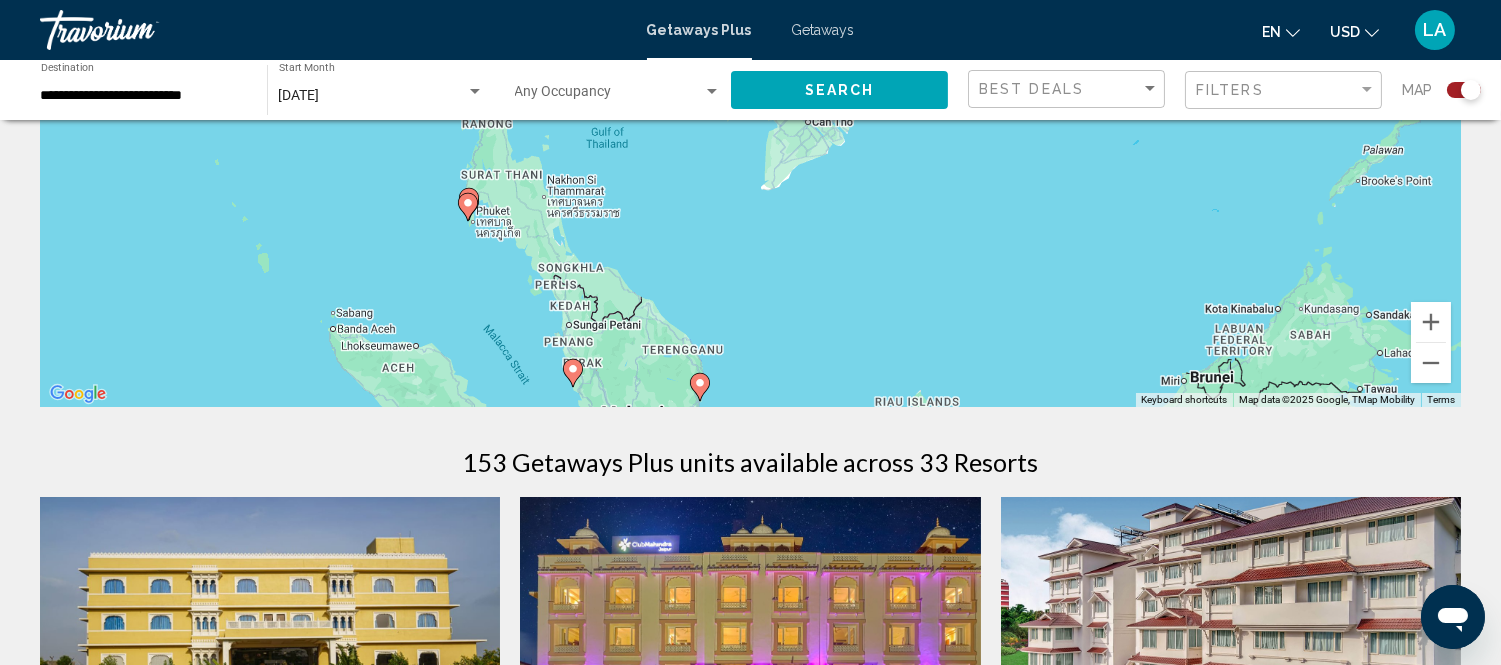 drag, startPoint x: 220, startPoint y: 285, endPoint x: 727, endPoint y: 121, distance: 532.86487 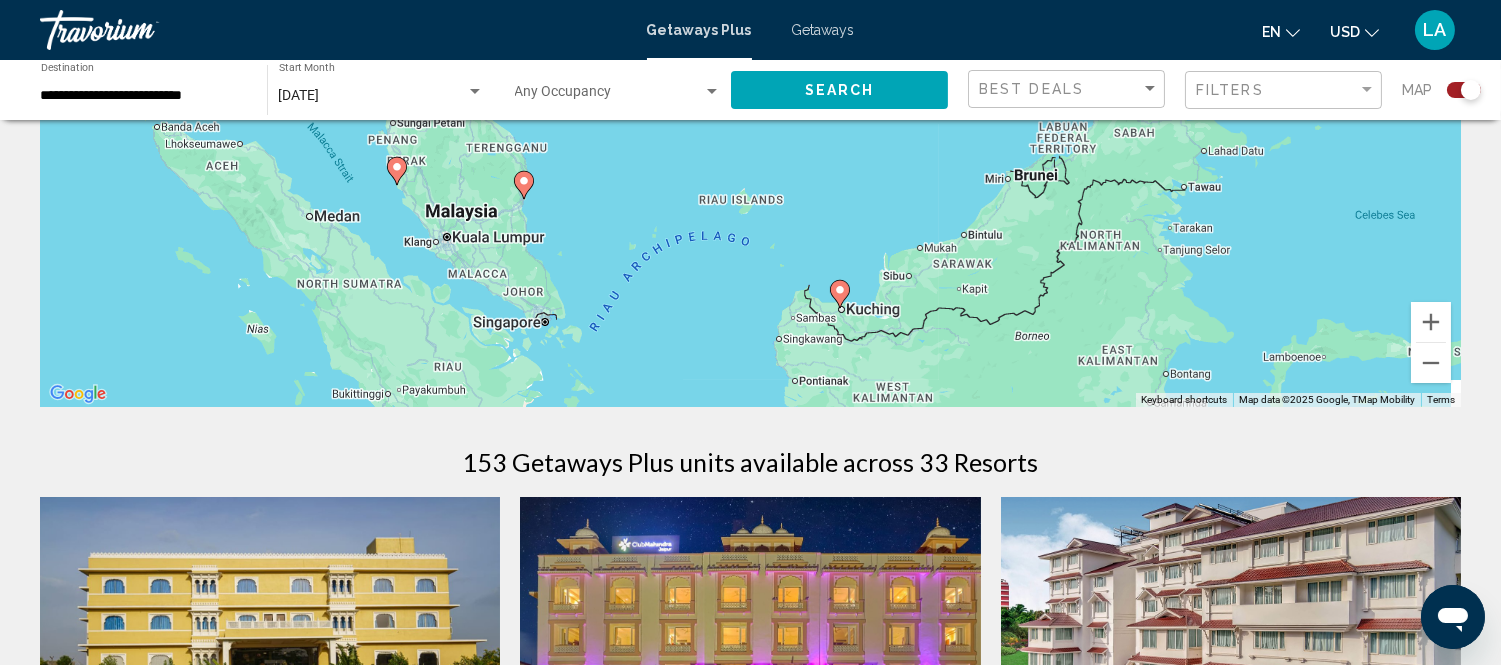 drag, startPoint x: 715, startPoint y: 234, endPoint x: 497, endPoint y: 1, distance: 319.08148 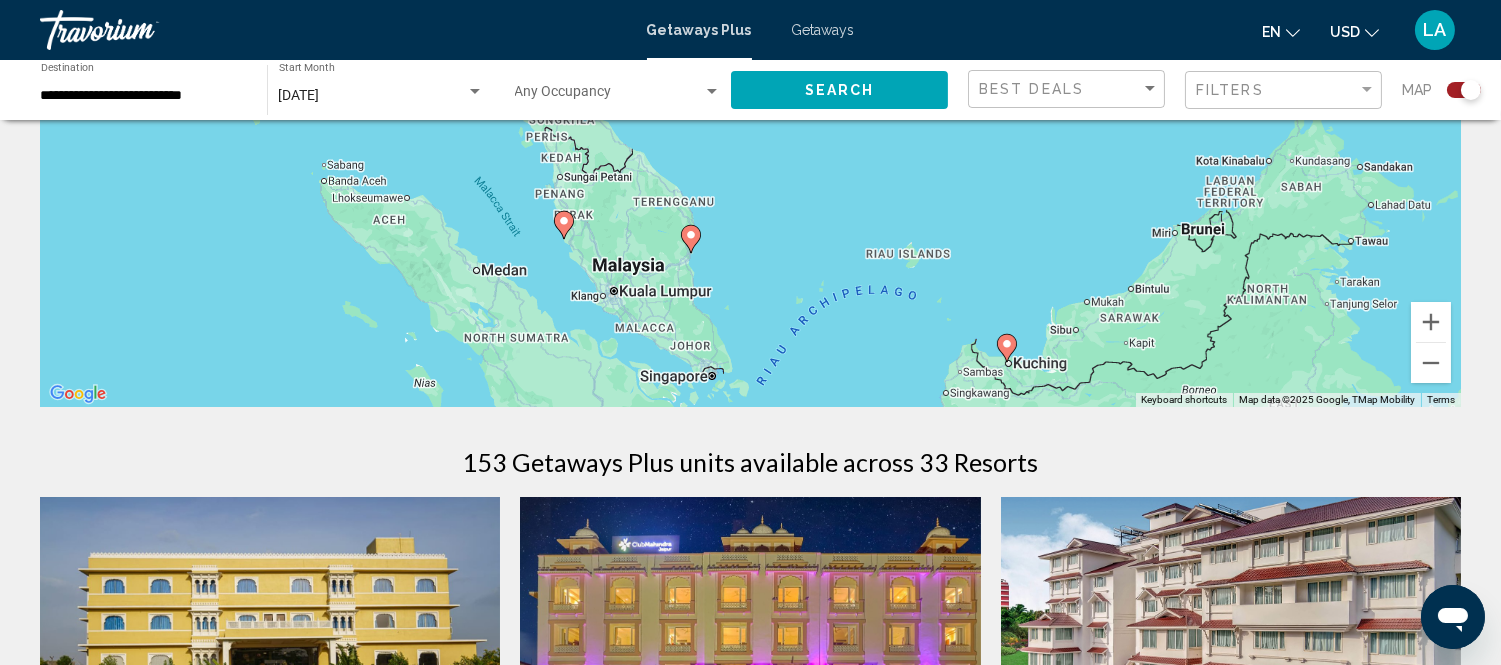 drag, startPoint x: 737, startPoint y: 306, endPoint x: 952, endPoint y: 408, distance: 237.96849 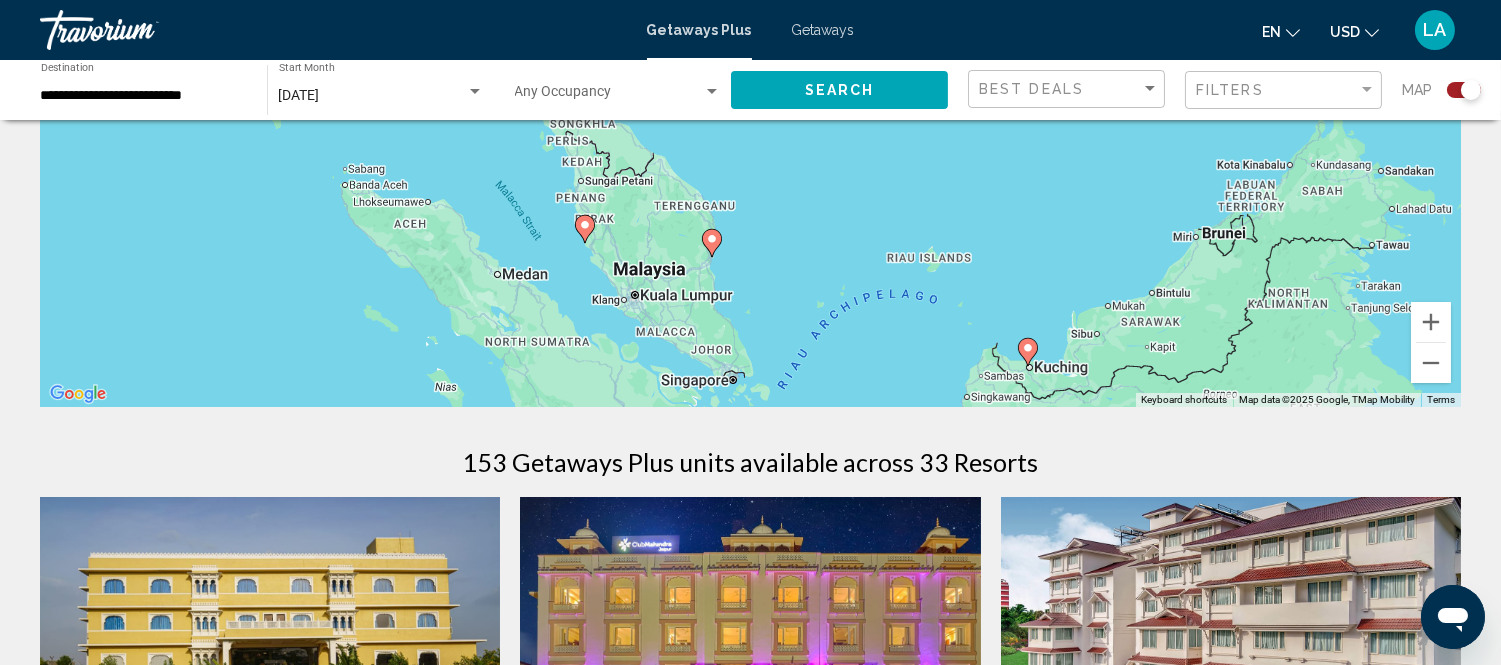 drag, startPoint x: 745, startPoint y: 273, endPoint x: 773, endPoint y: 277, distance: 28.284271 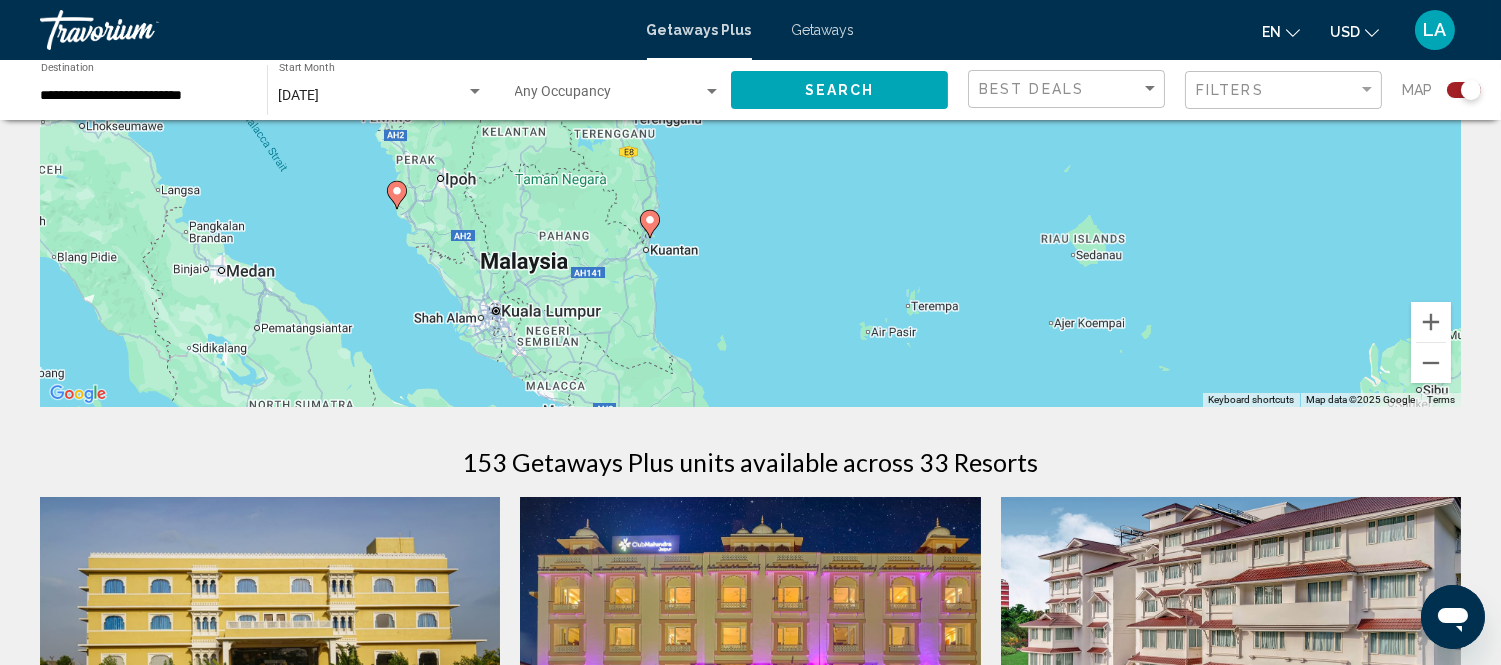 click on "To navigate, press the arrow keys. To activate drag with keyboard, press Alt + Enter. Once in keyboard drag state, use the arrow keys to move the marker. To complete the drag, press the Enter key. To cancel, press Escape." at bounding box center (750, 107) 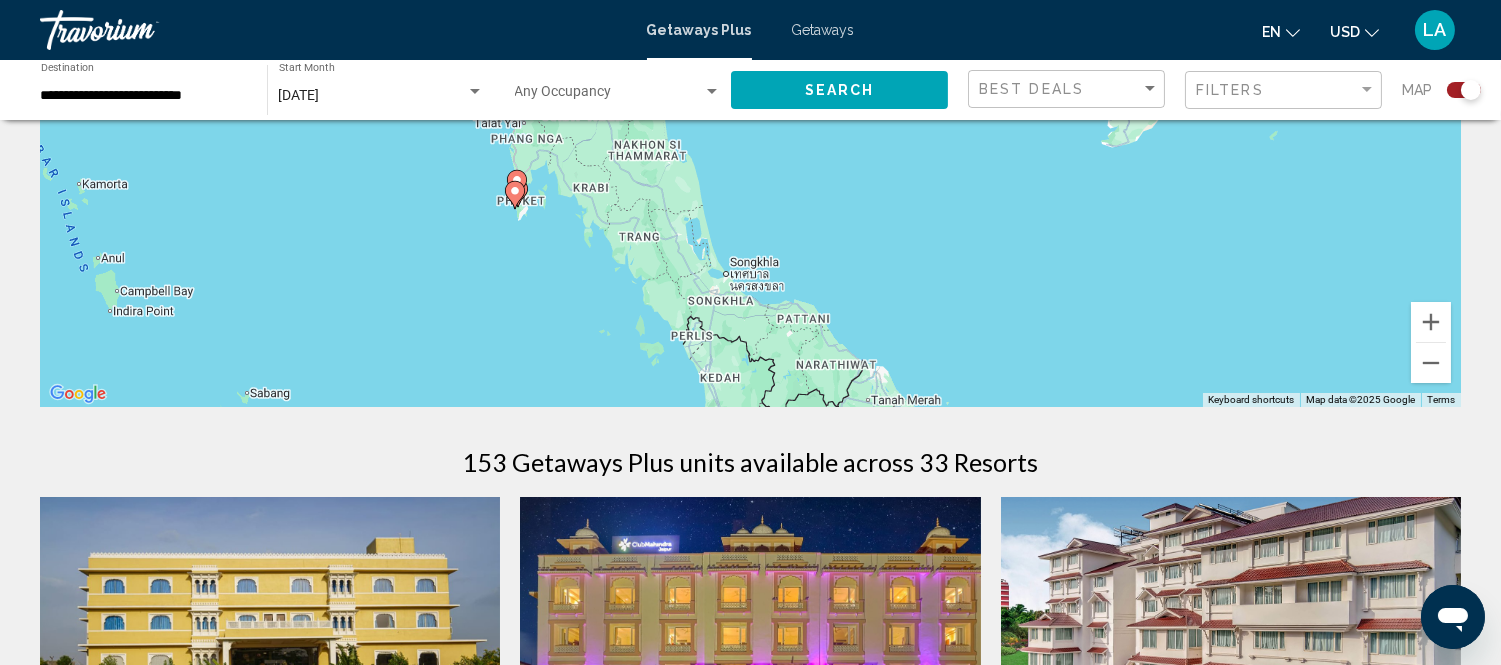 drag, startPoint x: 423, startPoint y: 284, endPoint x: 731, endPoint y: 594, distance: 436.9943 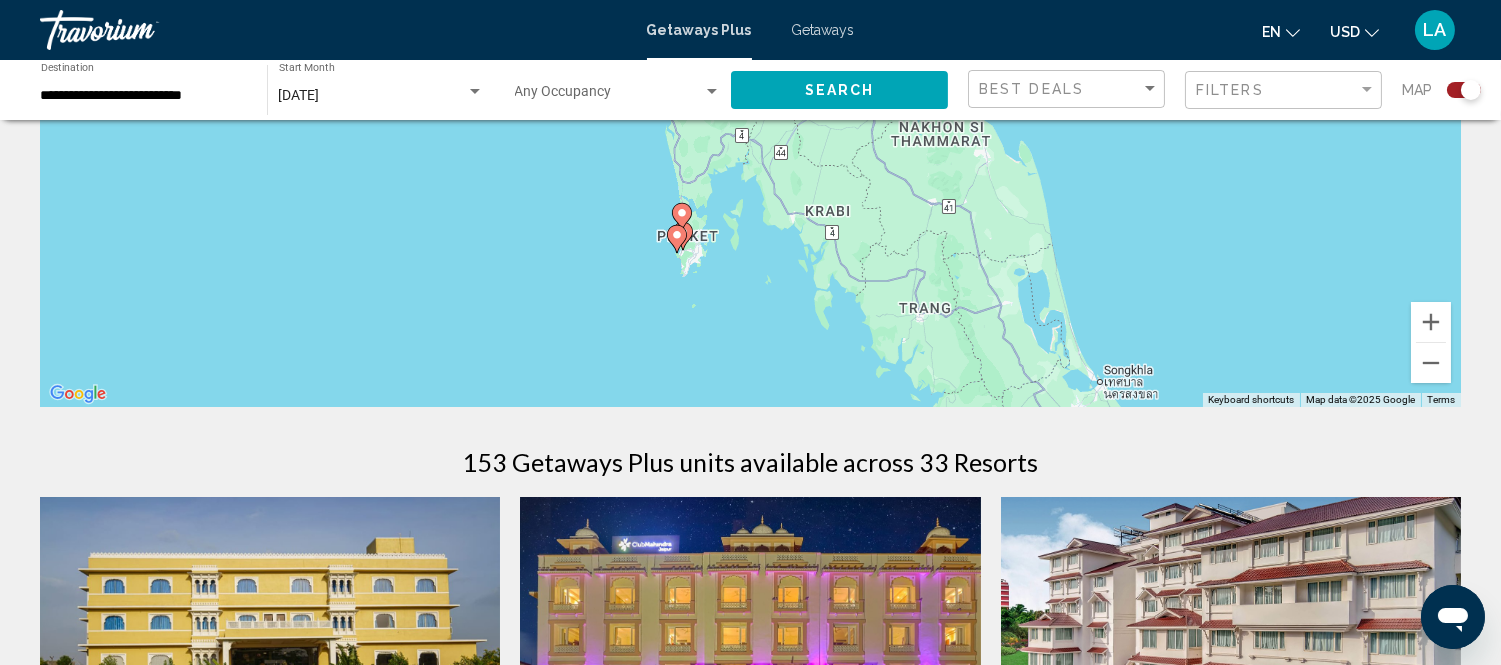 drag, startPoint x: 698, startPoint y: 194, endPoint x: 690, endPoint y: 332, distance: 138.23169 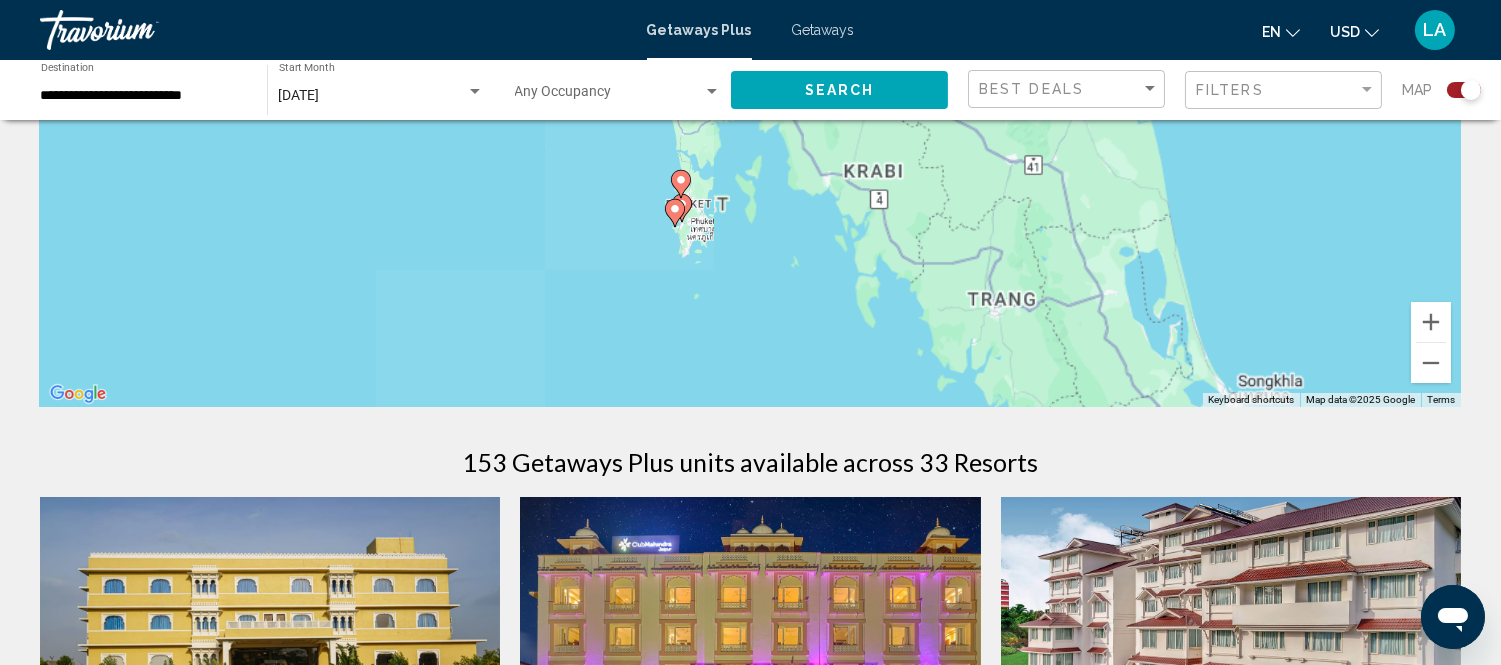 click on "To navigate, press the arrow keys. To activate drag with keyboard, press Alt + Enter. Once in keyboard drag state, use the arrow keys to move the marker. To complete the drag, press the Enter key. To cancel, press Escape." at bounding box center [750, 107] 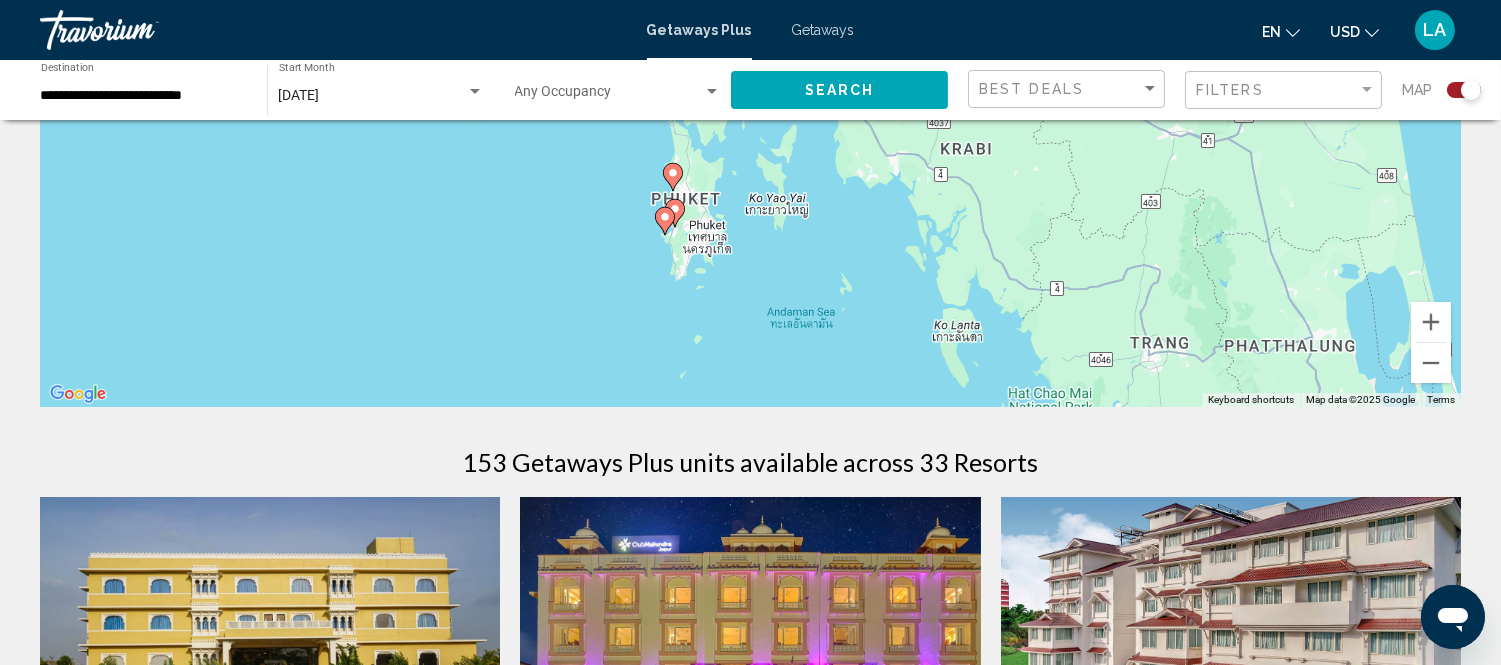 drag, startPoint x: 633, startPoint y: 218, endPoint x: 630, endPoint y: 281, distance: 63.07139 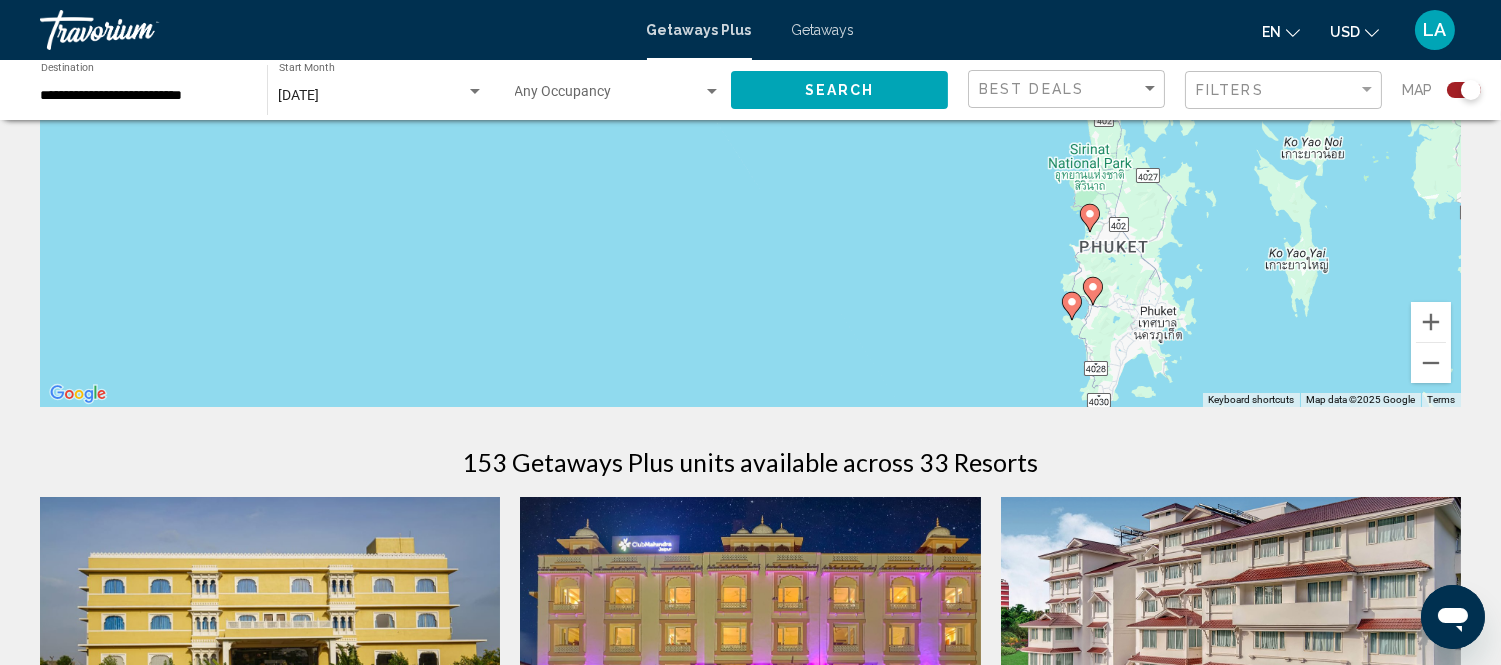 drag, startPoint x: 332, startPoint y: 215, endPoint x: 718, endPoint y: 348, distance: 408.27075 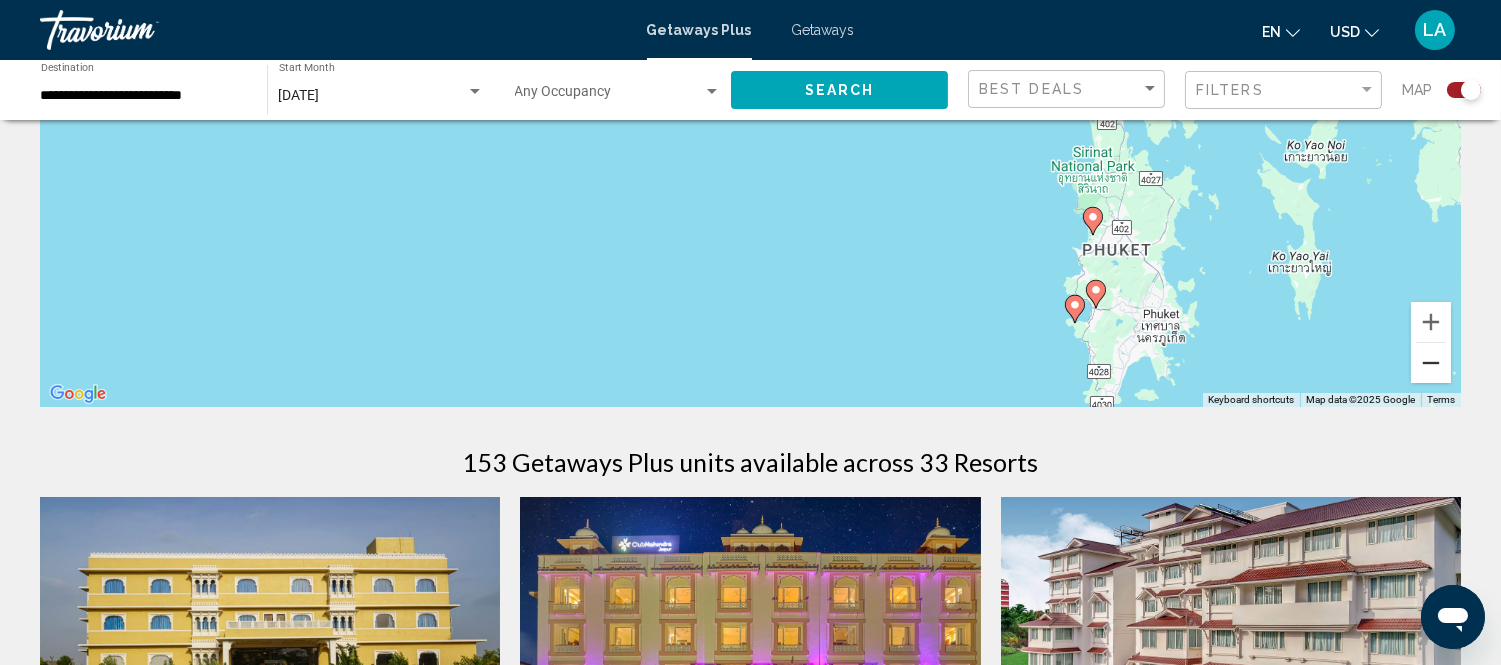 click at bounding box center [1431, 363] 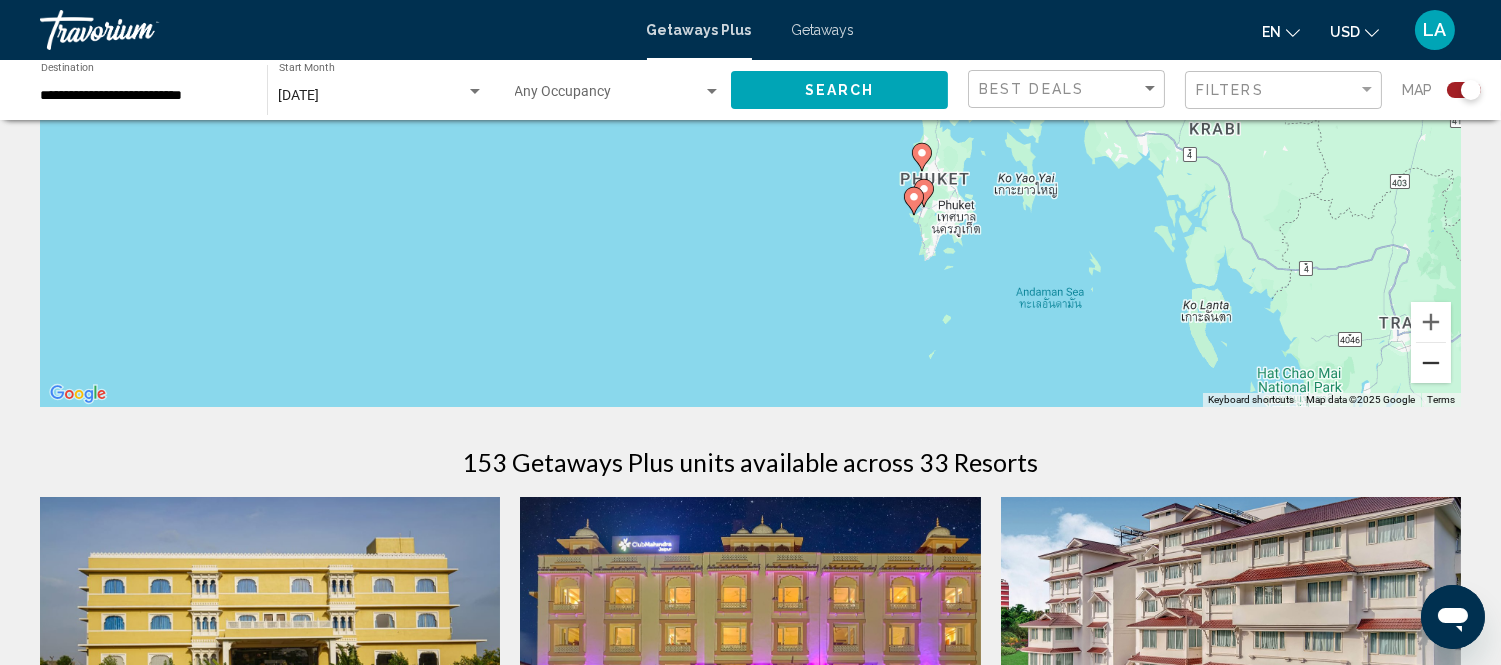 click at bounding box center [1431, 363] 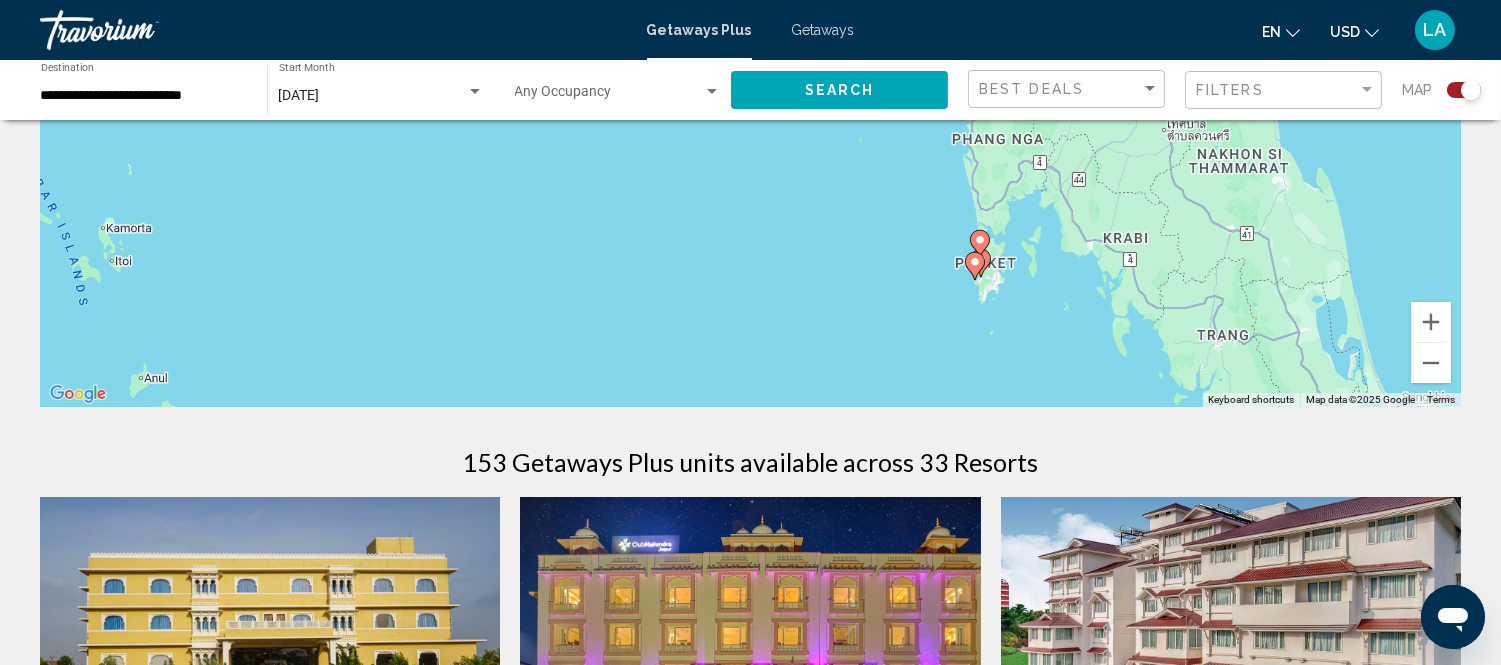 drag, startPoint x: 402, startPoint y: 195, endPoint x: 574, endPoint y: 350, distance: 231.53618 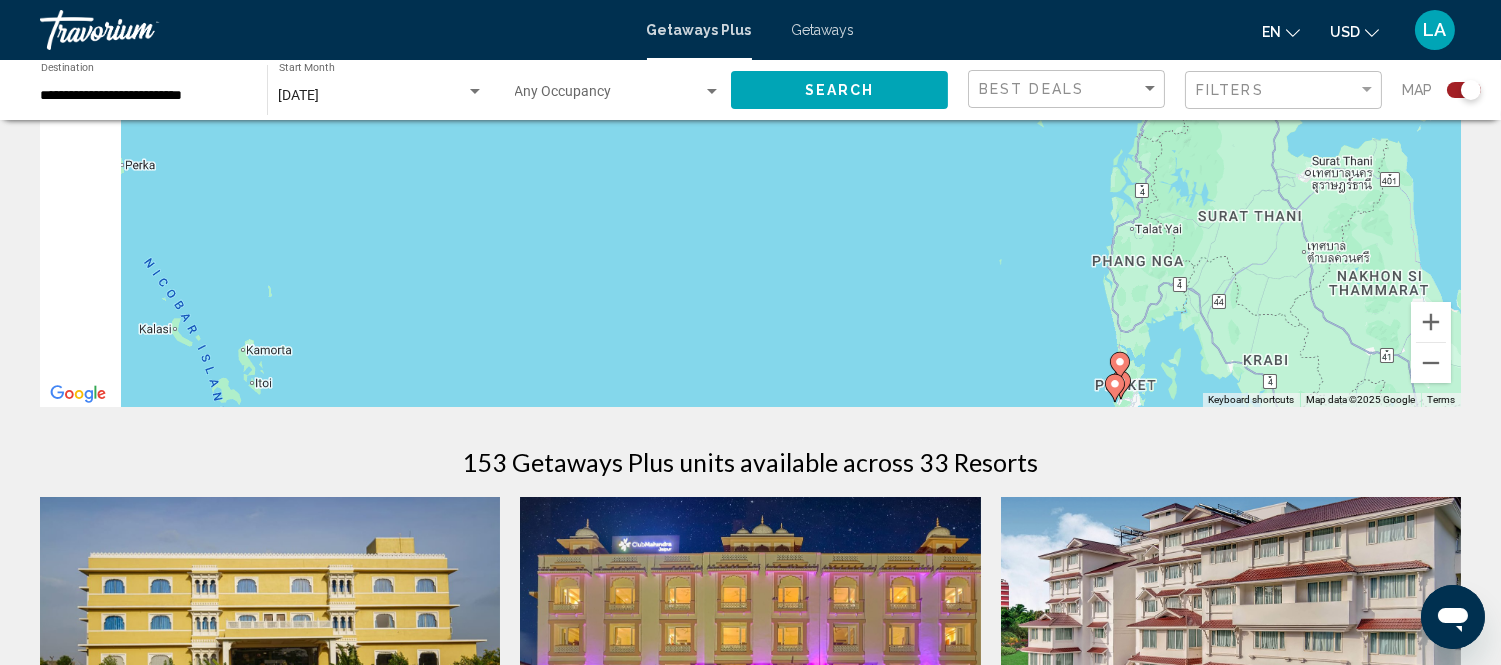 drag, startPoint x: 496, startPoint y: 231, endPoint x: 688, endPoint y: 354, distance: 228.01973 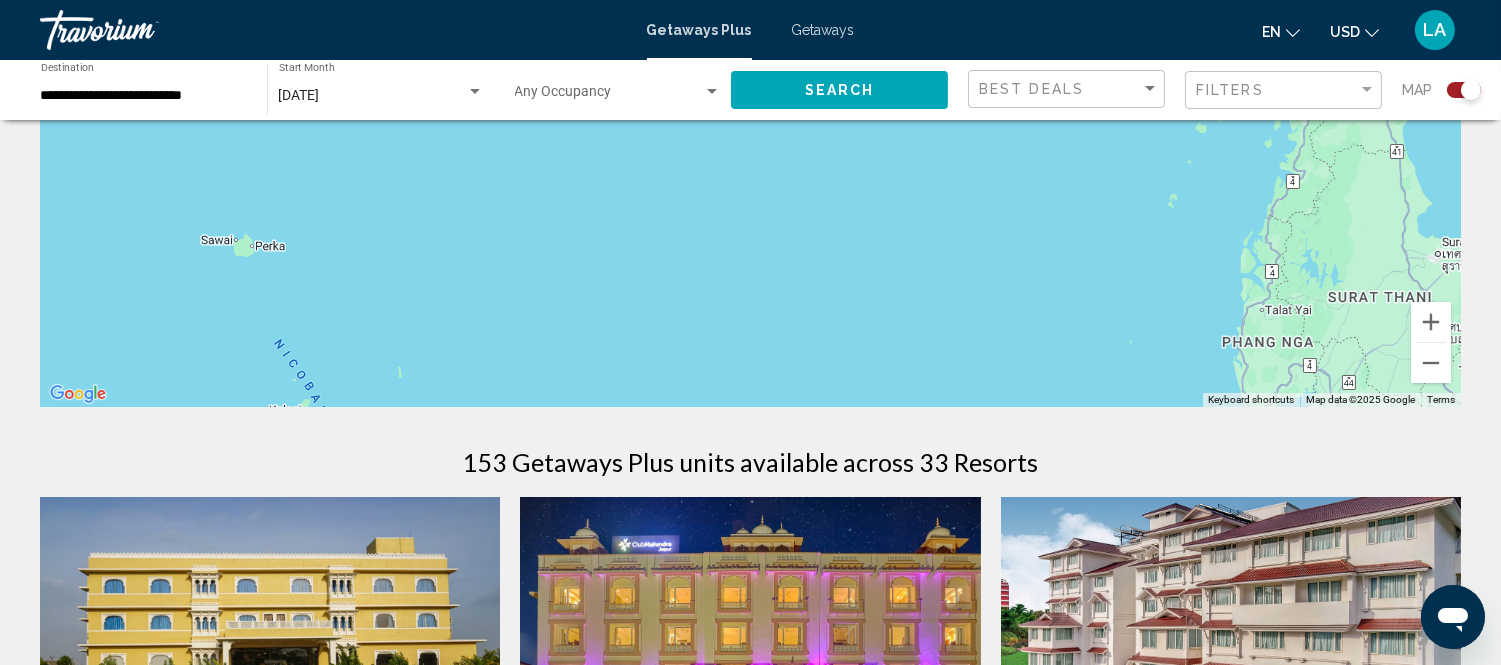 drag, startPoint x: 503, startPoint y: 222, endPoint x: 570, endPoint y: 411, distance: 200.5243 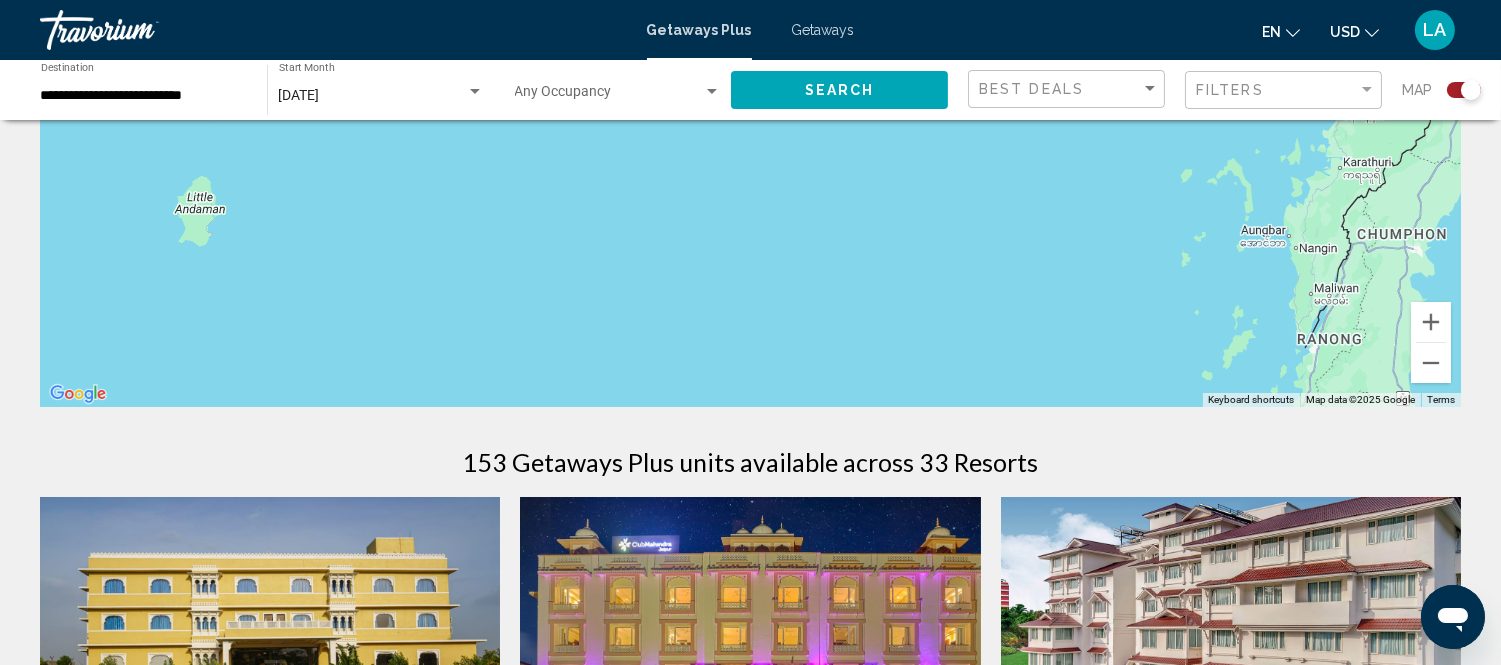 drag, startPoint x: 702, startPoint y: 248, endPoint x: 681, endPoint y: 370, distance: 123.79418 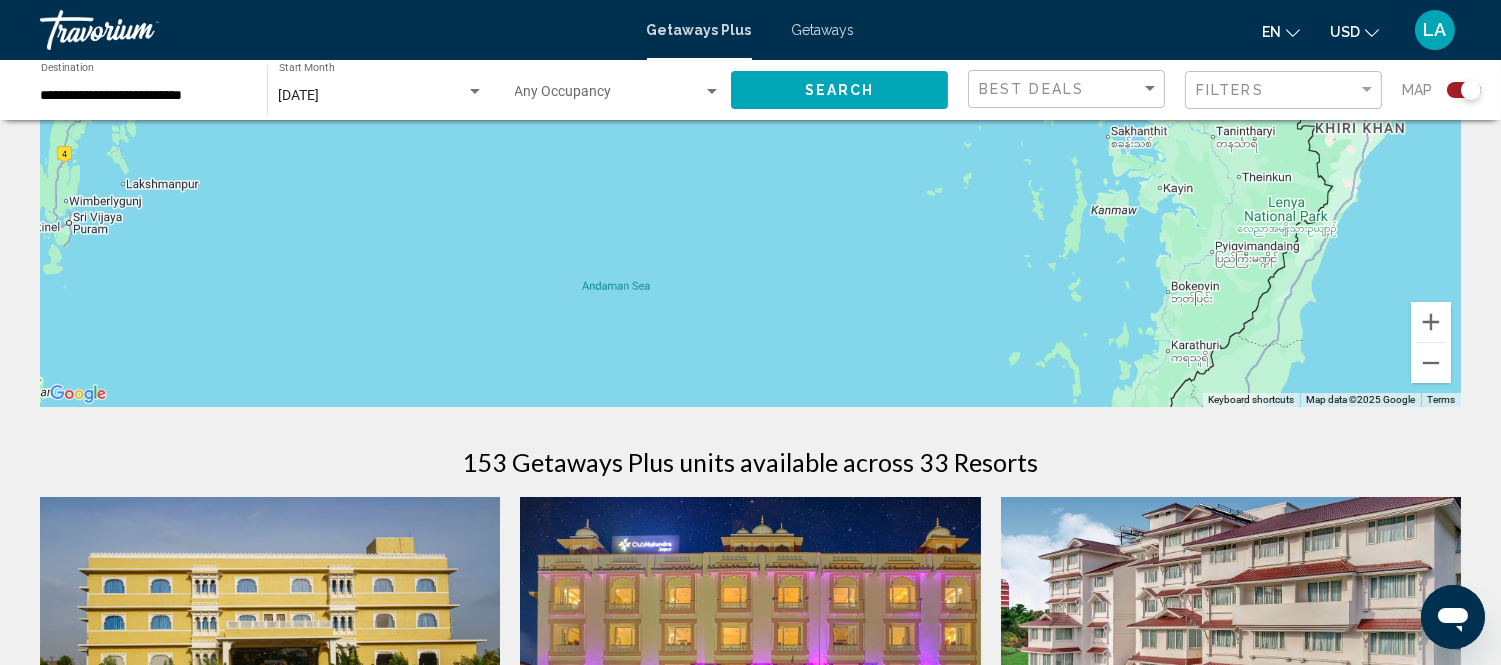 drag, startPoint x: 685, startPoint y: 272, endPoint x: 535, endPoint y: 351, distance: 169.53171 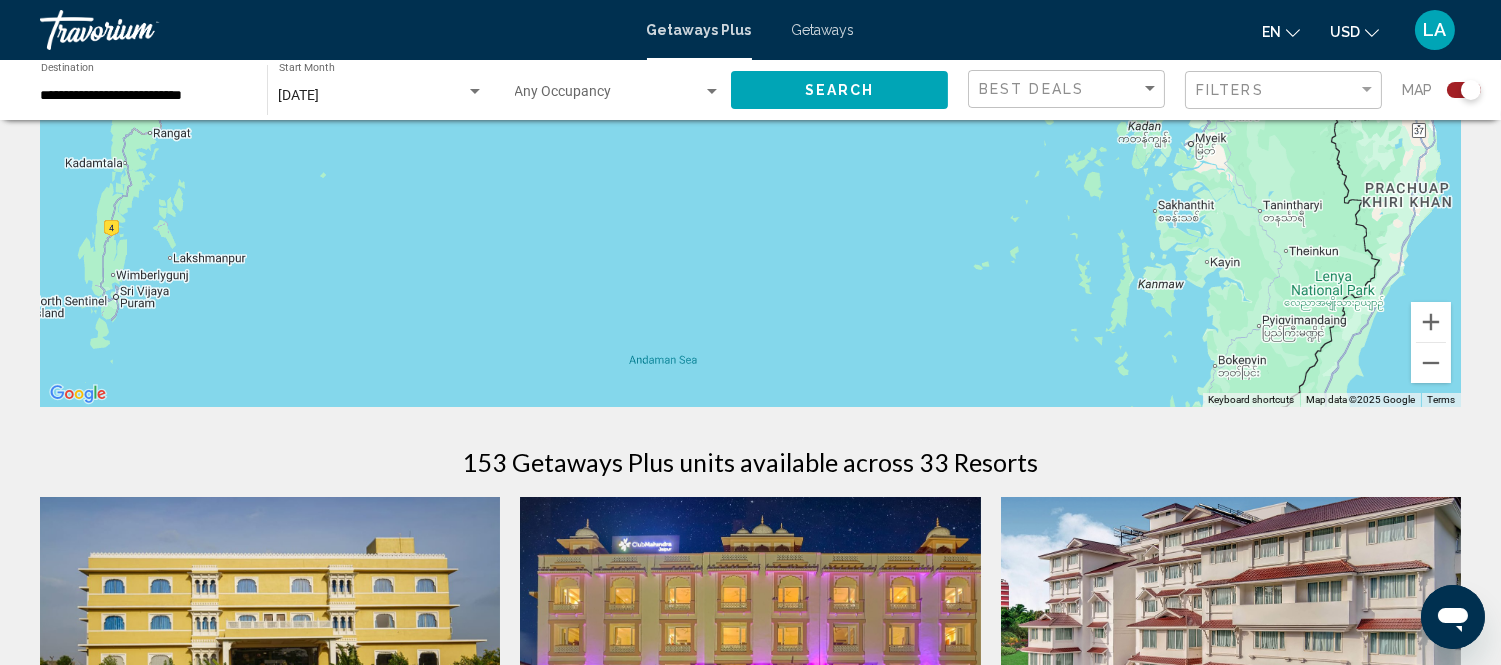 drag, startPoint x: 578, startPoint y: 188, endPoint x: 776, endPoint y: 327, distance: 241.9194 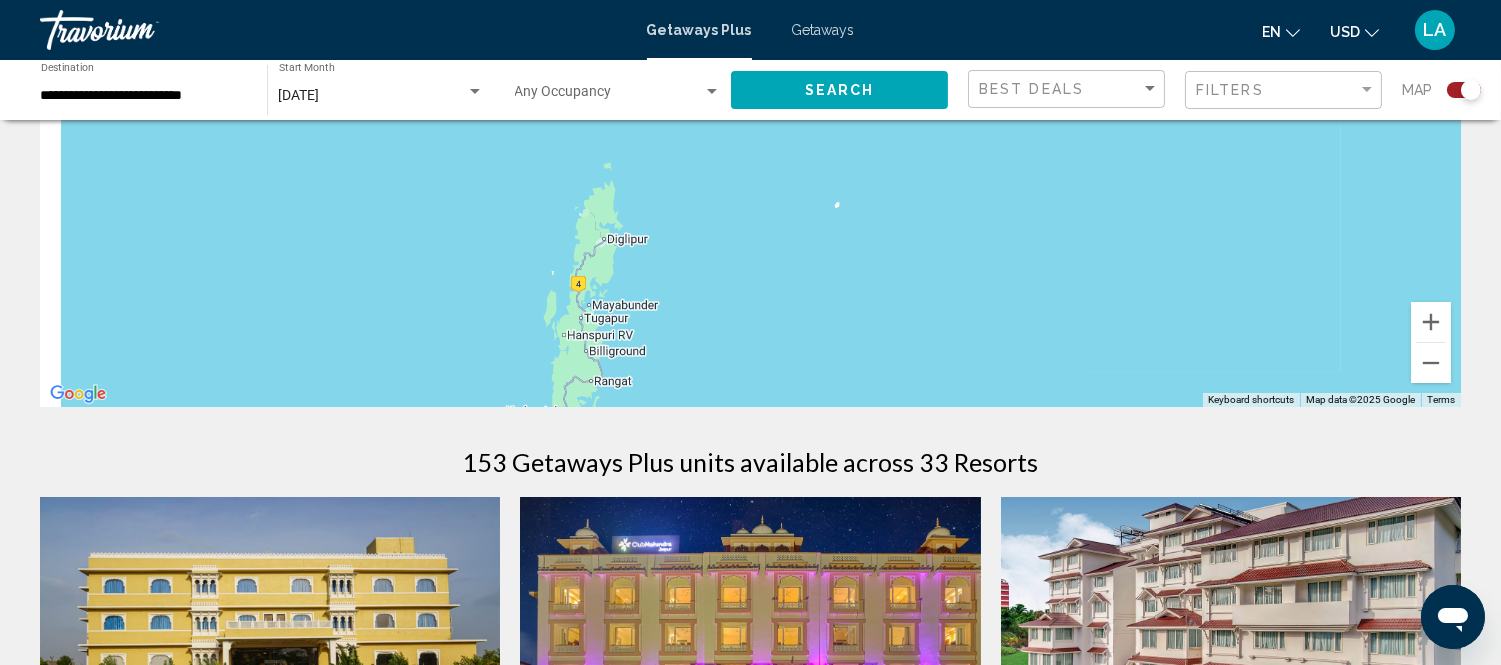 drag, startPoint x: 391, startPoint y: 234, endPoint x: 695, endPoint y: 370, distance: 333.03455 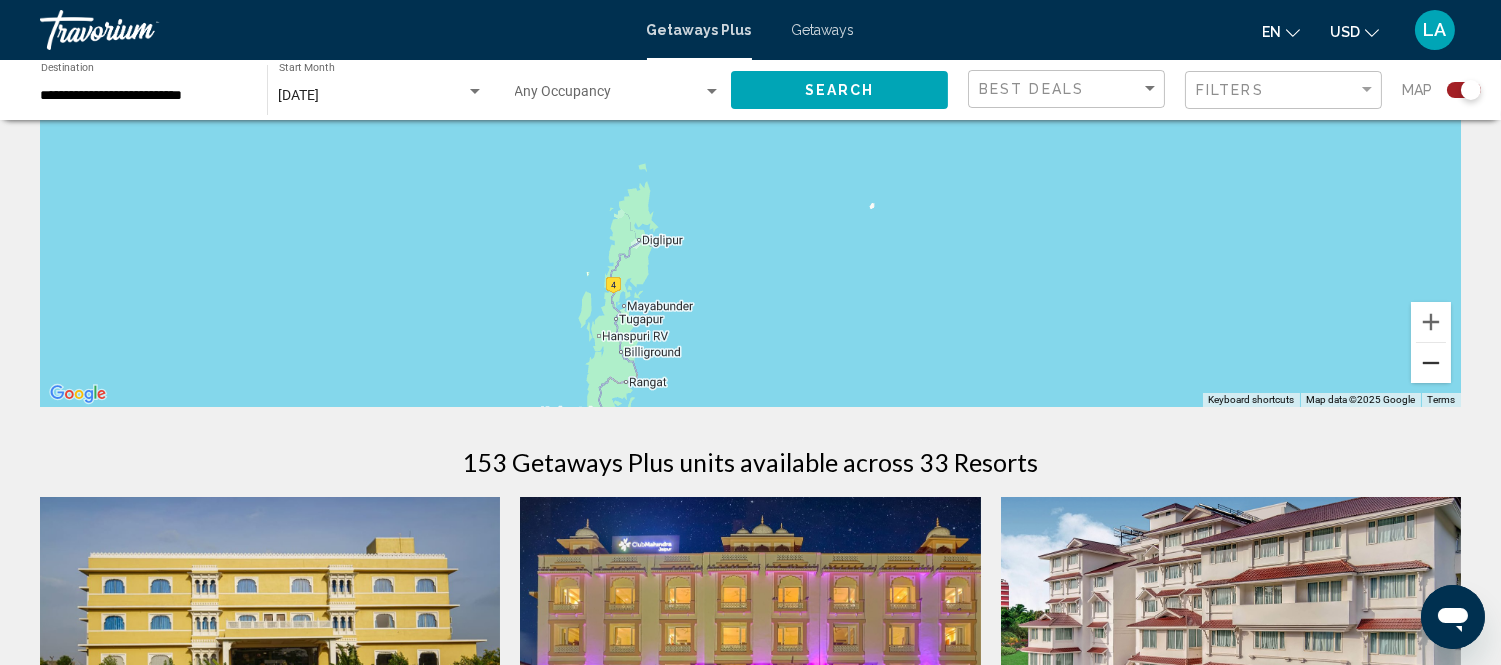 click at bounding box center [1431, 363] 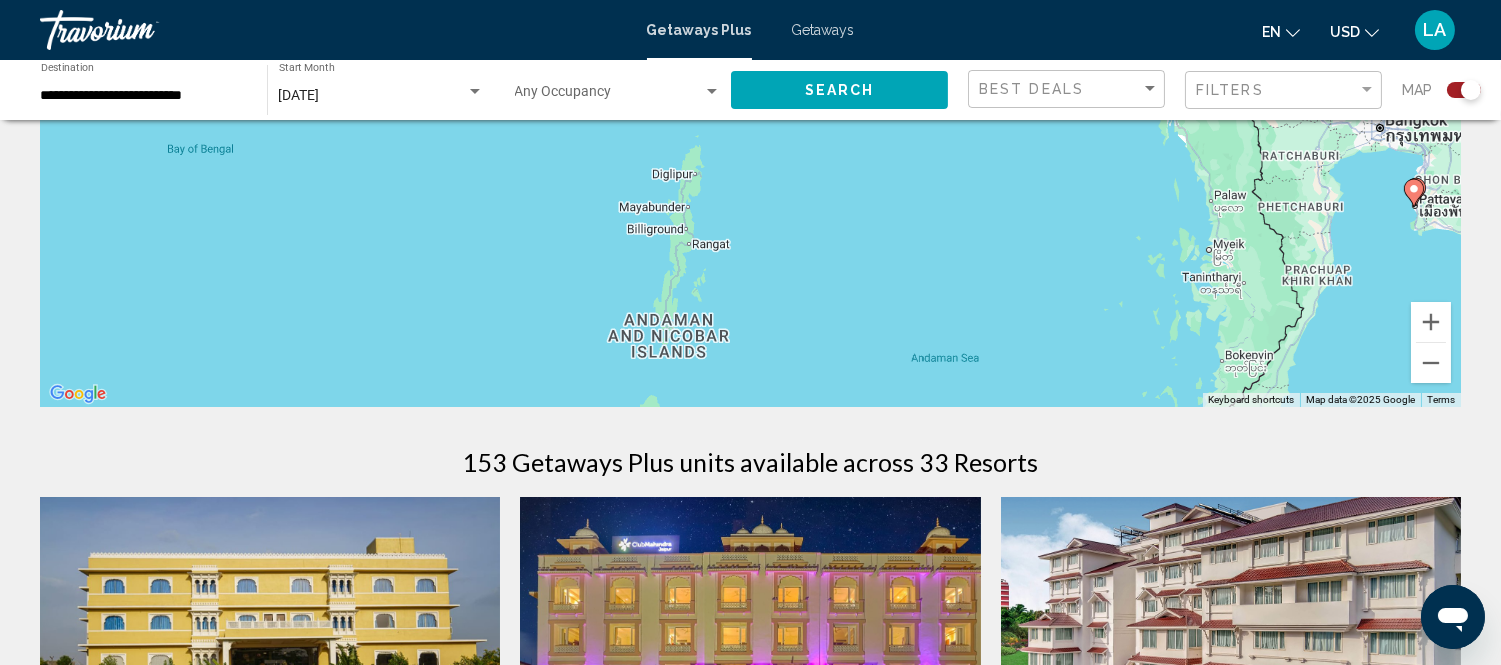 click on "To navigate, press the arrow keys. To activate drag with keyboard, press Alt + Enter. Once in keyboard drag state, use the arrow keys to move the marker. To complete the drag, press the Enter key. To cancel, press Escape." at bounding box center [750, 107] 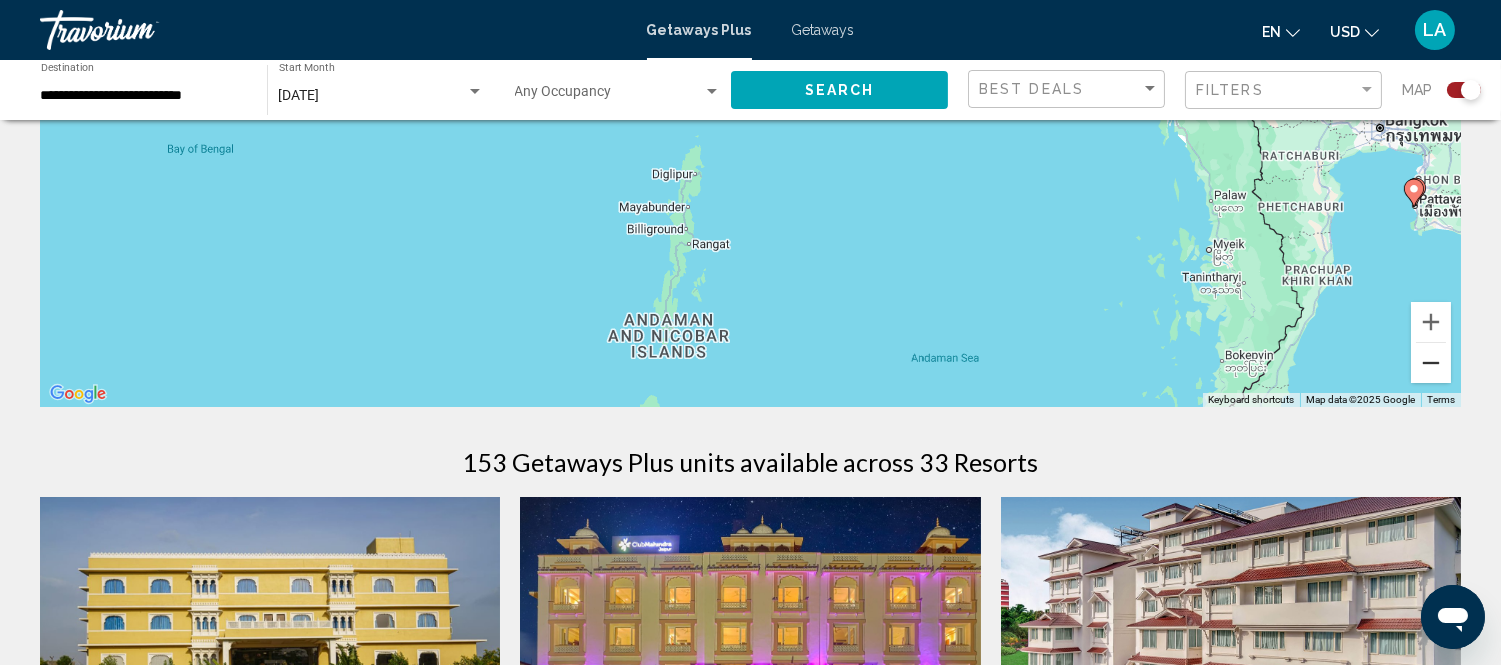 click at bounding box center (1431, 363) 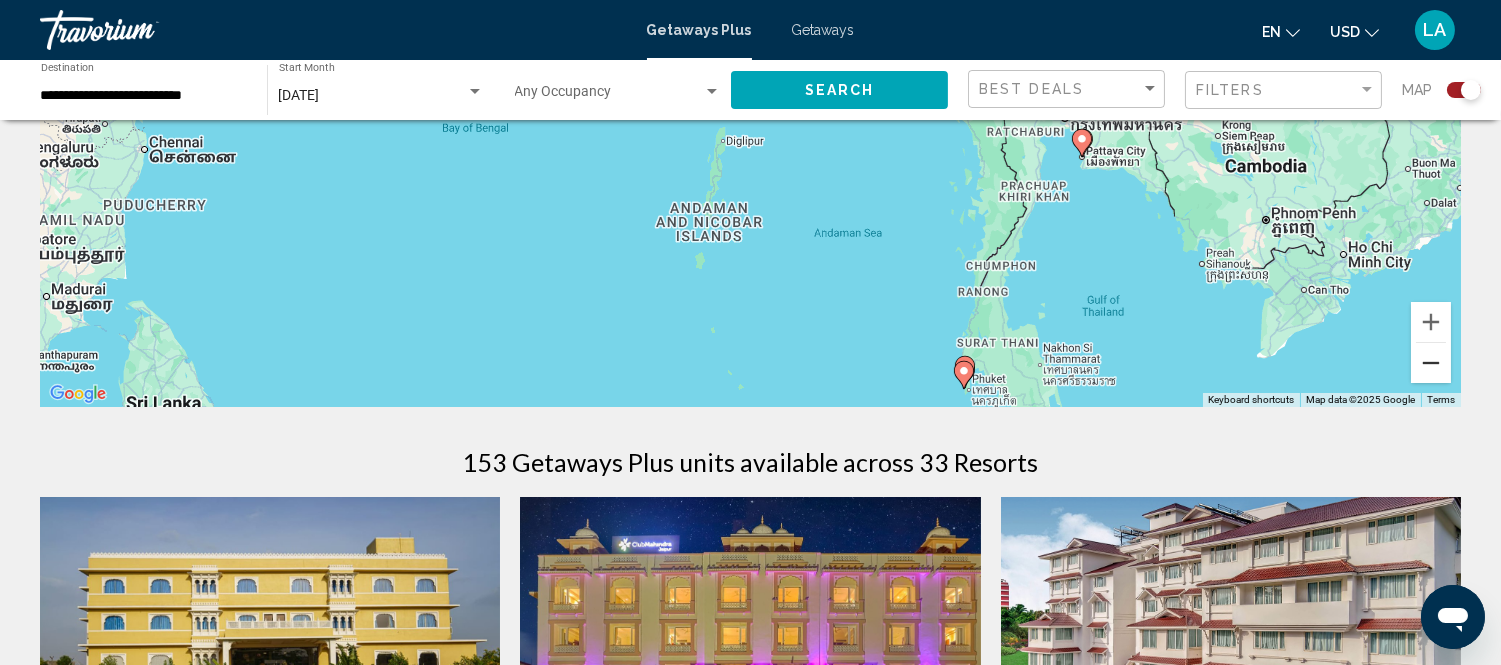 click at bounding box center [1431, 363] 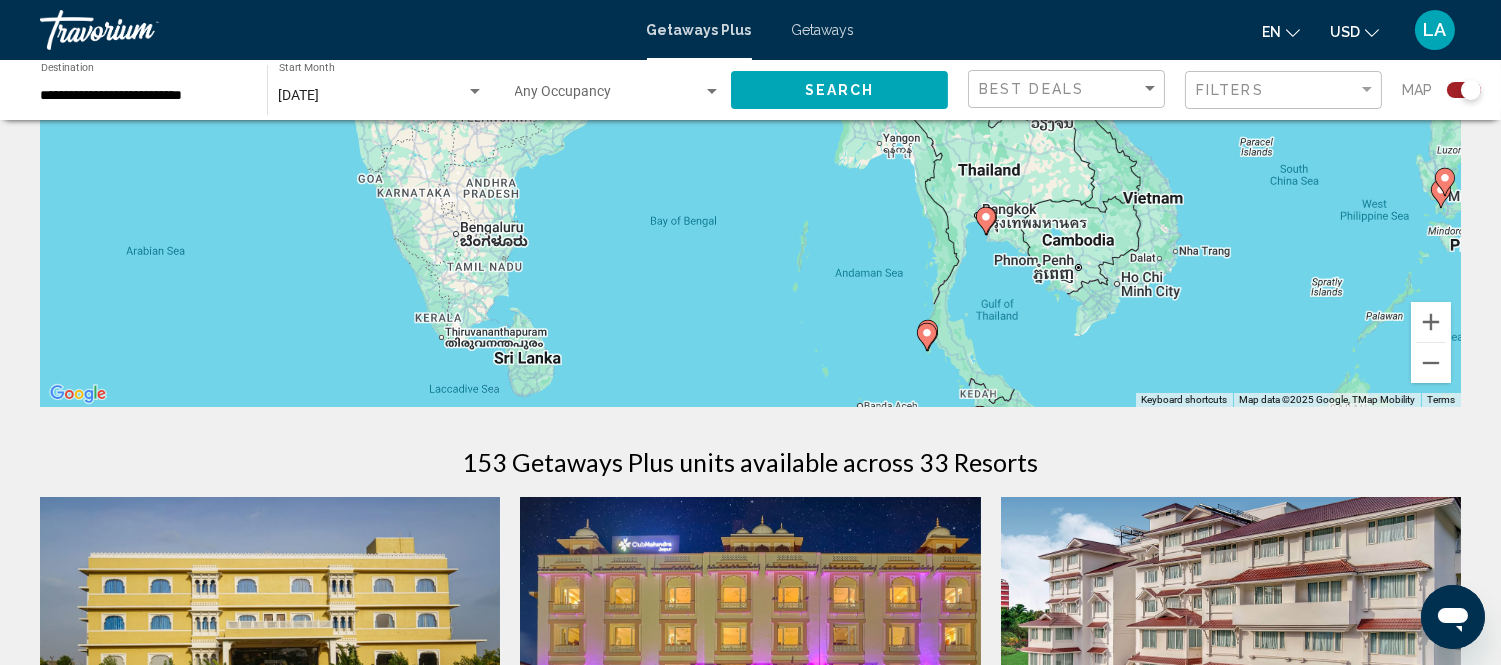 drag, startPoint x: 640, startPoint y: 250, endPoint x: 713, endPoint y: 357, distance: 129.52992 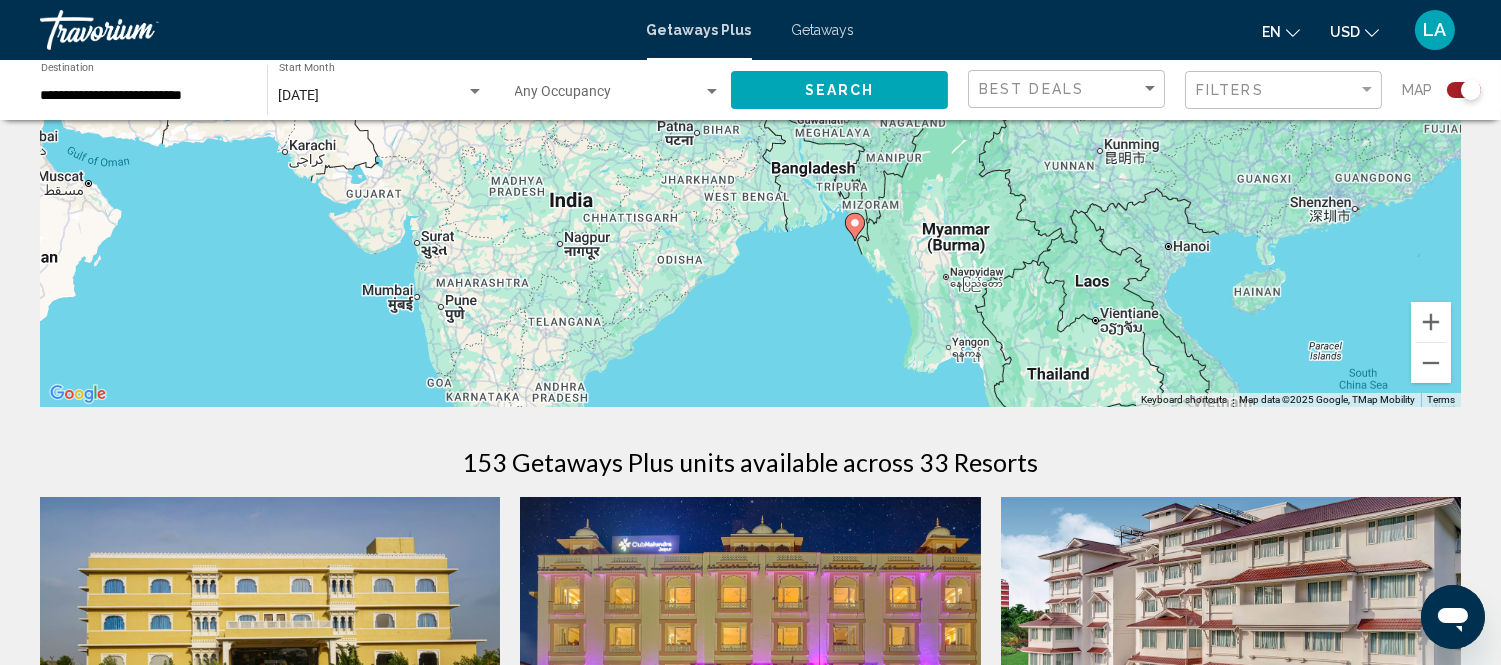 drag, startPoint x: 592, startPoint y: 191, endPoint x: 664, endPoint y: 388, distance: 209.74509 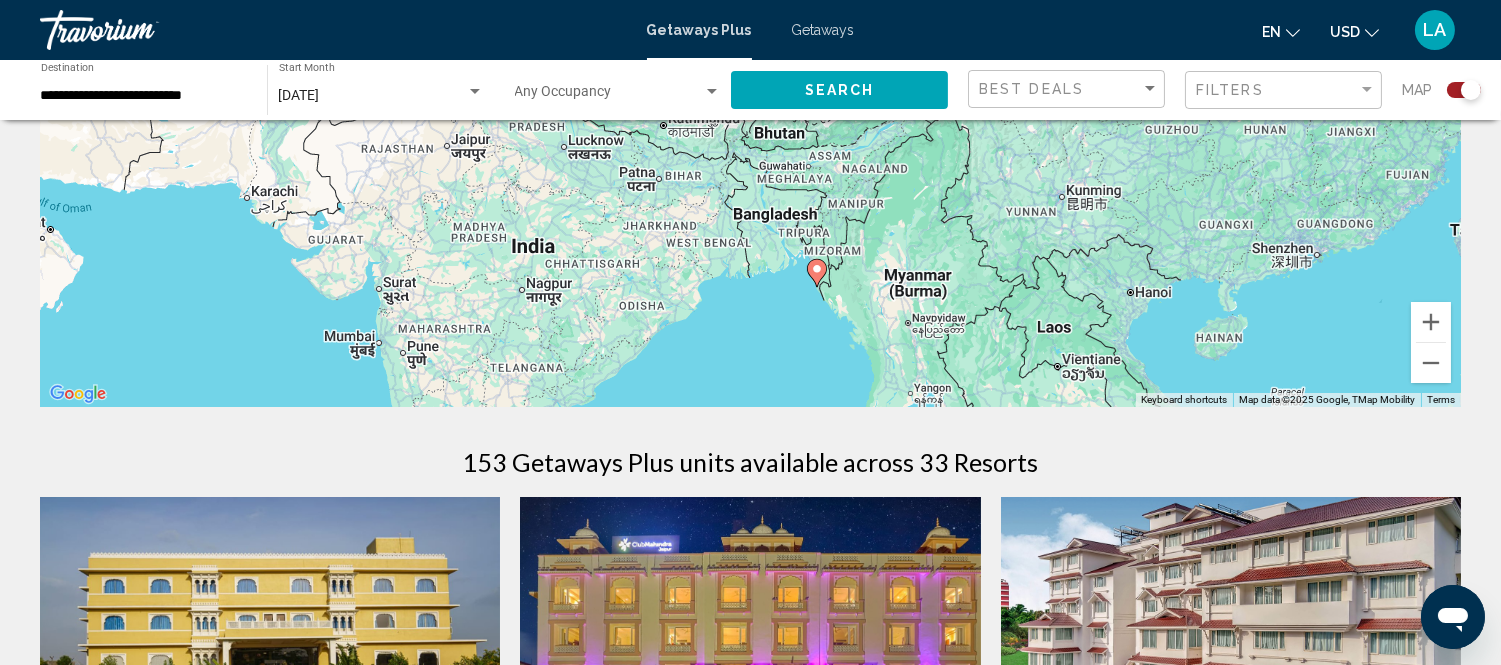 drag, startPoint x: 604, startPoint y: 218, endPoint x: 562, endPoint y: 256, distance: 56.63921 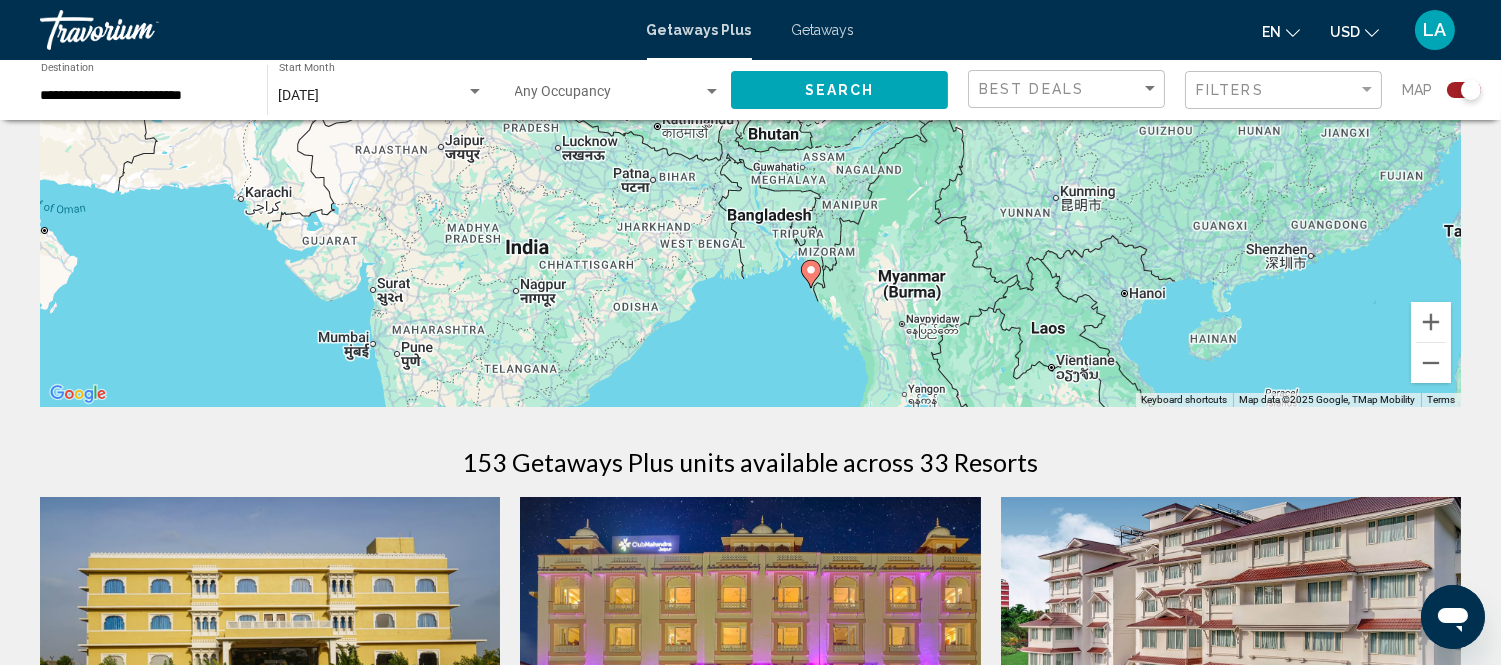 click on "To navigate, press the arrow keys. To activate drag with keyboard, press Alt + Enter. Once in keyboard drag state, use the arrow keys to move the marker. To complete the drag, press the Enter key. To cancel, press Escape." at bounding box center [750, 107] 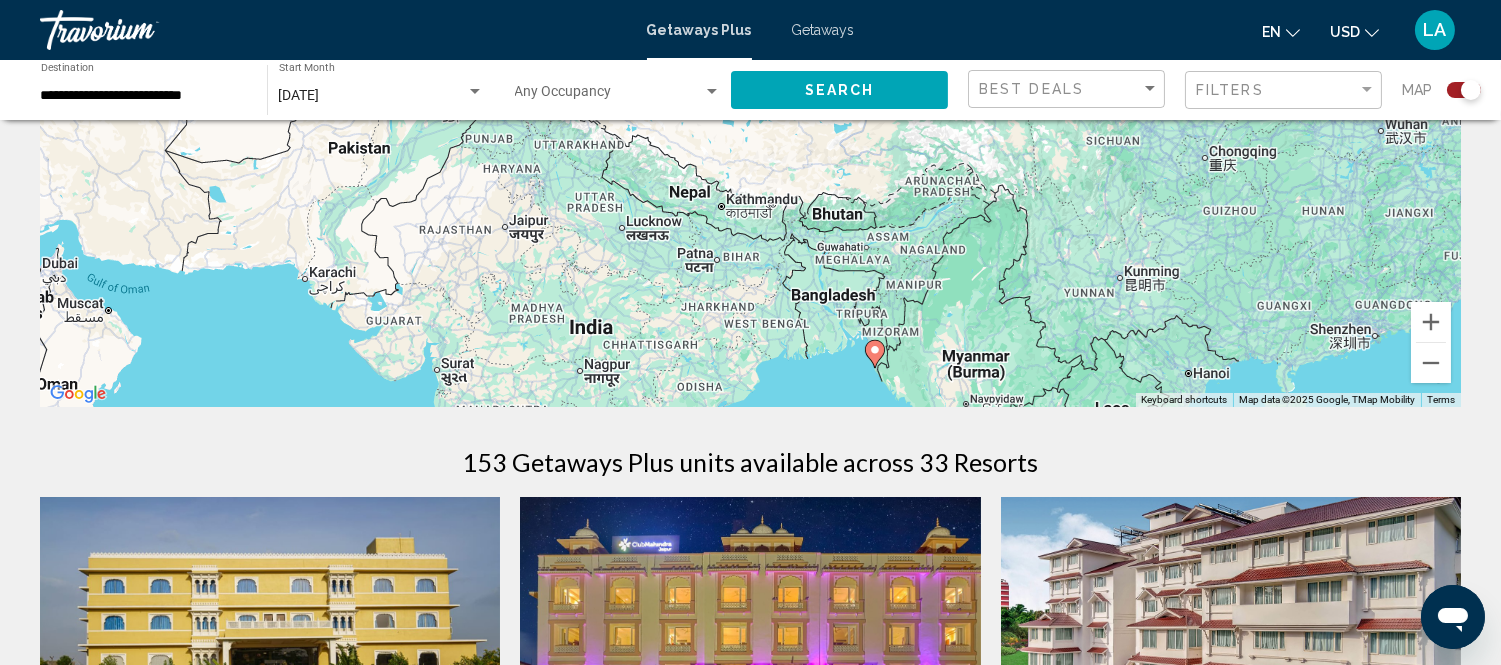 drag, startPoint x: 436, startPoint y: 221, endPoint x: 508, endPoint y: 301, distance: 107.62899 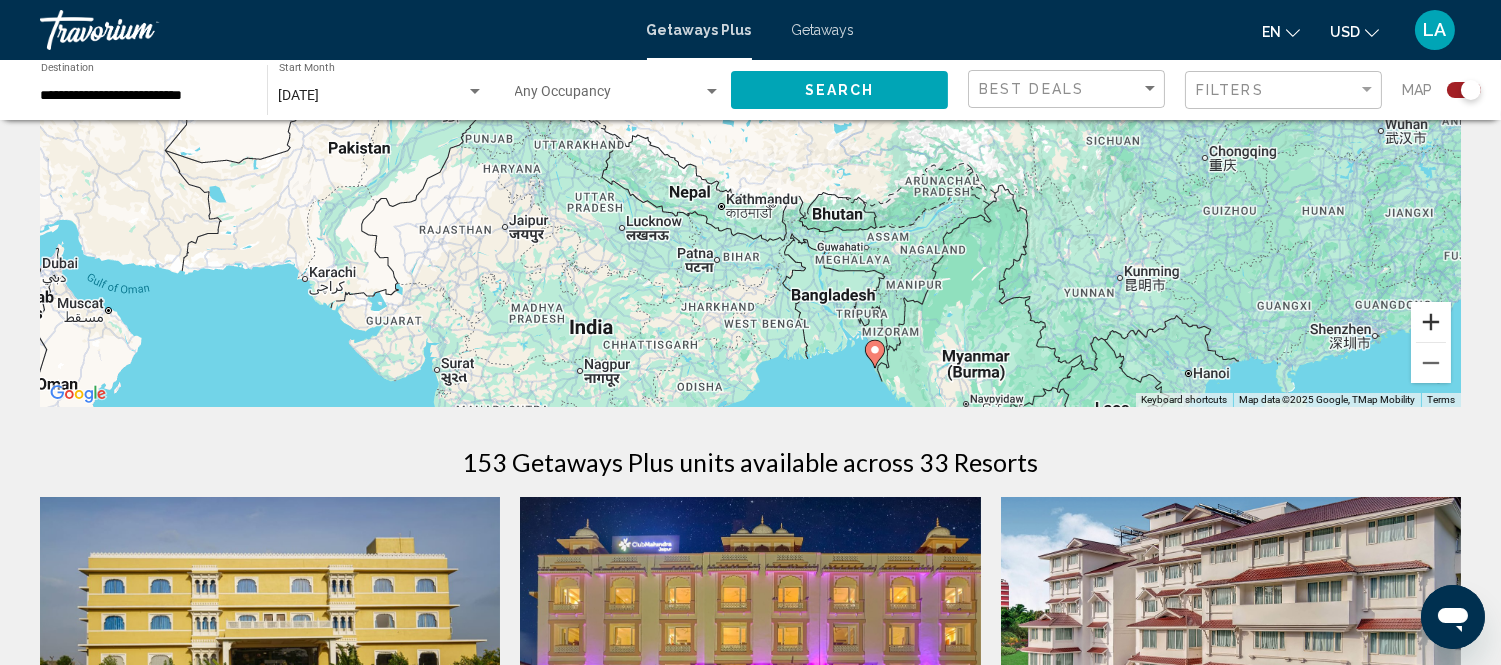 click at bounding box center (1431, 322) 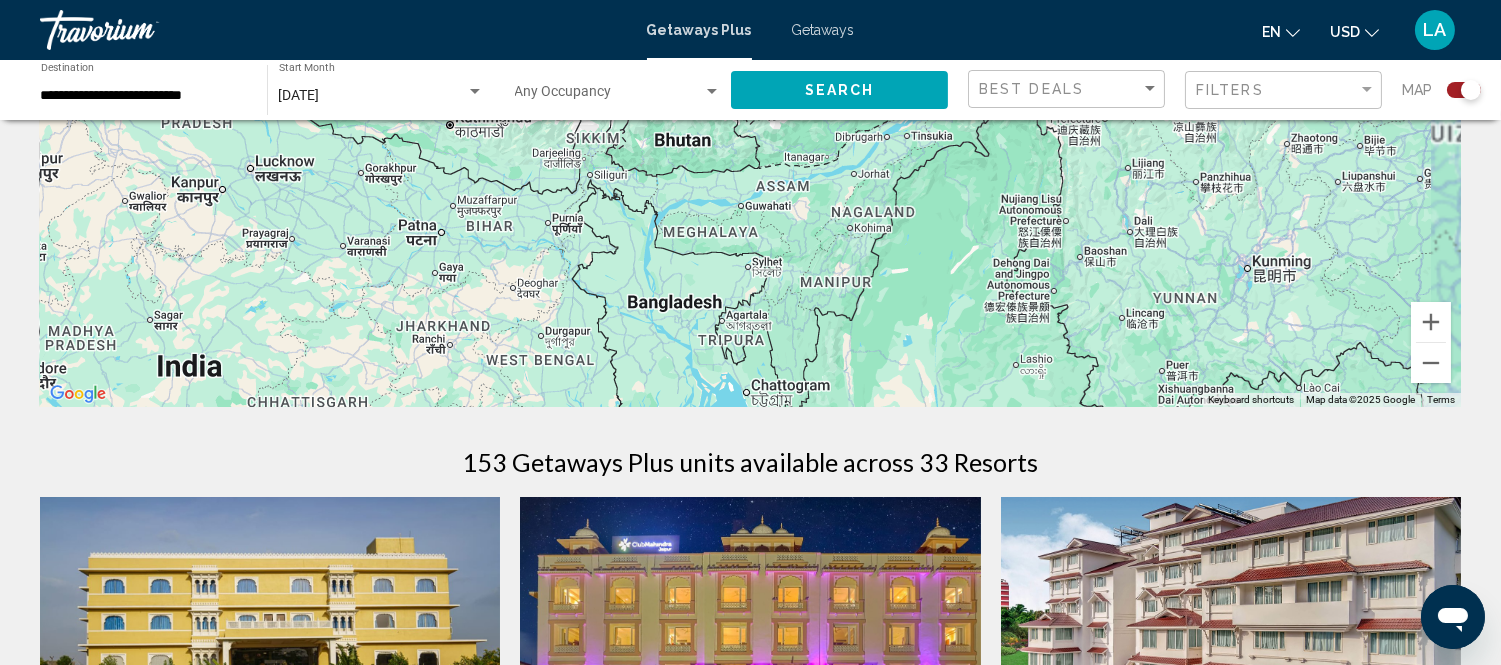 drag, startPoint x: 1060, startPoint y: 322, endPoint x: 778, endPoint y: 64, distance: 382.2146 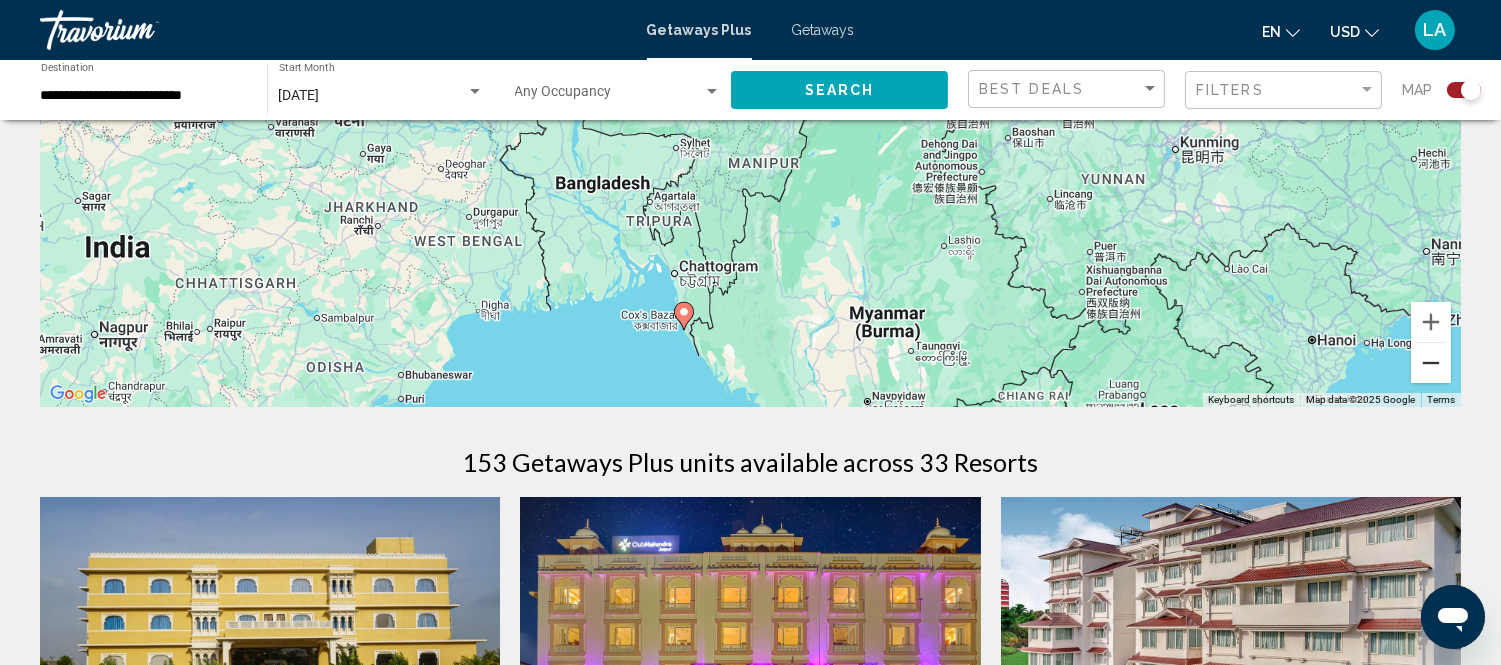 click at bounding box center [1431, 363] 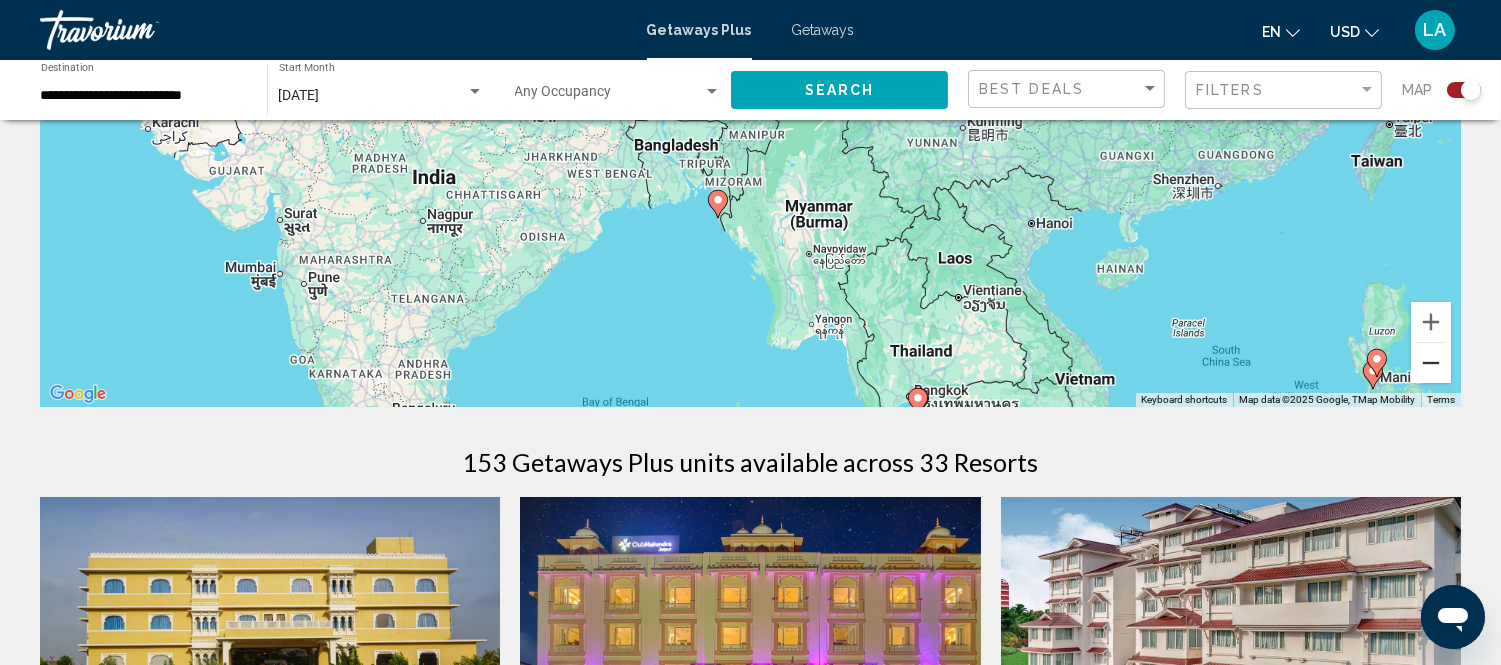 click at bounding box center [1431, 363] 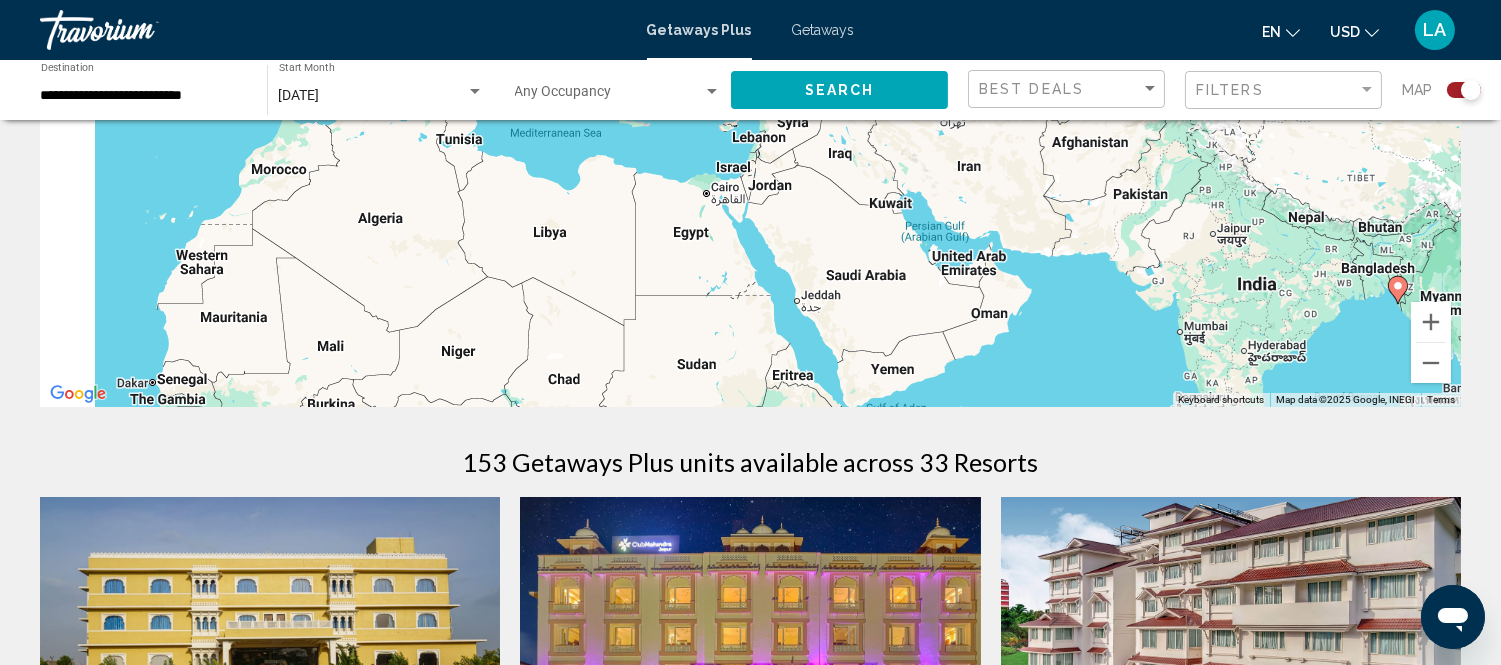 drag, startPoint x: 355, startPoint y: 261, endPoint x: 1147, endPoint y: 427, distance: 809.2095 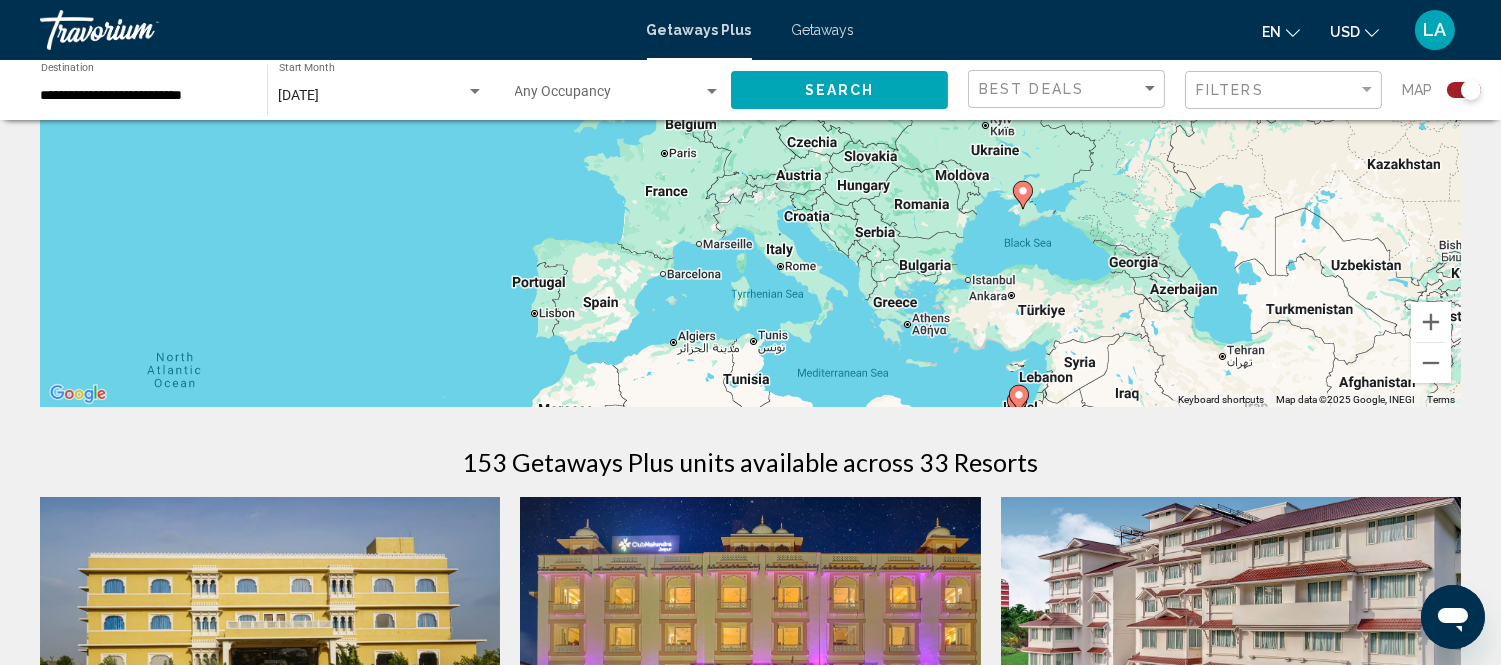 drag, startPoint x: 496, startPoint y: 248, endPoint x: 457, endPoint y: 434, distance: 190.04474 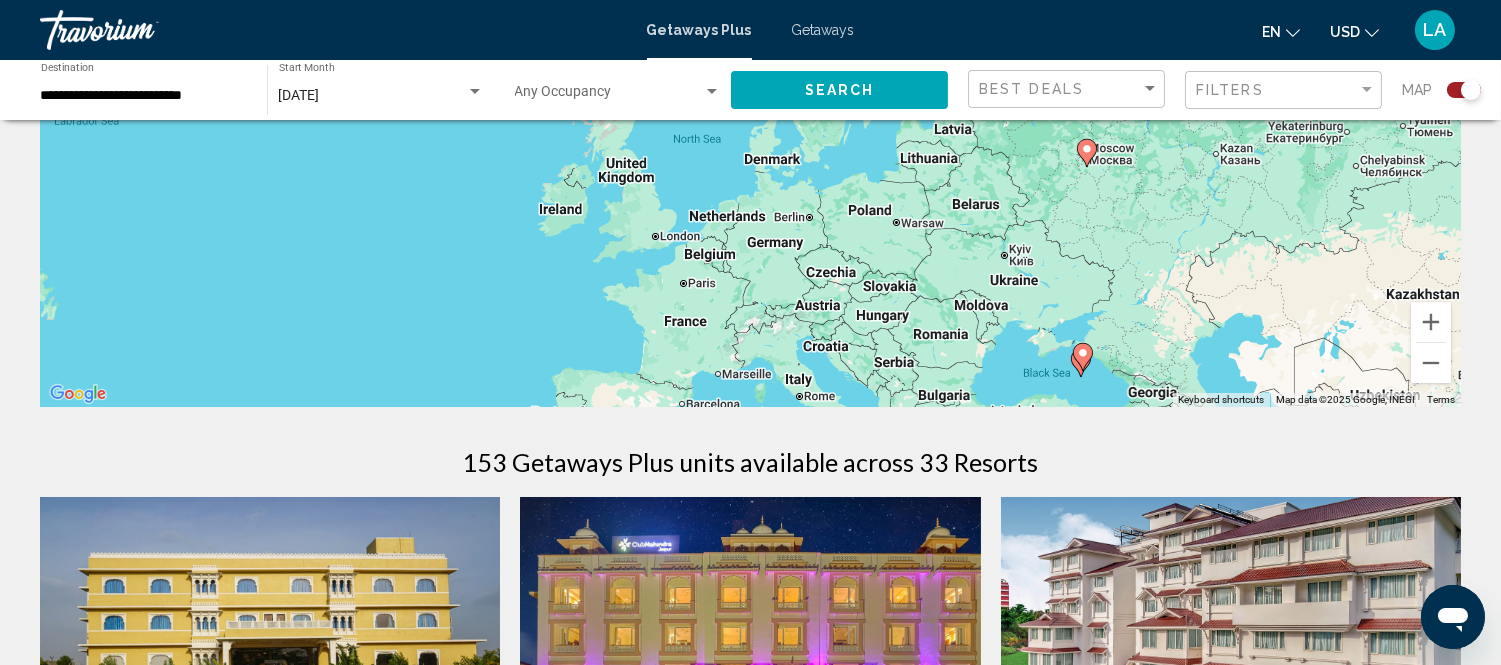 drag, startPoint x: 400, startPoint y: 258, endPoint x: 422, endPoint y: 390, distance: 133.82077 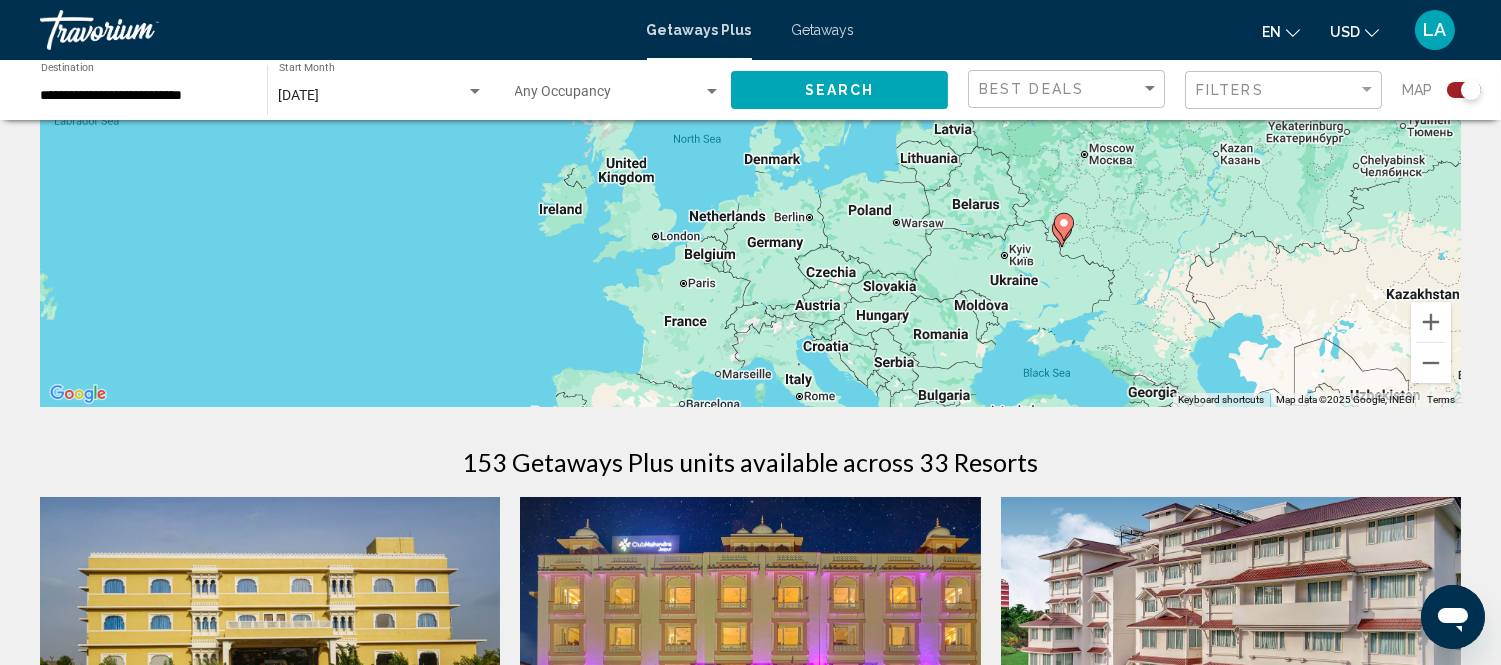 click at bounding box center (475, 92) 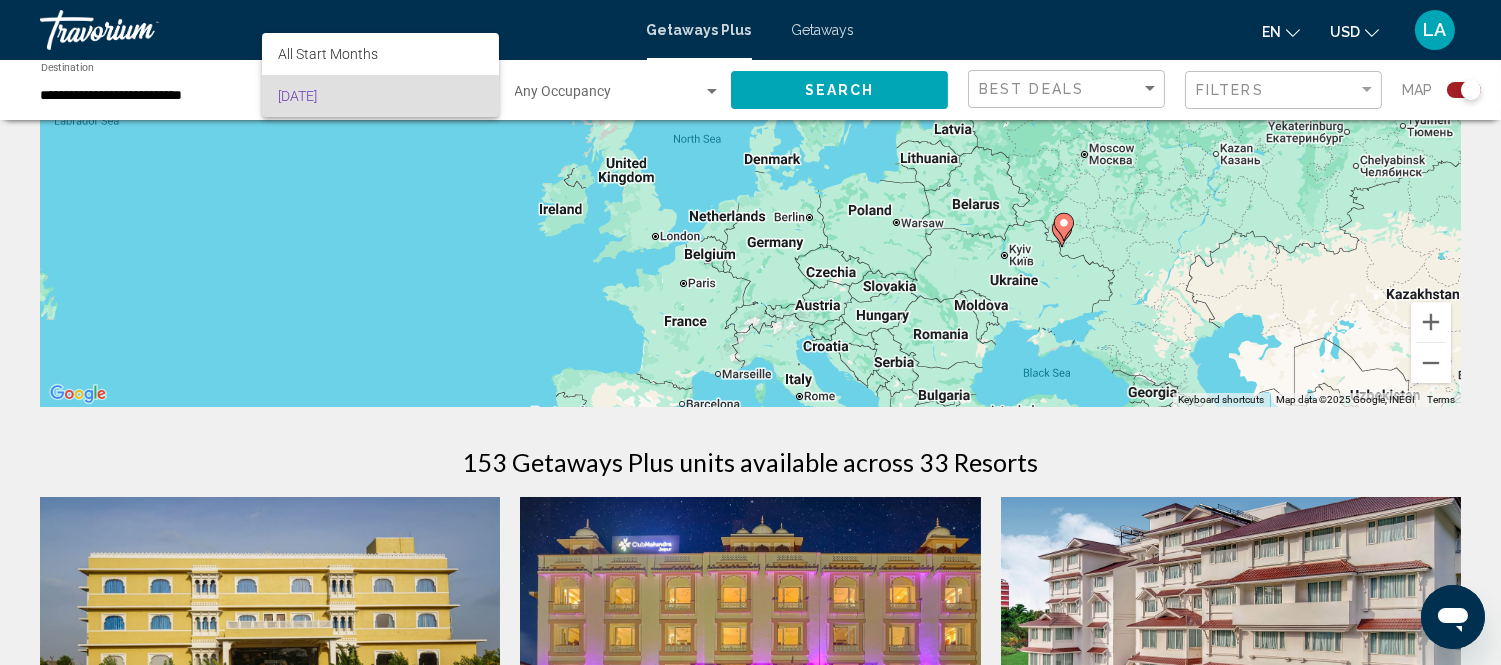 click at bounding box center [750, 332] 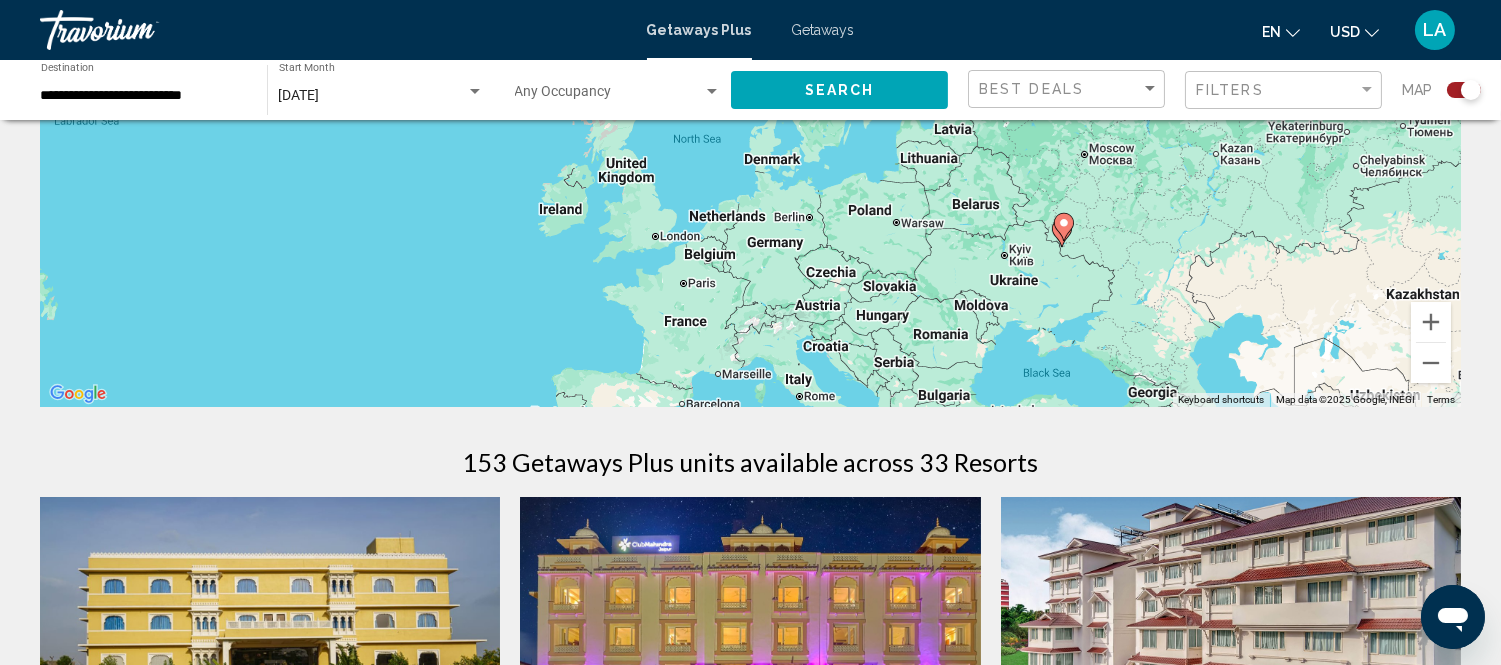 click on "August 2025 Start Month All Start Months" 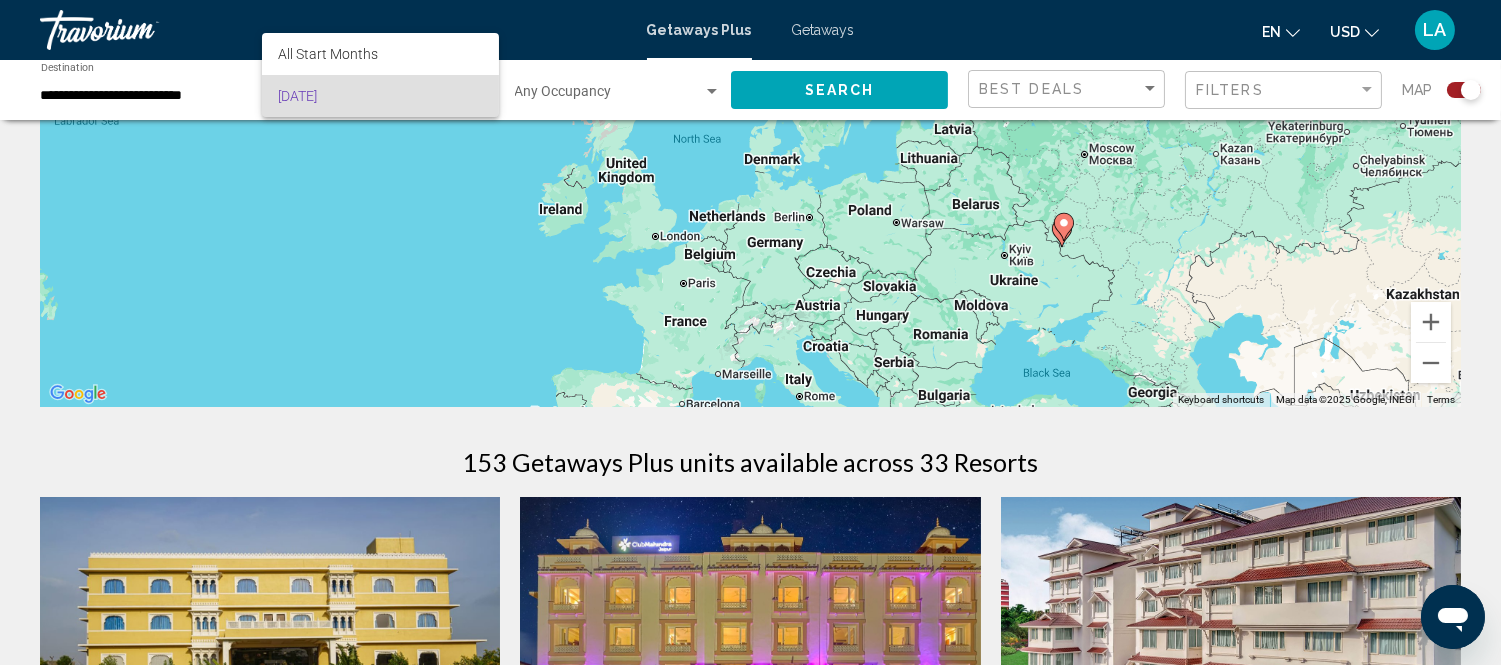 drag, startPoint x: 437, startPoint y: 182, endPoint x: 442, endPoint y: 352, distance: 170.07352 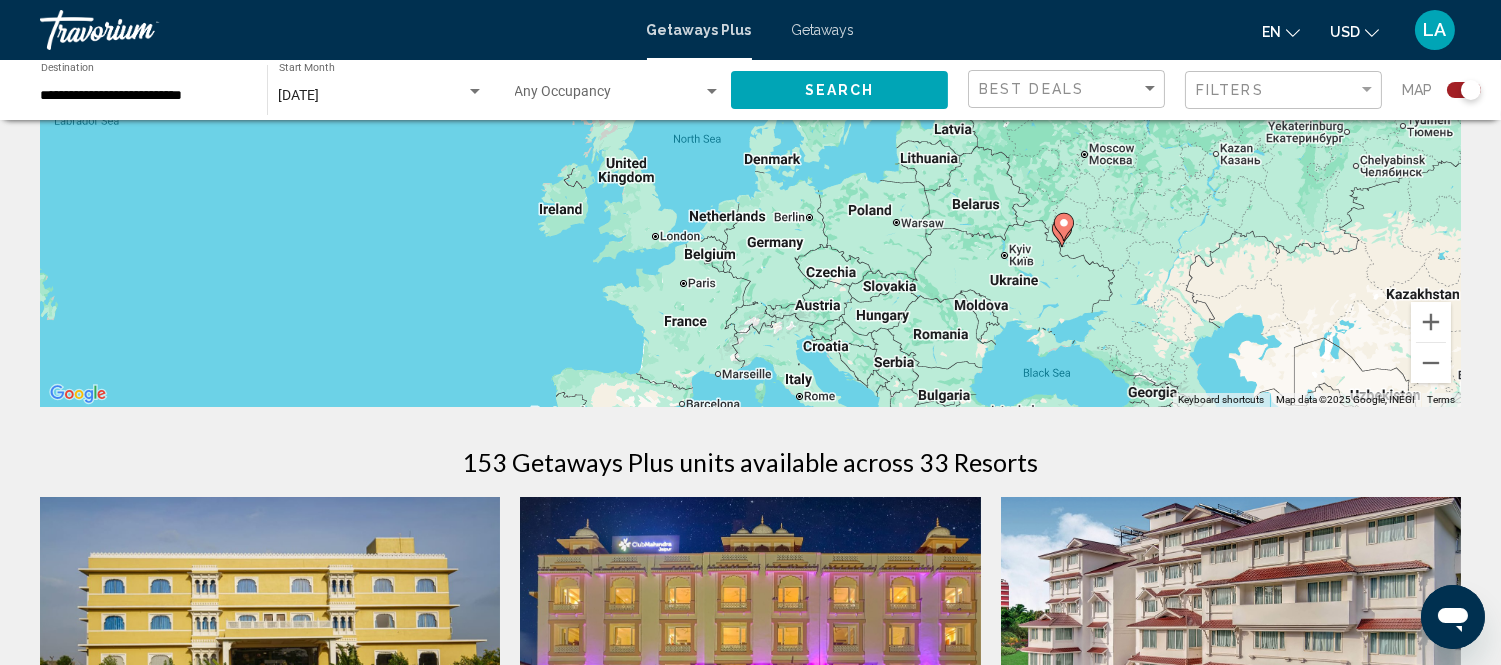 click on "**********" at bounding box center [144, 96] 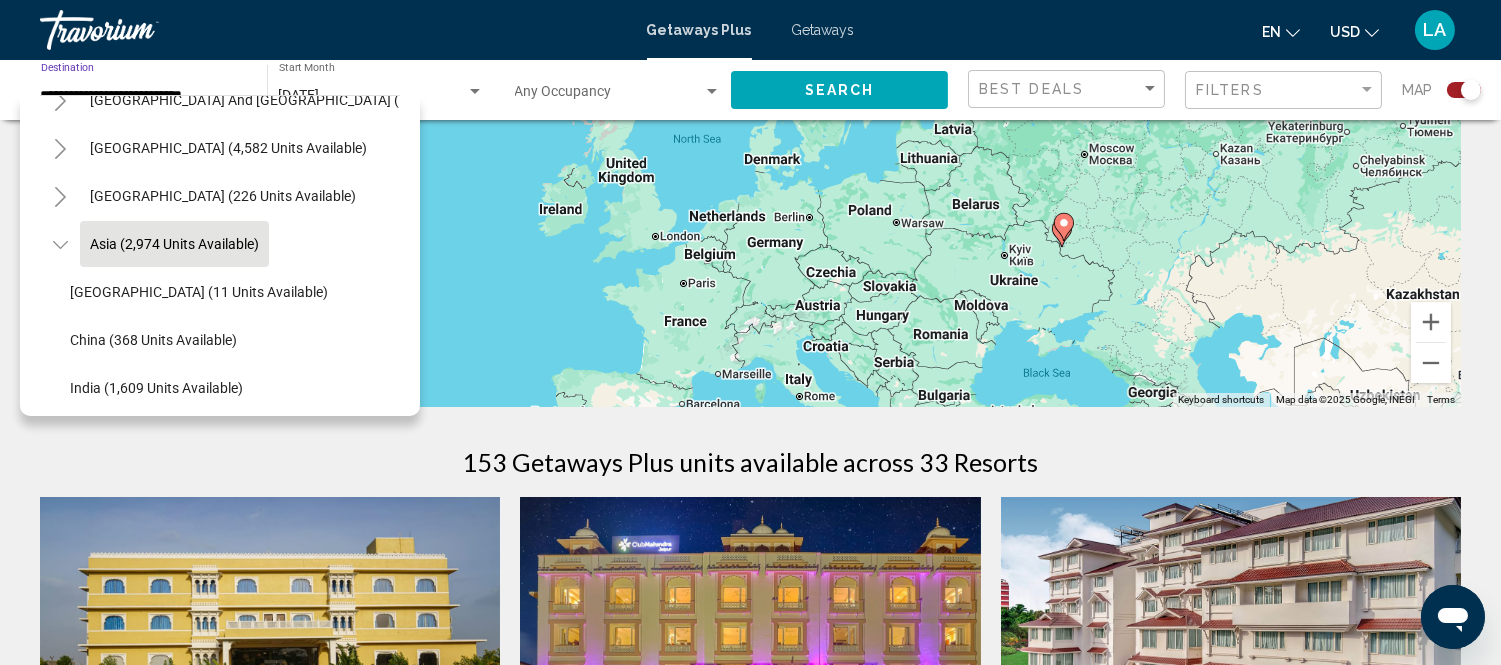 scroll, scrollTop: 0, scrollLeft: 0, axis: both 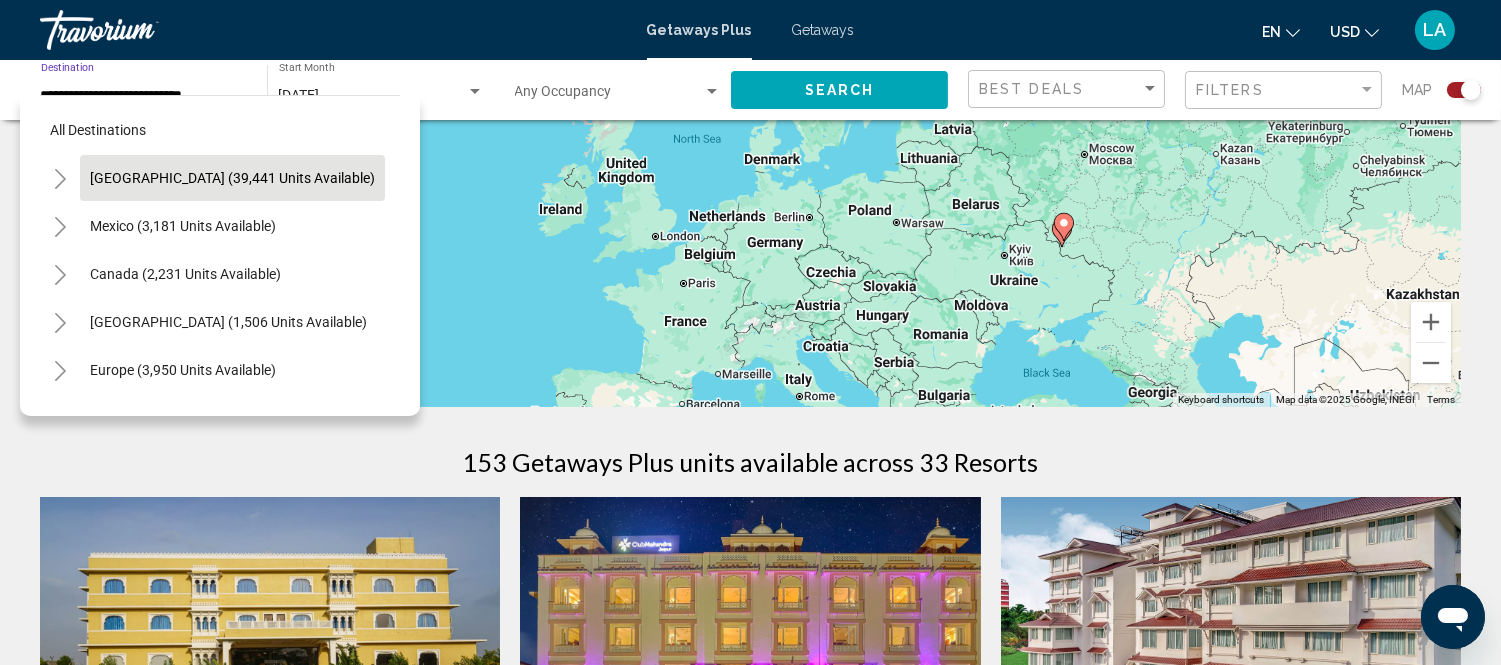 click on "United States (39,441 units available)" at bounding box center [183, 226] 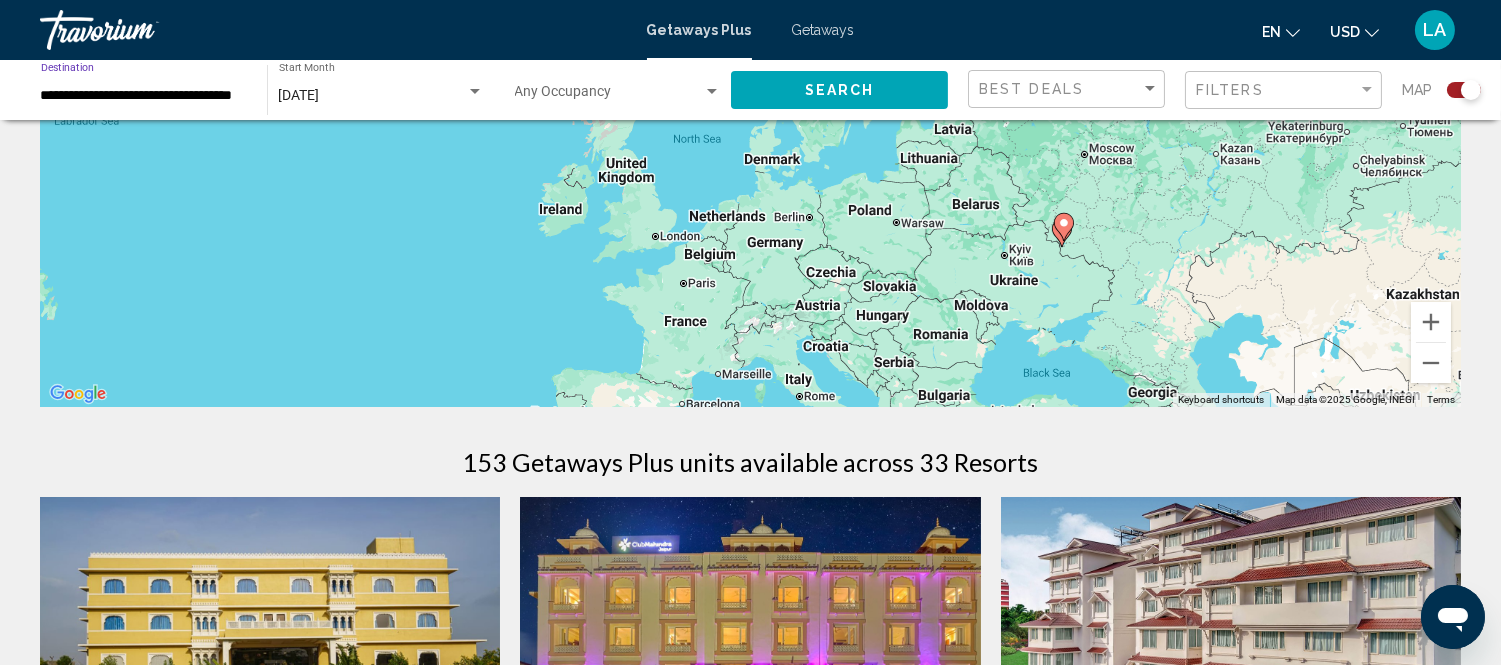 click on "August 2025" at bounding box center [372, 96] 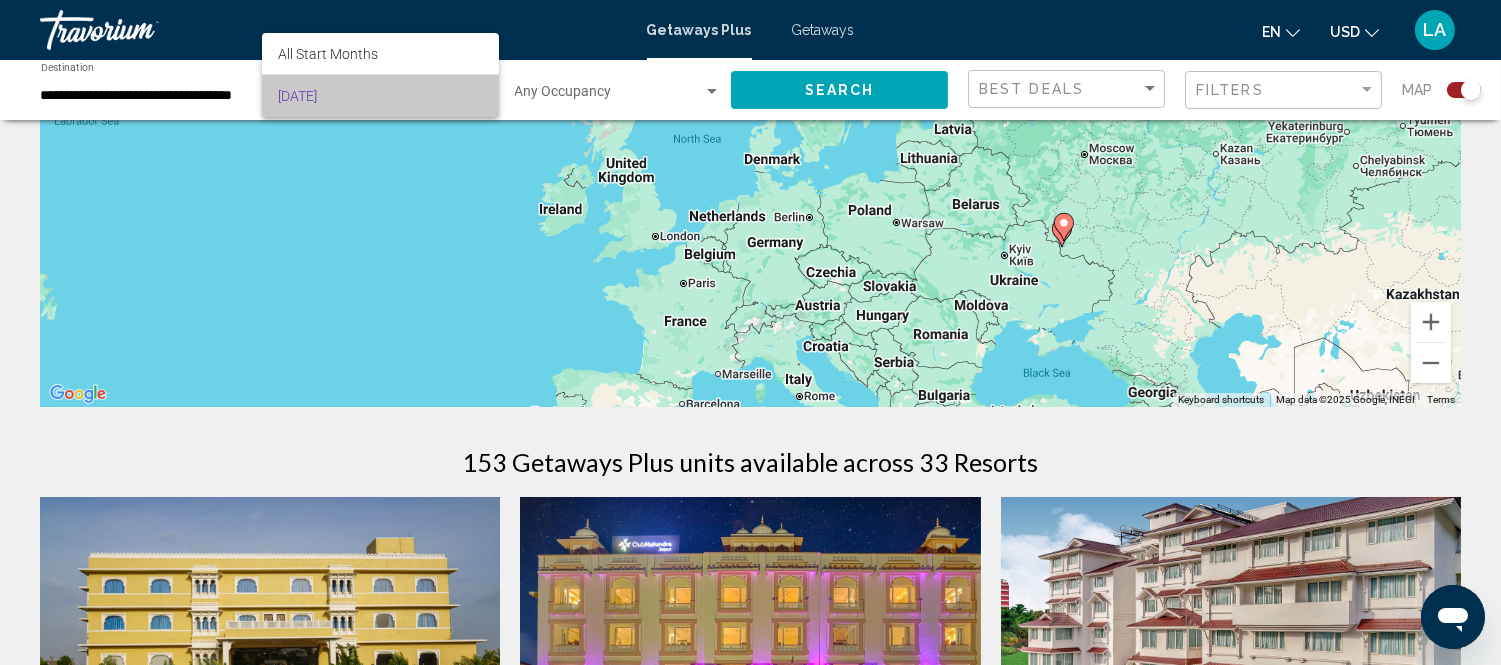 click on "August 2025" at bounding box center [380, 96] 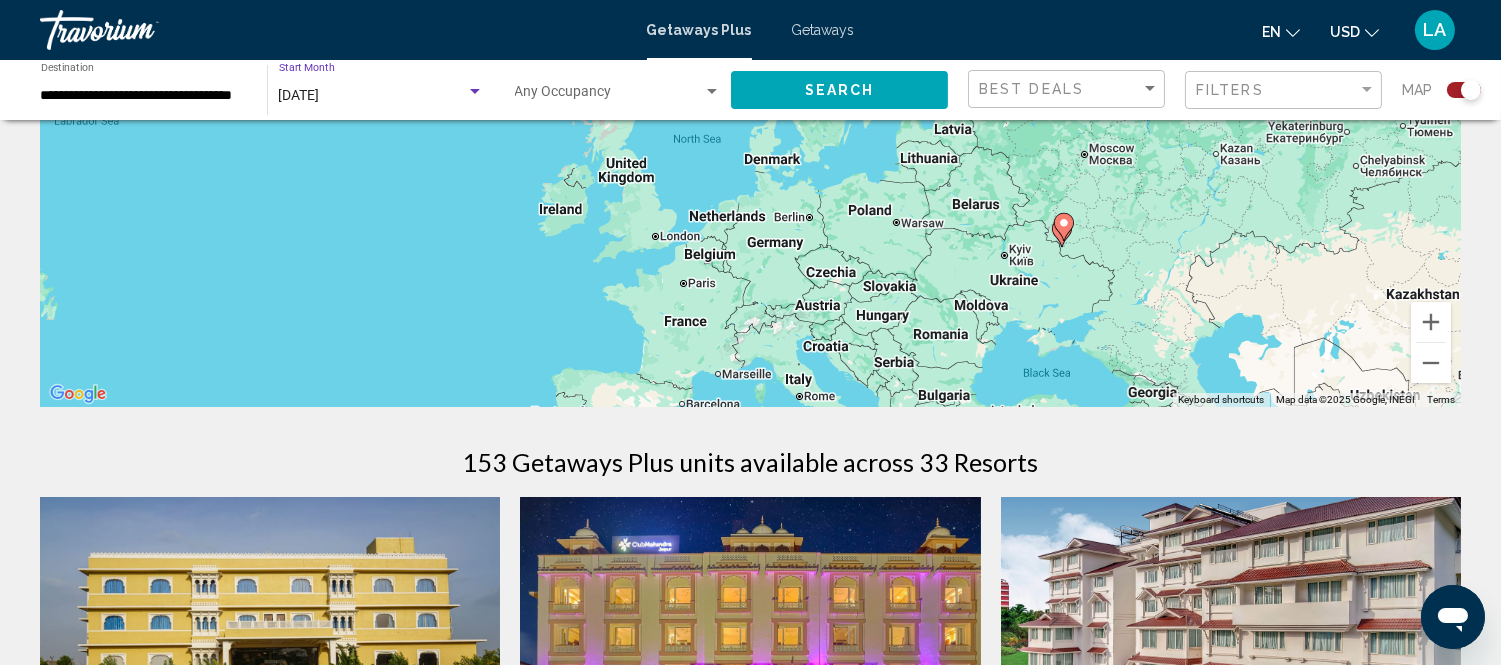 click on "Search" 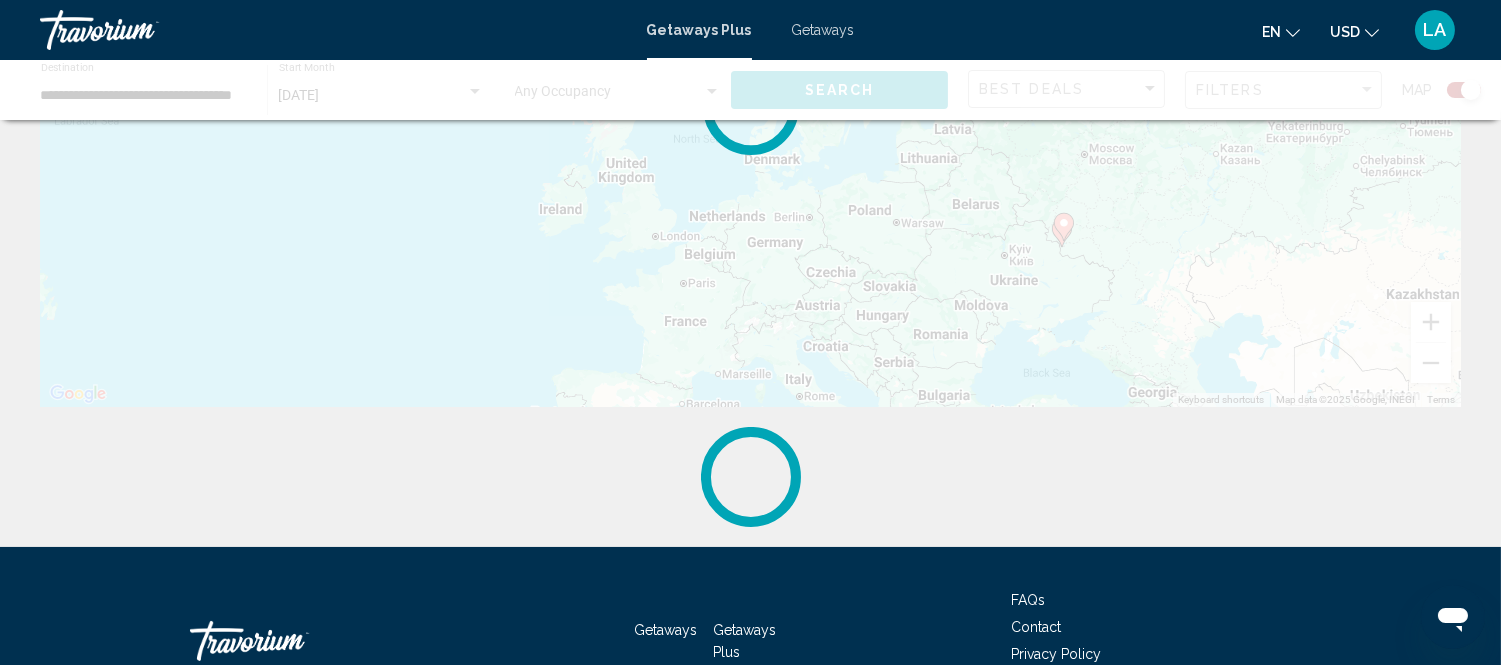 scroll, scrollTop: 0, scrollLeft: 0, axis: both 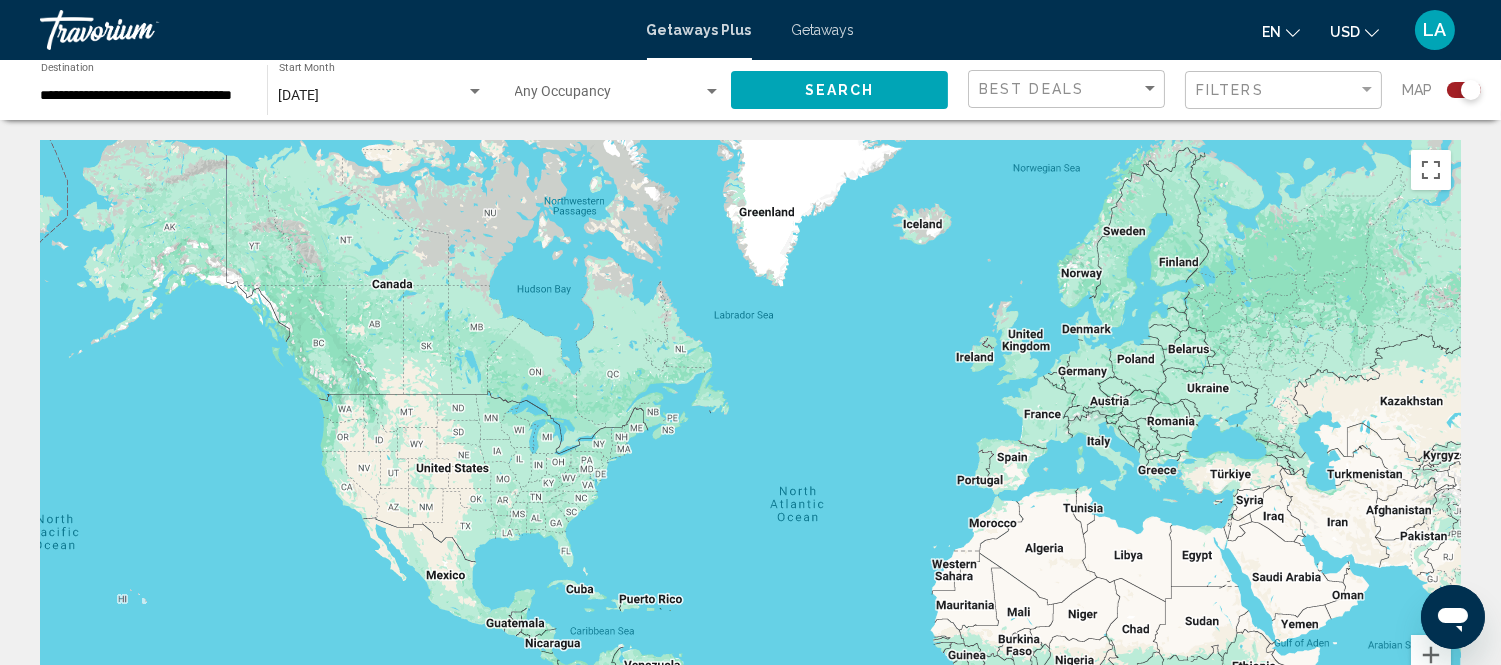 drag, startPoint x: 563, startPoint y: 448, endPoint x: 962, endPoint y: 216, distance: 461.54633 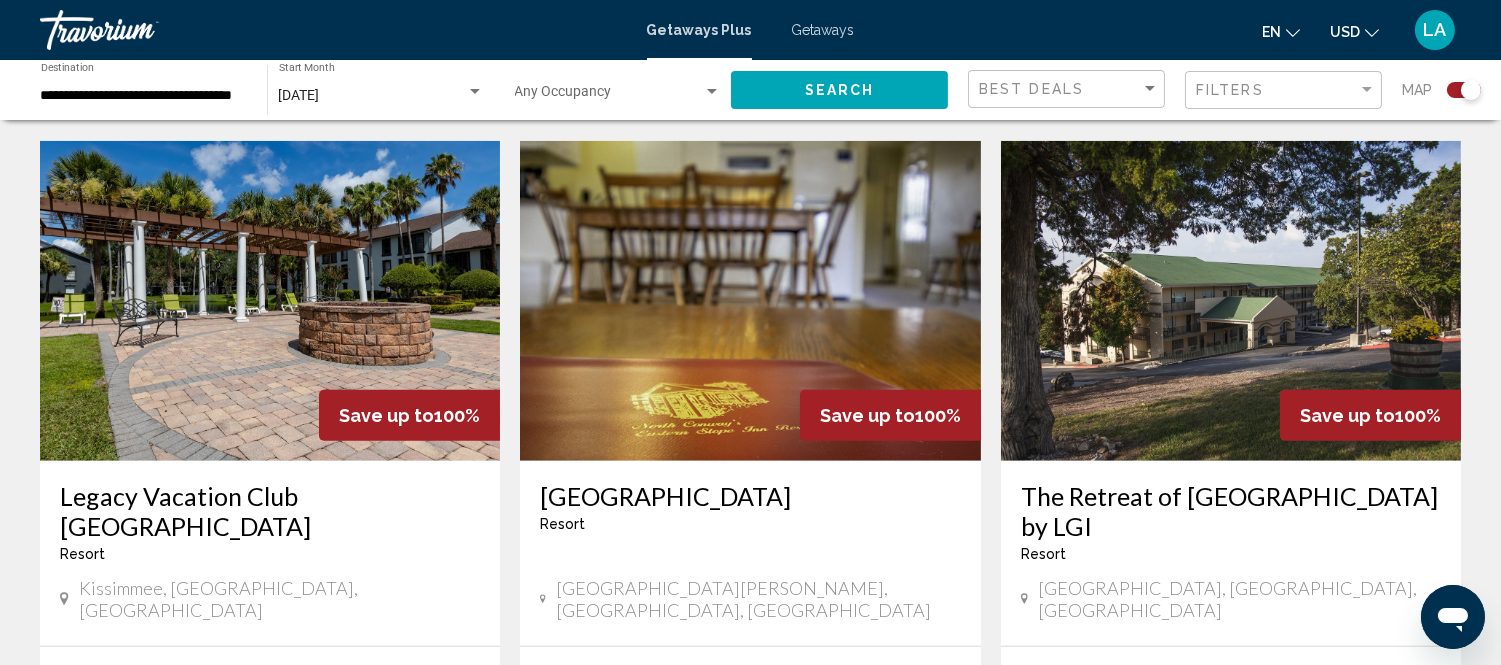 scroll, scrollTop: 3150, scrollLeft: 0, axis: vertical 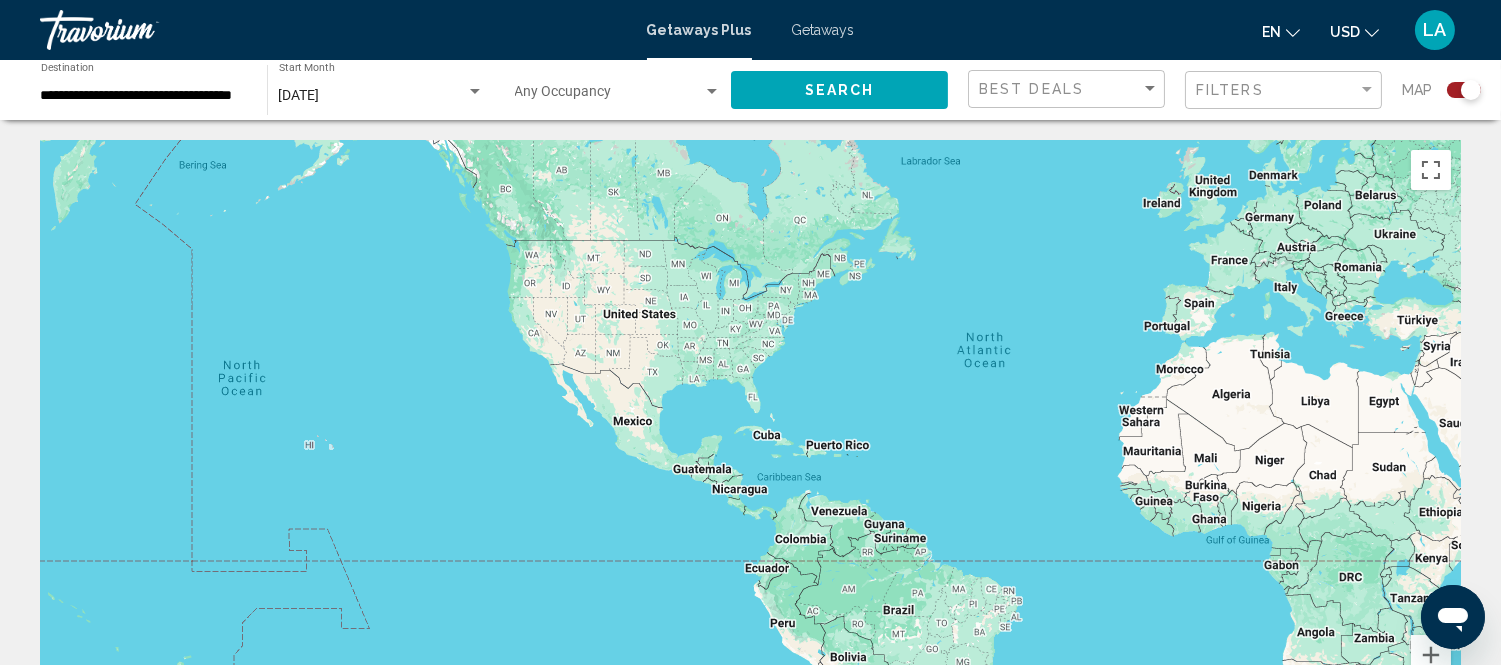 click at bounding box center [140, 30] 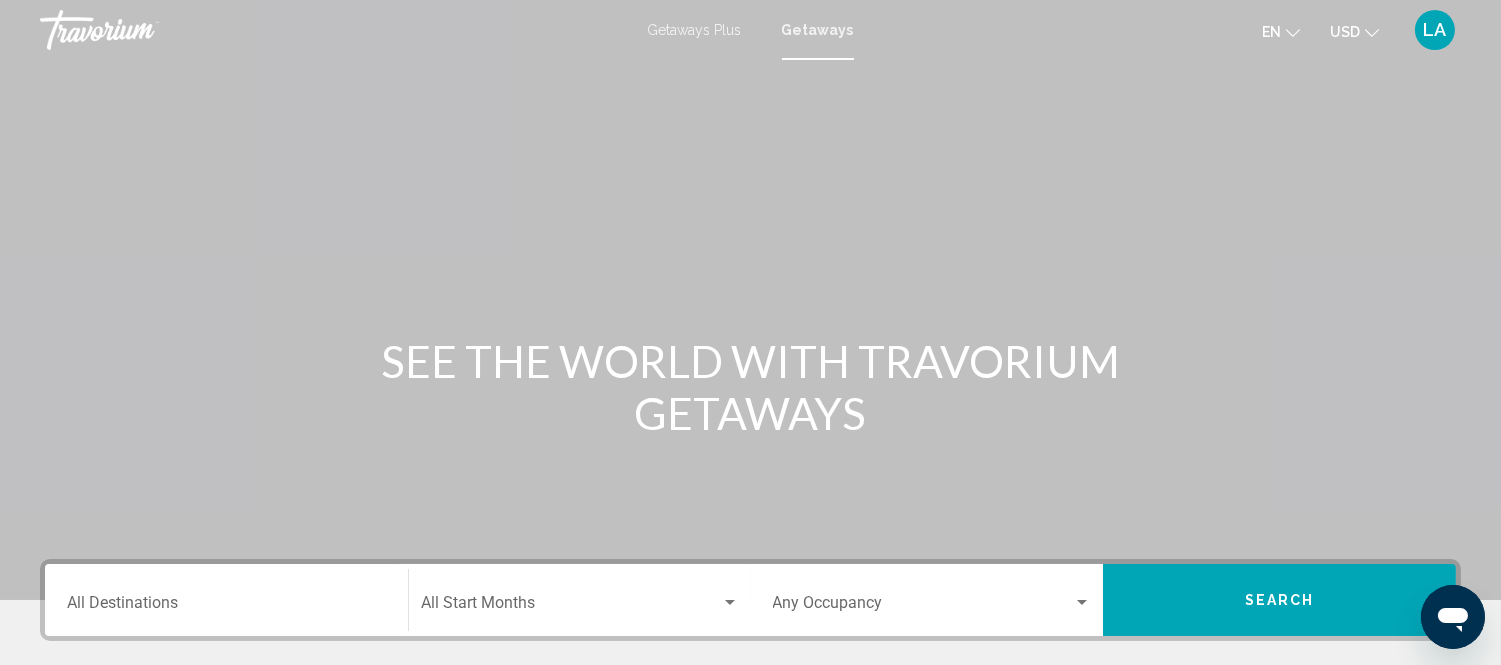 drag, startPoint x: 1230, startPoint y: 21, endPoint x: 335, endPoint y: 92, distance: 897.81177 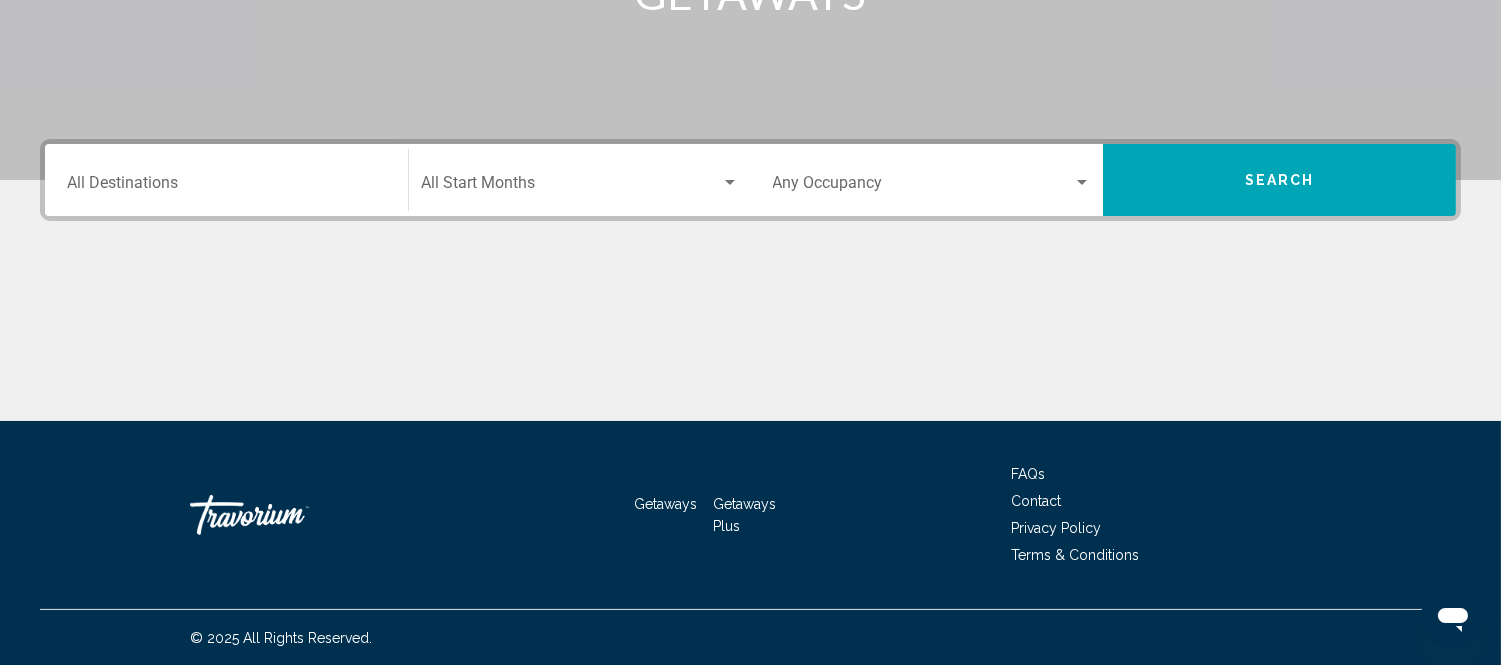 scroll, scrollTop: 0, scrollLeft: 0, axis: both 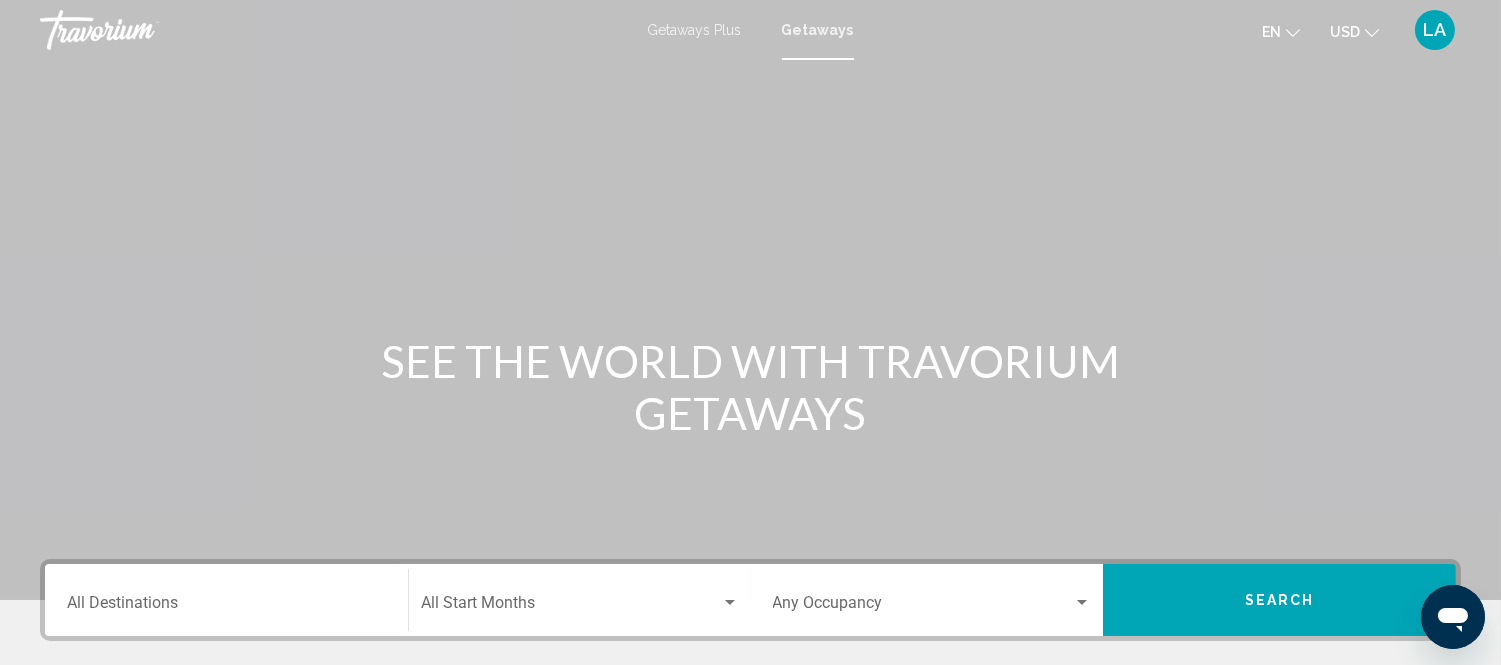 click at bounding box center (140, 30) 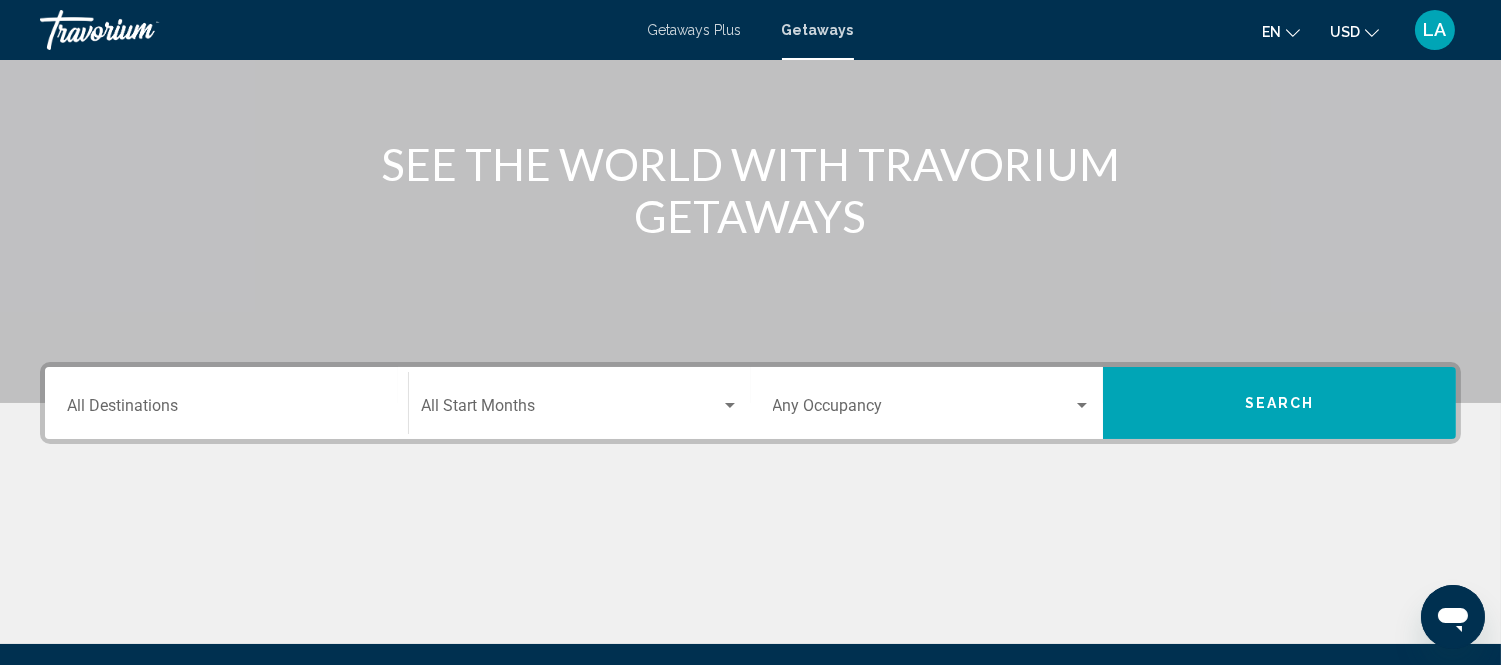 scroll, scrollTop: 0, scrollLeft: 0, axis: both 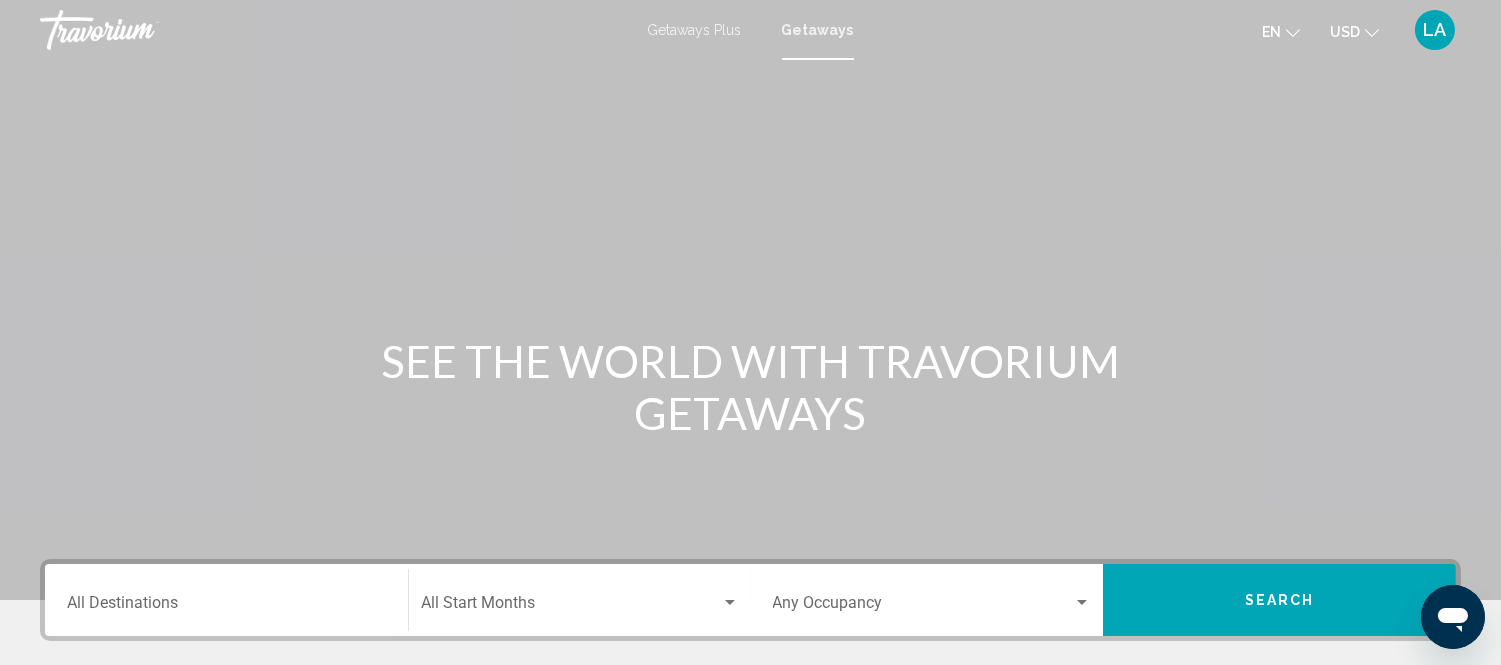 click on "LA" at bounding box center (1435, 30) 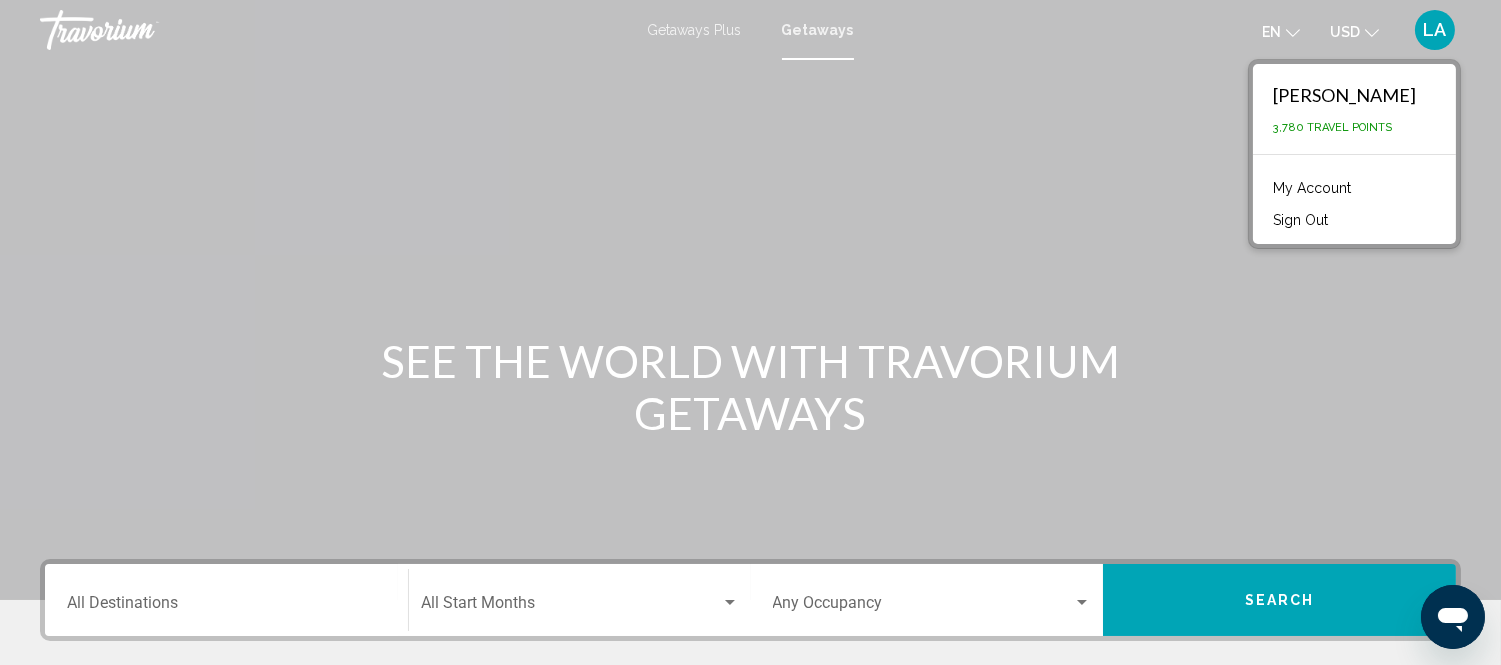 click on "My Account" at bounding box center [1312, 188] 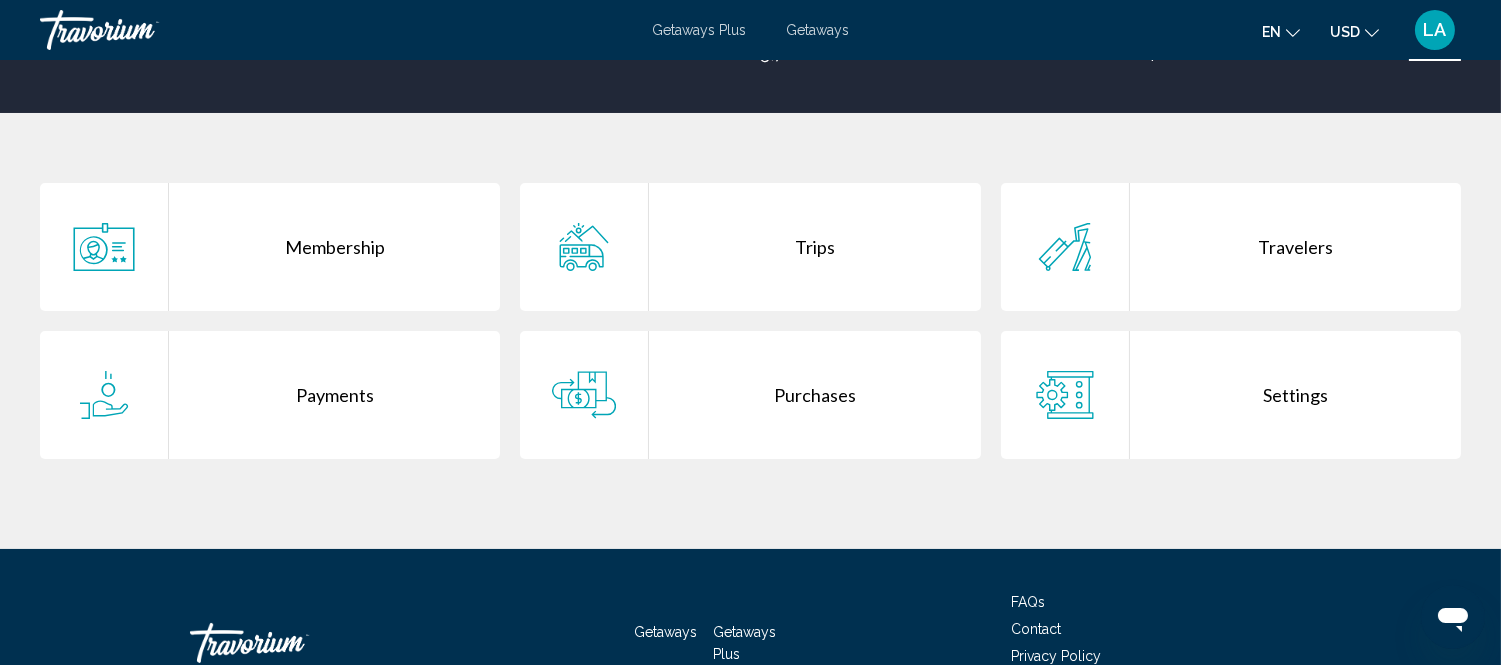 scroll, scrollTop: 444, scrollLeft: 0, axis: vertical 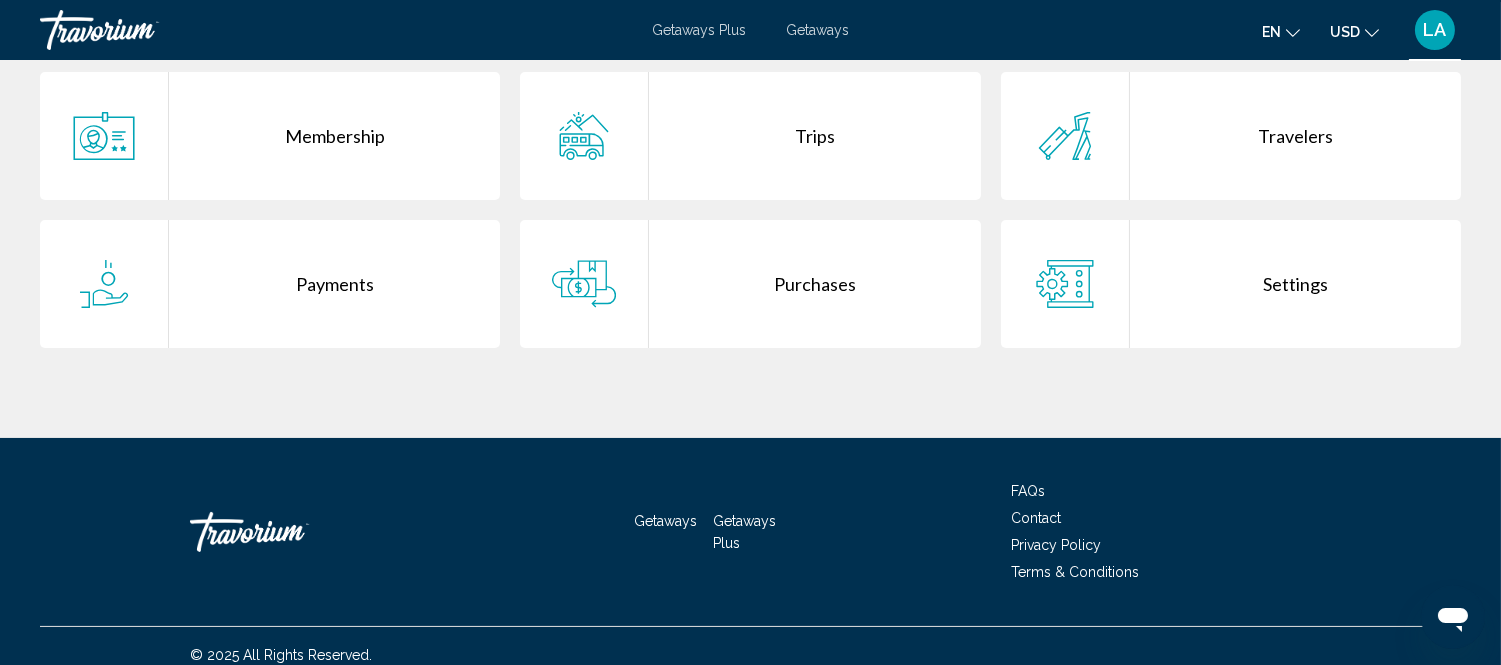 click on "Purchases" at bounding box center [814, 284] 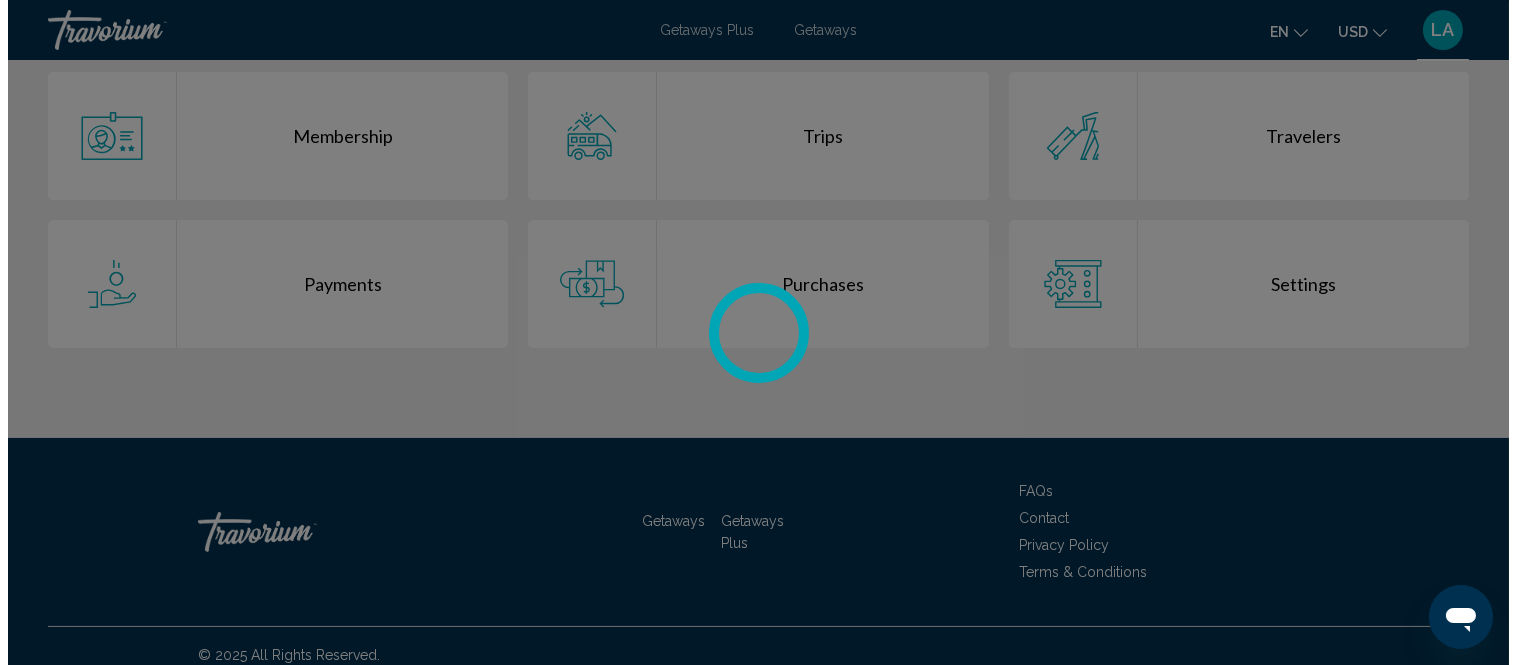 scroll, scrollTop: 0, scrollLeft: 0, axis: both 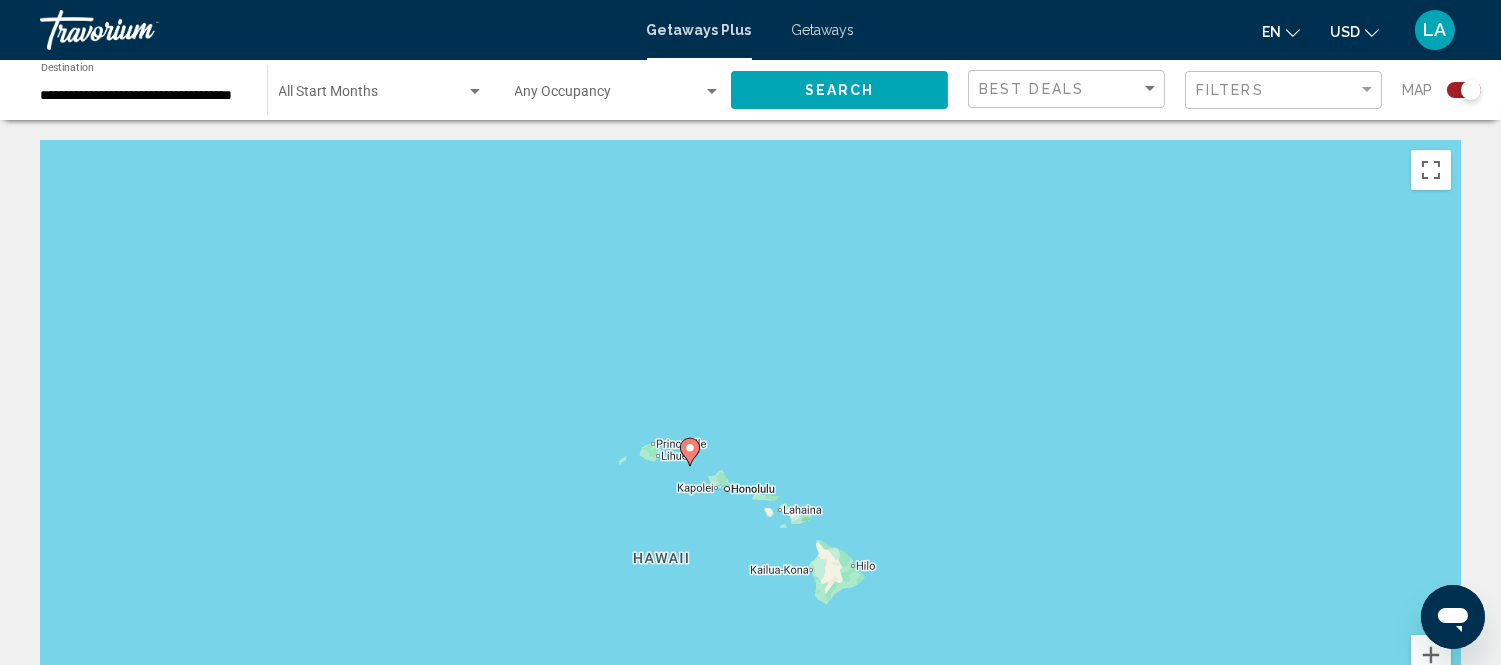 click on "LA" at bounding box center (1435, 30) 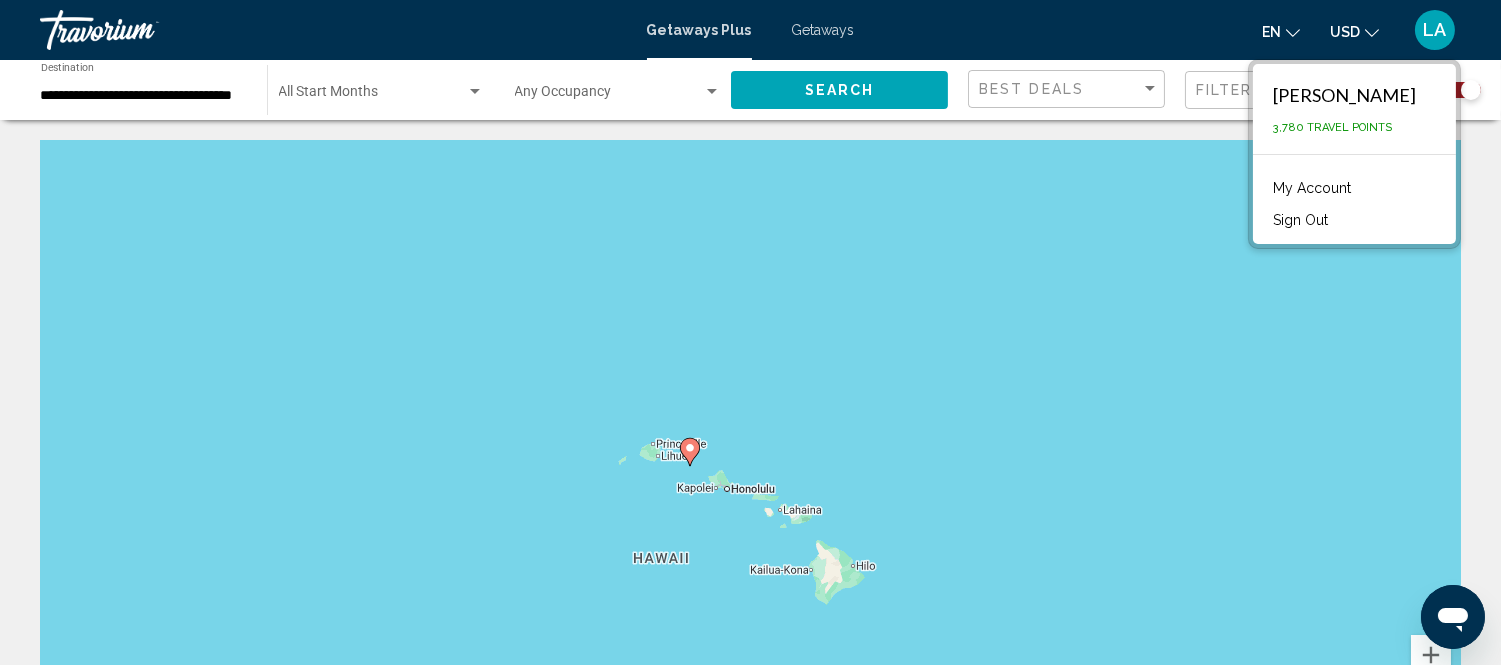 click 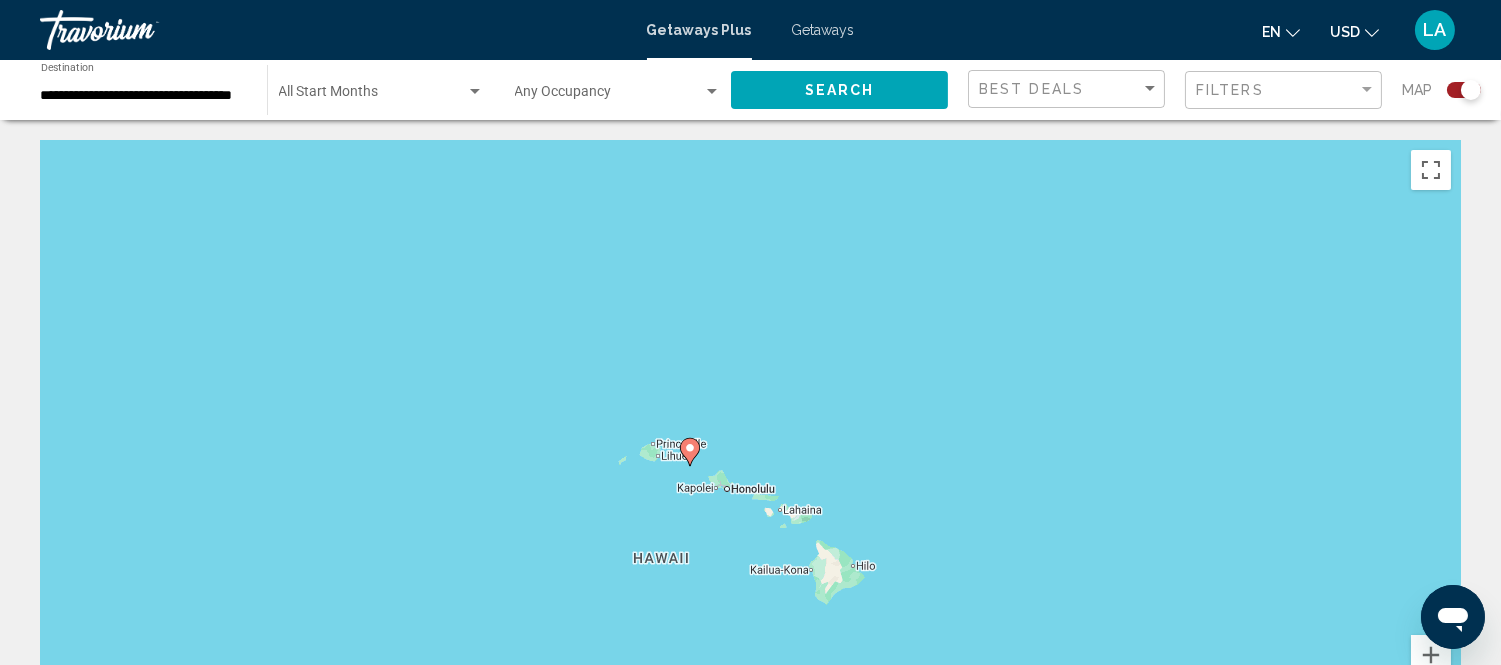 click 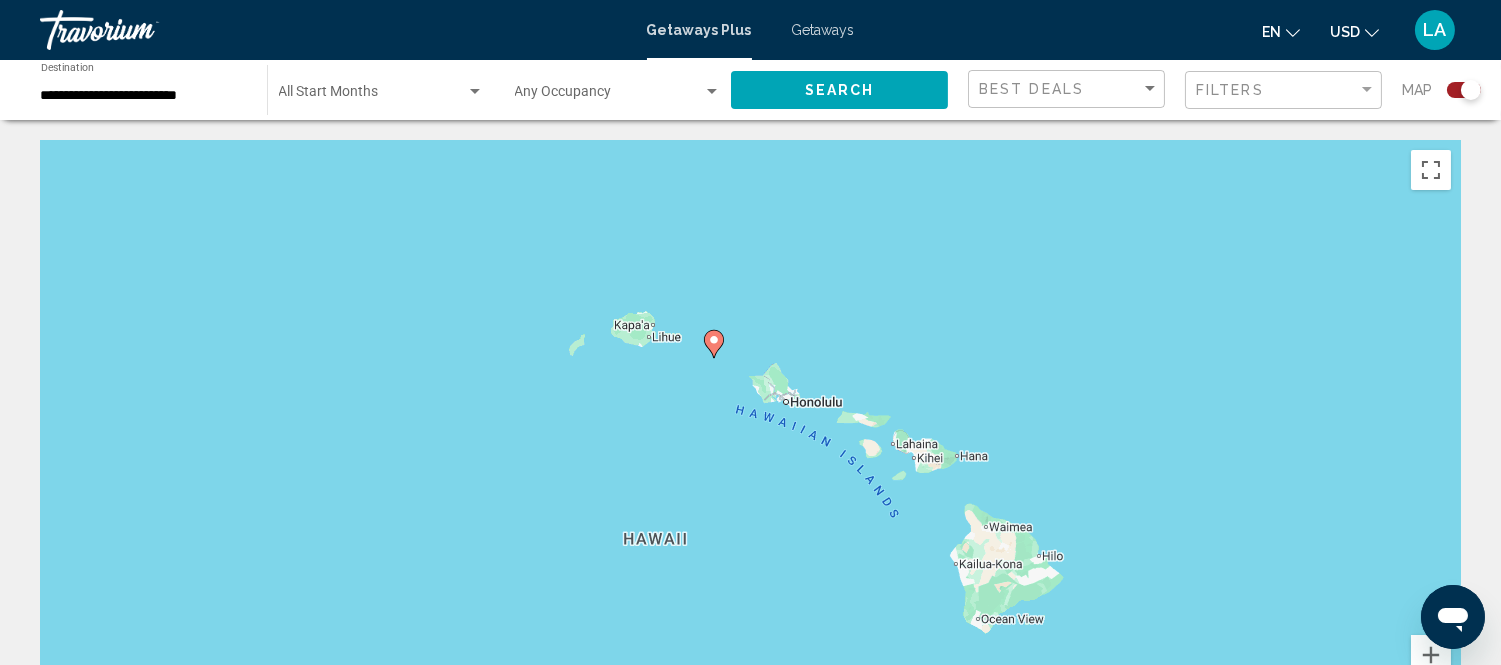 drag, startPoint x: 693, startPoint y: 488, endPoint x: 620, endPoint y: 398, distance: 115.88356 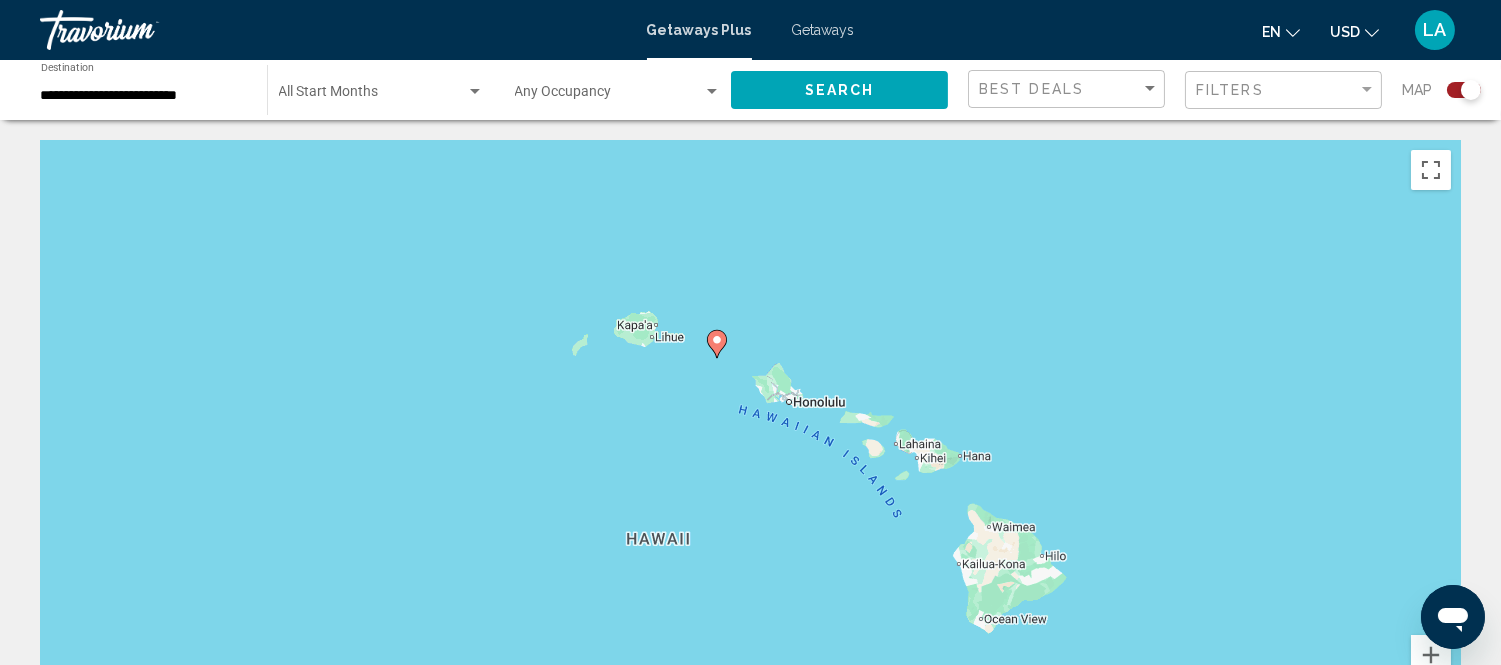click on "To navigate, press the arrow keys. To activate drag with keyboard, press Alt + Enter. Once in keyboard drag state, use the arrow keys to move the marker. To complete the drag, press the Enter key. To cancel, press Escape." at bounding box center [750, 440] 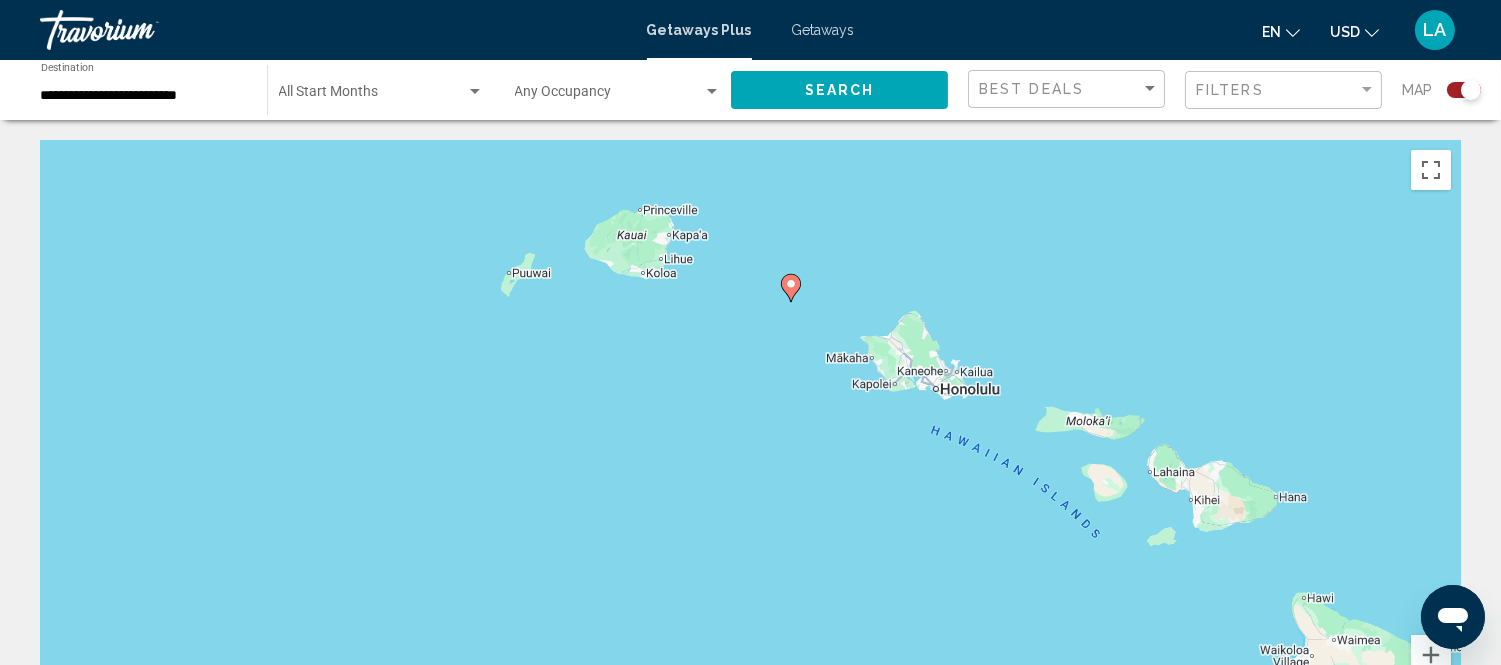 click 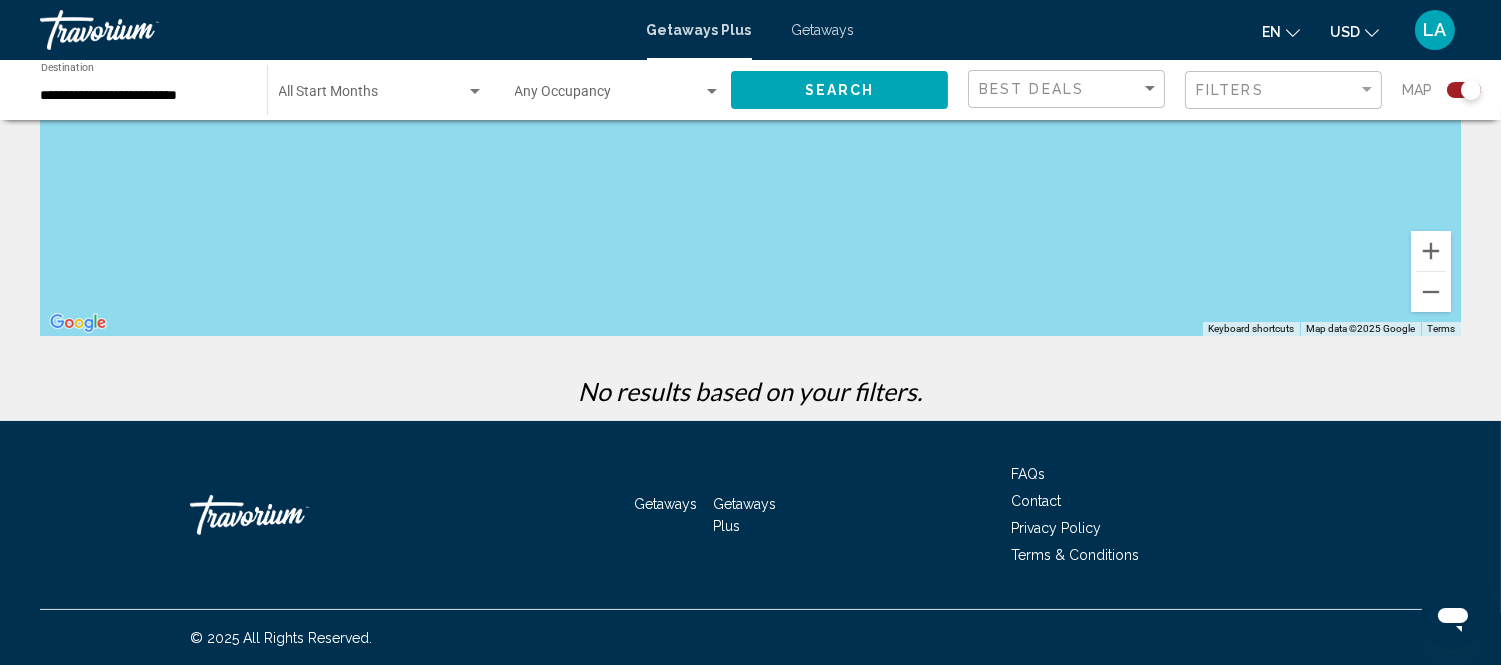 scroll, scrollTop: 0, scrollLeft: 0, axis: both 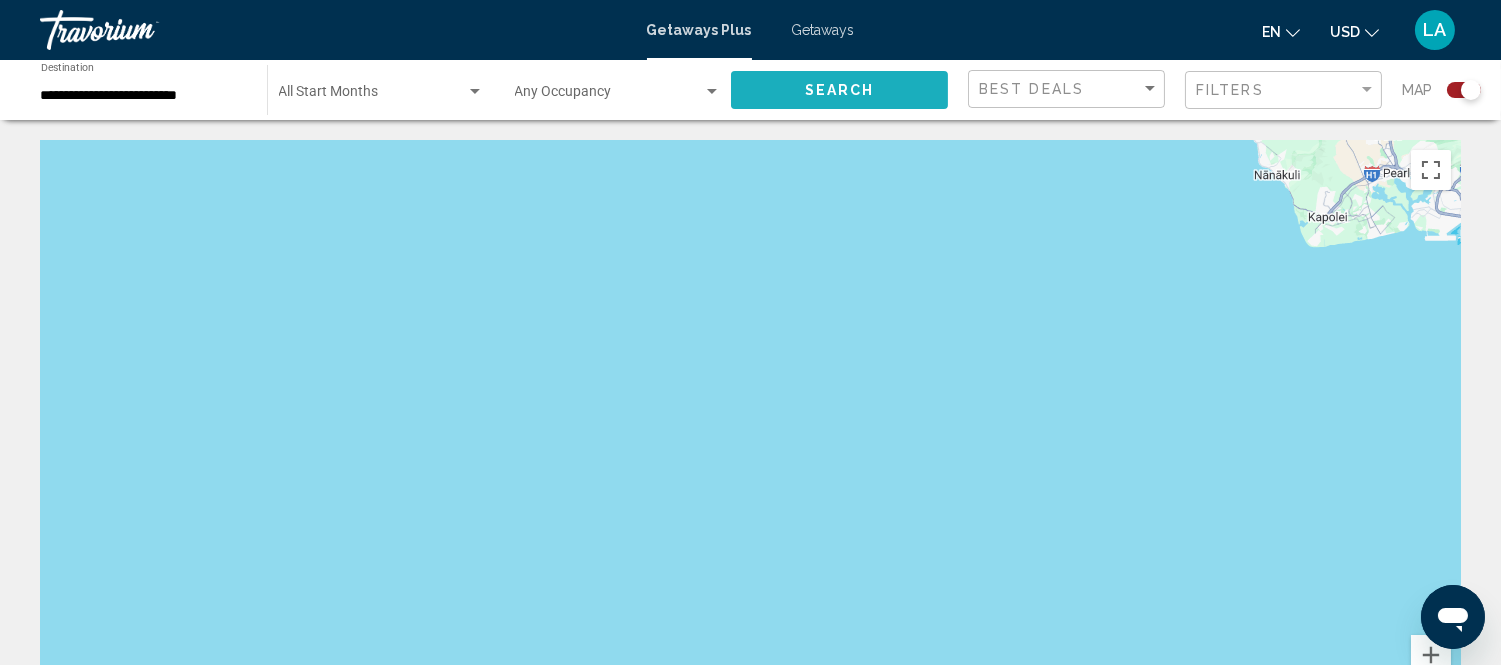 click on "Search" 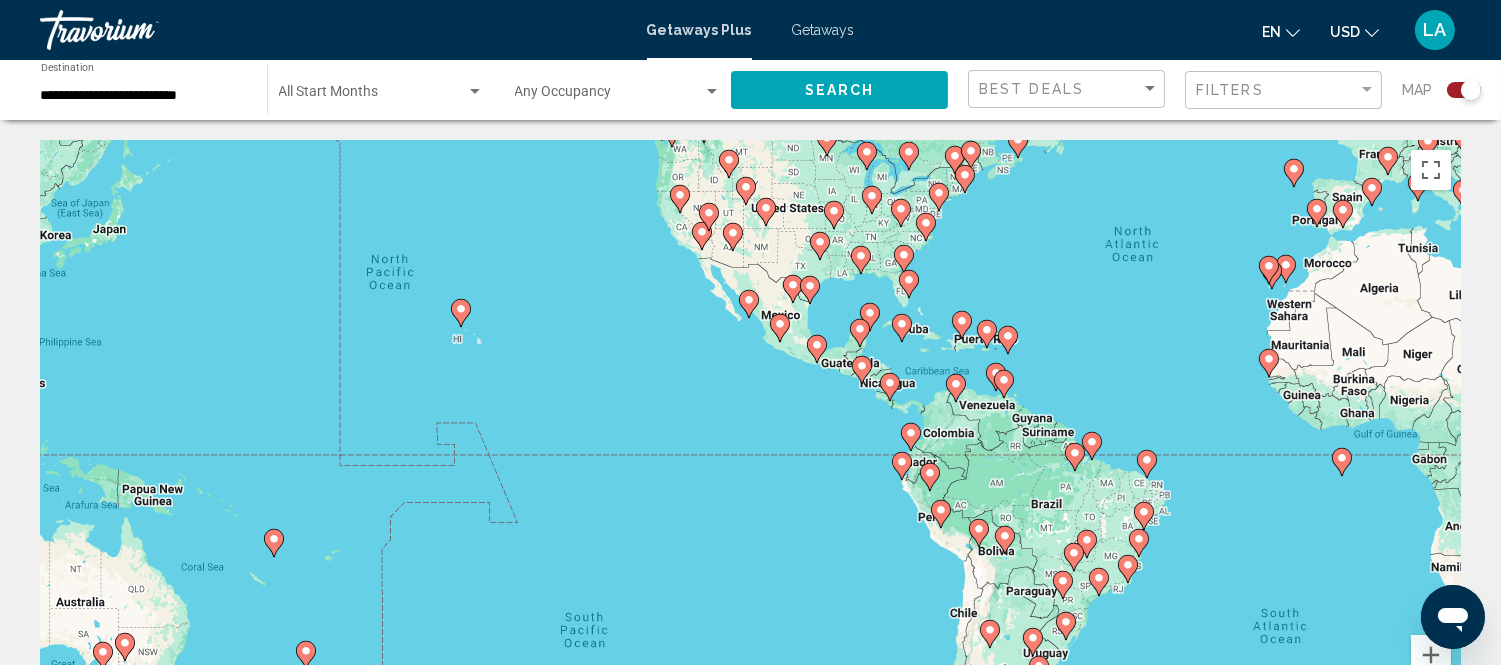 drag, startPoint x: 524, startPoint y: 455, endPoint x: 984, endPoint y: 292, distance: 488.0256 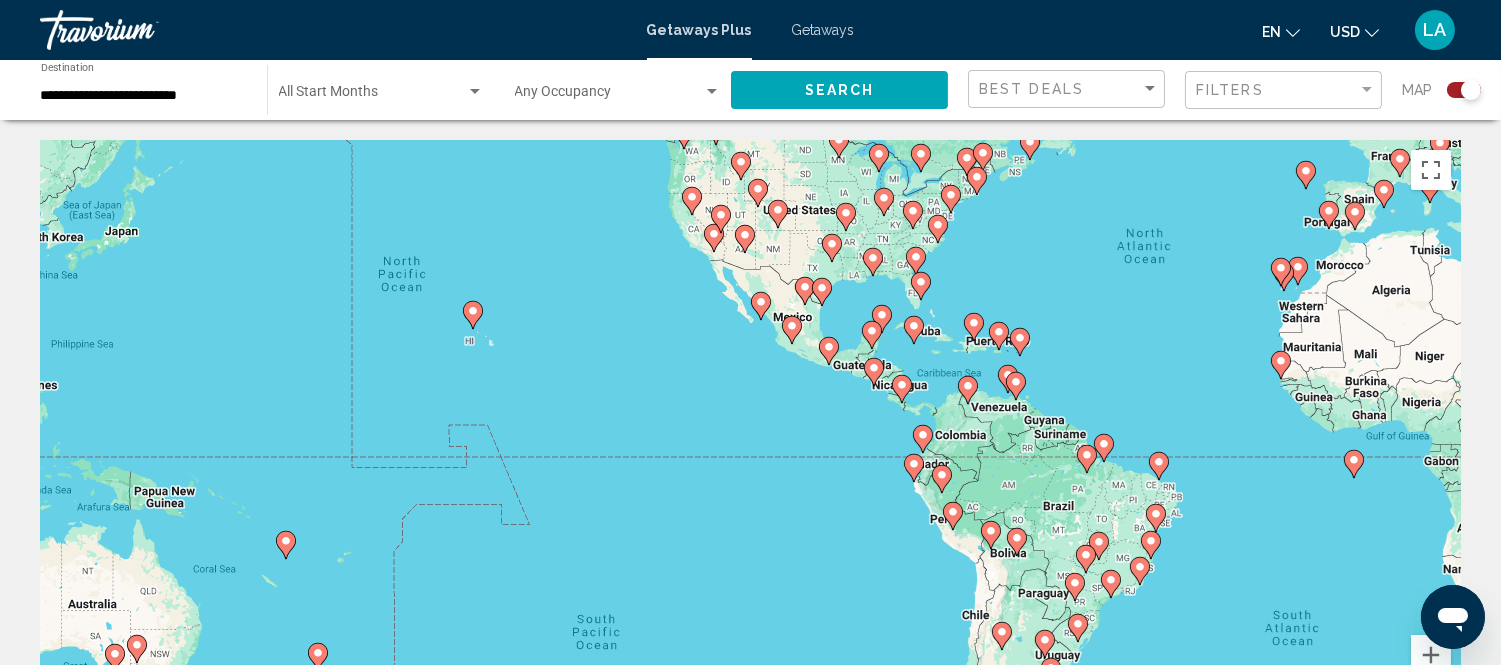 click on "To navigate, press the arrow keys. To activate drag with keyboard, press Alt + Enter. Once in keyboard drag state, use the arrow keys to move the marker. To complete the drag, press the Enter key. To cancel, press Escape." at bounding box center [750, 440] 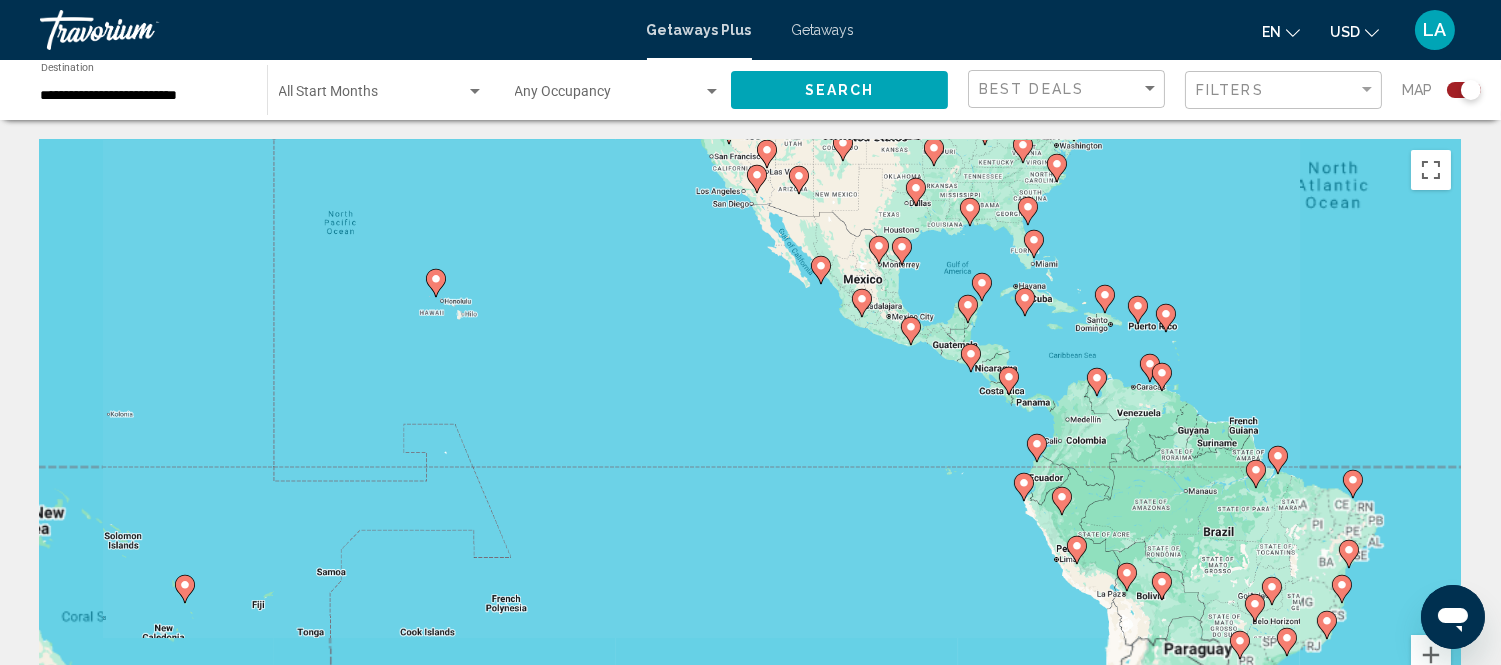 click on "To navigate, press the arrow keys. To activate drag with keyboard, press Alt + Enter. Once in keyboard drag state, use the arrow keys to move the marker. To complete the drag, press the Enter key. To cancel, press Escape." at bounding box center [750, 440] 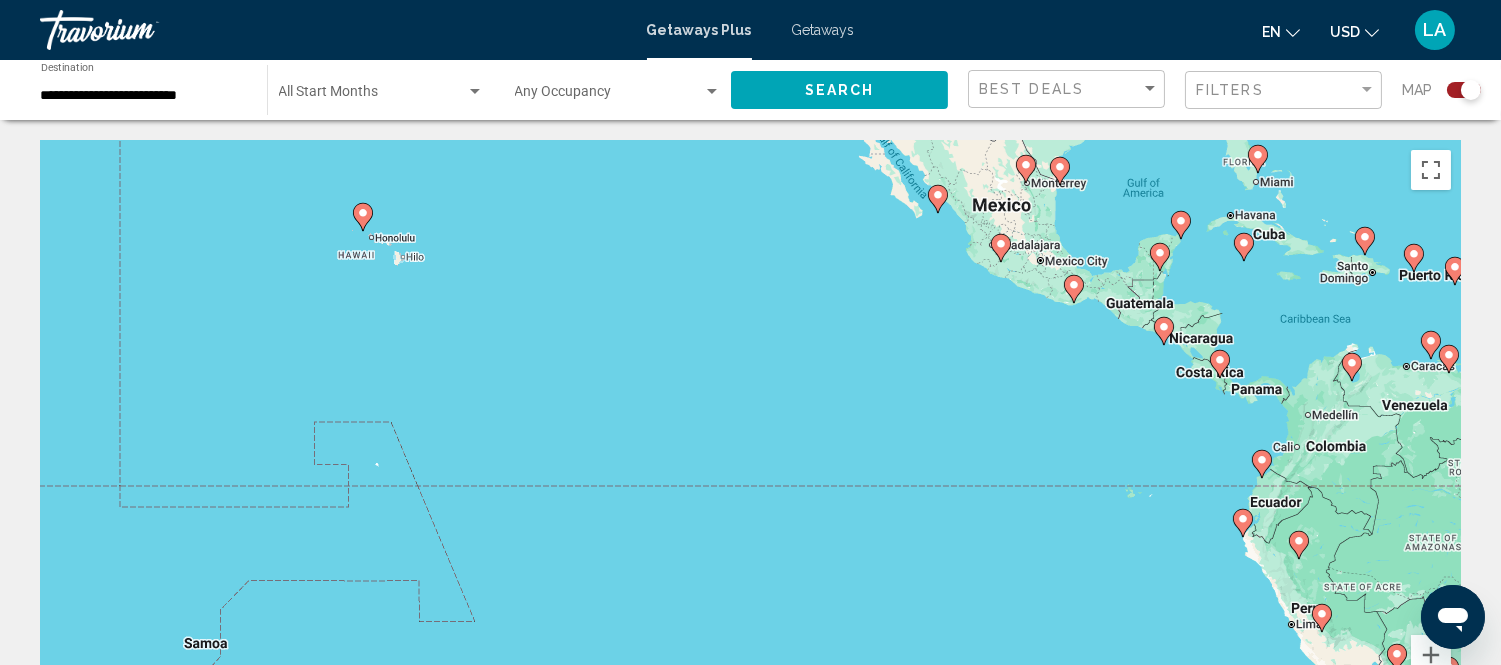 click on "To navigate, press the arrow keys. To activate drag with keyboard, press Alt + Enter. Once in keyboard drag state, use the arrow keys to move the marker. To complete the drag, press the Enter key. To cancel, press Escape." at bounding box center [750, 440] 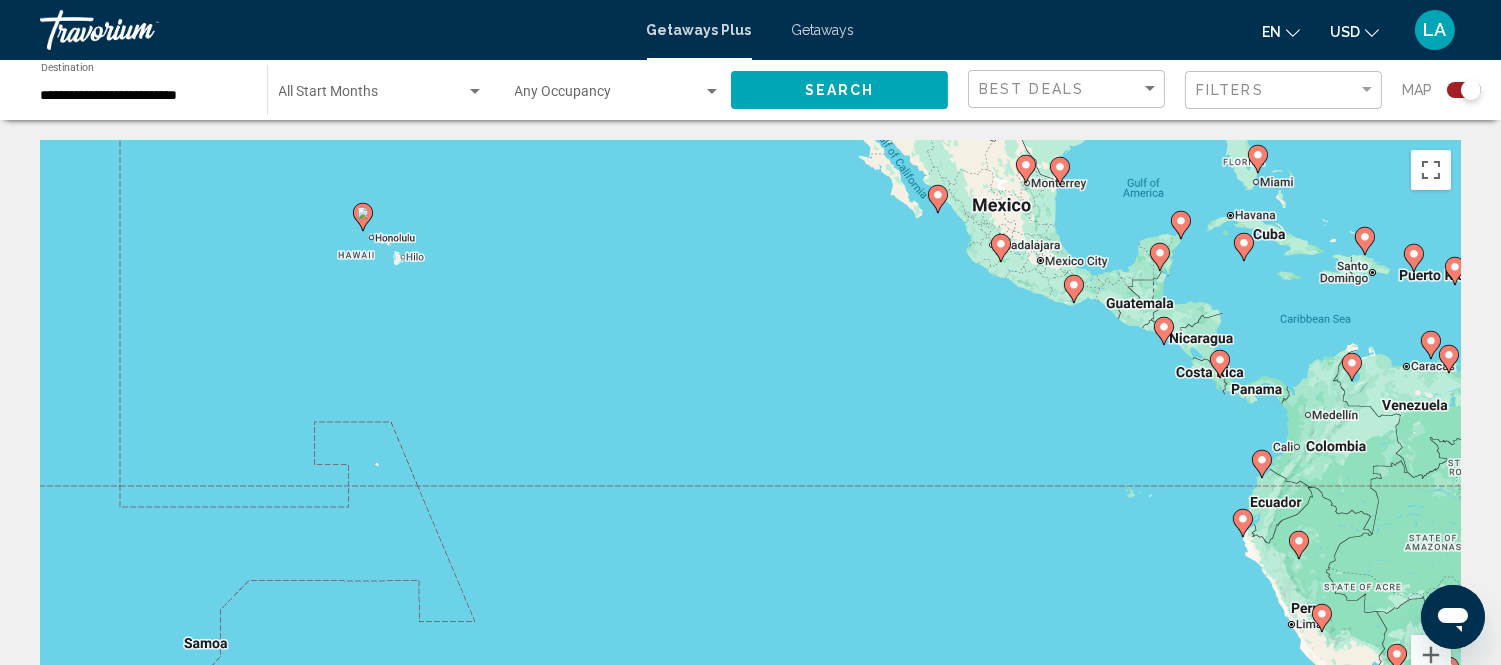 click on "To navigate, press the arrow keys. To activate drag with keyboard, press Alt + Enter. Once in keyboard drag state, use the arrow keys to move the marker. To complete the drag, press the Enter key. To cancel, press Escape." at bounding box center (750, 440) 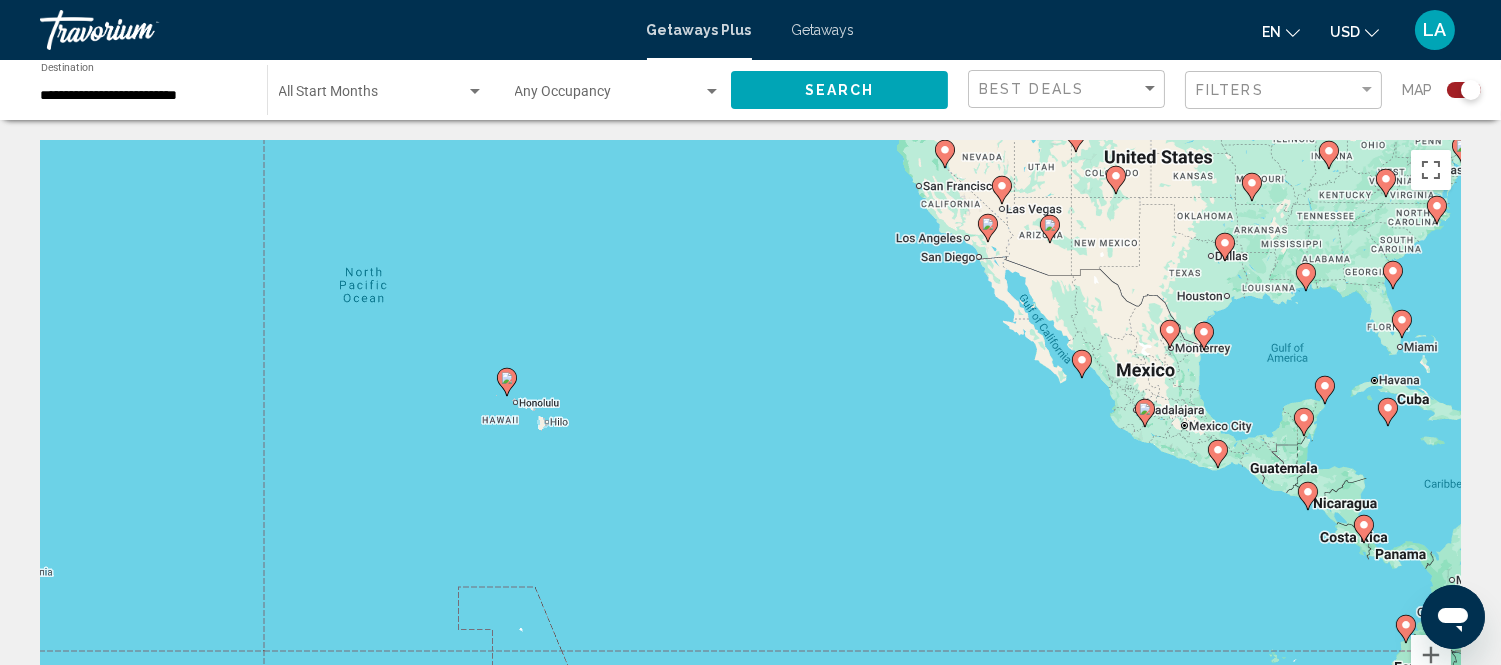 drag, startPoint x: 450, startPoint y: 315, endPoint x: 597, endPoint y: 485, distance: 224.74208 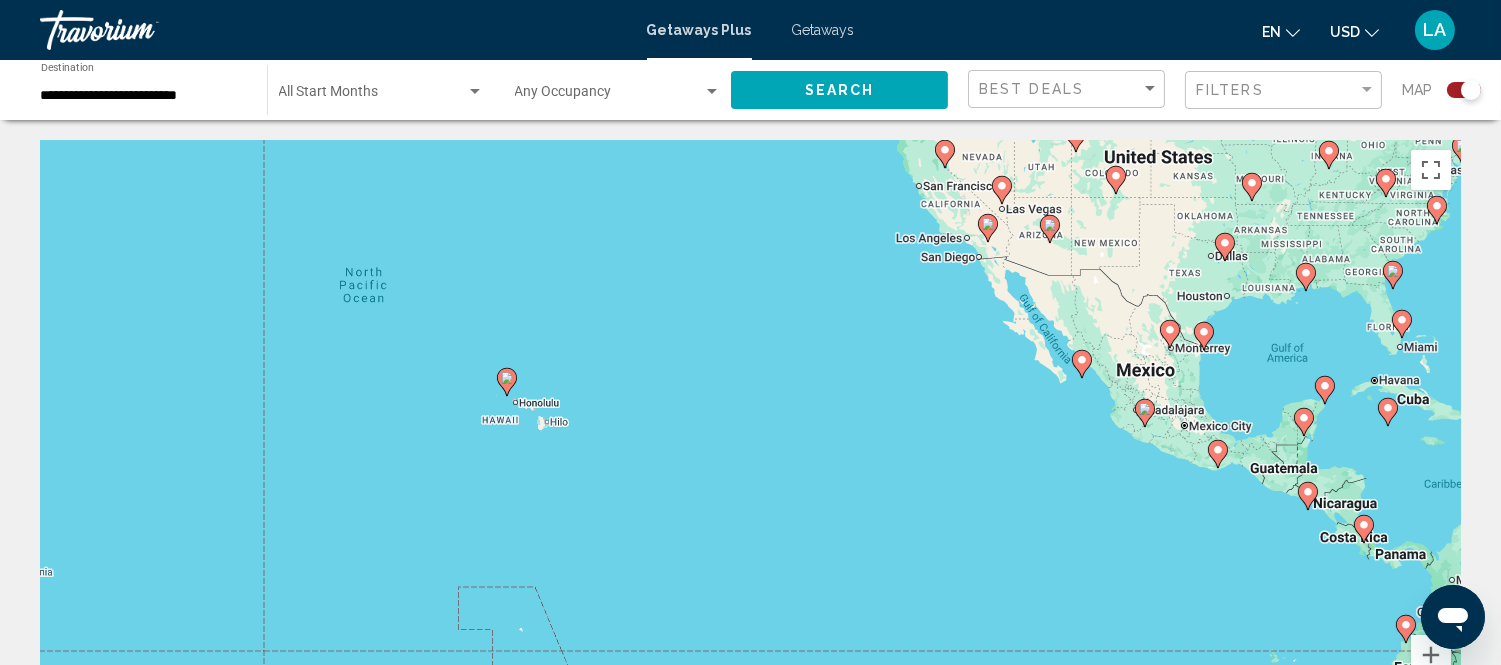 click on "To navigate, press the arrow keys. To activate drag with keyboard, press Alt + Enter. Once in keyboard drag state, use the arrow keys to move the marker. To complete the drag, press the Enter key. To cancel, press Escape." at bounding box center (750, 440) 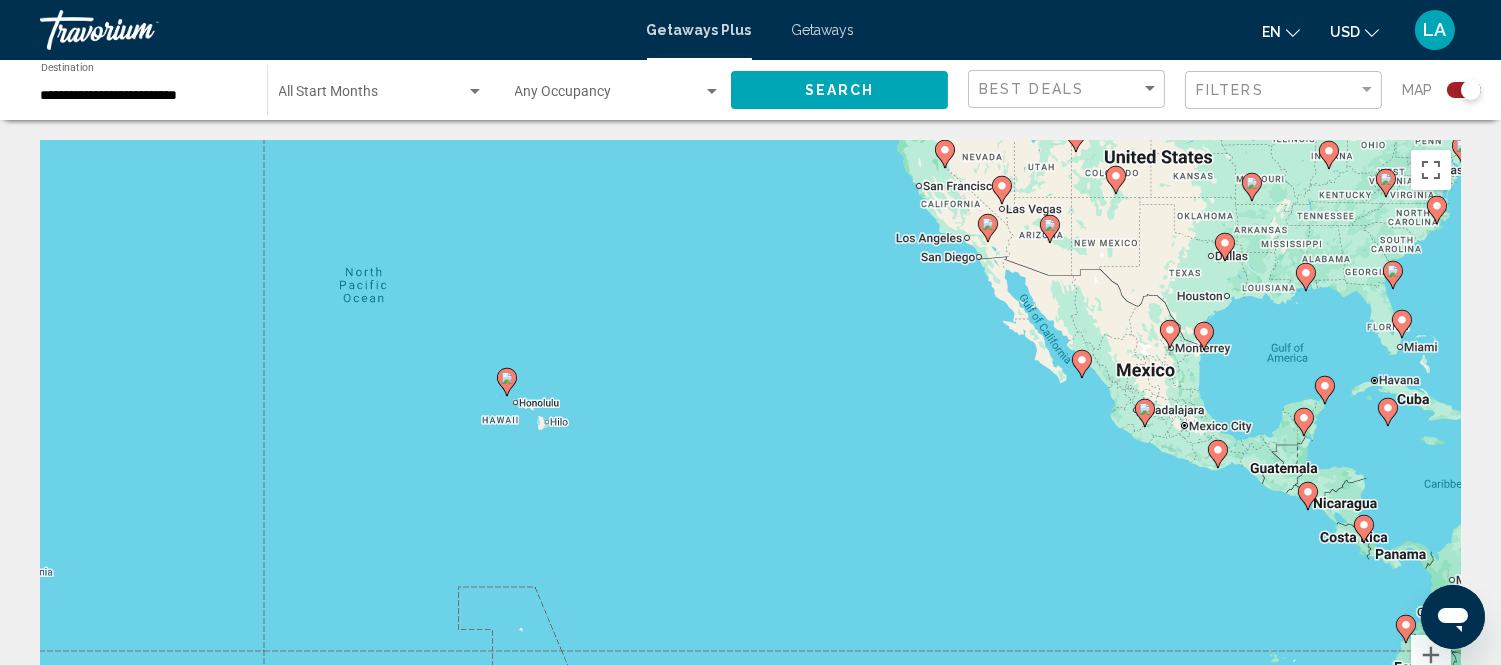 click on "To navigate, press the arrow keys. To activate drag with keyboard, press Alt + Enter. Once in keyboard drag state, use the arrow keys to move the marker. To complete the drag, press the Enter key. To cancel, press Escape." at bounding box center [750, 440] 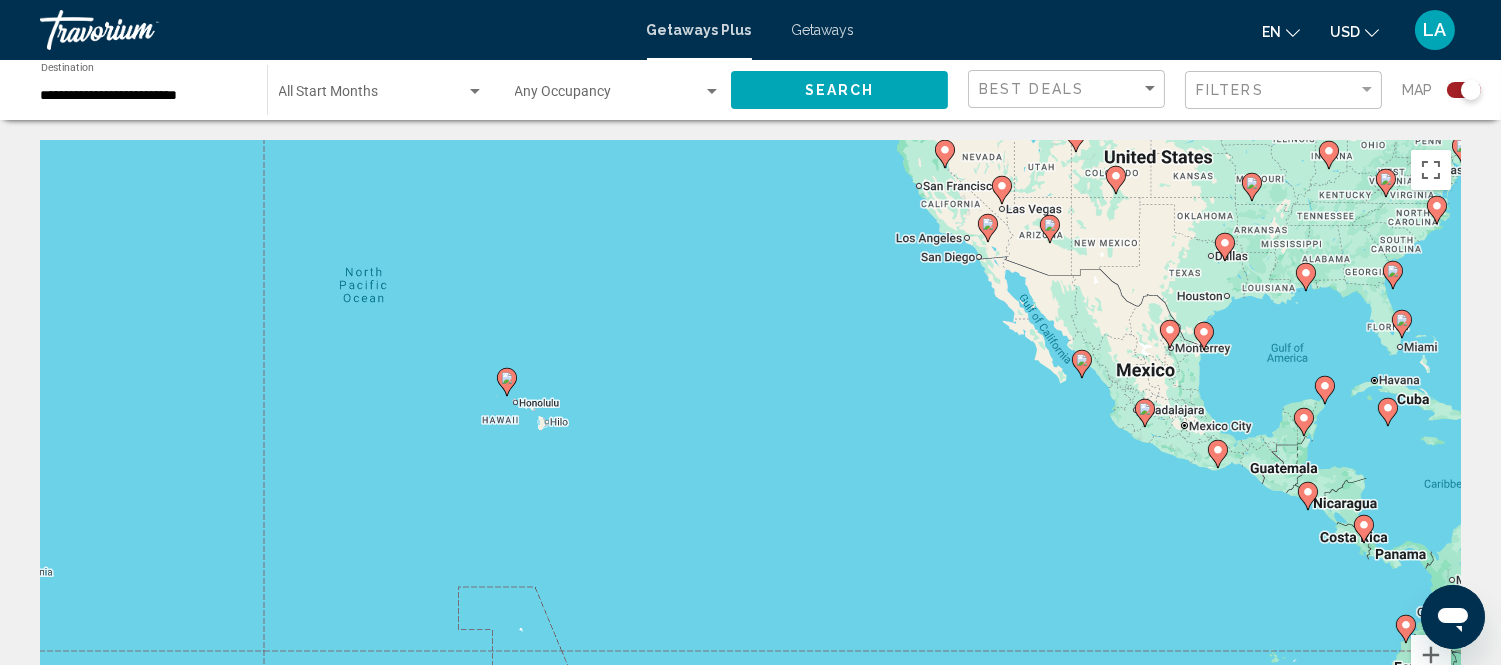 click on "To navigate, press the arrow keys. To activate drag with keyboard, press Alt + Enter. Once in keyboard drag state, use the arrow keys to move the marker. To complete the drag, press the Enter key. To cancel, press Escape." at bounding box center [750, 440] 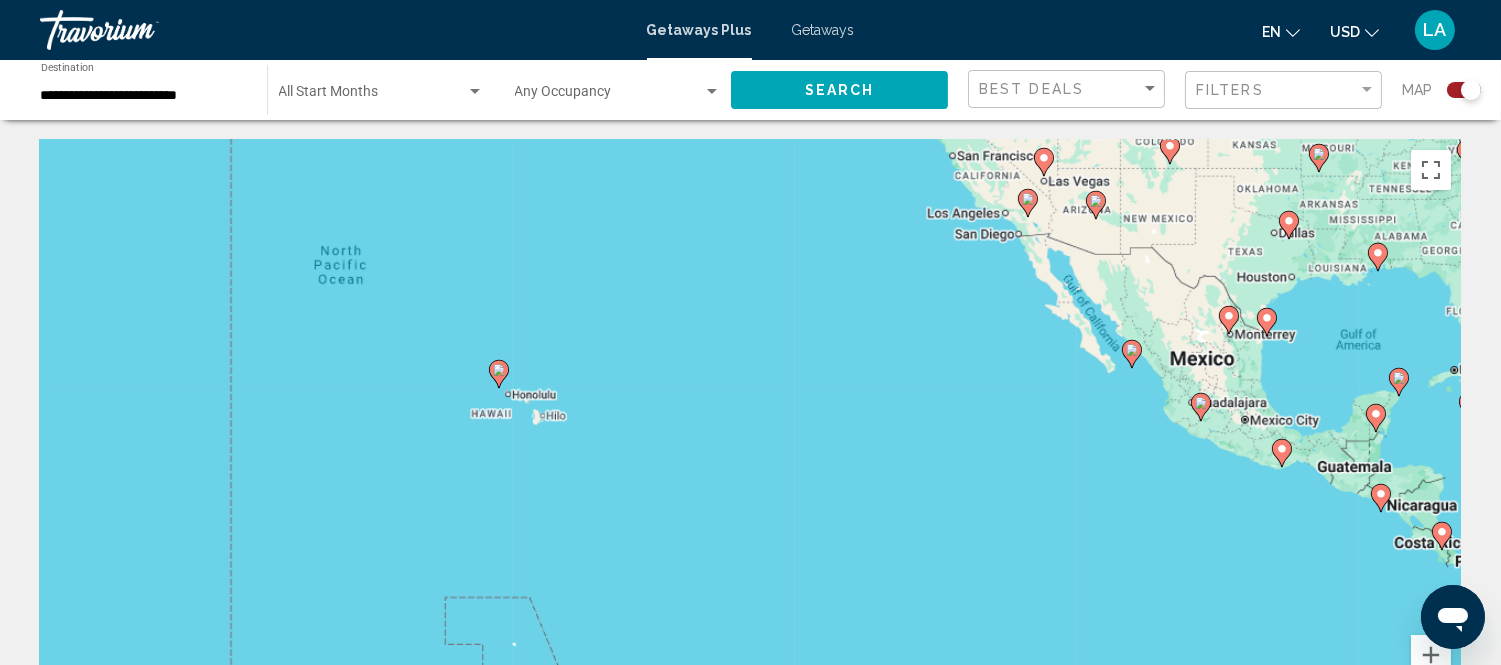 click on "To navigate, press the arrow keys. To activate drag with keyboard, press Alt + Enter. Once in keyboard drag state, use the arrow keys to move the marker. To complete the drag, press the Enter key. To cancel, press Escape." at bounding box center (750, 440) 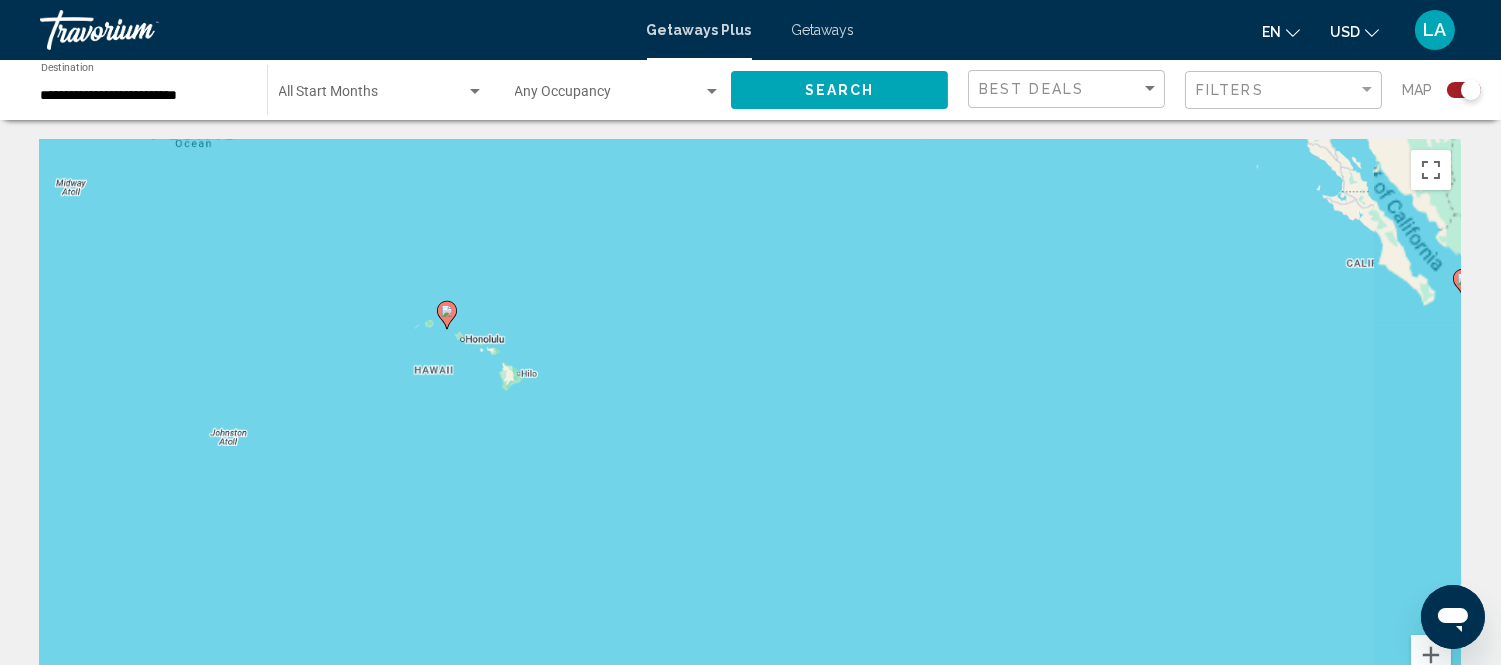 click on "To navigate, press the arrow keys. To activate drag with keyboard, press Alt + Enter. Once in keyboard drag state, use the arrow keys to move the marker. To complete the drag, press the Enter key. To cancel, press Escape." at bounding box center (750, 440) 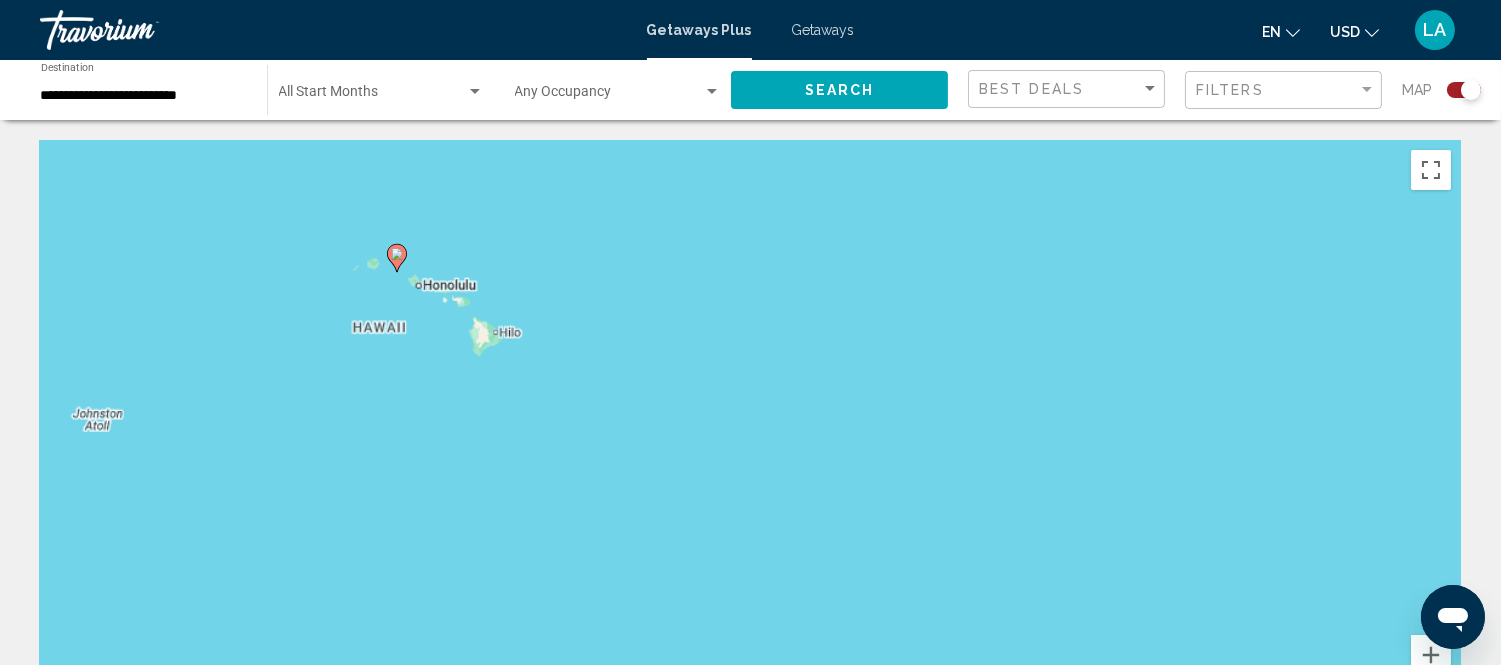 click on "To navigate, press the arrow keys. To activate drag with keyboard, press Alt + Enter. Once in keyboard drag state, use the arrow keys to move the marker. To complete the drag, press the Enter key. To cancel, press Escape." at bounding box center [750, 440] 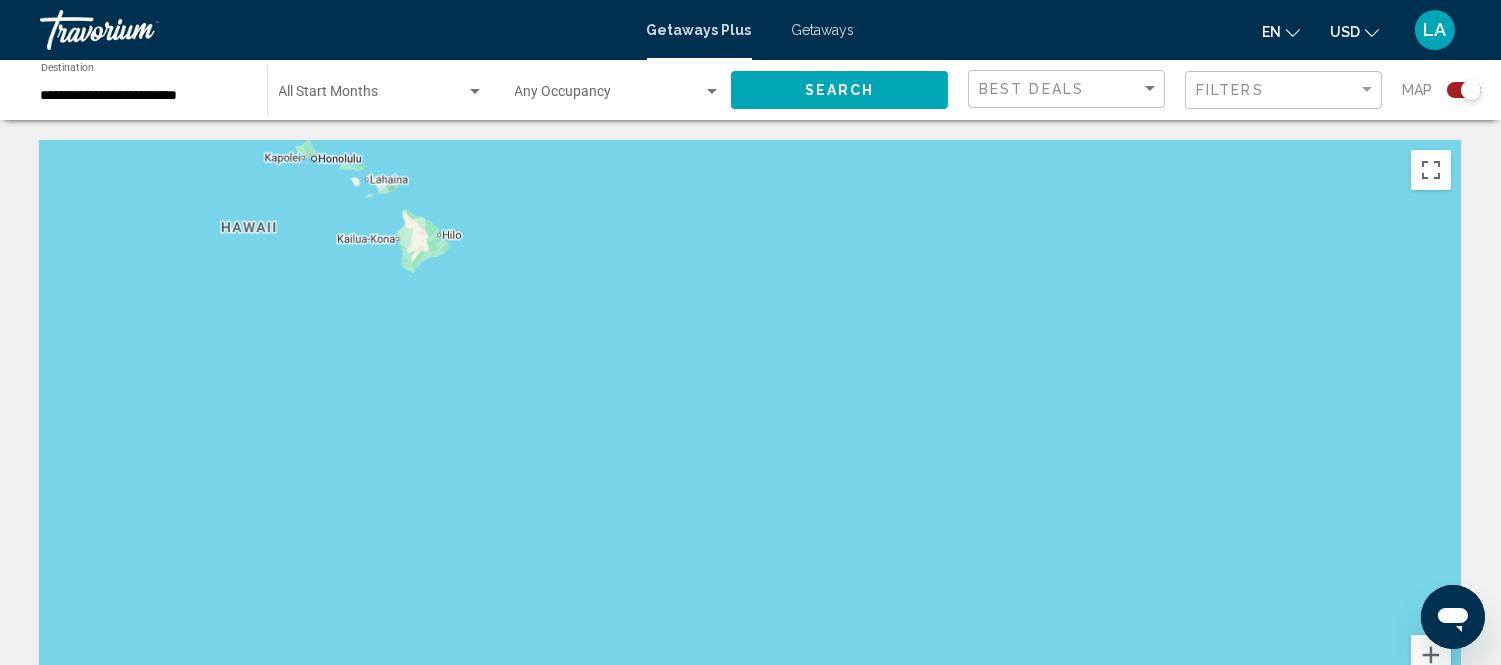 click on "To navigate, press the arrow keys. To activate drag with keyboard, press Alt + Enter. Once in keyboard drag state, use the arrow keys to move the marker. To complete the drag, press the Enter key. To cancel, press Escape." at bounding box center (750, 440) 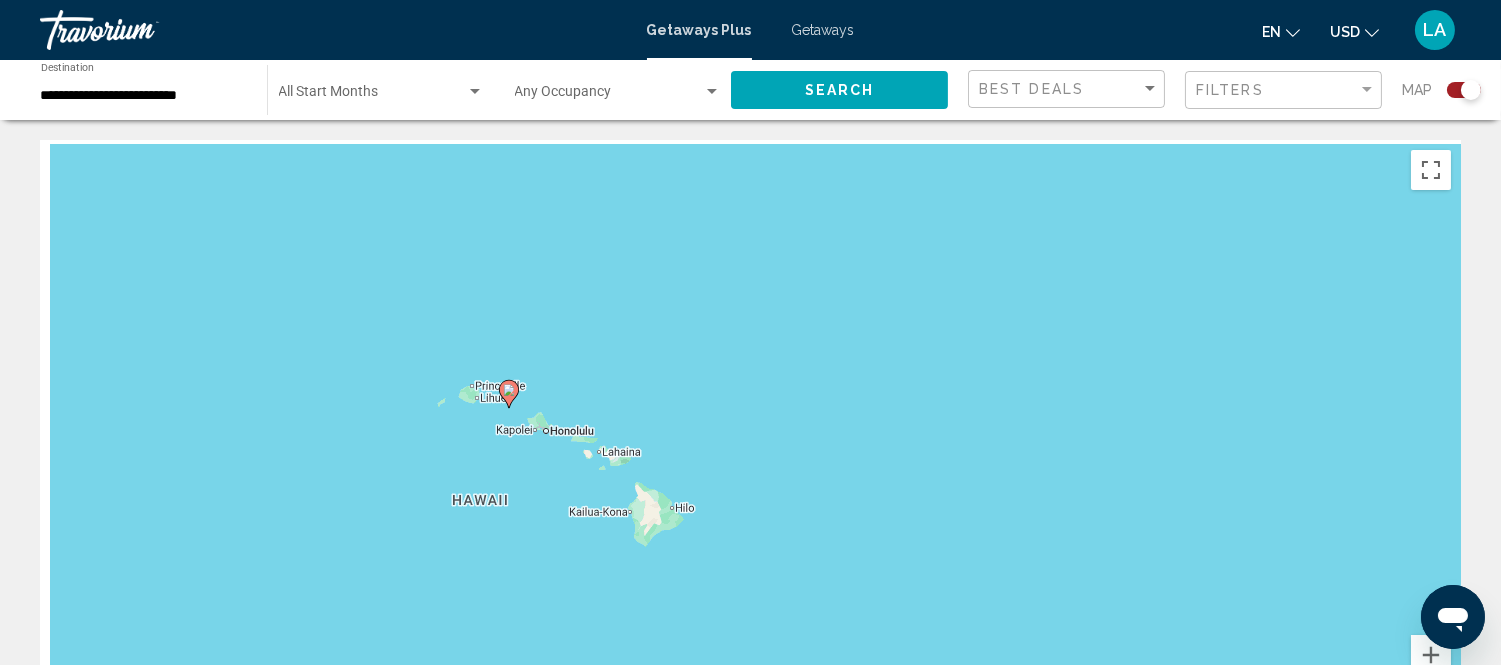drag, startPoint x: 430, startPoint y: 341, endPoint x: 668, endPoint y: 618, distance: 365.2027 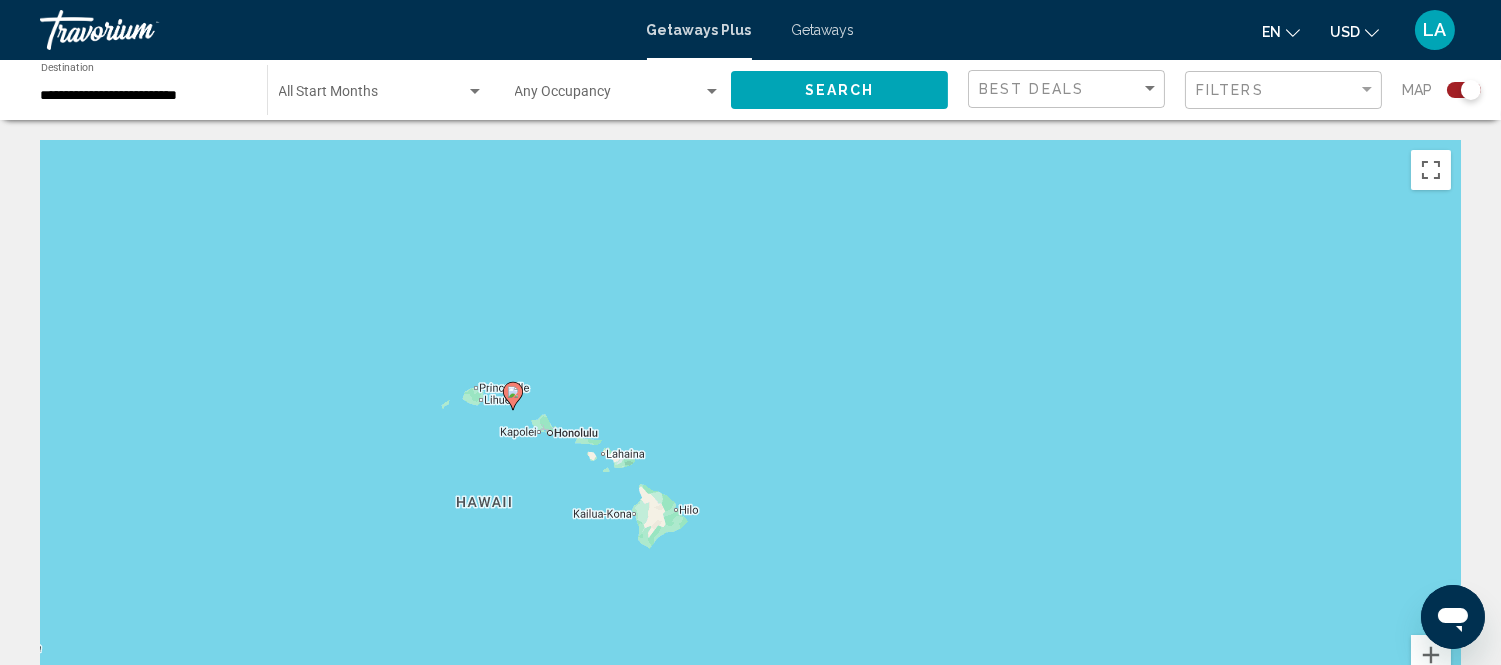 click on "To navigate, press the arrow keys. To activate drag with keyboard, press Alt + Enter. Once in keyboard drag state, use the arrow keys to move the marker. To complete the drag, press the Enter key. To cancel, press Escape." at bounding box center [750, 440] 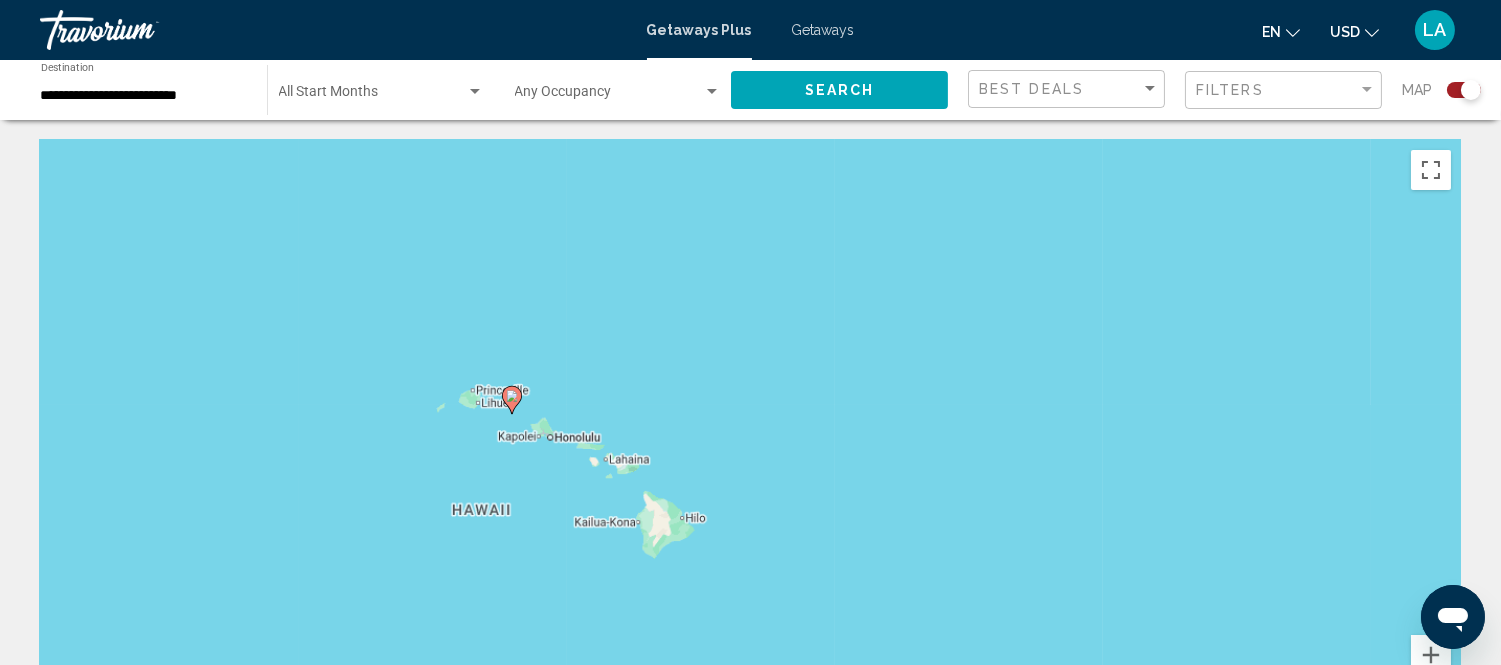 click on "To navigate, press the arrow keys. To activate drag with keyboard, press Alt + Enter. Once in keyboard drag state, use the arrow keys to move the marker. To complete the drag, press the Enter key. To cancel, press Escape." at bounding box center (750, 440) 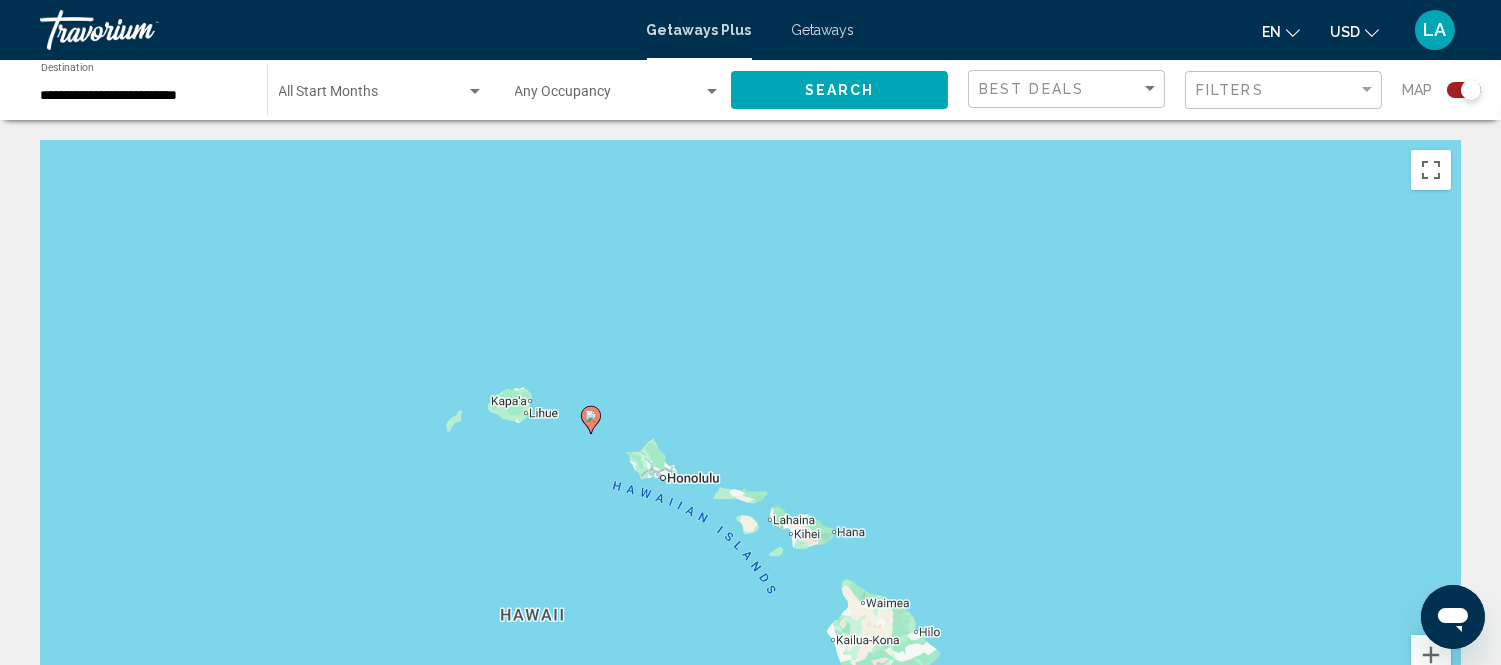 drag, startPoint x: 550, startPoint y: 352, endPoint x: 748, endPoint y: 351, distance: 198.00252 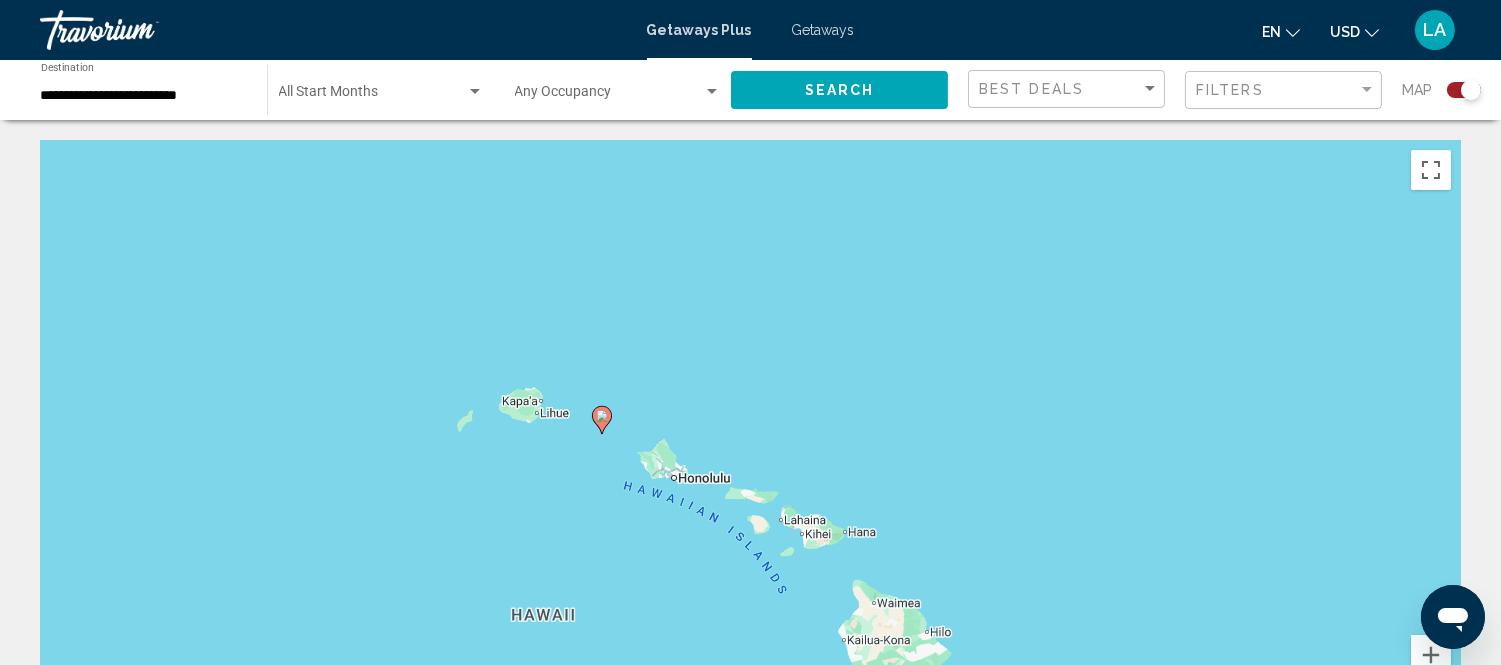 click on "To navigate, press the arrow keys. To activate drag with keyboard, press Alt + Enter. Once in keyboard drag state, use the arrow keys to move the marker. To complete the drag, press the Enter key. To cancel, press Escape." at bounding box center [750, 440] 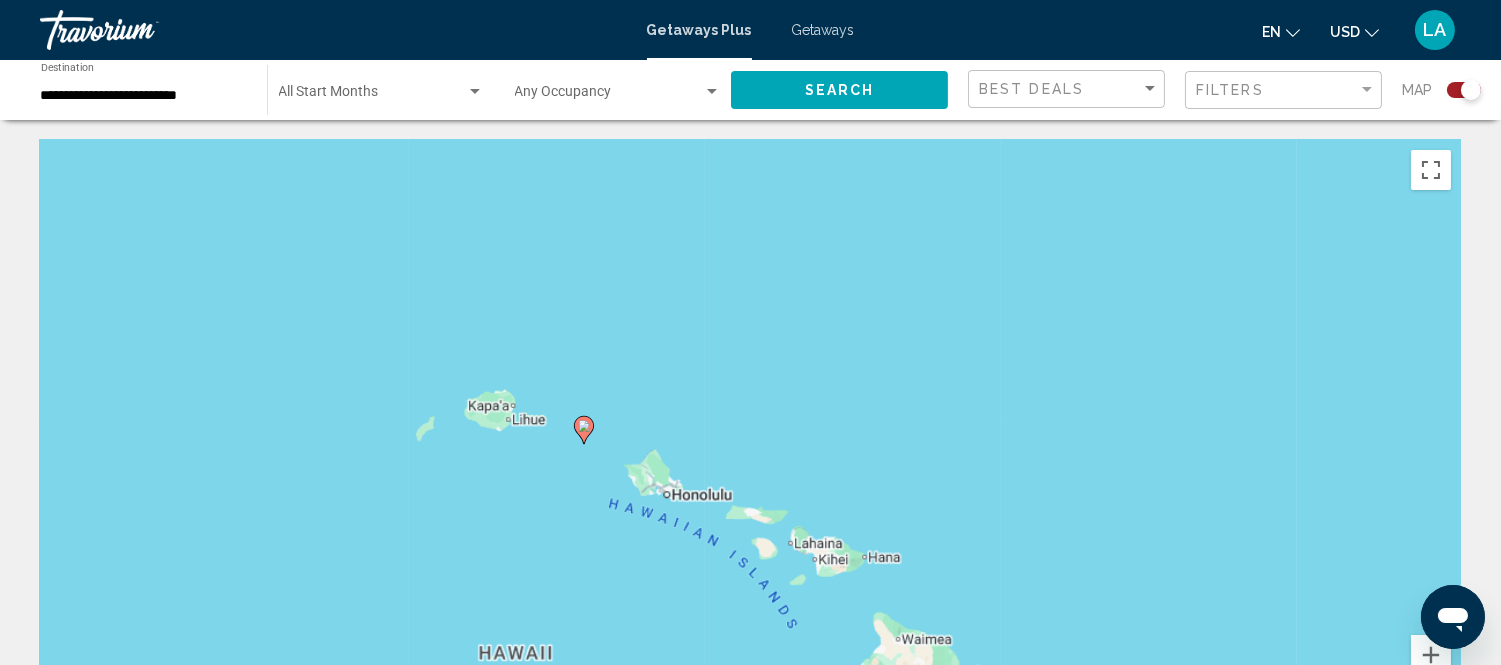 click on "To navigate, press the arrow keys. To activate drag with keyboard, press Alt + Enter. Once in keyboard drag state, use the arrow keys to move the marker. To complete the drag, press the Enter key. To cancel, press Escape." at bounding box center [750, 440] 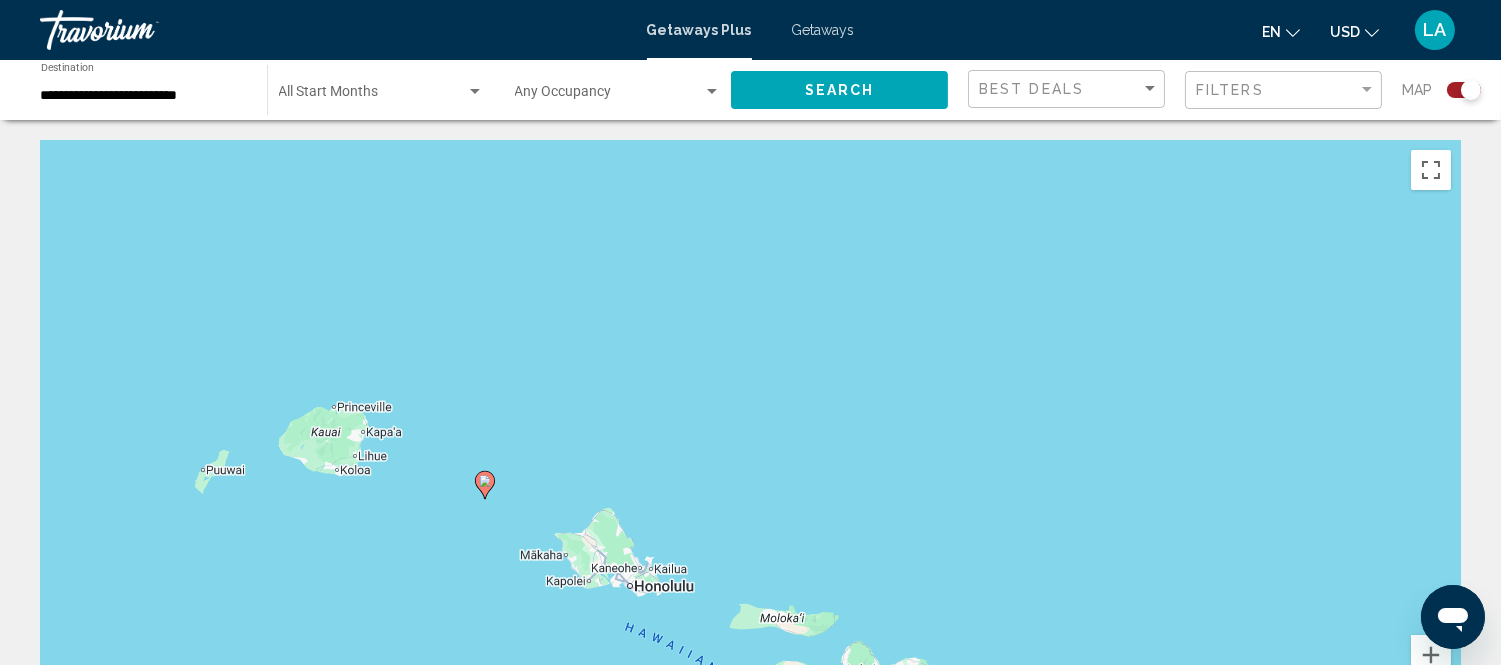 click 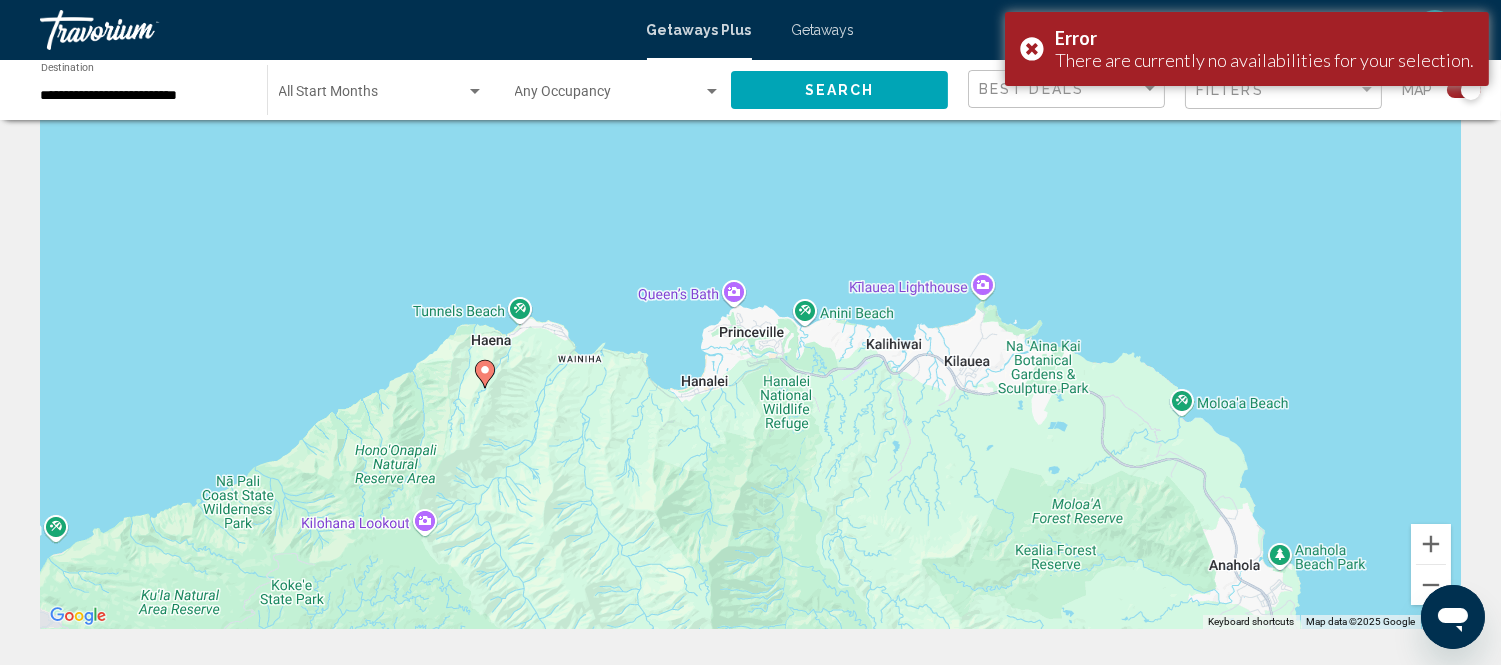scroll, scrollTop: 333, scrollLeft: 0, axis: vertical 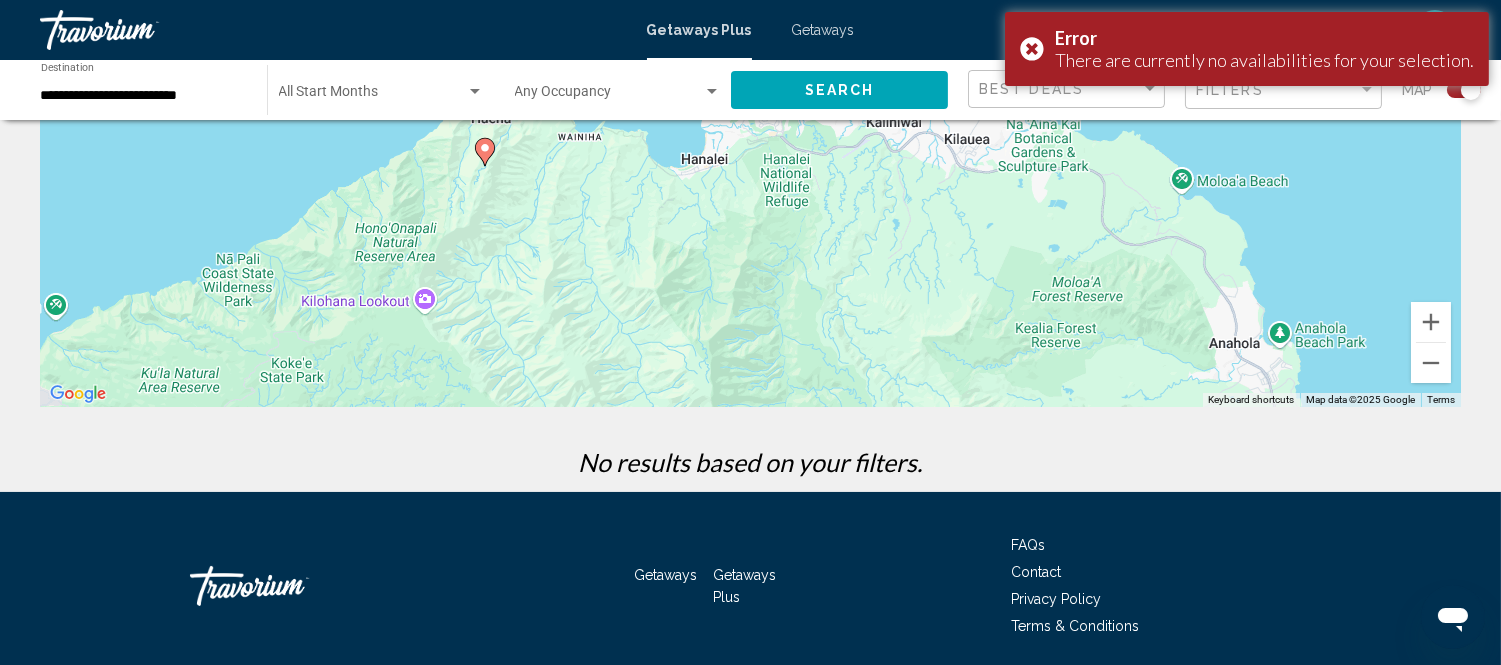 click on "Search" 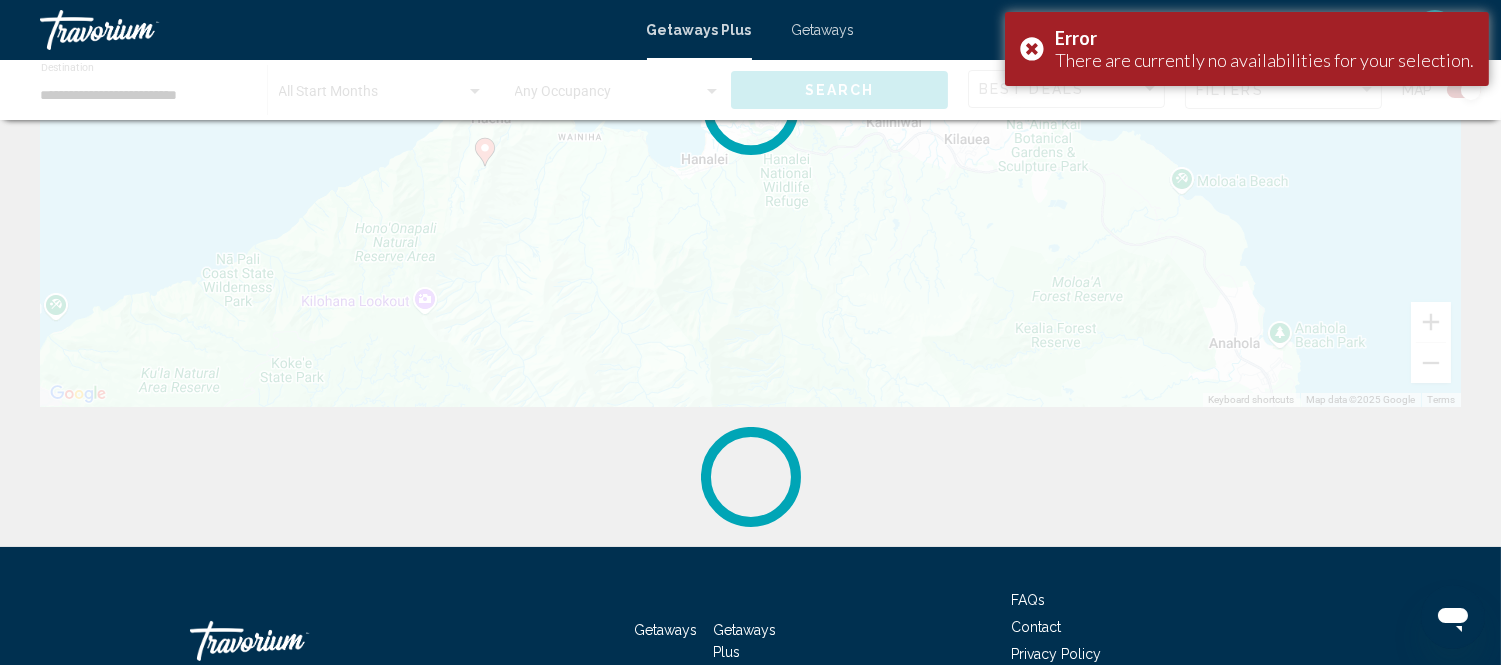 scroll, scrollTop: 0, scrollLeft: 0, axis: both 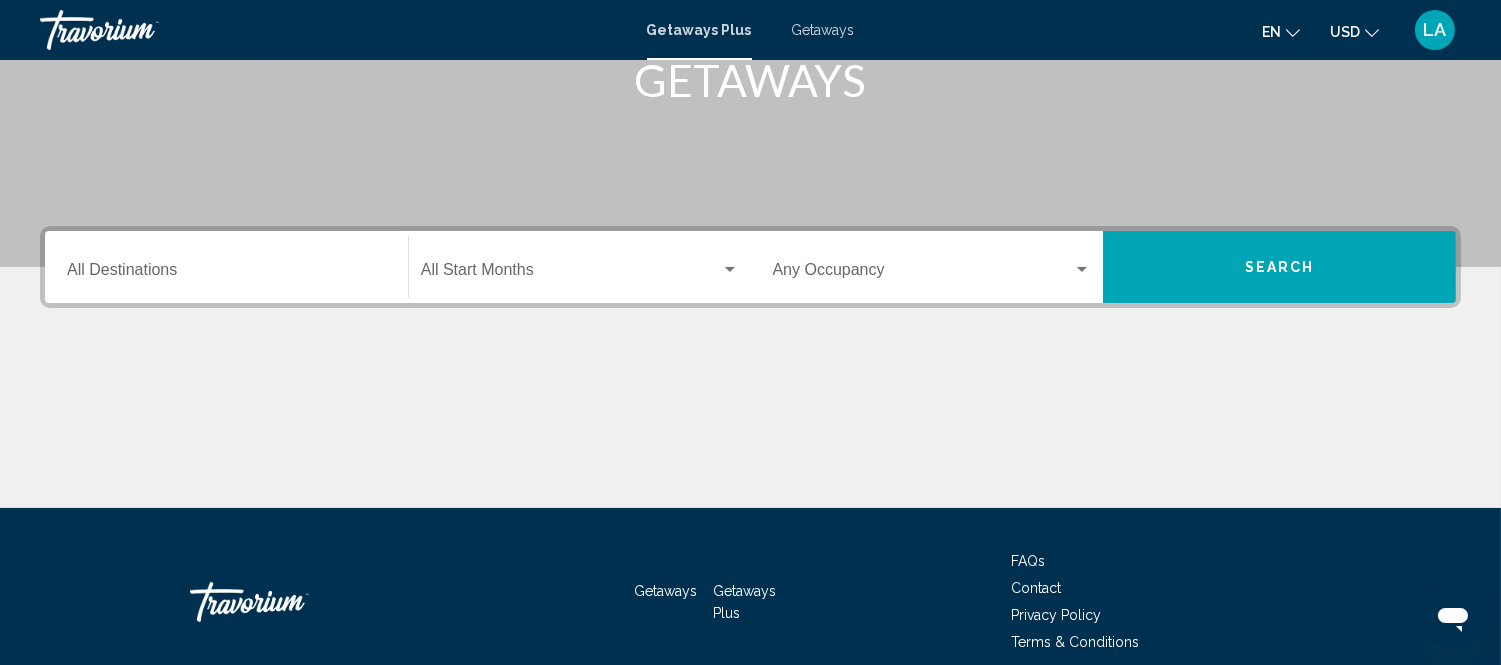 click on "Destination All Destinations" at bounding box center (226, 274) 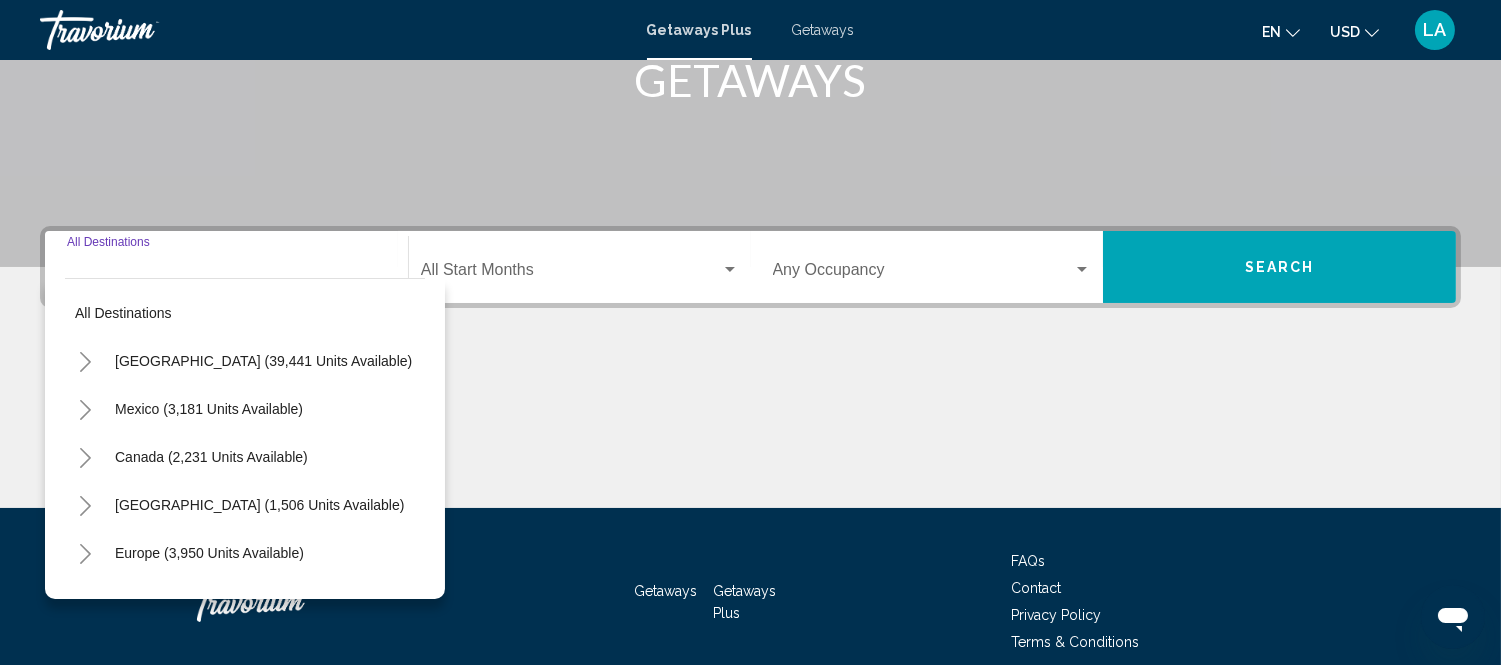 scroll, scrollTop: 420, scrollLeft: 0, axis: vertical 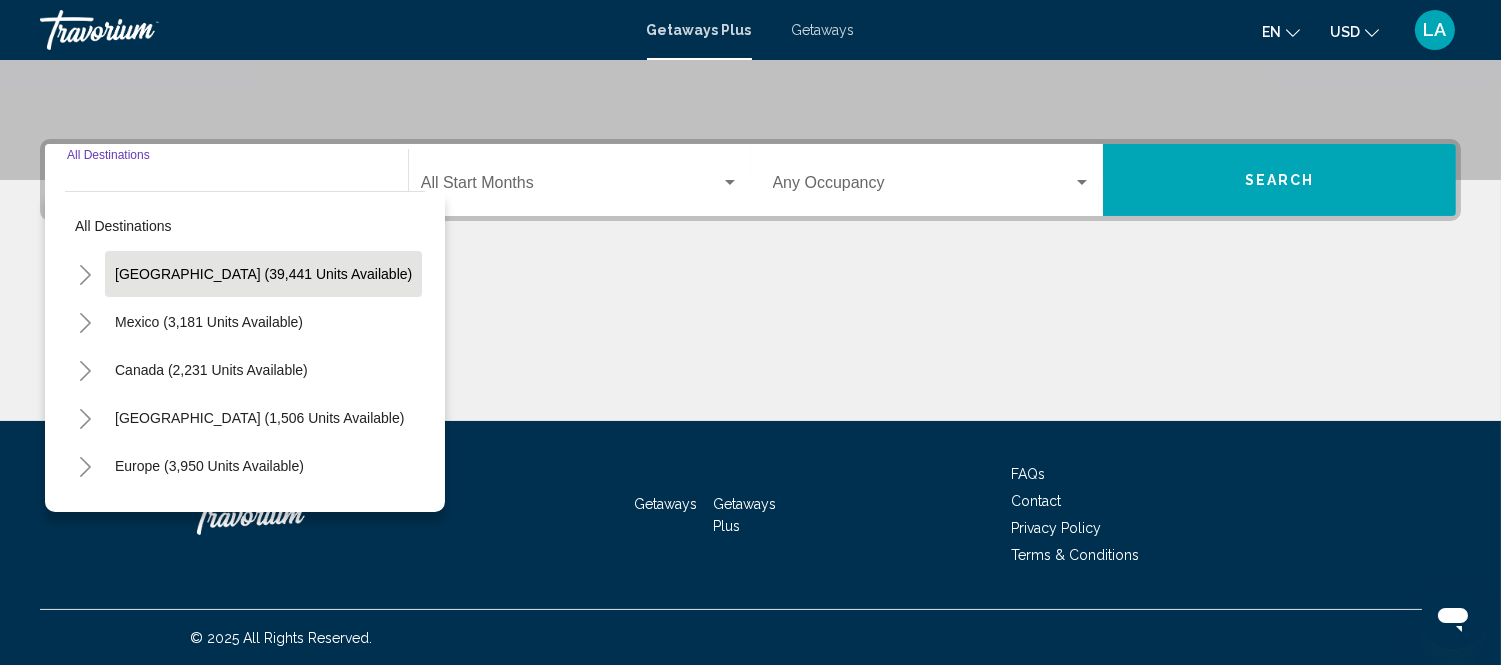 click on "United States (39,441 units available)" at bounding box center (209, 322) 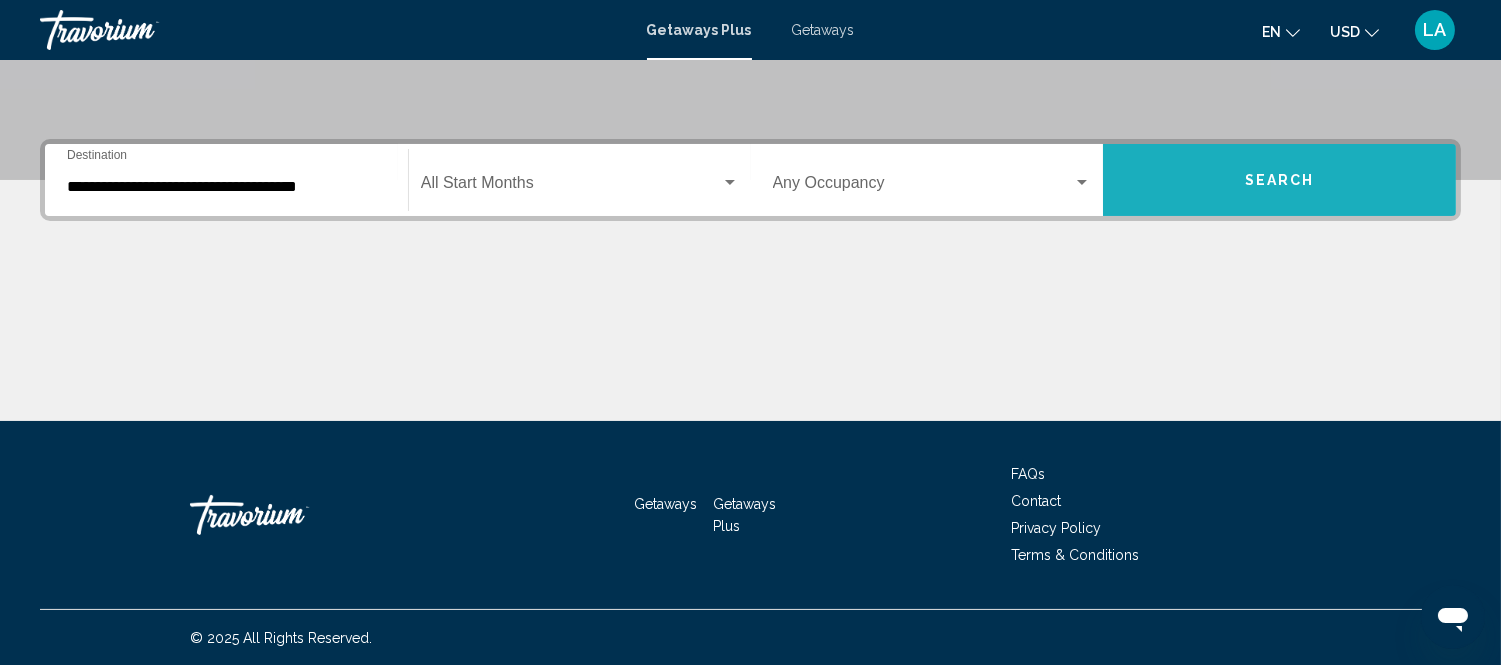 click on "Search" at bounding box center [1280, 181] 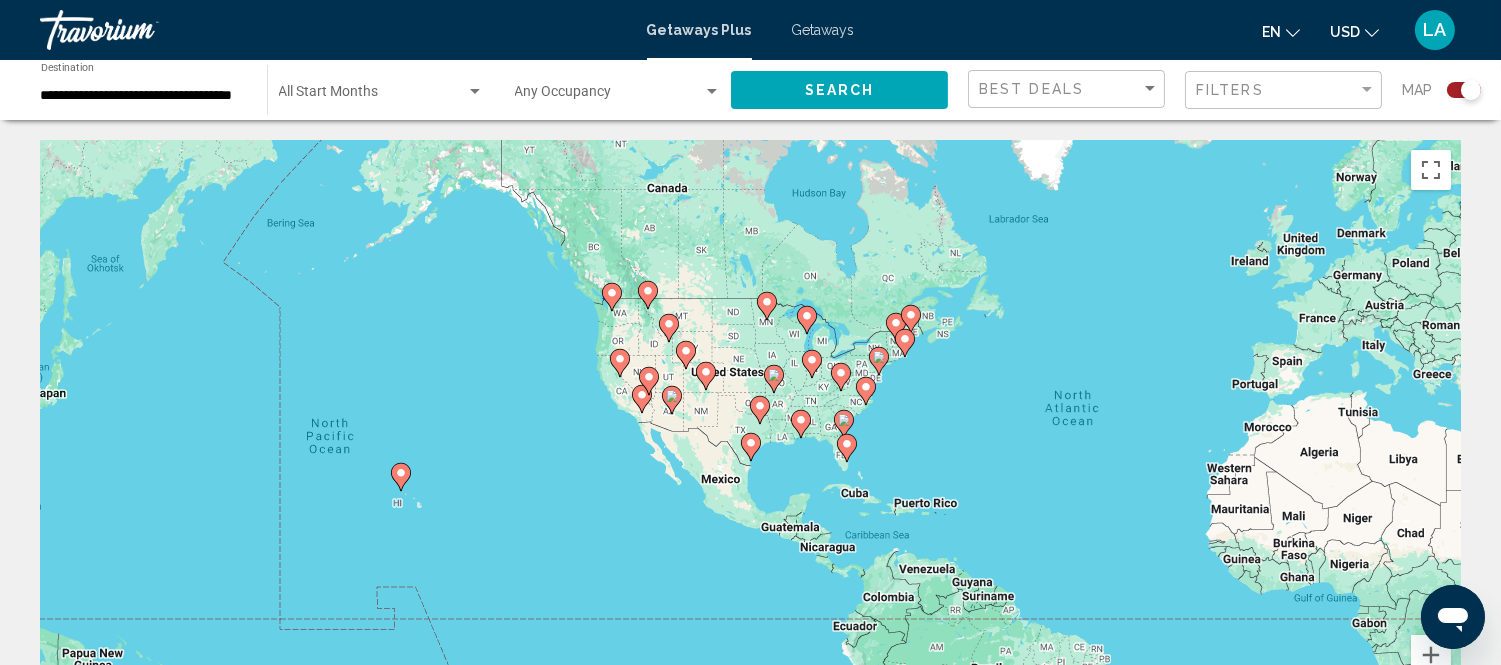 drag, startPoint x: 227, startPoint y: 342, endPoint x: 753, endPoint y: 335, distance: 526.0466 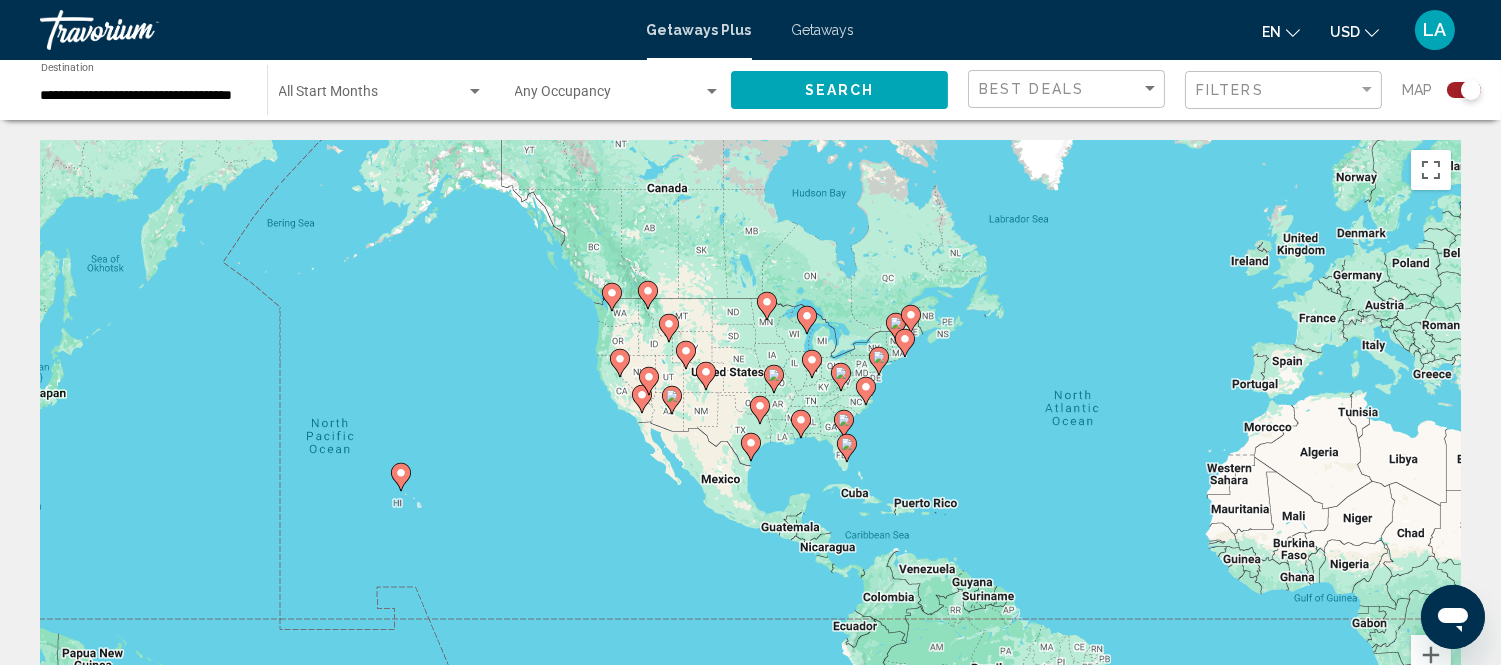 click on "To navigate, press the arrow keys. To activate drag with keyboard, press Alt + Enter. Once in keyboard drag state, use the arrow keys to move the marker. To complete the drag, press the Enter key. To cancel, press Escape." at bounding box center (750, 440) 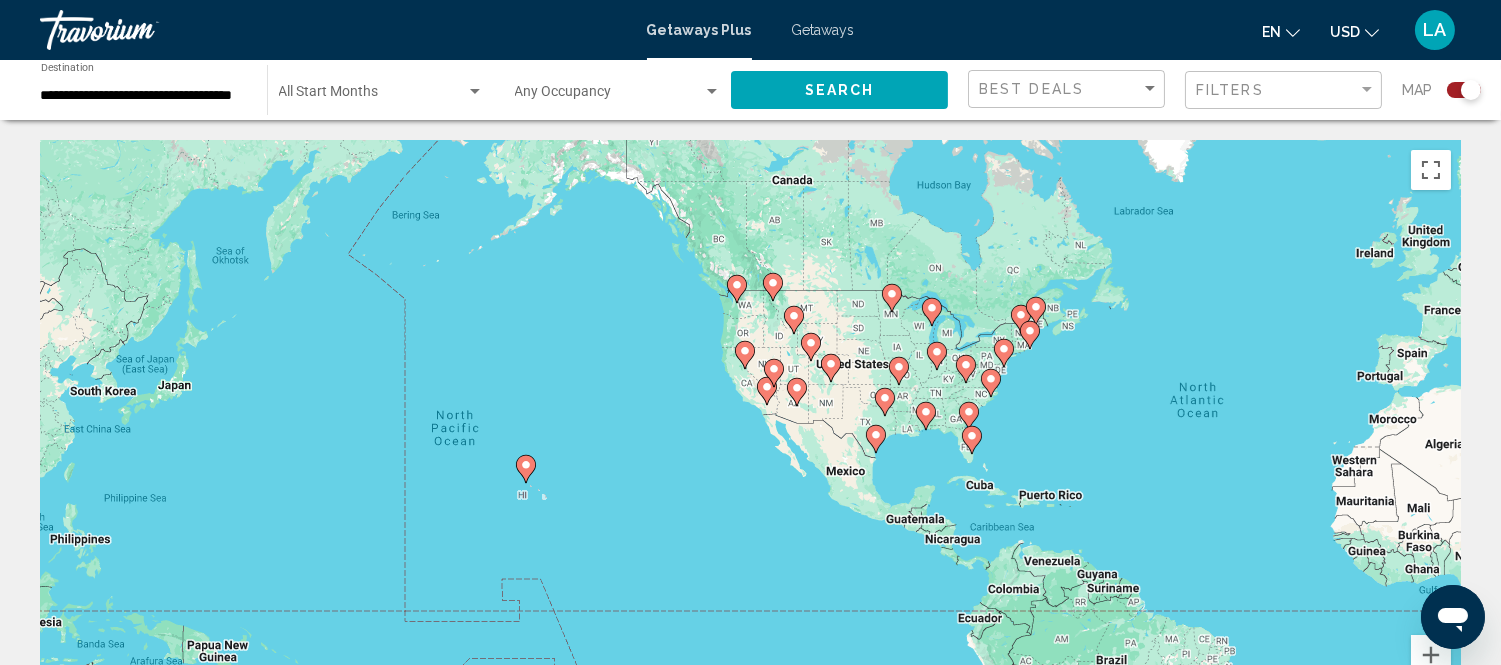 click on "To navigate, press the arrow keys. To activate drag with keyboard, press Alt + Enter. Once in keyboard drag state, use the arrow keys to move the marker. To complete the drag, press the Enter key. To cancel, press Escape." at bounding box center [750, 440] 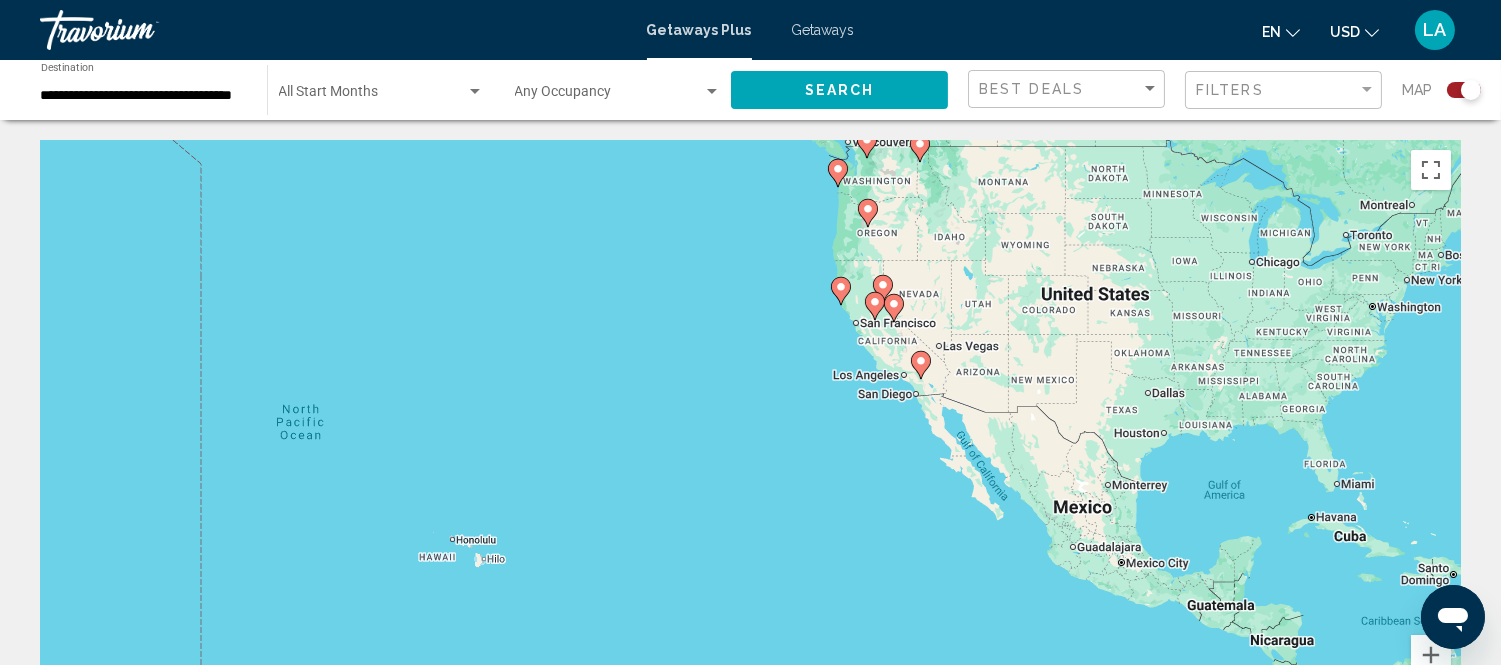 click on "To navigate, press the arrow keys. To activate drag with keyboard, press Alt + Enter. Once in keyboard drag state, use the arrow keys to move the marker. To complete the drag, press the Enter key. To cancel, press Escape." at bounding box center [750, 440] 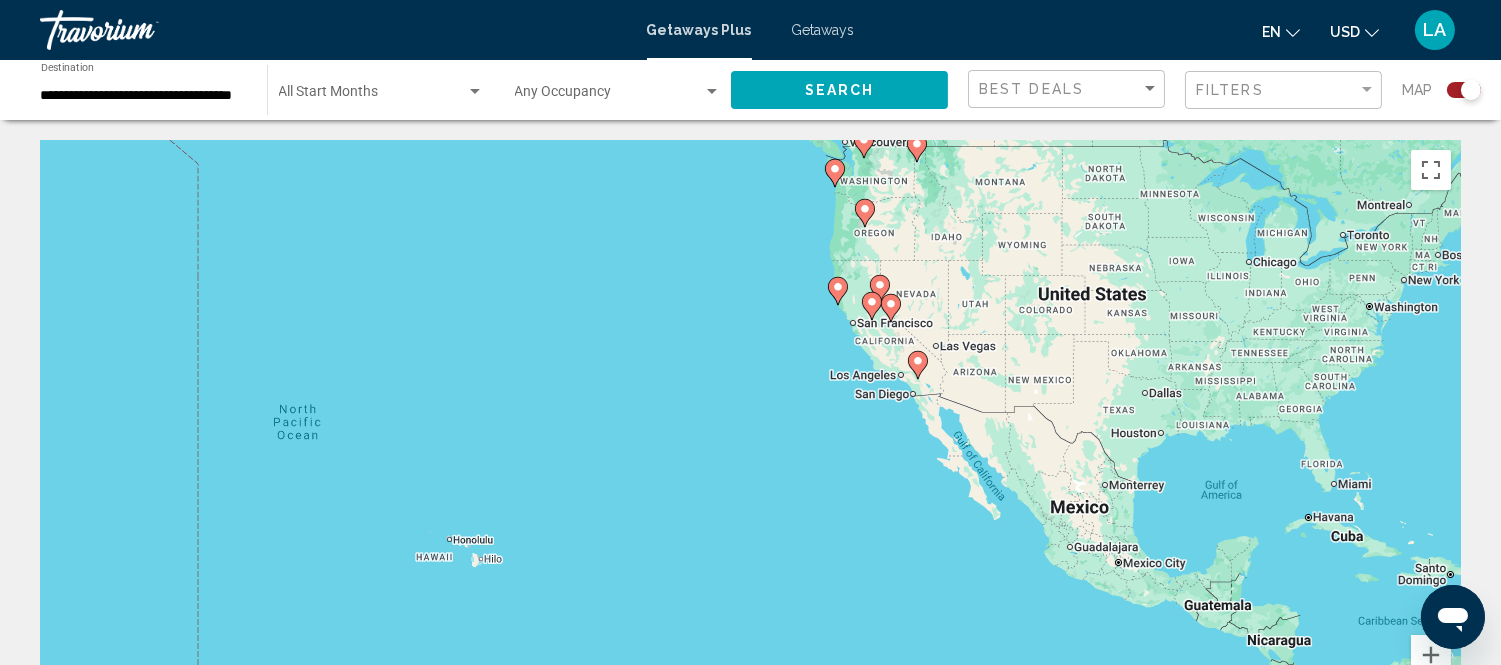 click on "To navigate, press the arrow keys. To activate drag with keyboard, press Alt + Enter. Once in keyboard drag state, use the arrow keys to move the marker. To complete the drag, press the Enter key. To cancel, press Escape." at bounding box center [750, 440] 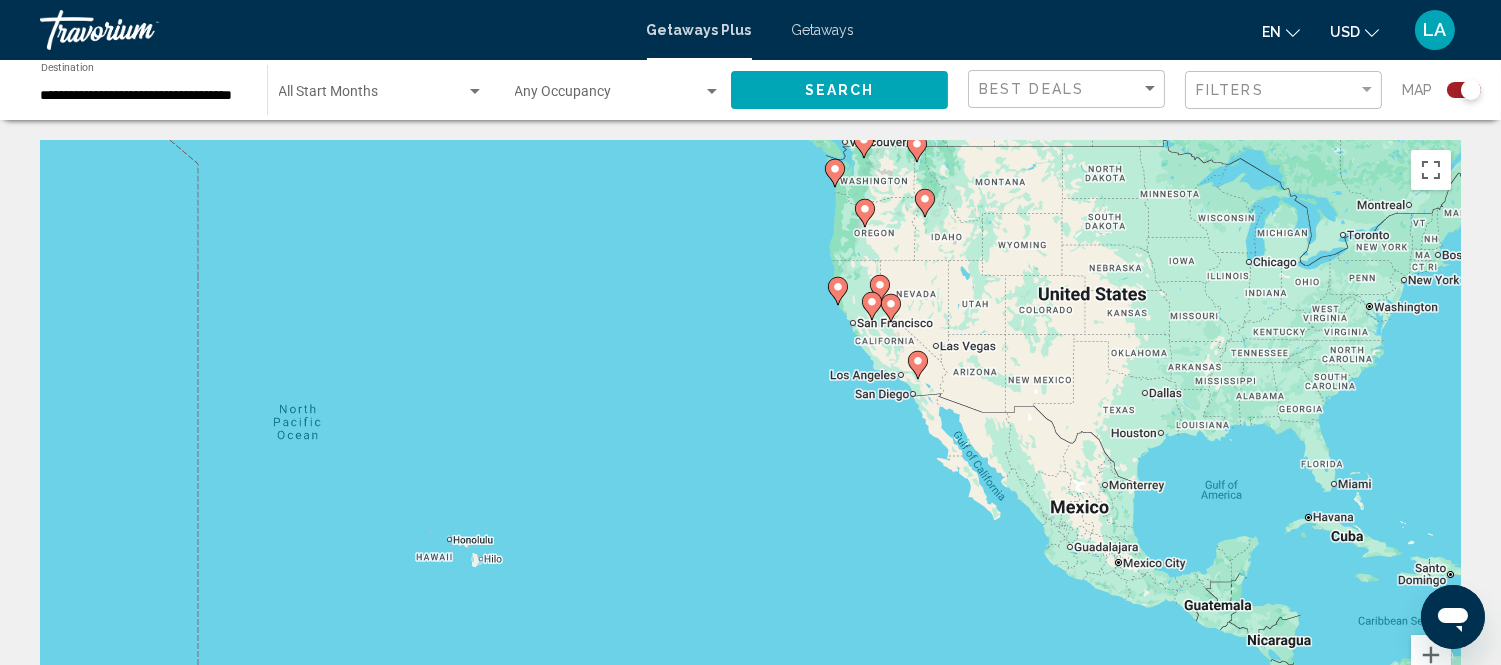 click on "To navigate, press the arrow keys. To activate drag with keyboard, press Alt + Enter. Once in keyboard drag state, use the arrow keys to move the marker. To complete the drag, press the Enter key. To cancel, press Escape." at bounding box center (750, 440) 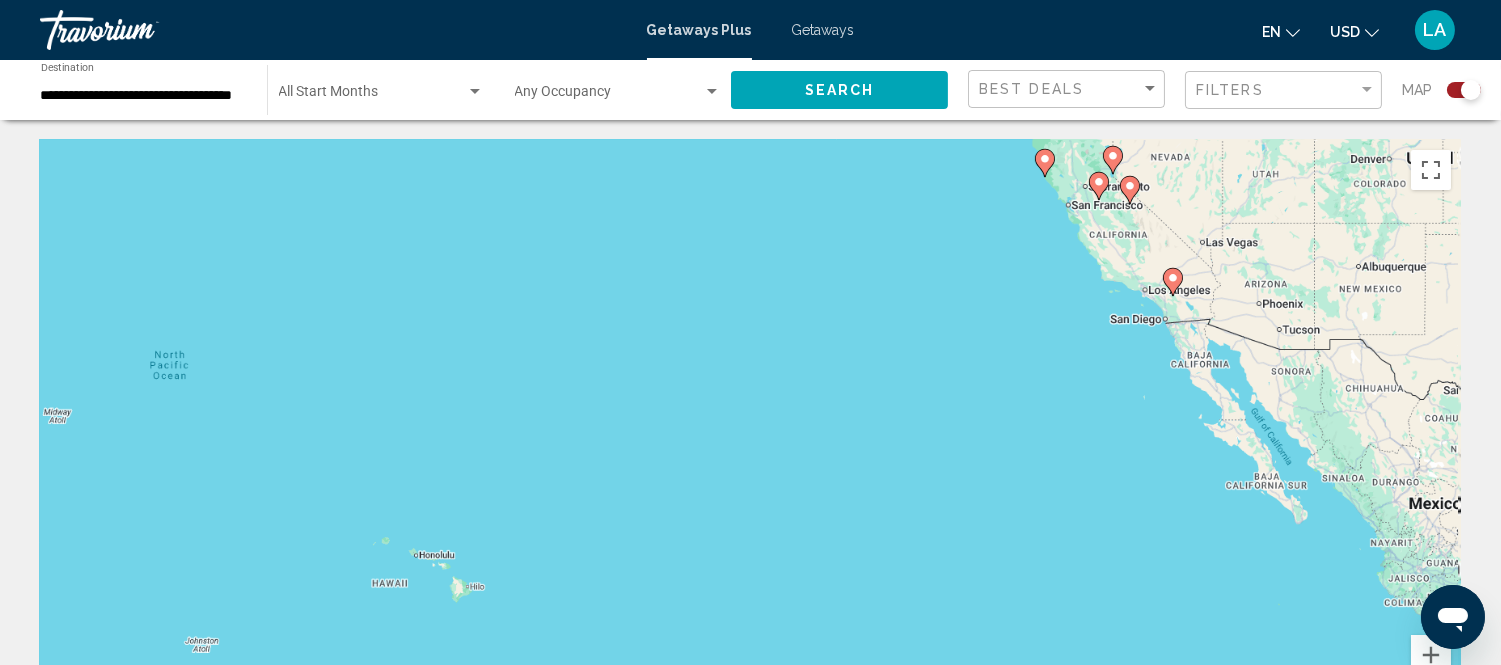 click on "To navigate, press the arrow keys. To activate drag with keyboard, press Alt + Enter. Once in keyboard drag state, use the arrow keys to move the marker. To complete the drag, press the Enter key. To cancel, press Escape." at bounding box center (750, 440) 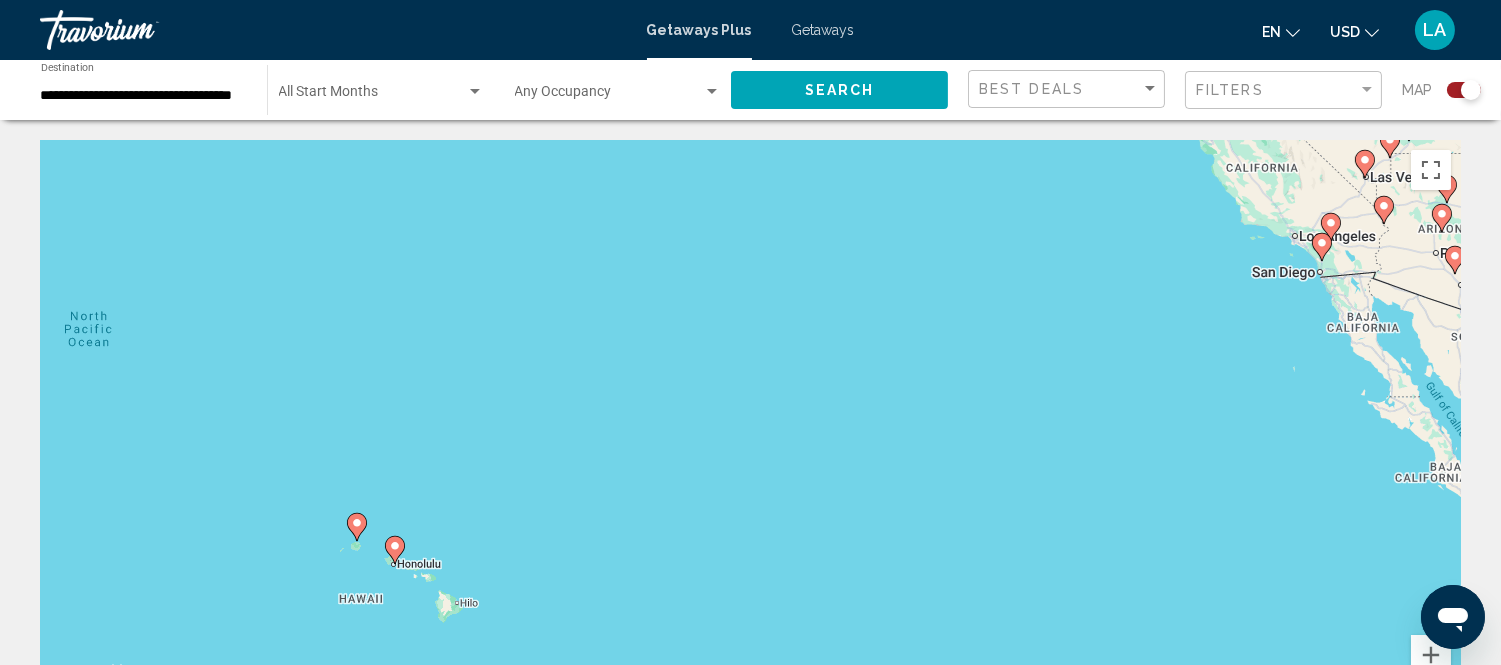 click on "To navigate, press the arrow keys. To activate drag with keyboard, press Alt + Enter. Once in keyboard drag state, use the arrow keys to move the marker. To complete the drag, press the Enter key. To cancel, press Escape." at bounding box center [750, 440] 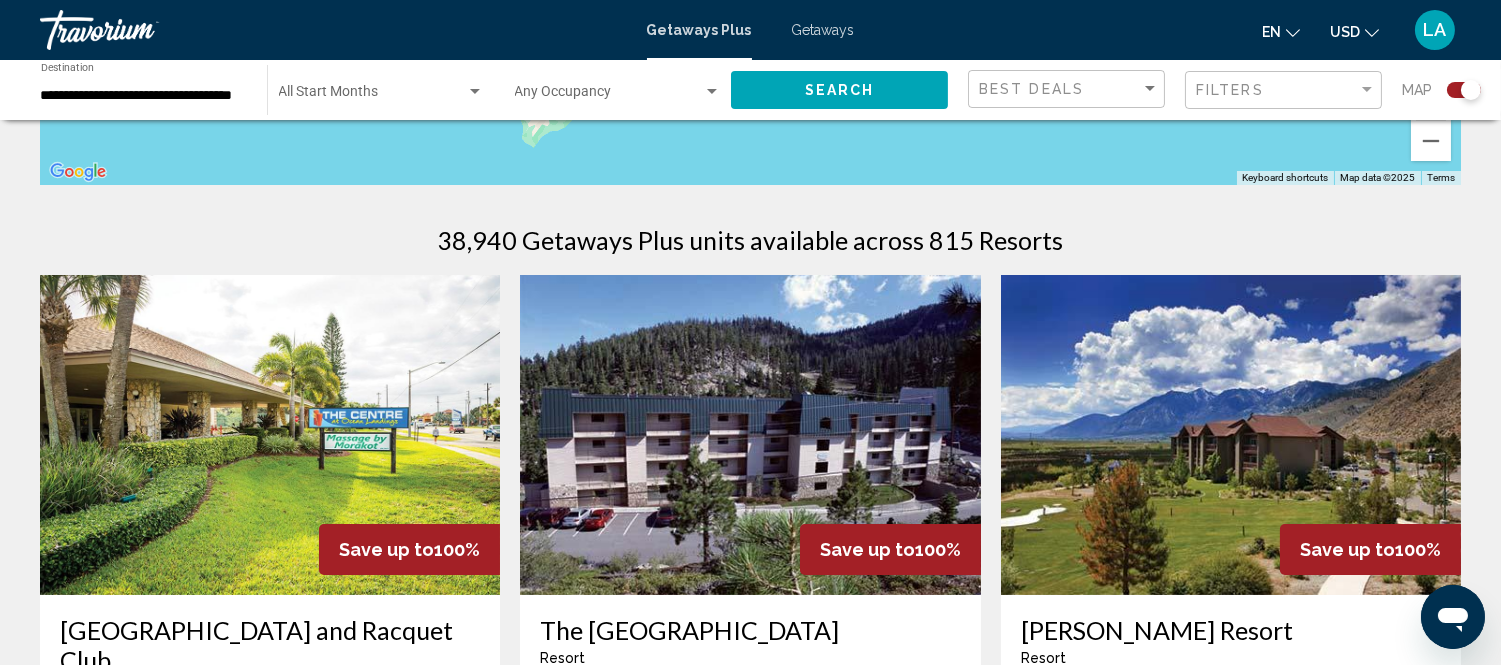 scroll, scrollTop: 333, scrollLeft: 0, axis: vertical 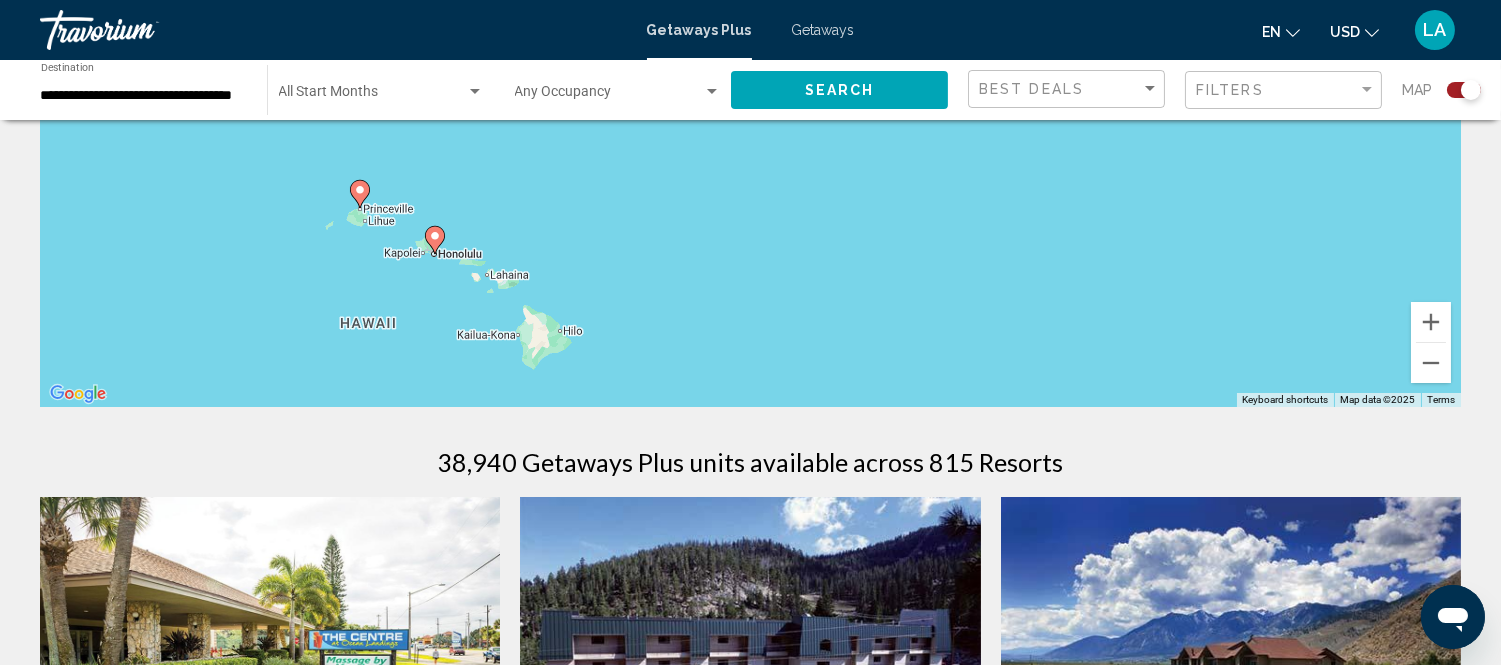 click 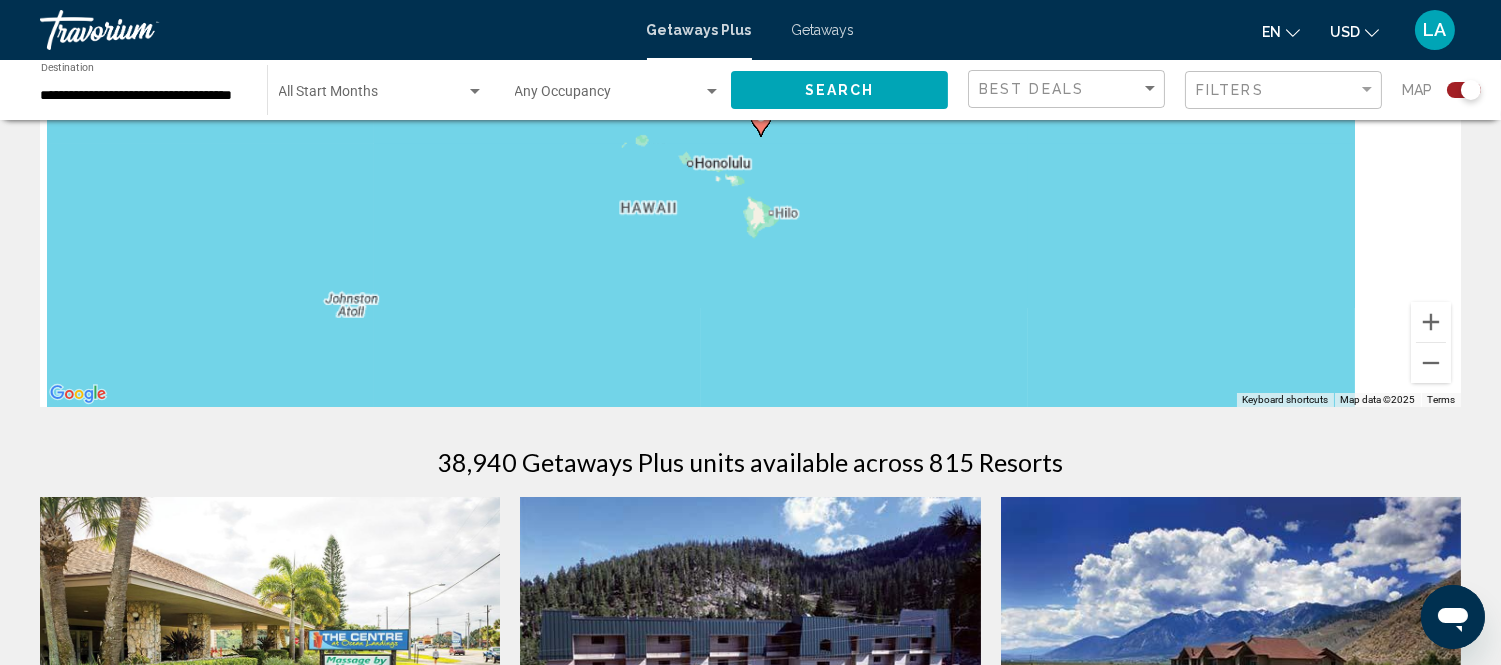 click on "To navigate, press the arrow keys. To activate drag with keyboard, press Alt + Enter. Once in keyboard drag state, use the arrow keys to move the marker. To complete the drag, press the Enter key. To cancel, press Escape." at bounding box center (750, 107) 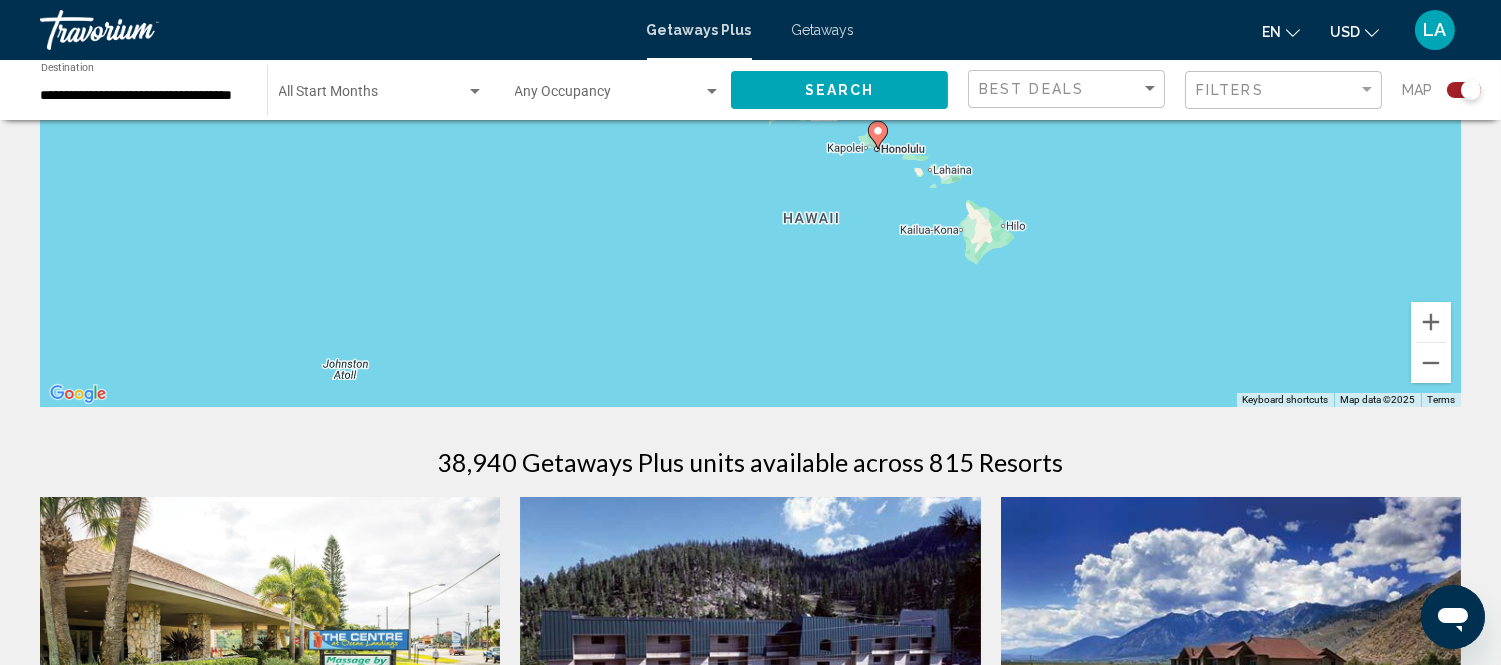 click 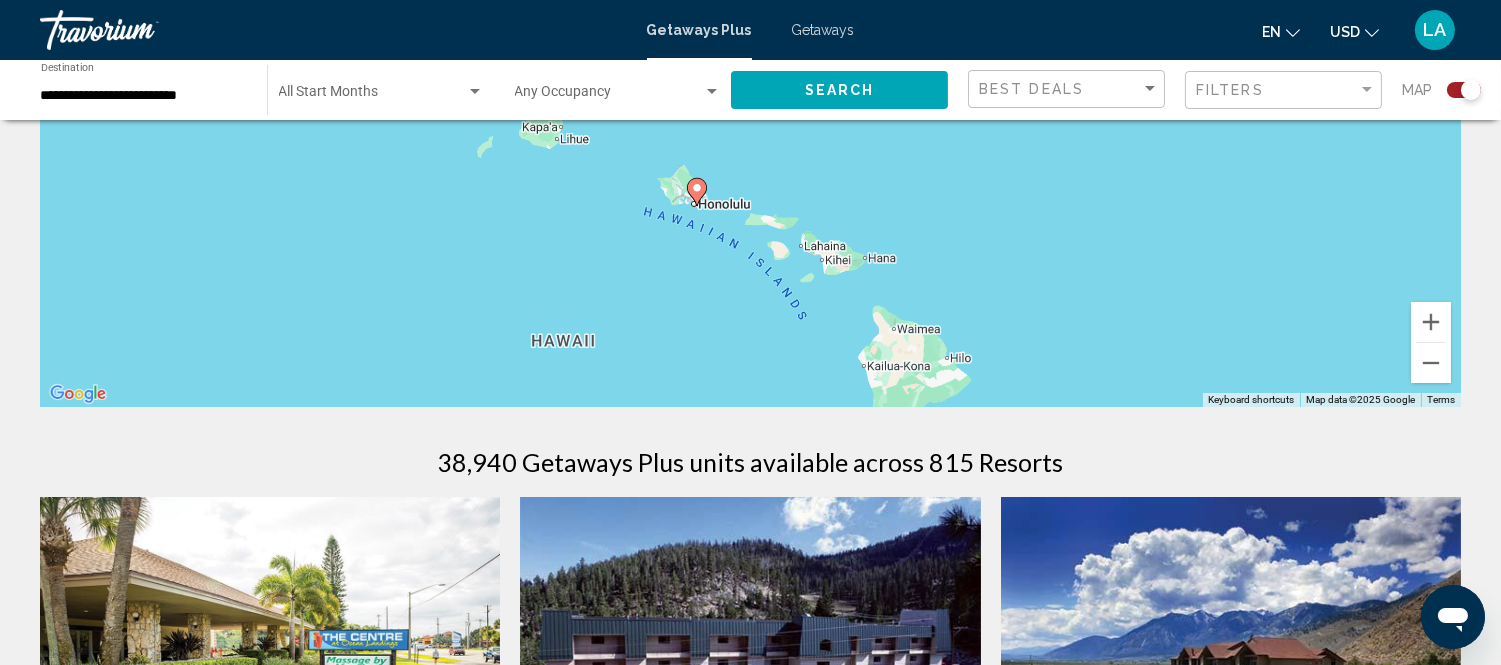 drag, startPoint x: 862, startPoint y: 193, endPoint x: 802, endPoint y: 302, distance: 124.42267 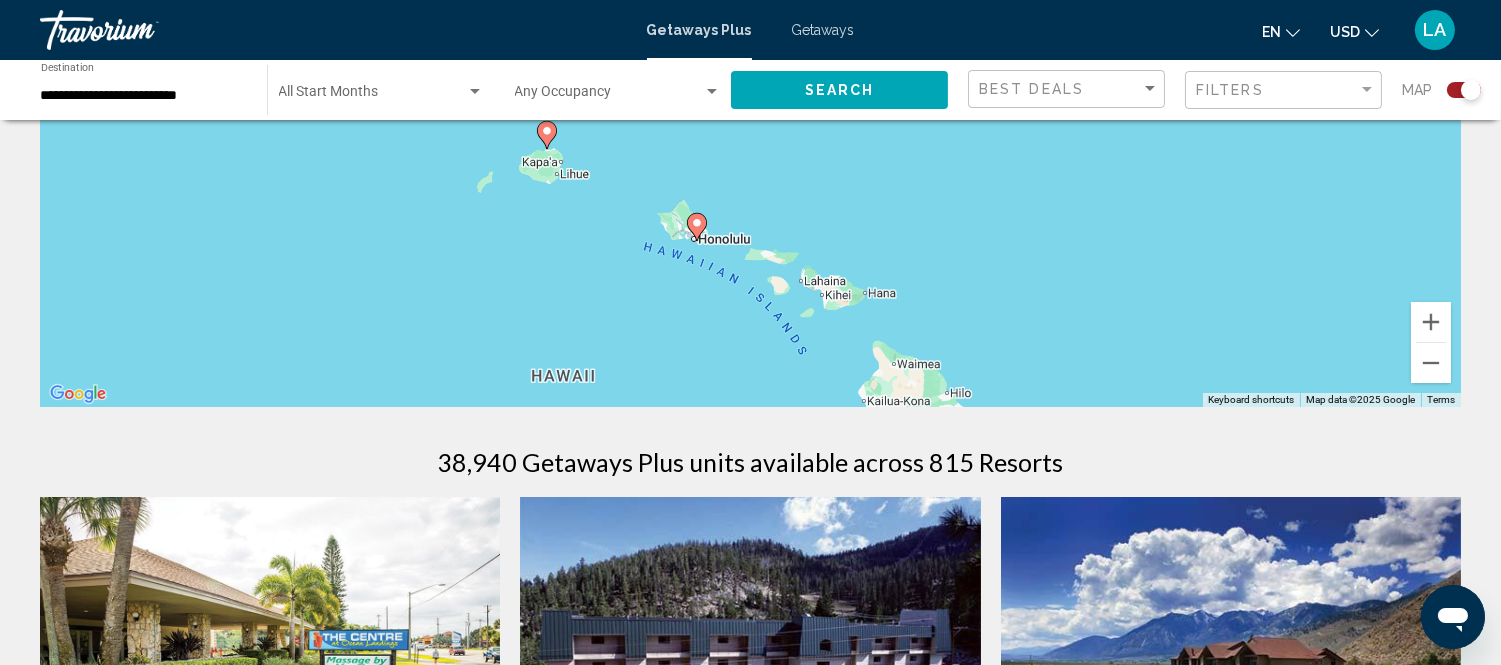 drag, startPoint x: 587, startPoint y: 247, endPoint x: 605, endPoint y: 312, distance: 67.44627 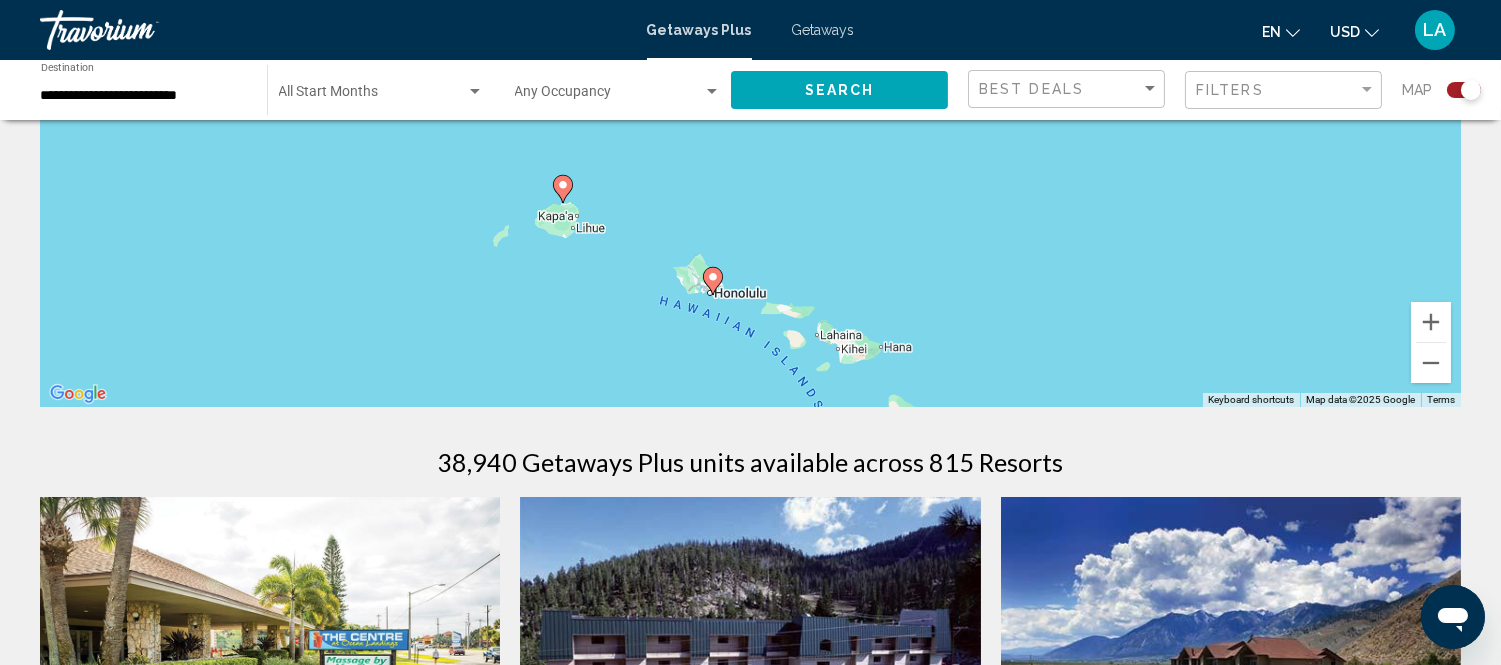 click 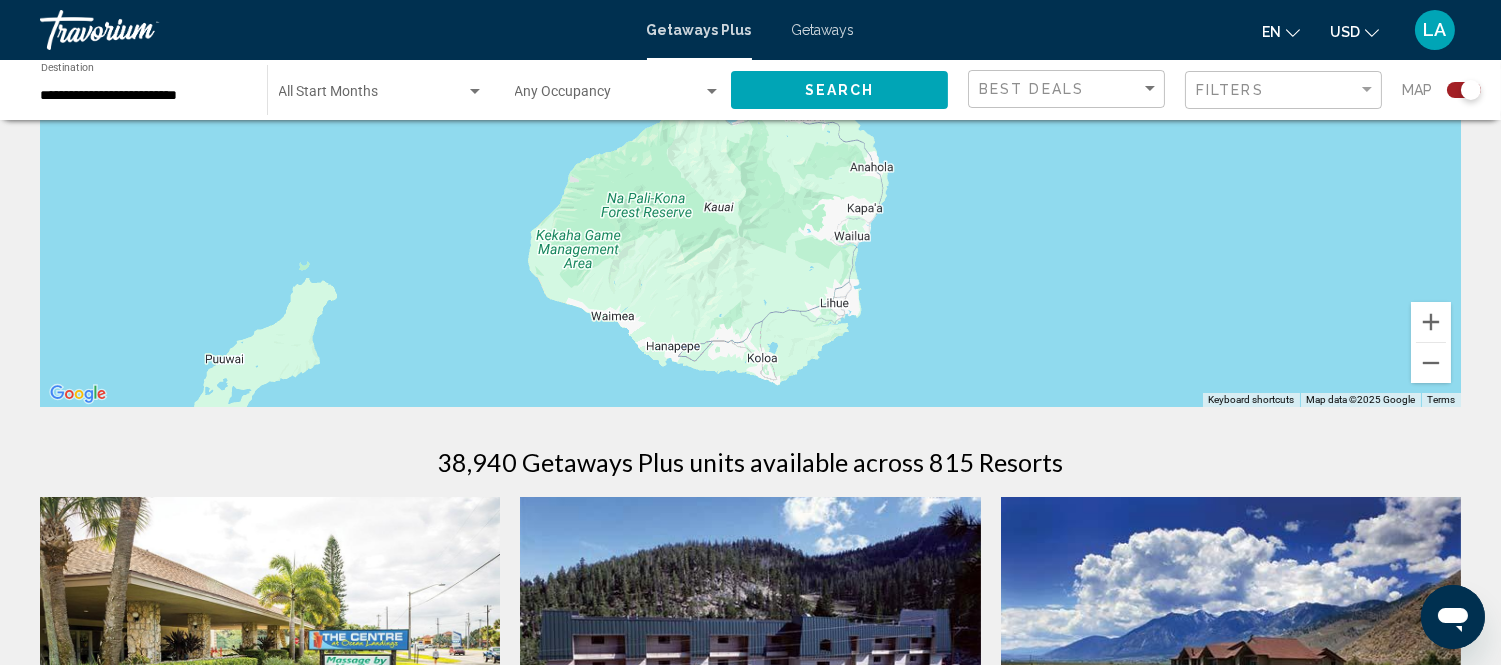 scroll, scrollTop: 0, scrollLeft: 0, axis: both 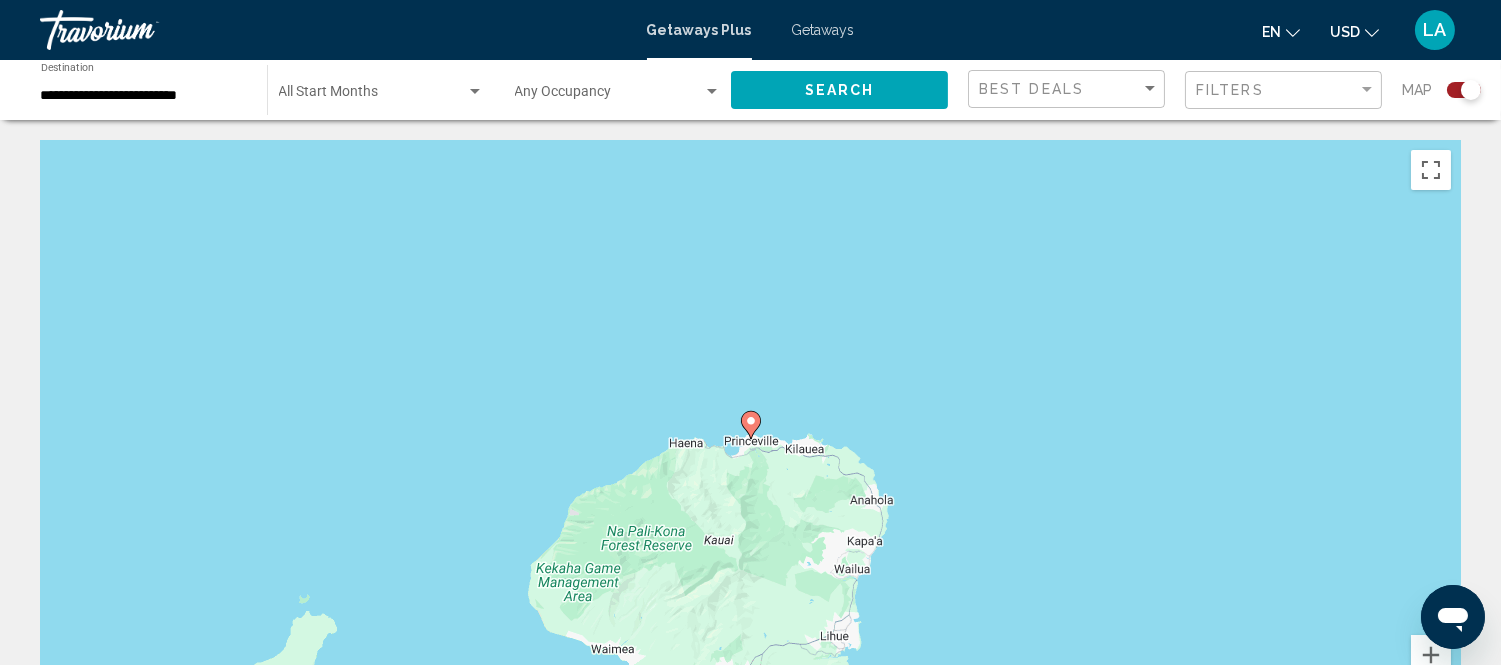 click 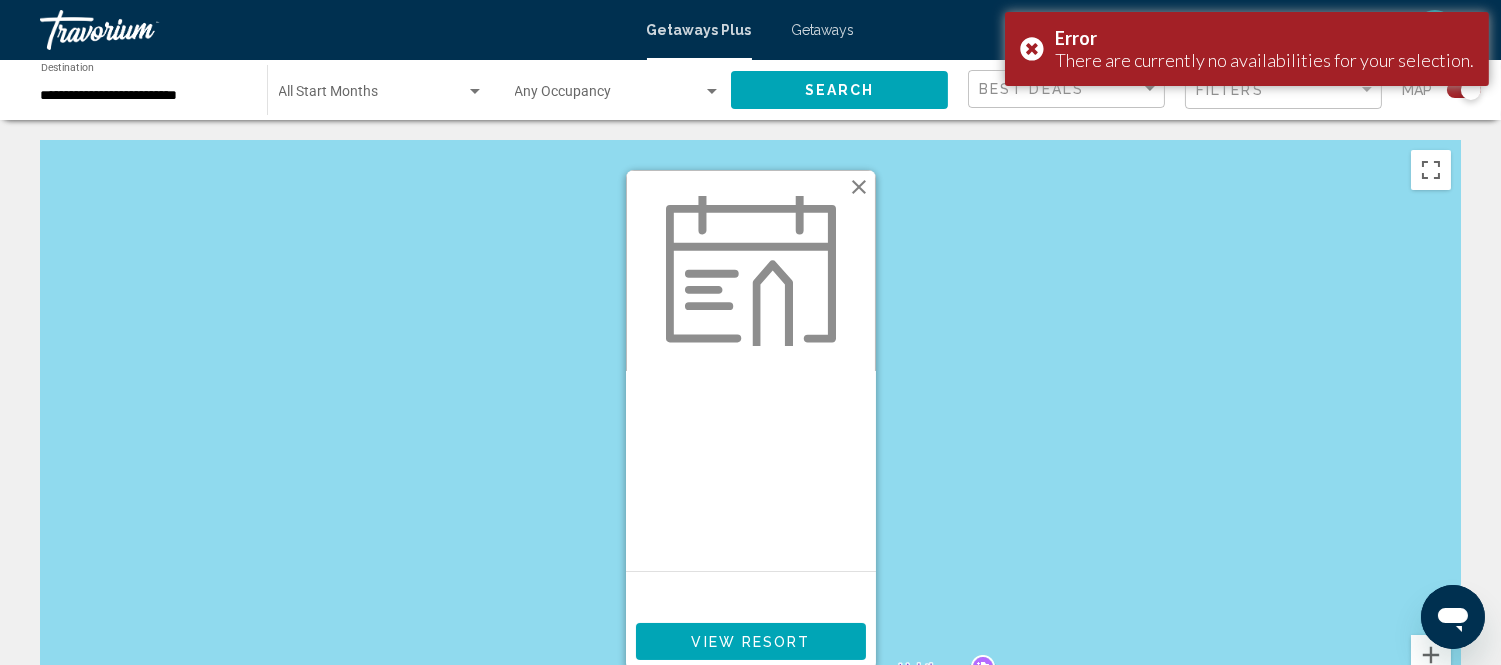 click on "View Resort" at bounding box center [750, 642] 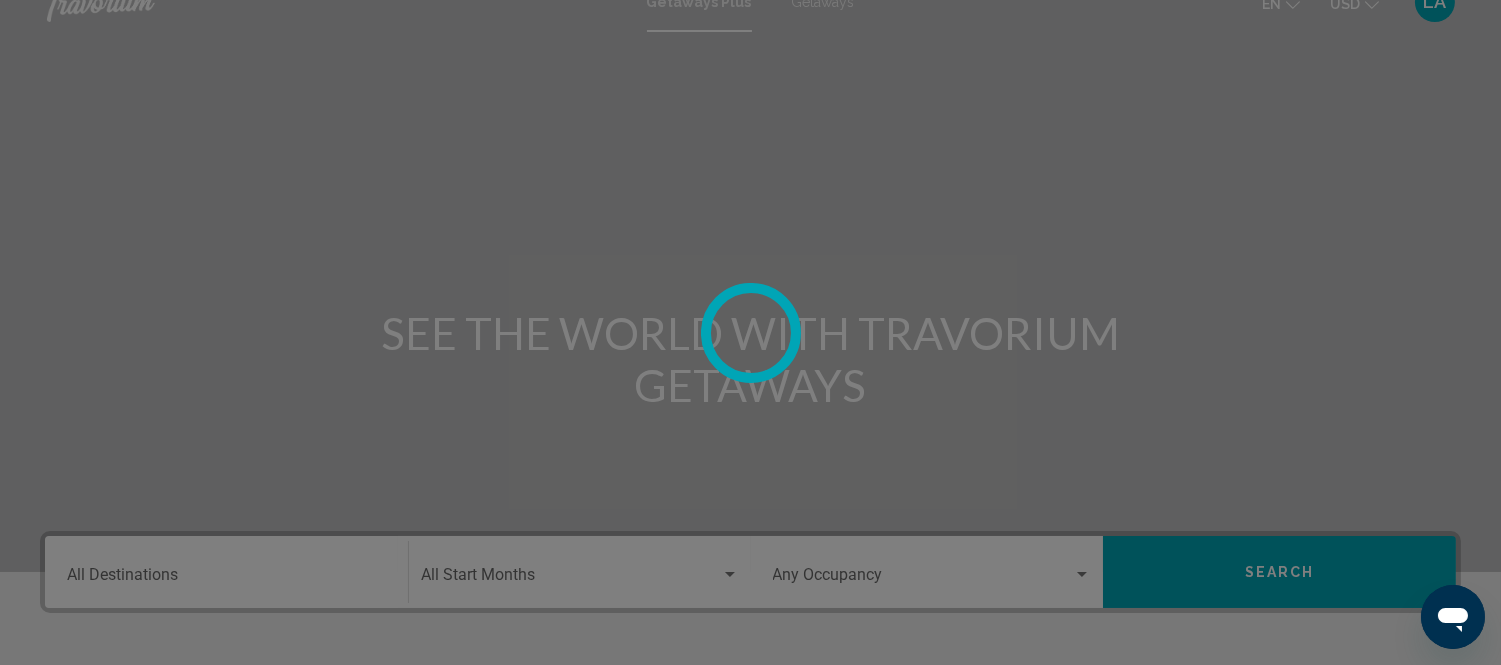 scroll, scrollTop: 3, scrollLeft: 0, axis: vertical 